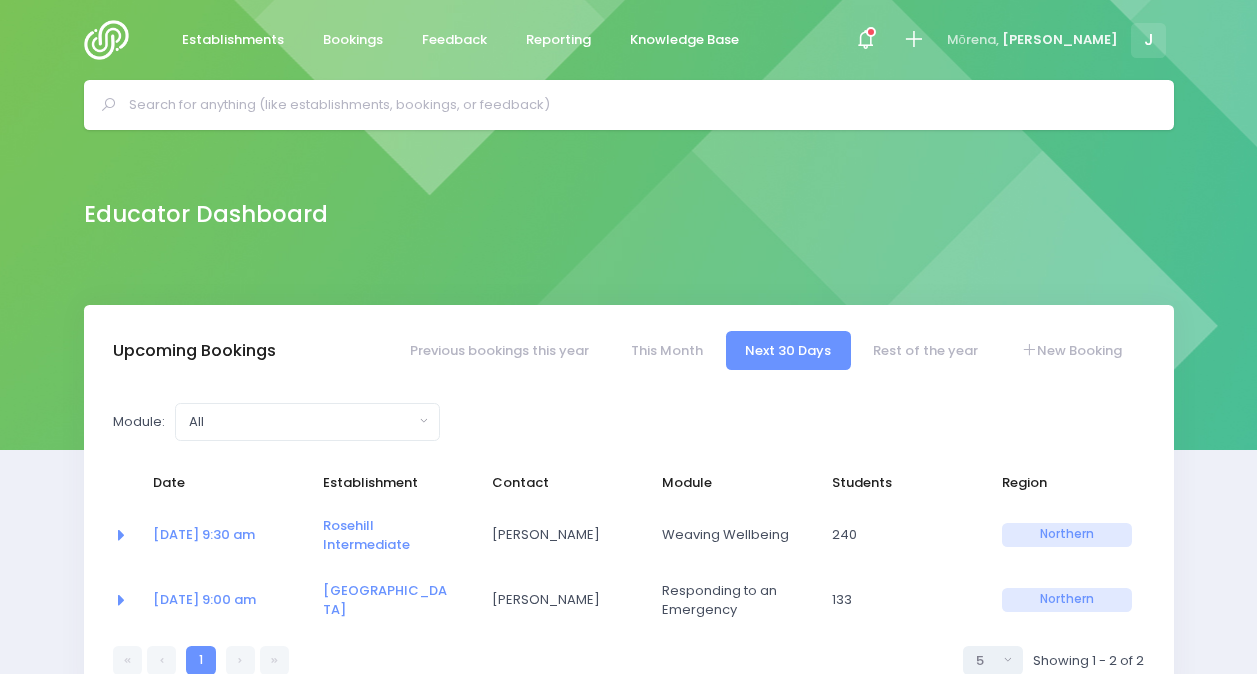 select on "5" 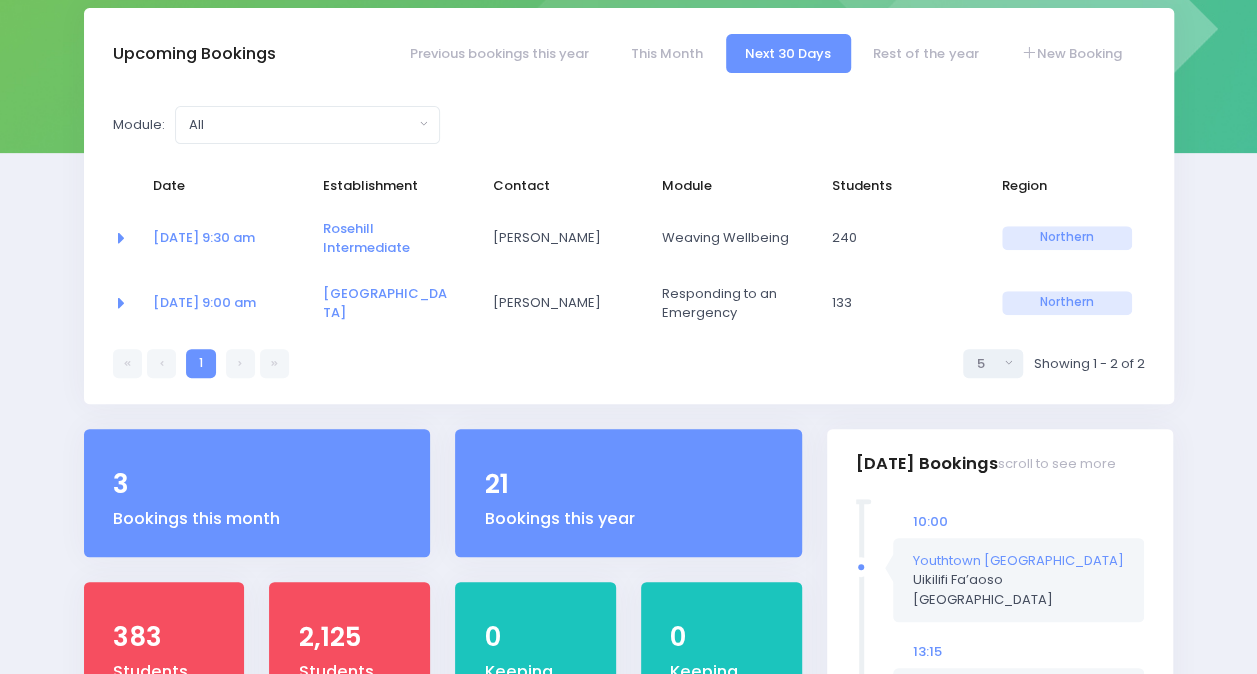 scroll, scrollTop: 0, scrollLeft: 0, axis: both 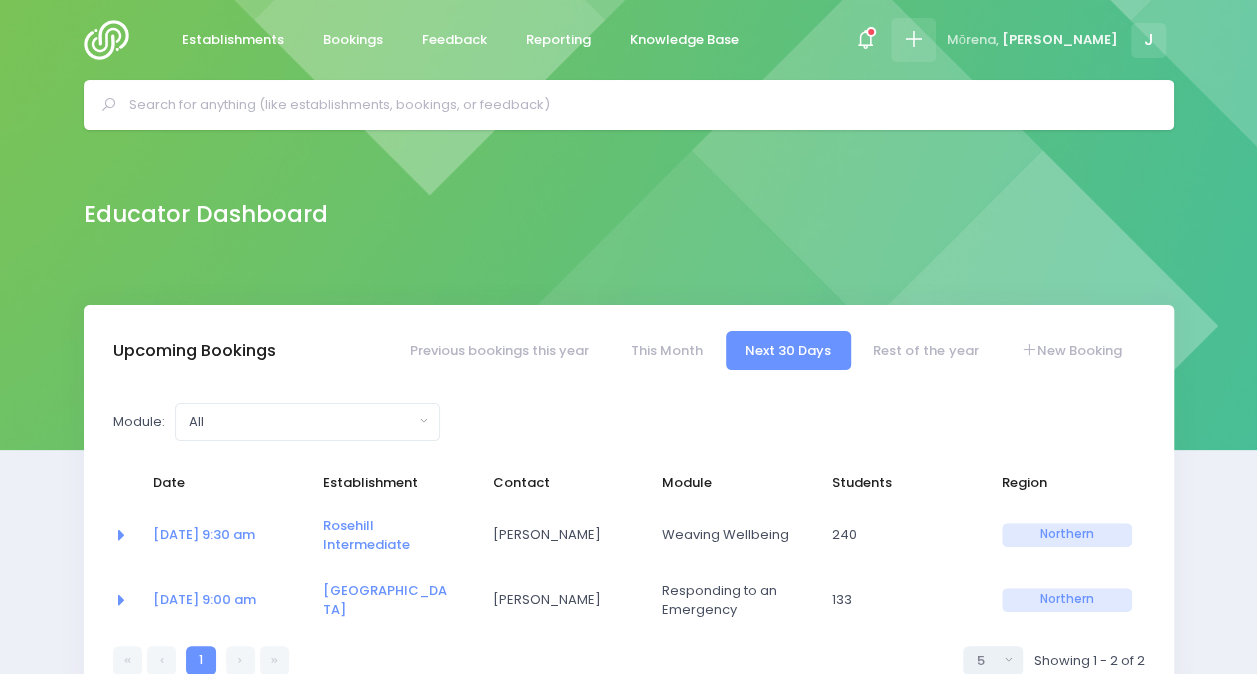 click at bounding box center [913, 39] 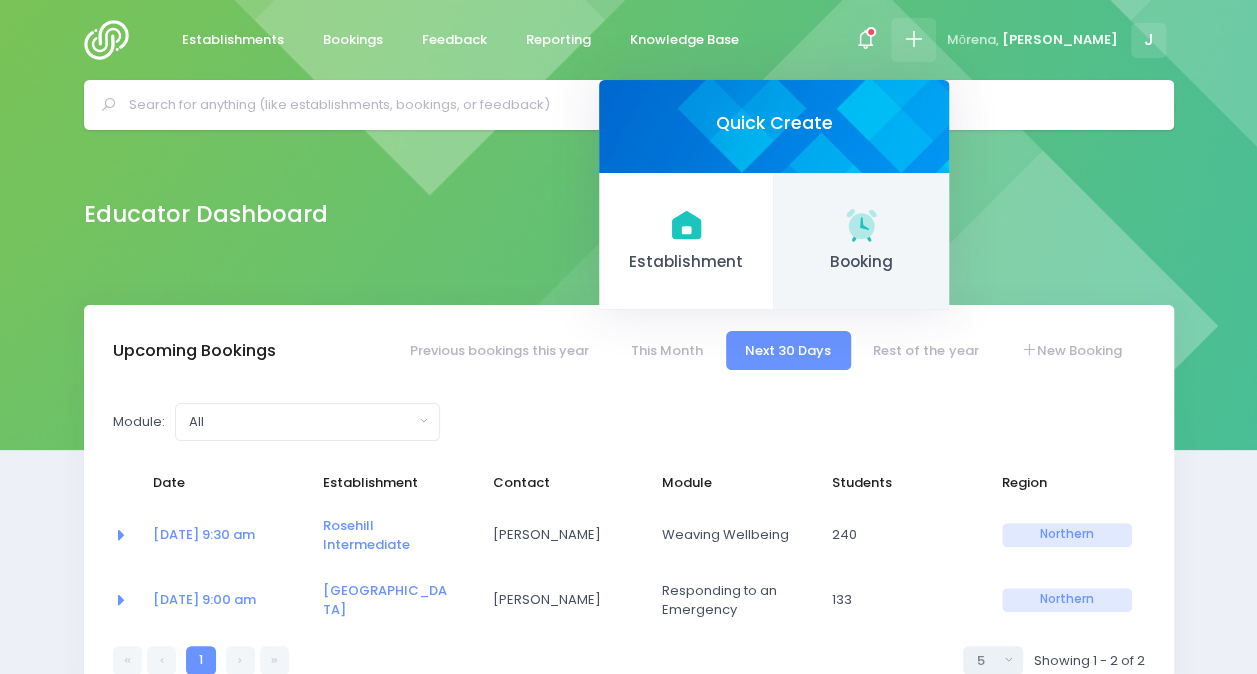 click on "Booking" at bounding box center (862, 262) 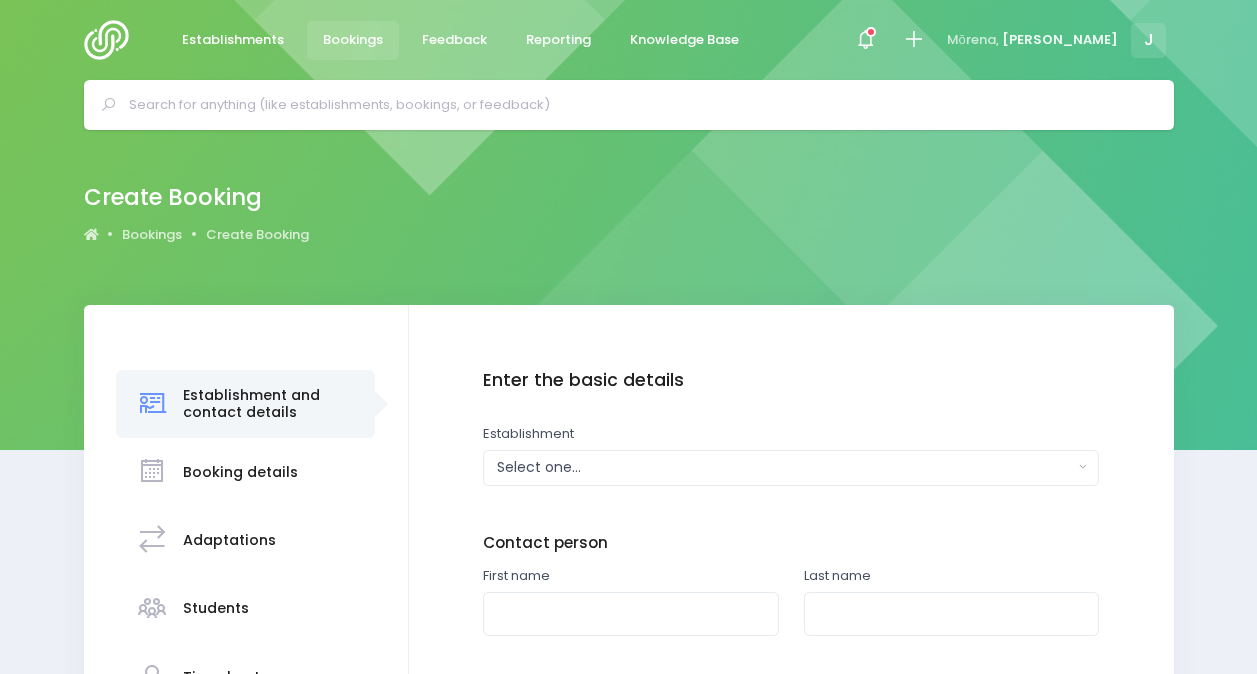scroll, scrollTop: 0, scrollLeft: 0, axis: both 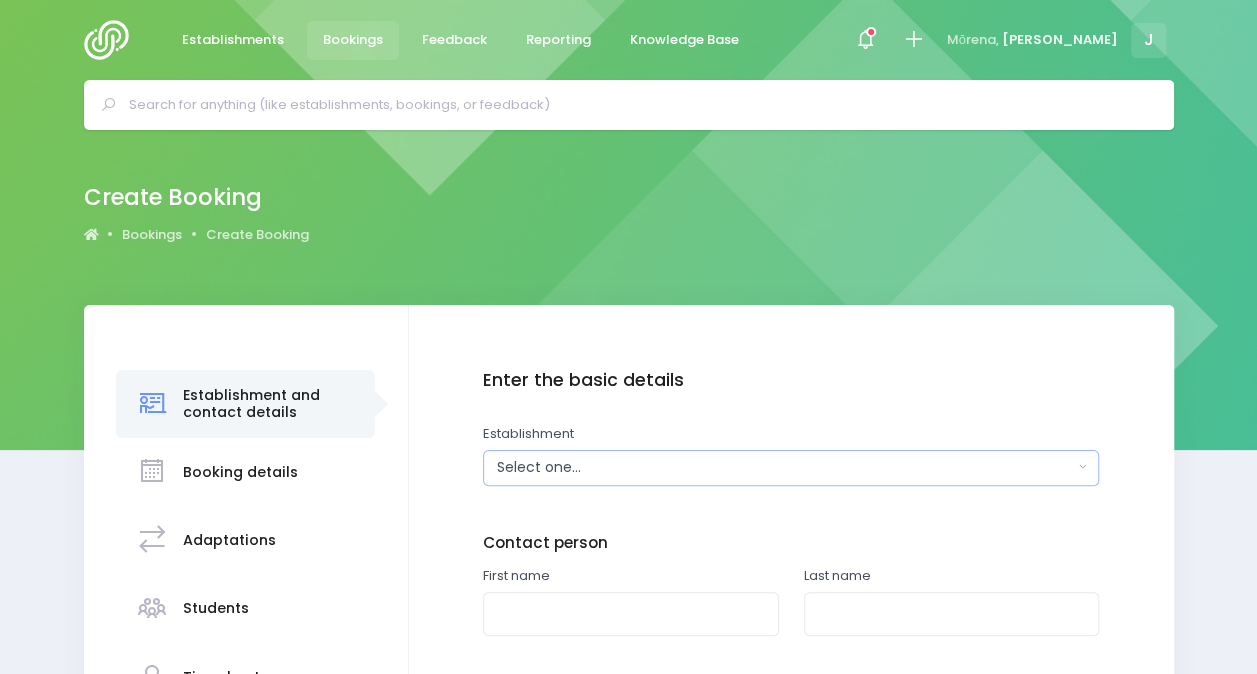 click on "Select one..." at bounding box center [785, 467] 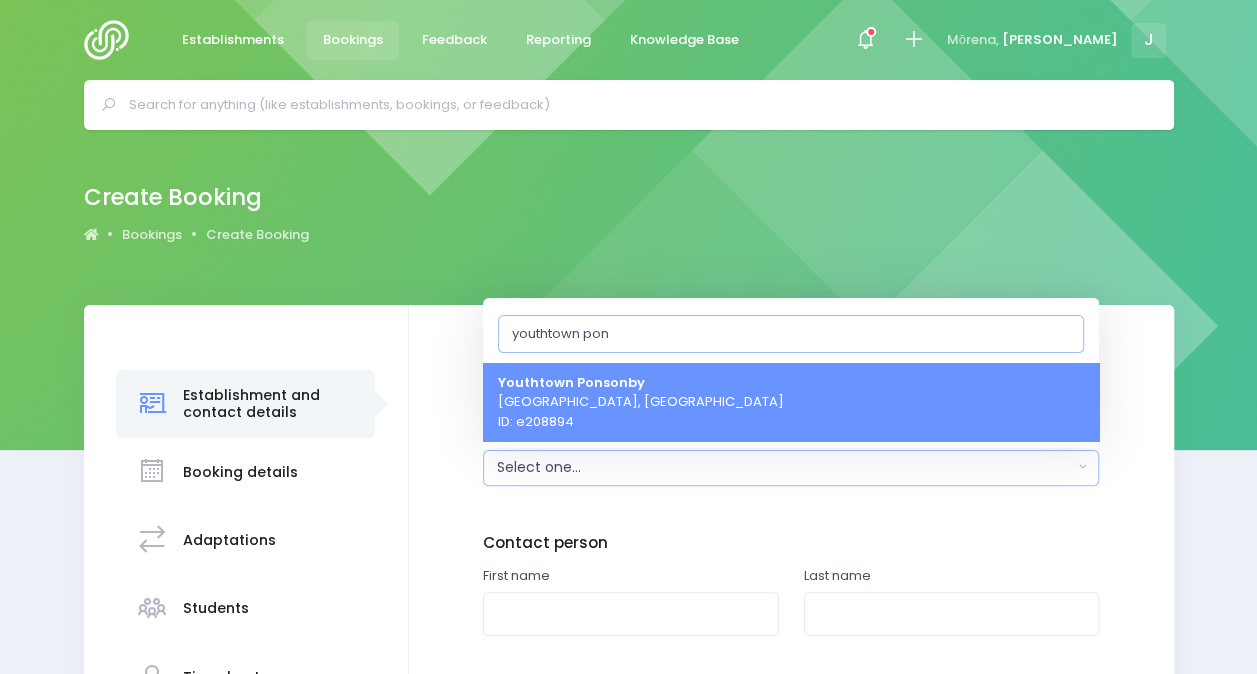 type on "youthtown pon" 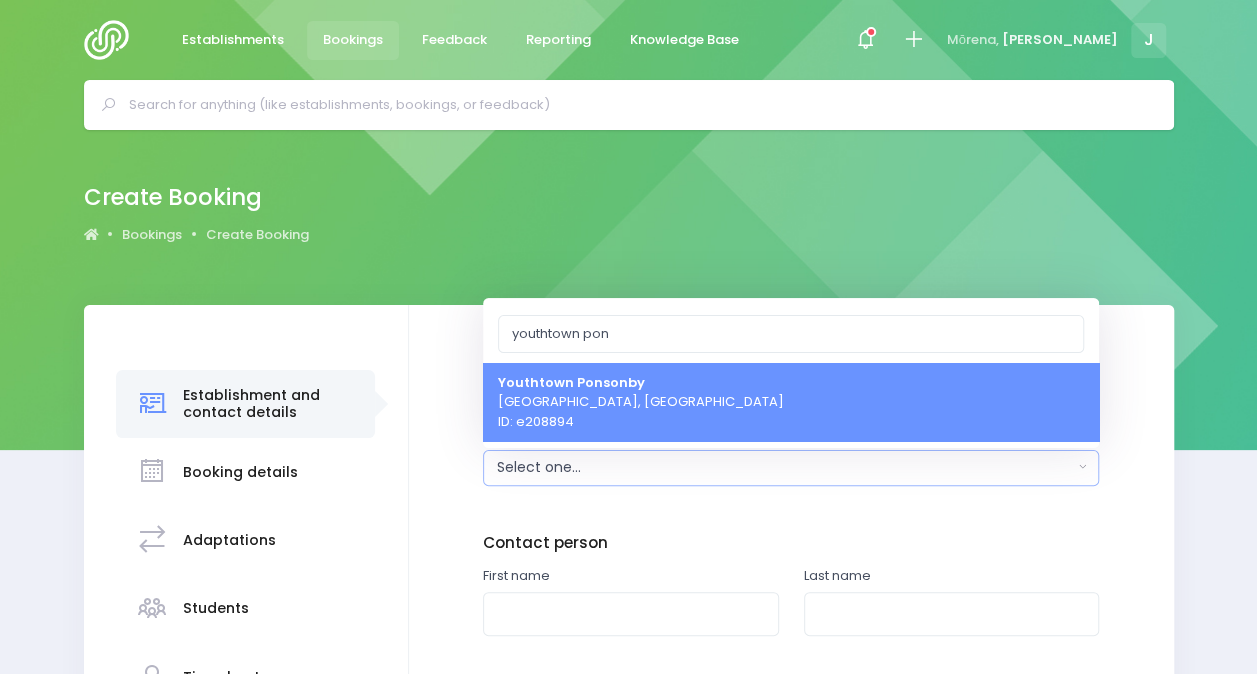 click on "Youthtown Ponsonby Auckland, Northern Region ID: e208894" at bounding box center [641, 401] 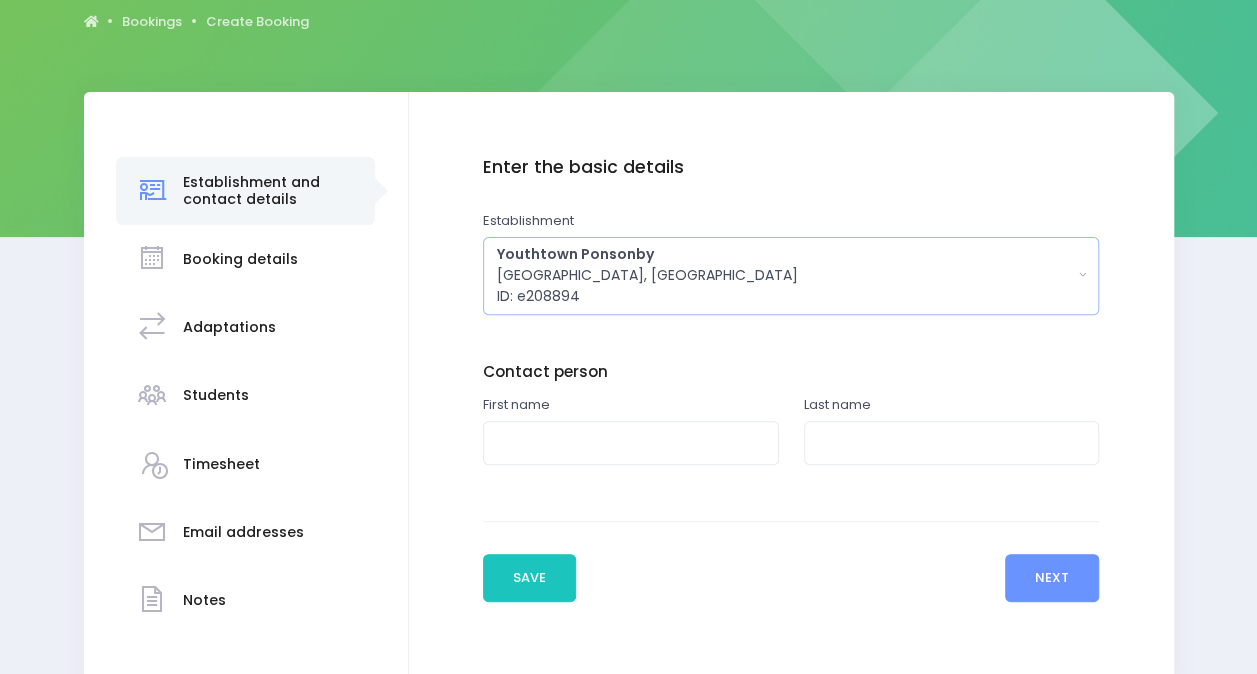 scroll, scrollTop: 220, scrollLeft: 0, axis: vertical 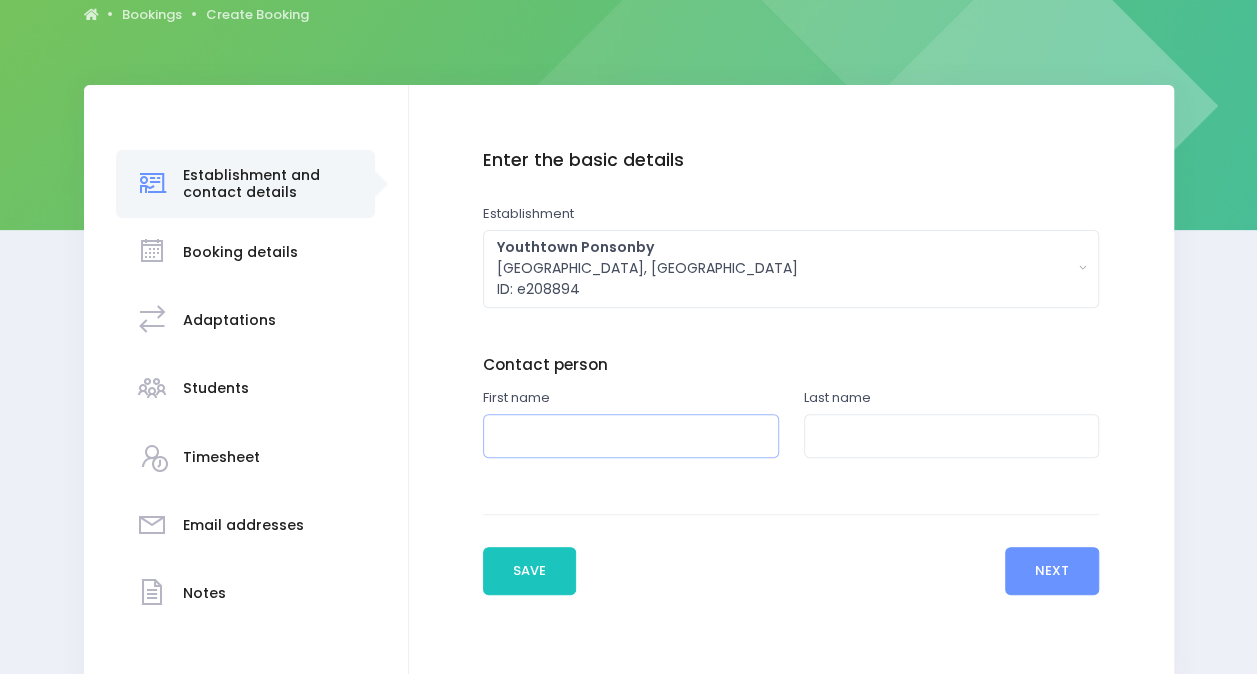 click at bounding box center [631, 436] 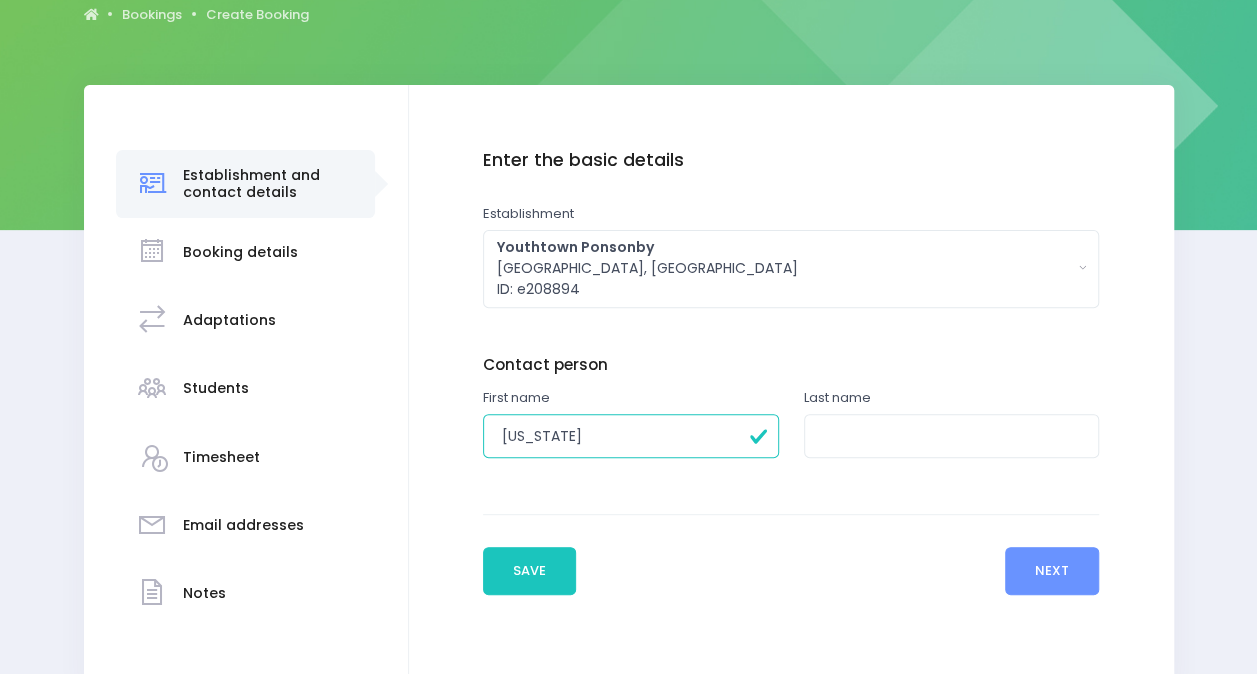 type on "[US_STATE]" 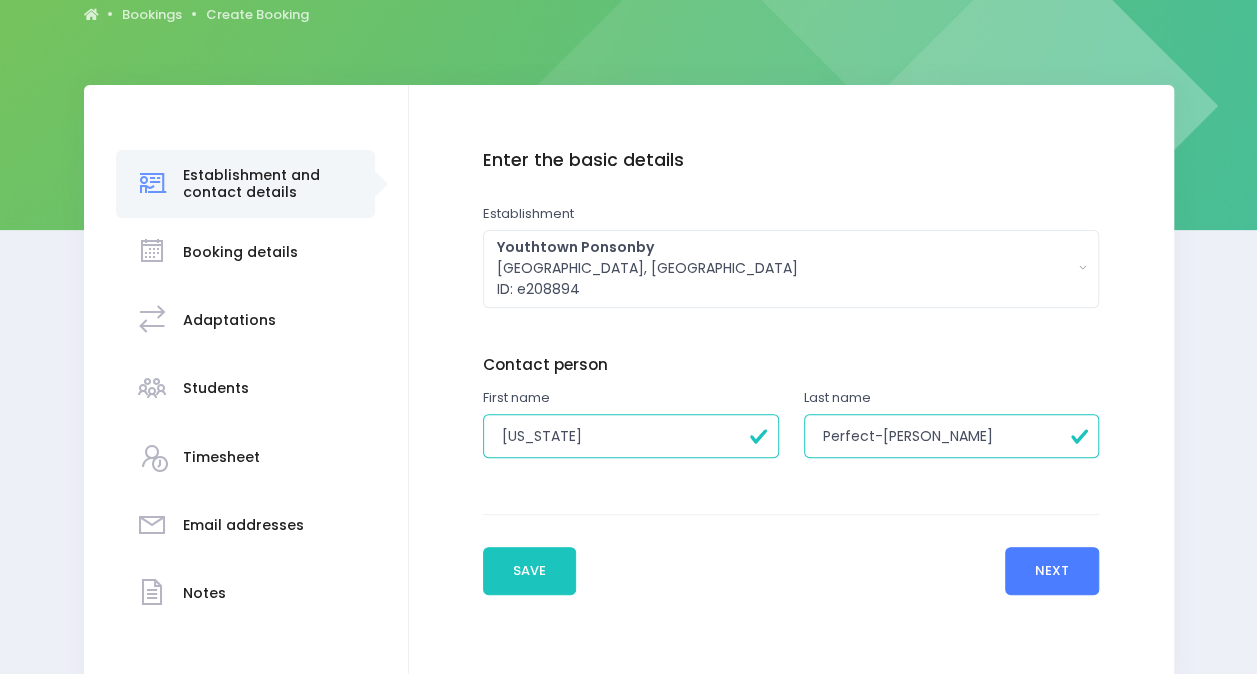 type on "Perfect-[PERSON_NAME]" 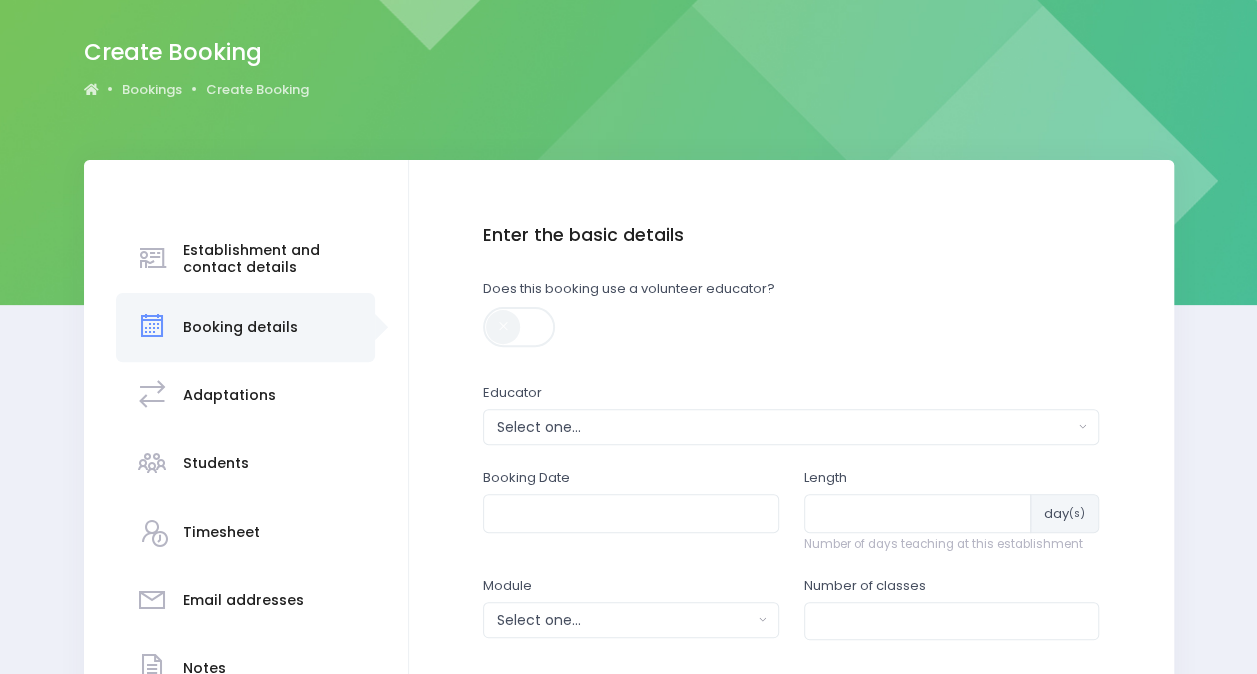 scroll, scrollTop: 146, scrollLeft: 0, axis: vertical 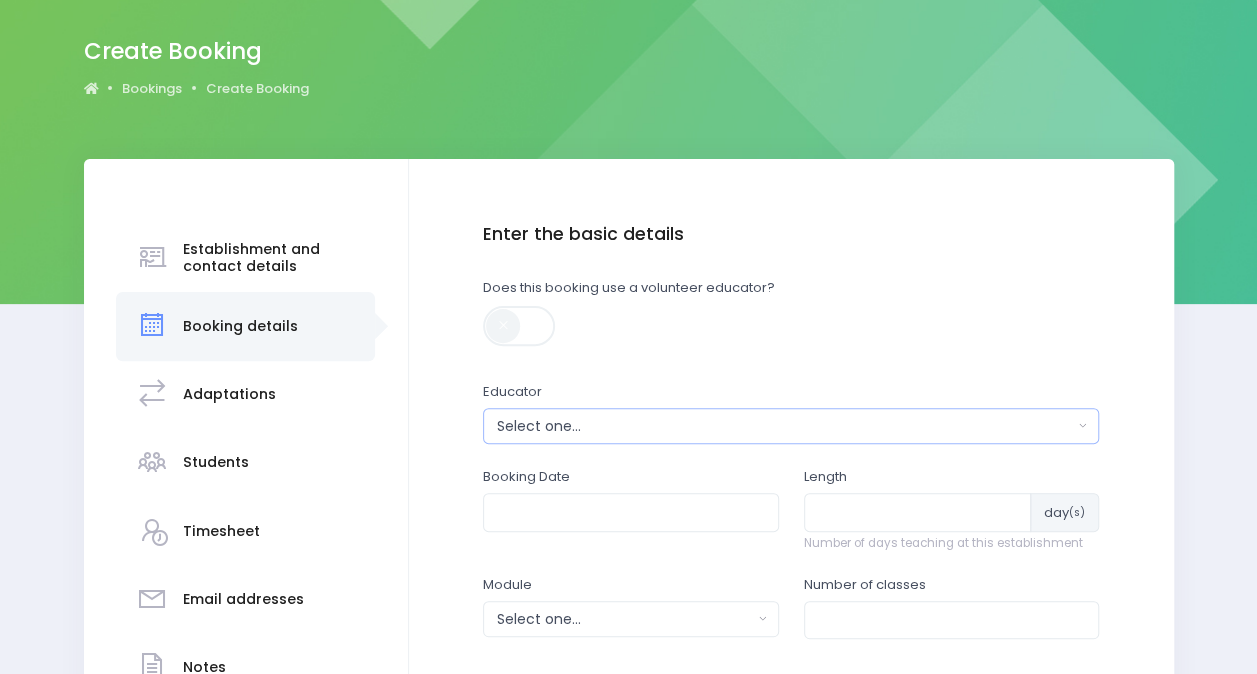 click on "Select one..." at bounding box center [785, 426] 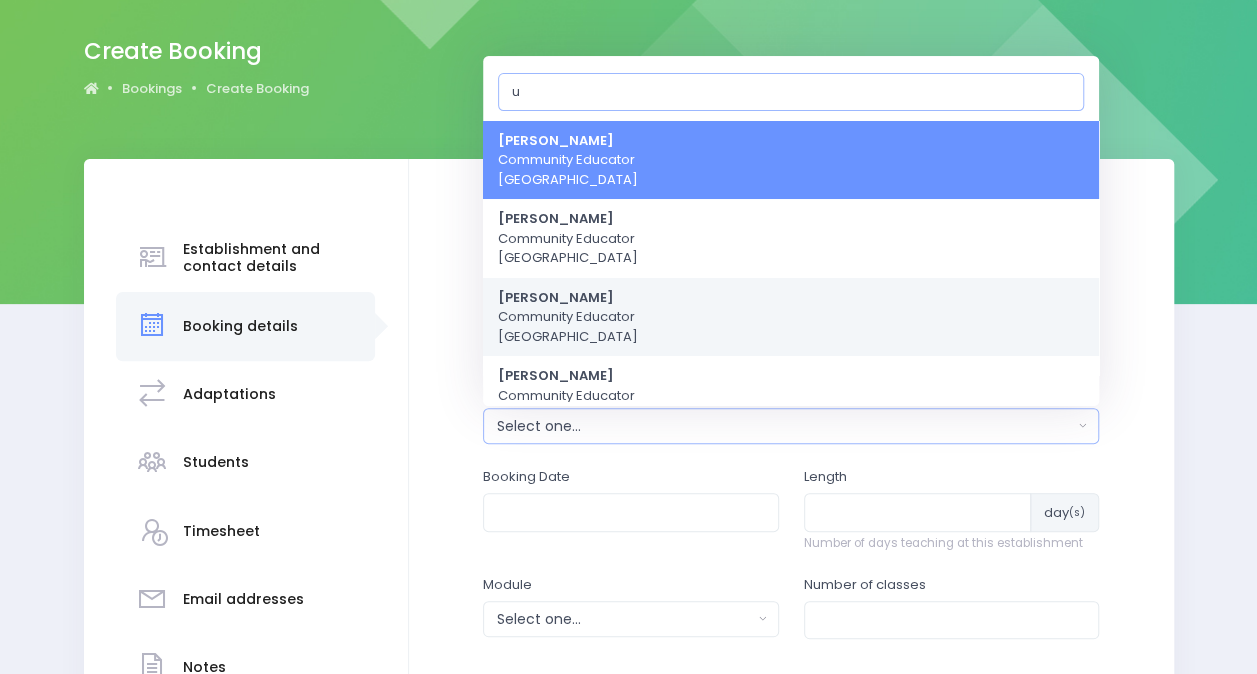type on "u" 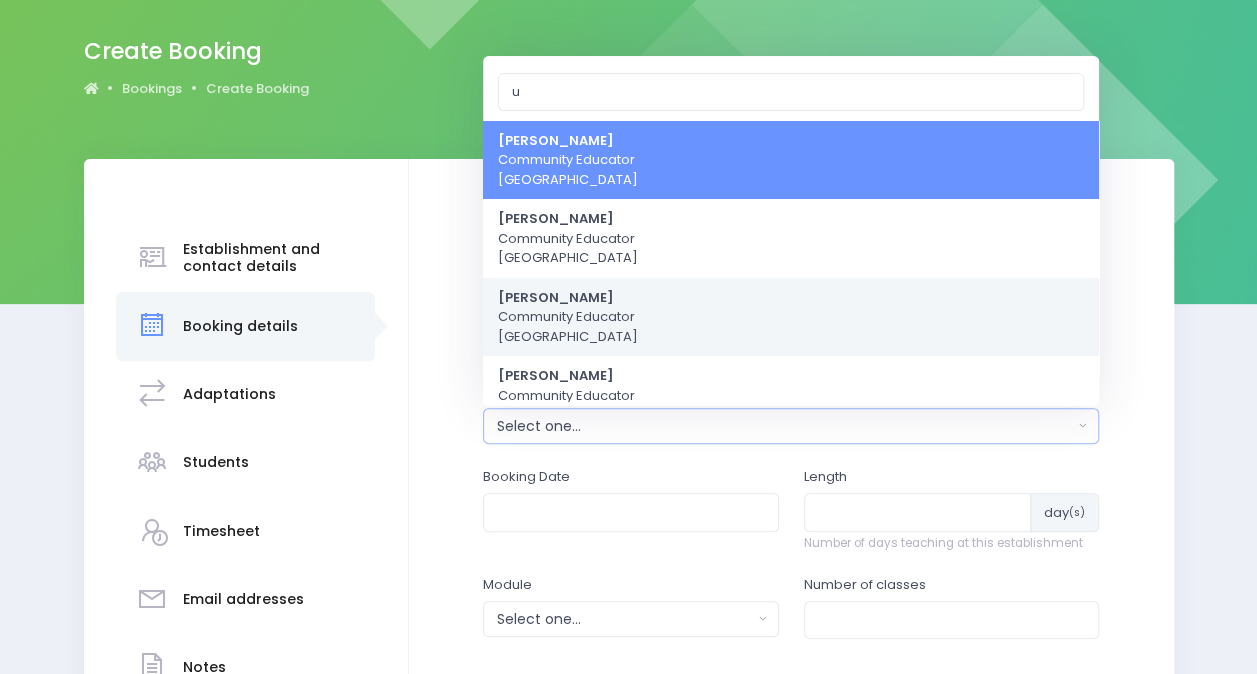 click on "Jess Bates Community Educator Northern Region" at bounding box center (568, 317) 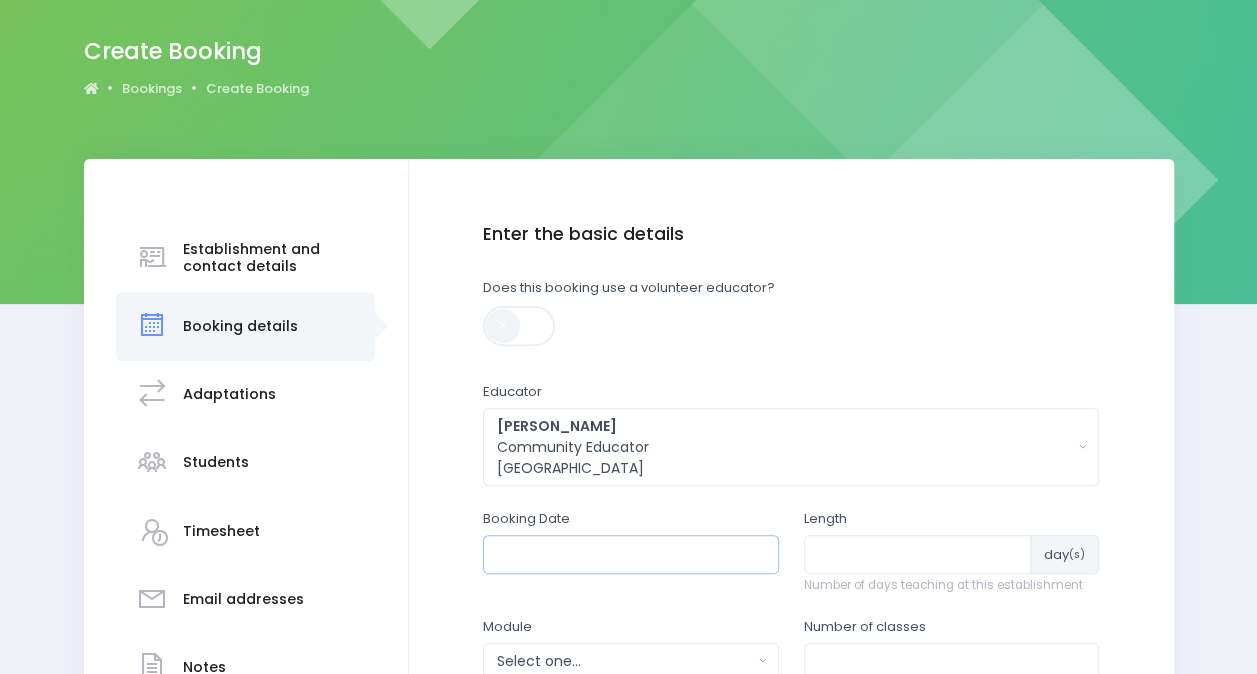 click at bounding box center (631, 554) 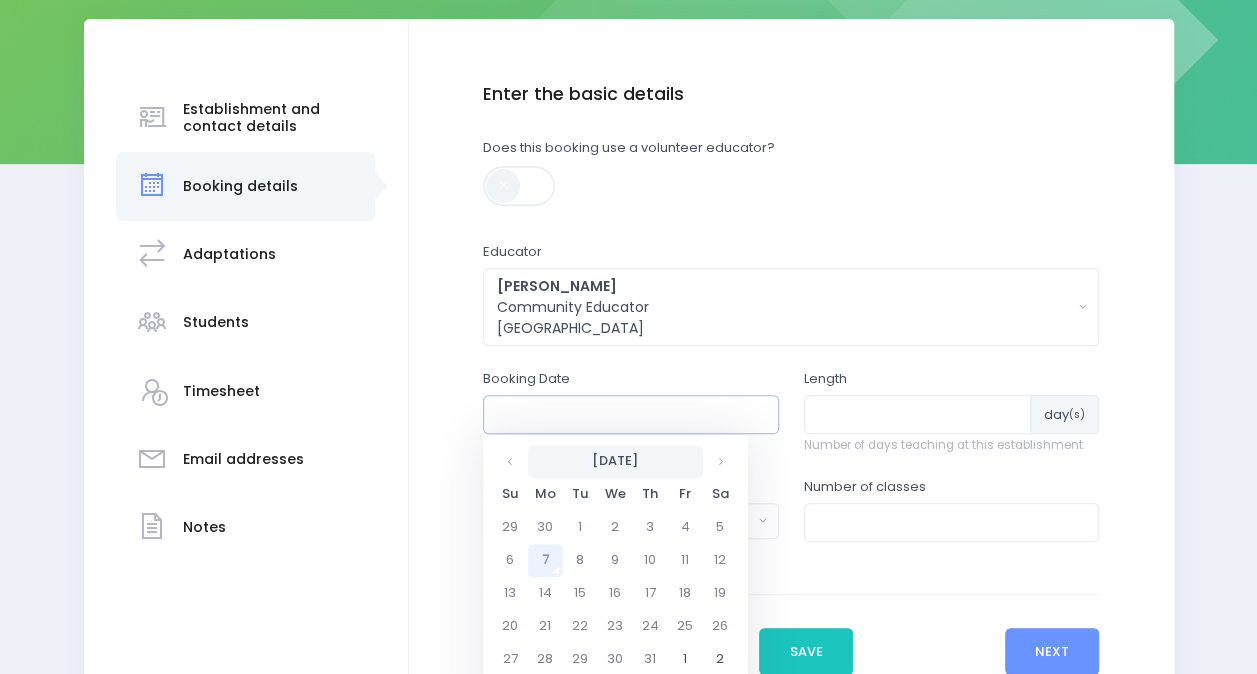 scroll, scrollTop: 293, scrollLeft: 0, axis: vertical 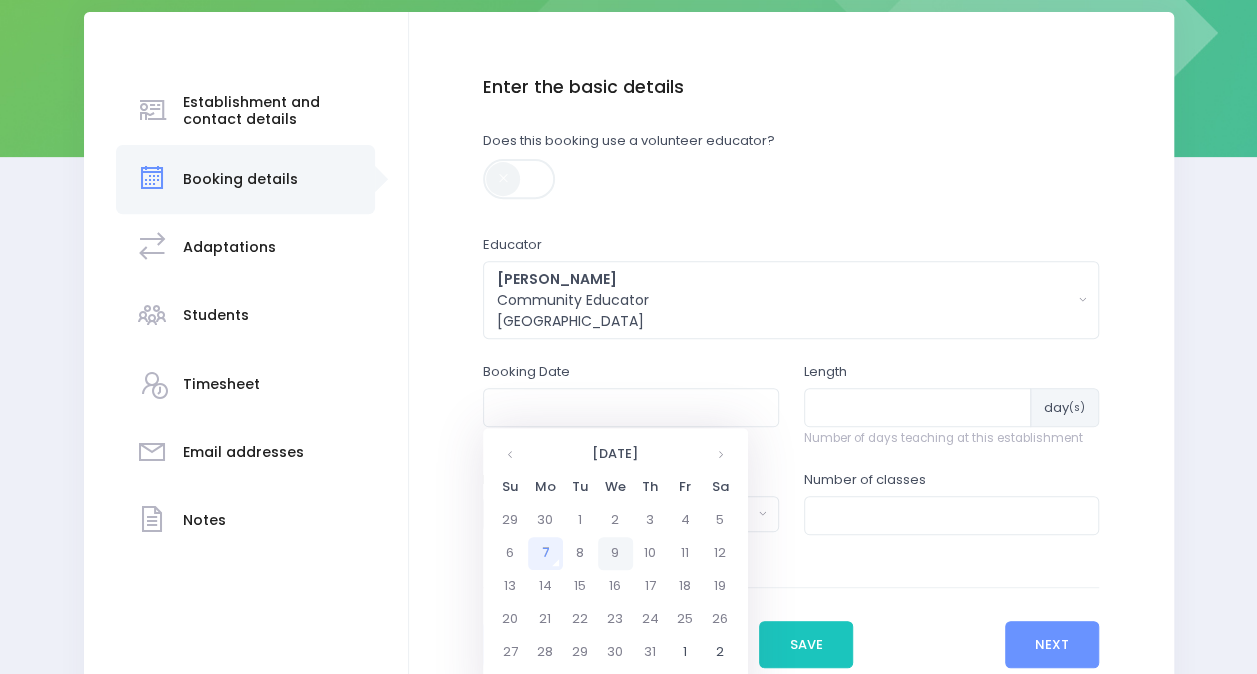 click on "9" at bounding box center [615, 553] 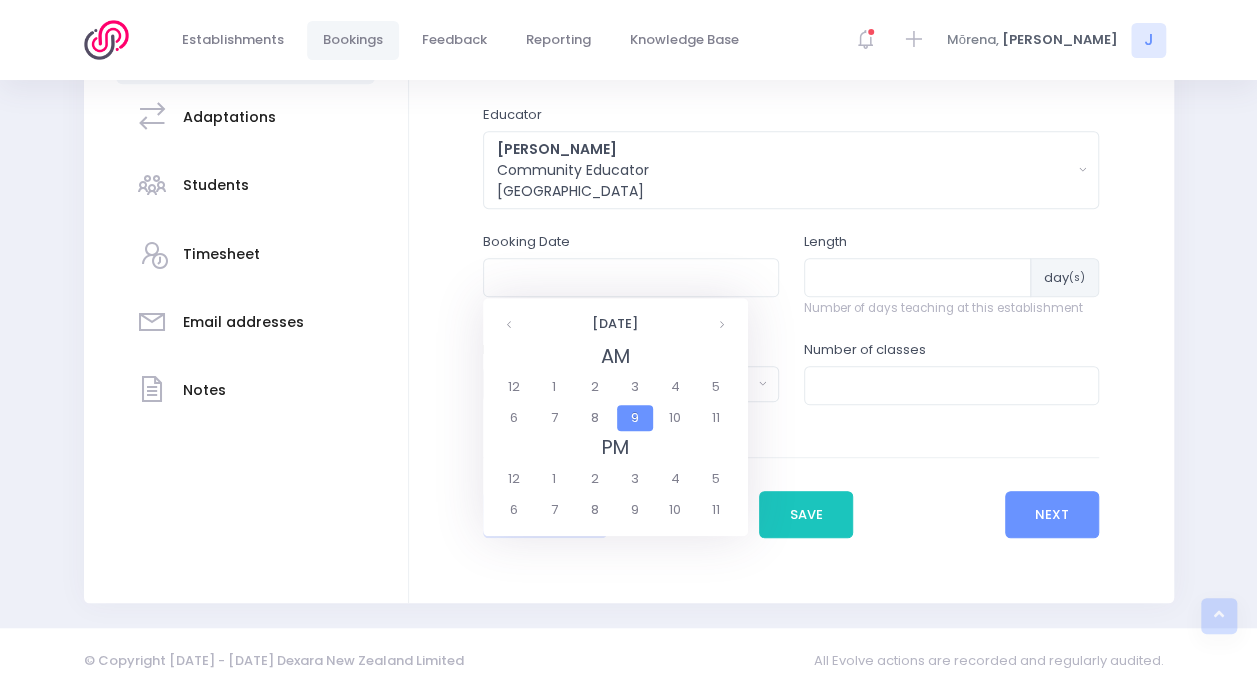 scroll, scrollTop: 427, scrollLeft: 0, axis: vertical 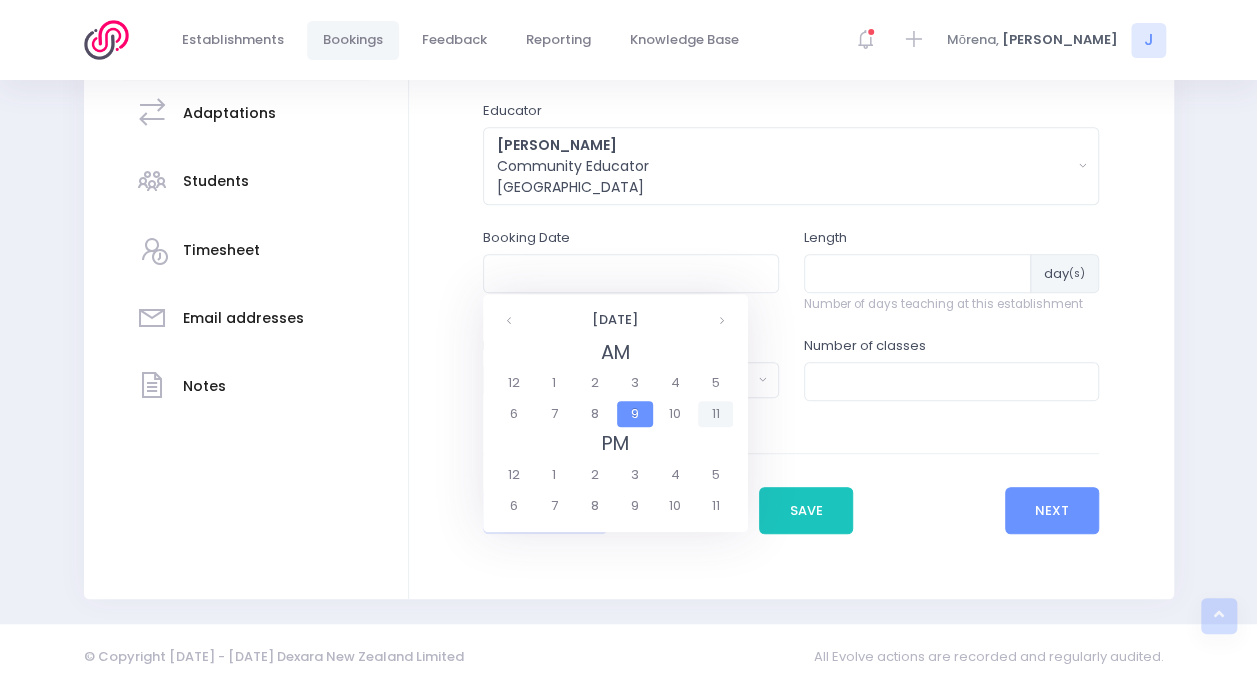 click on "11" at bounding box center (715, 414) 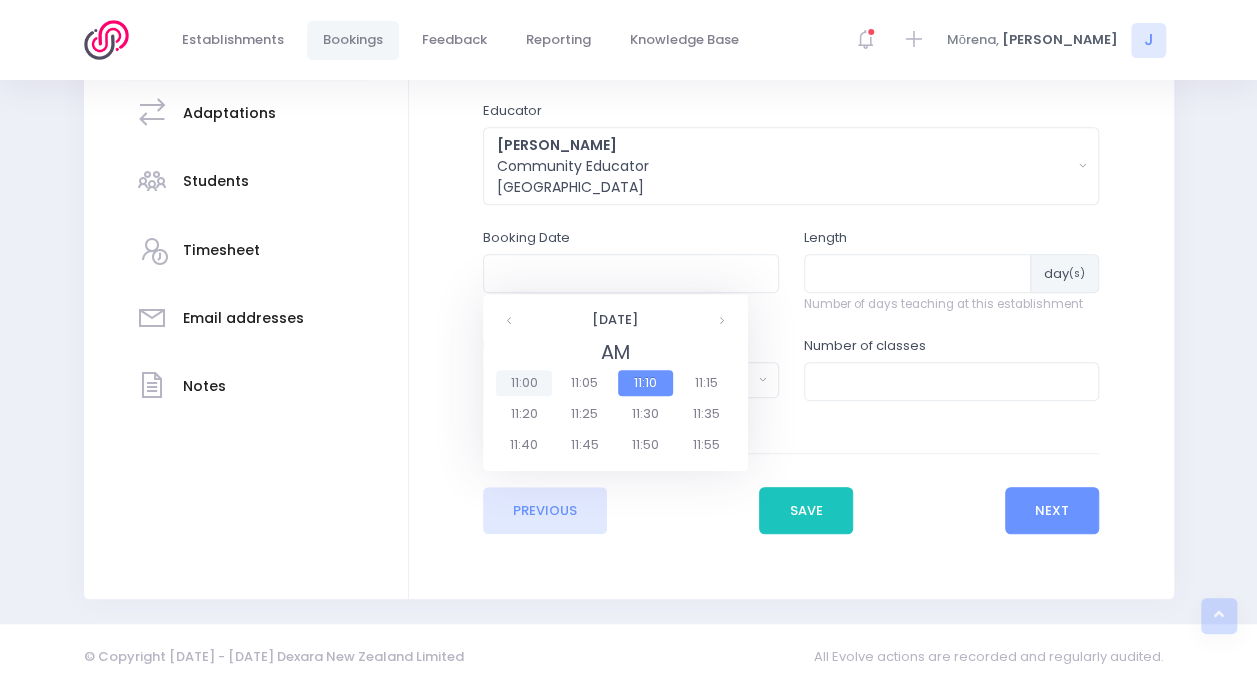 click on "11:00" at bounding box center (524, 383) 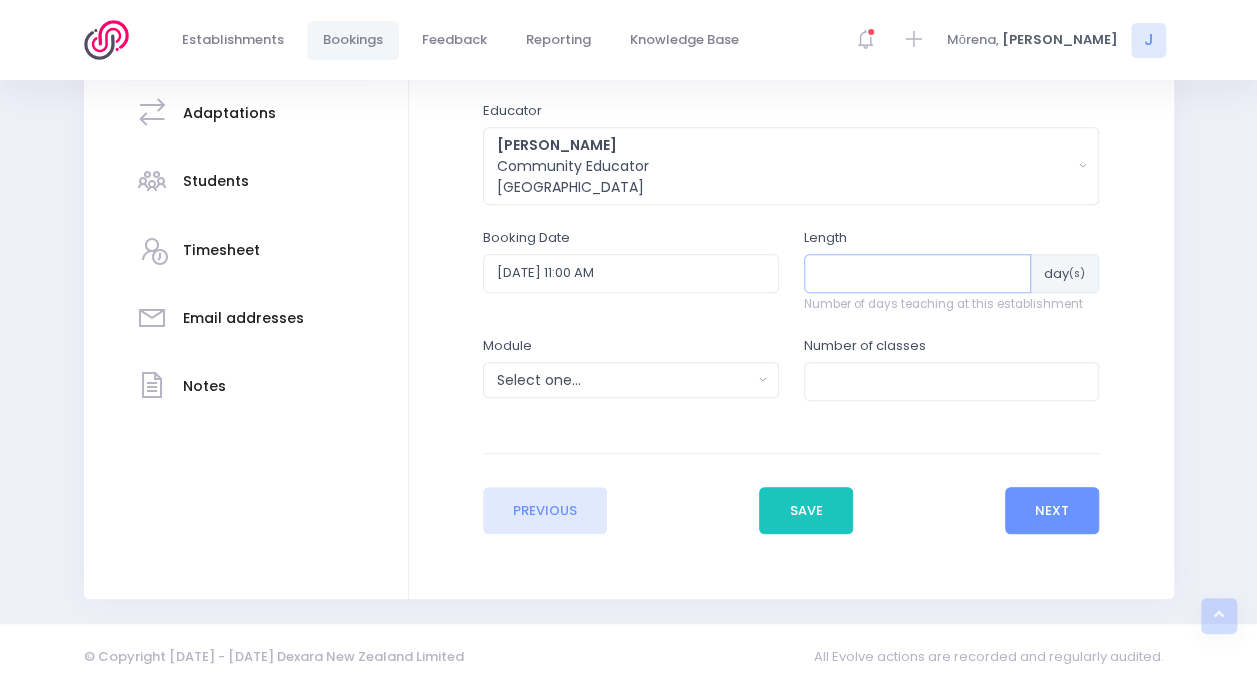 click at bounding box center [918, 273] 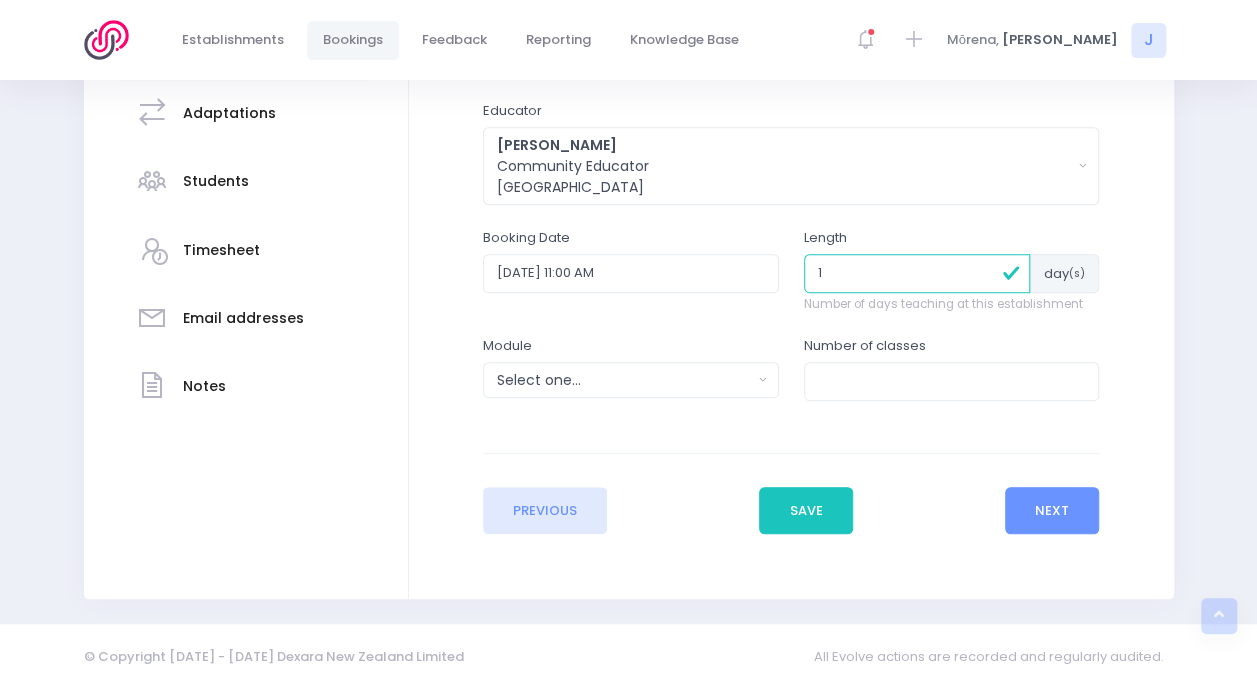 type on "1" 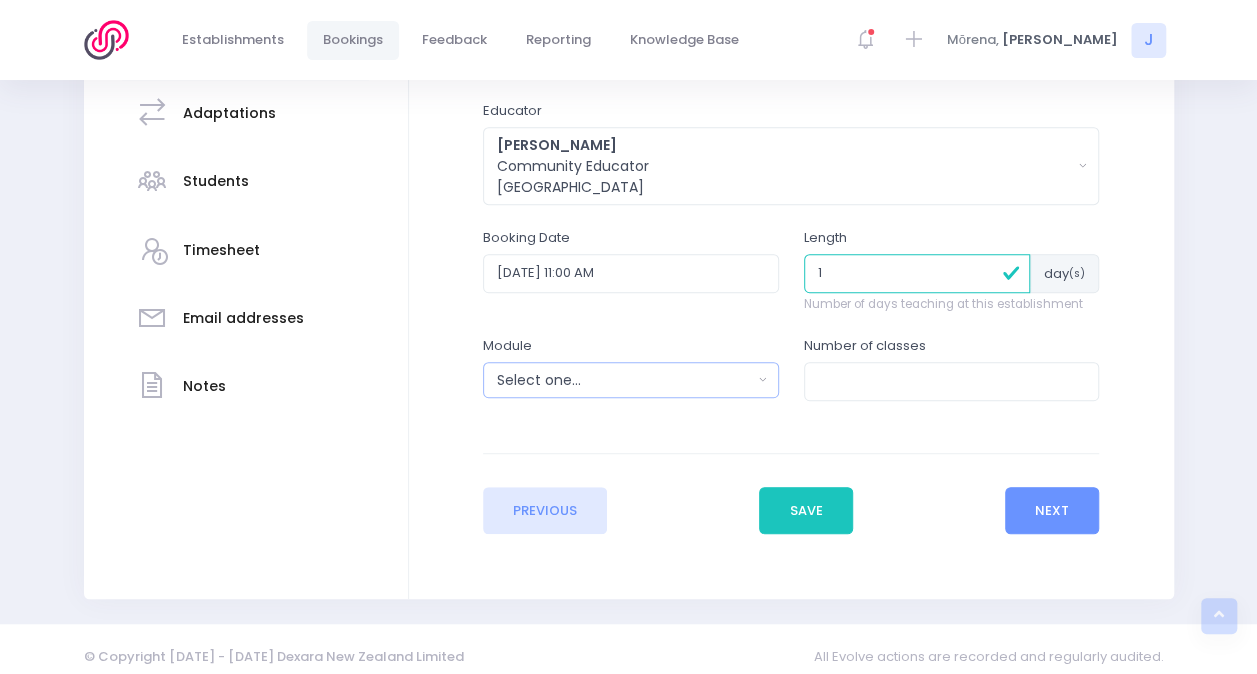 click on "Select one..." at bounding box center (624, 380) 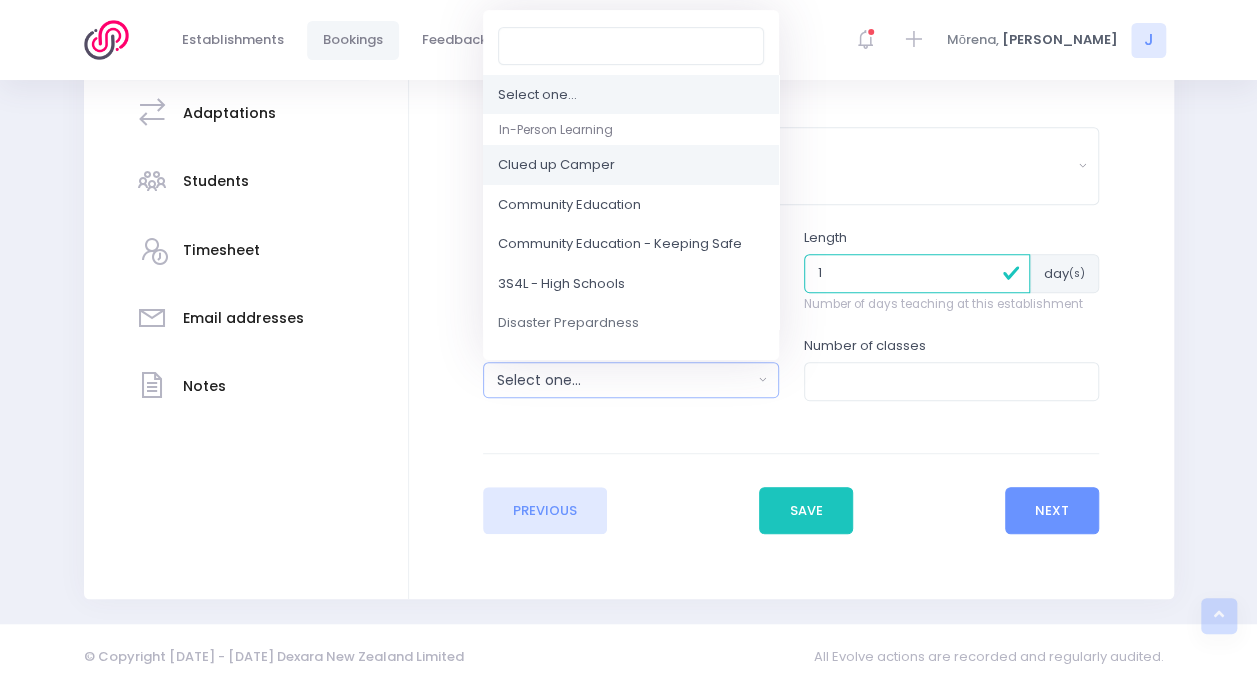 click on "Clued up Camper" at bounding box center (631, 166) 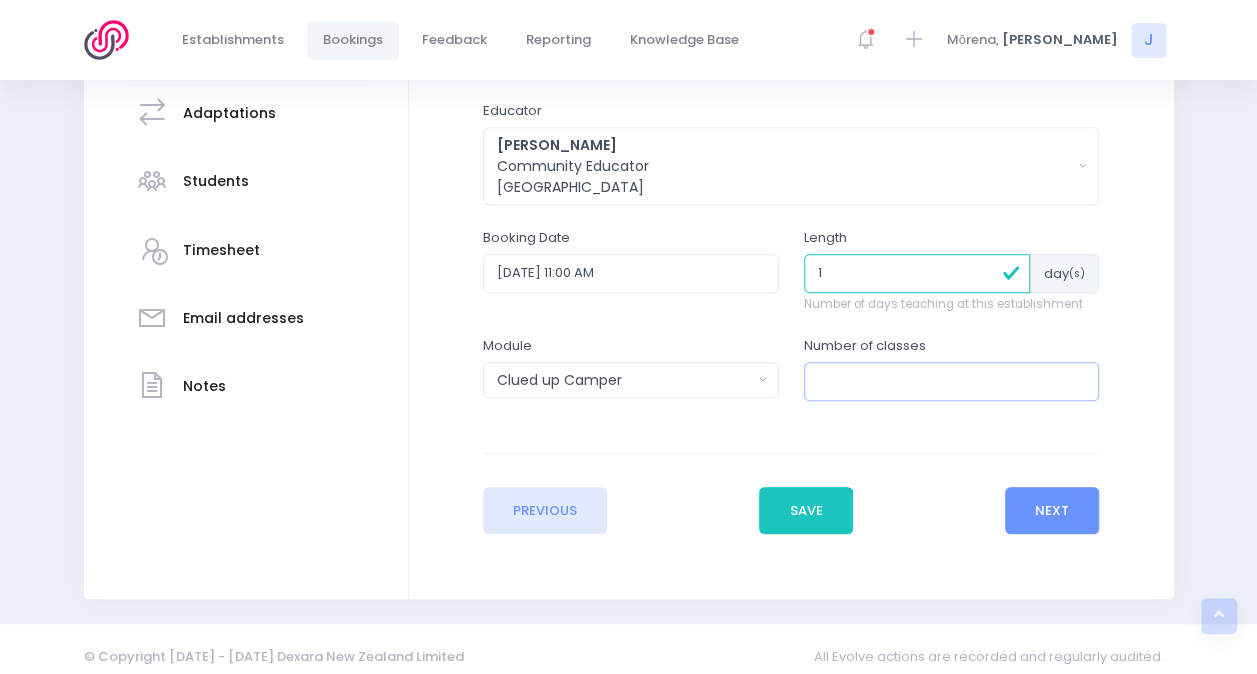 click at bounding box center (952, 381) 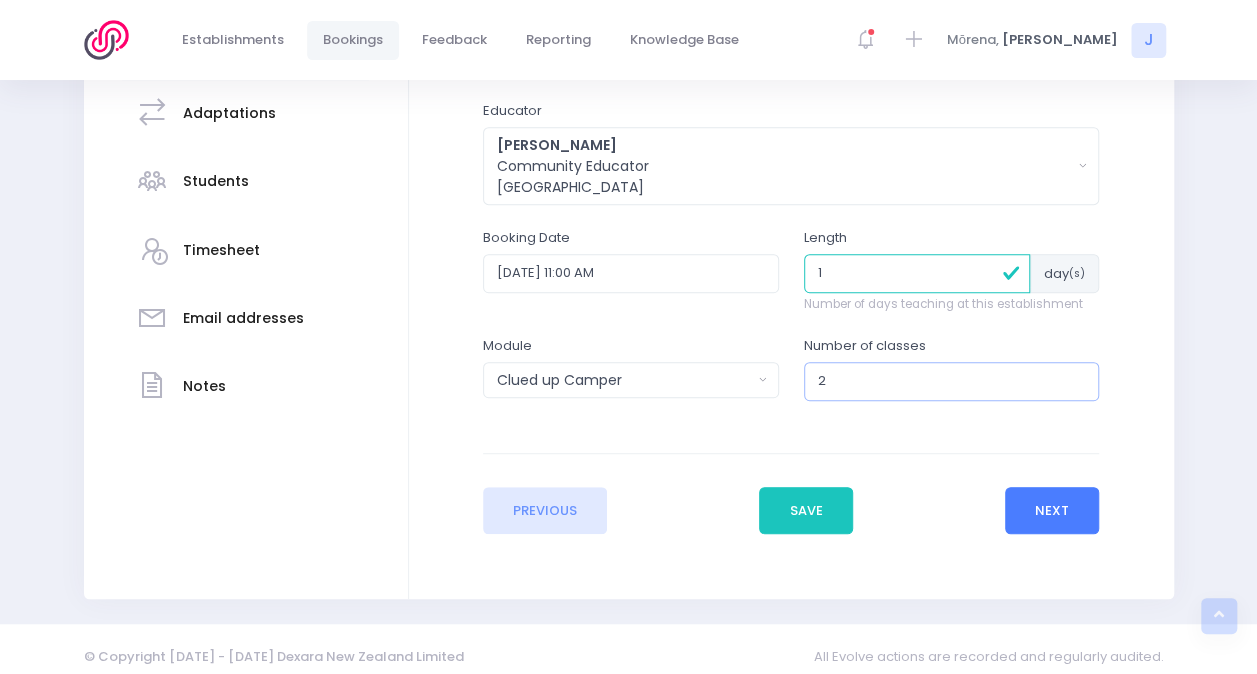 type on "2" 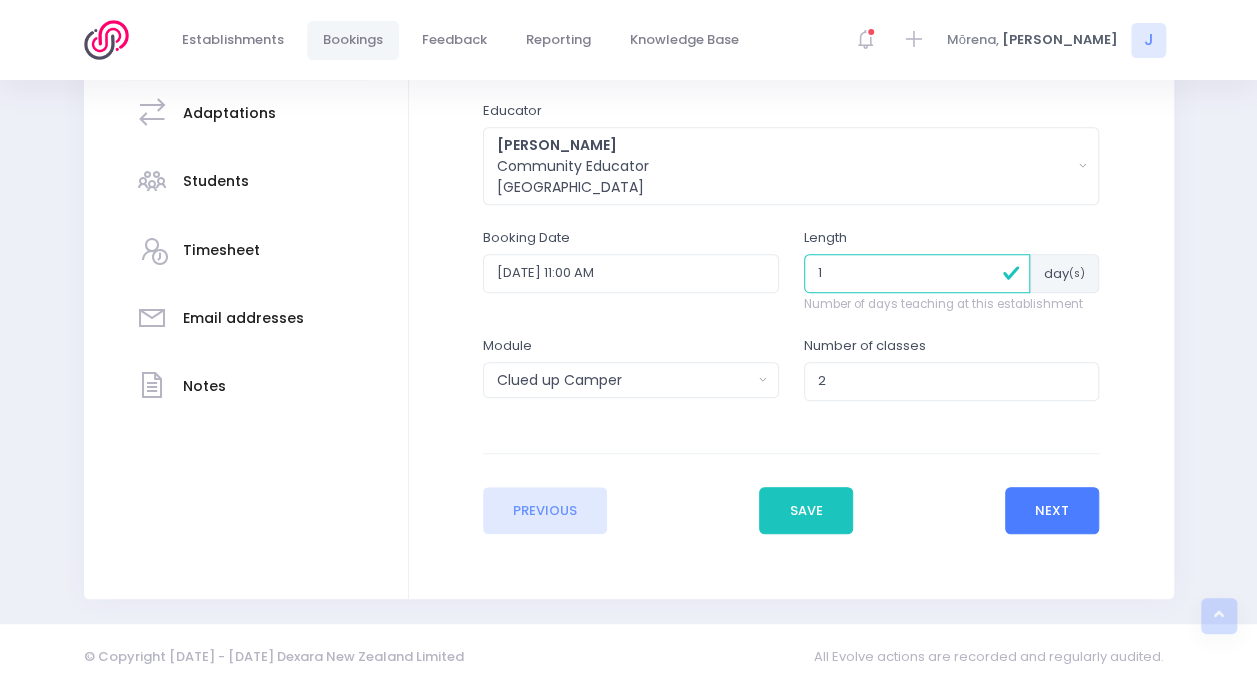 click on "Next" at bounding box center (1052, 511) 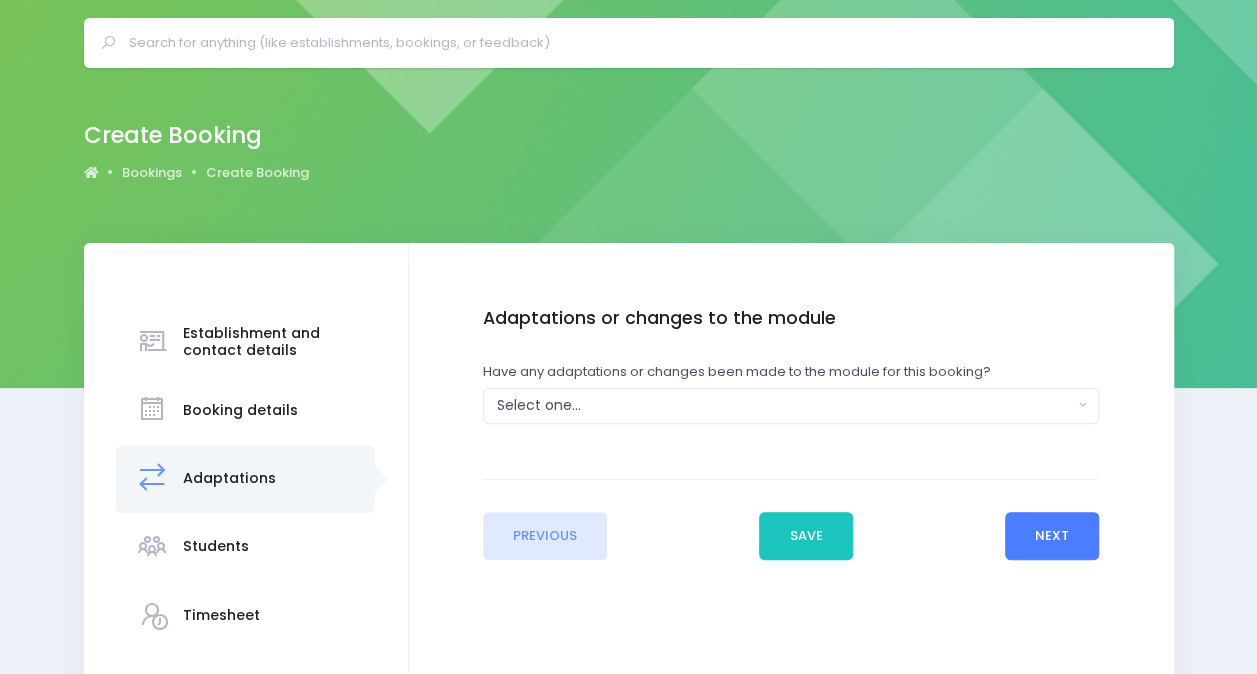 scroll, scrollTop: 0, scrollLeft: 0, axis: both 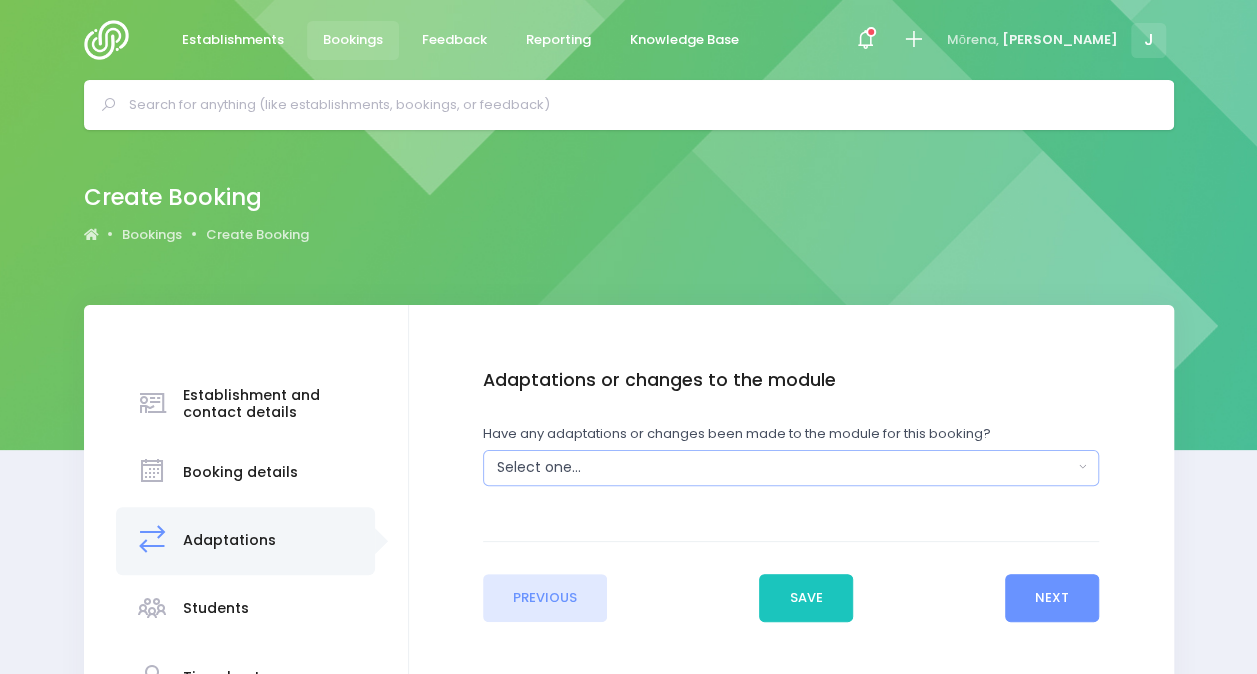 click on "Select one..." at bounding box center (785, 467) 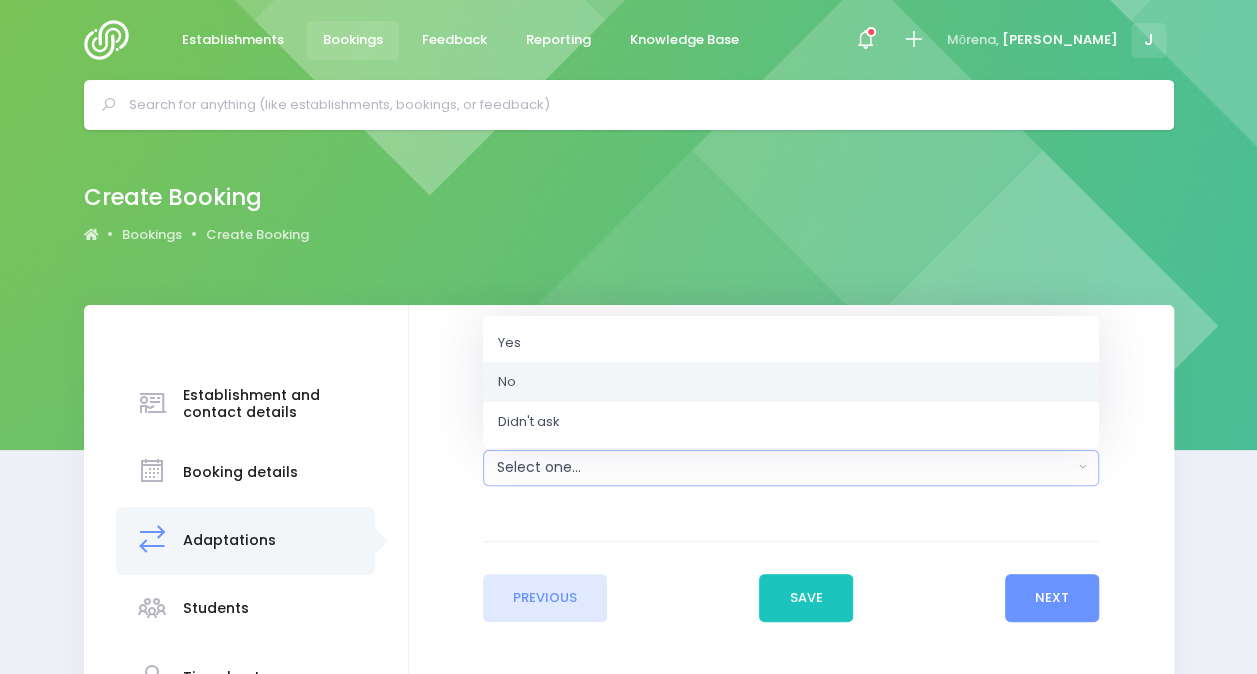 click on "No" at bounding box center [791, 382] 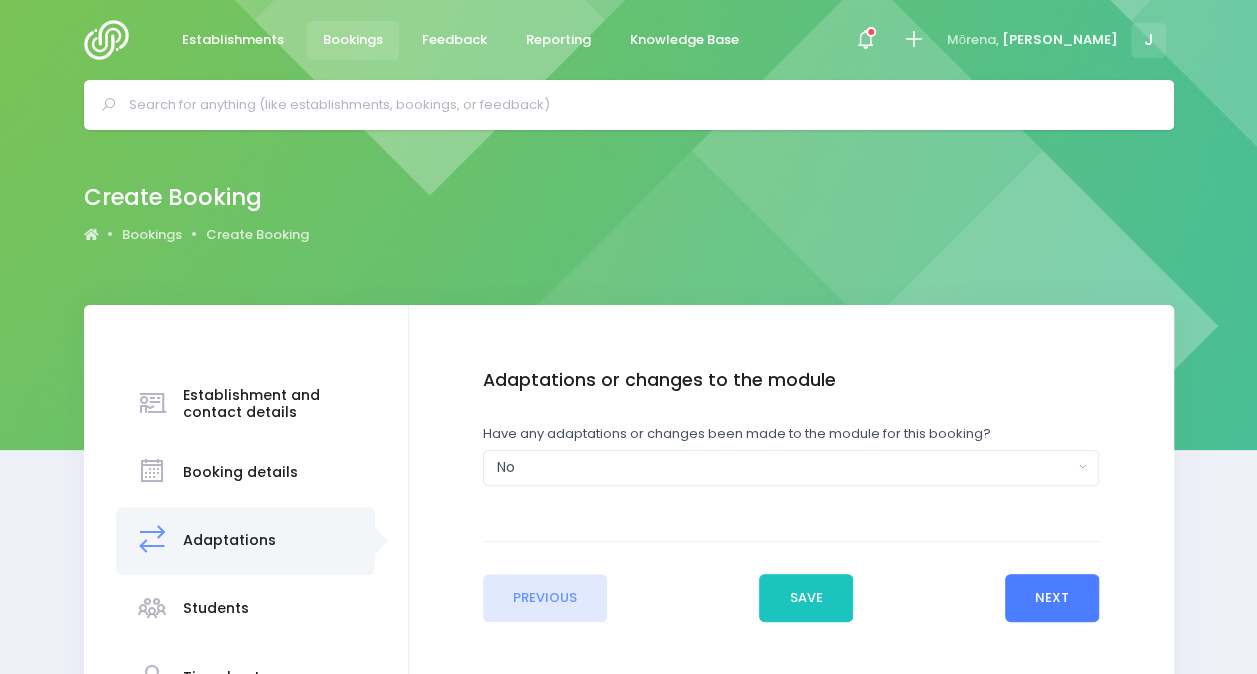 click on "Next" at bounding box center [1052, 598] 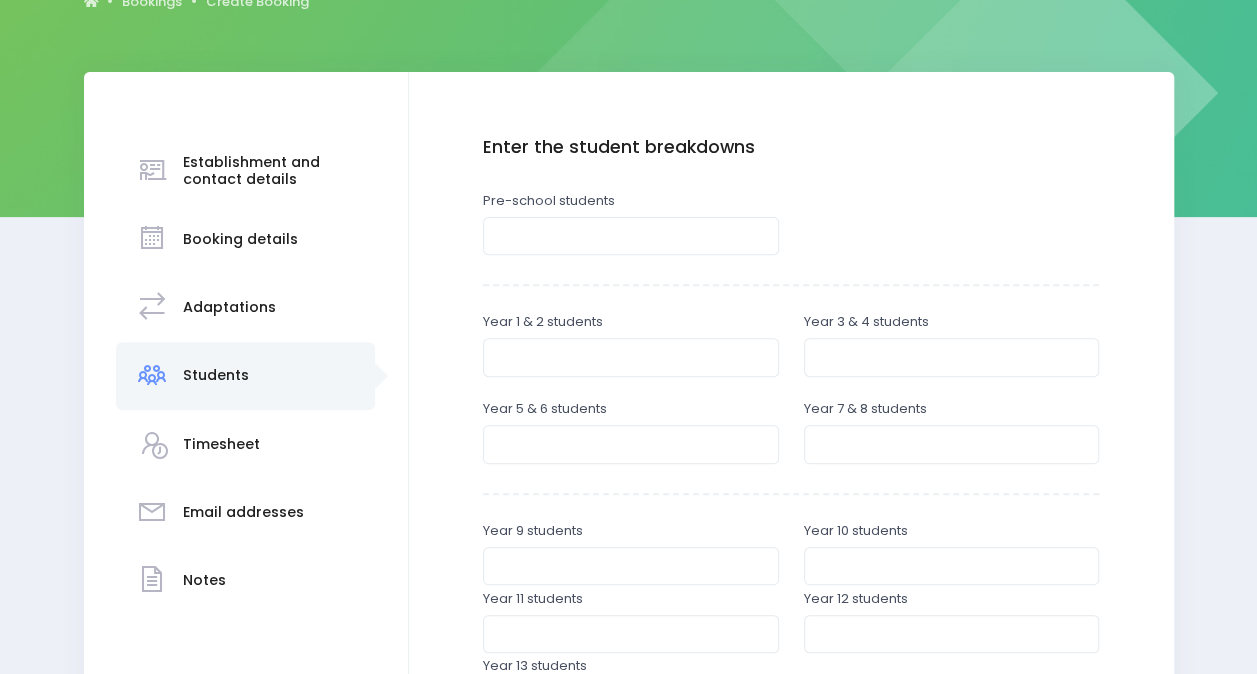 scroll, scrollTop: 232, scrollLeft: 0, axis: vertical 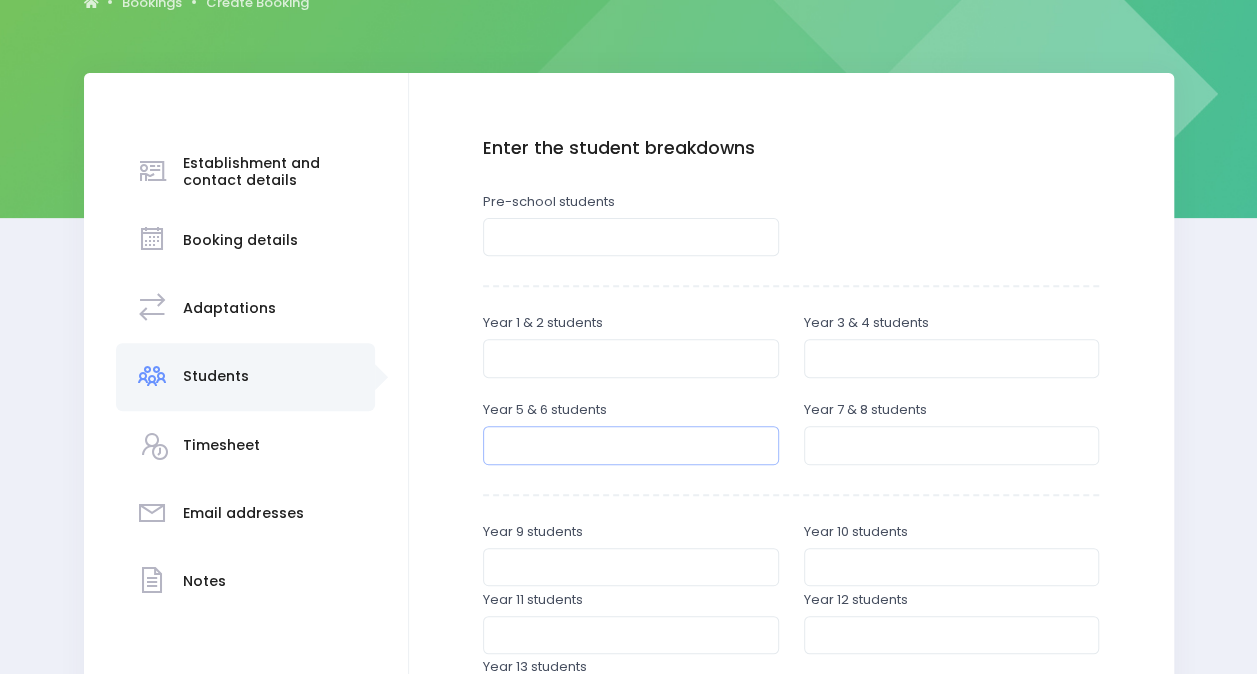 click at bounding box center (631, 445) 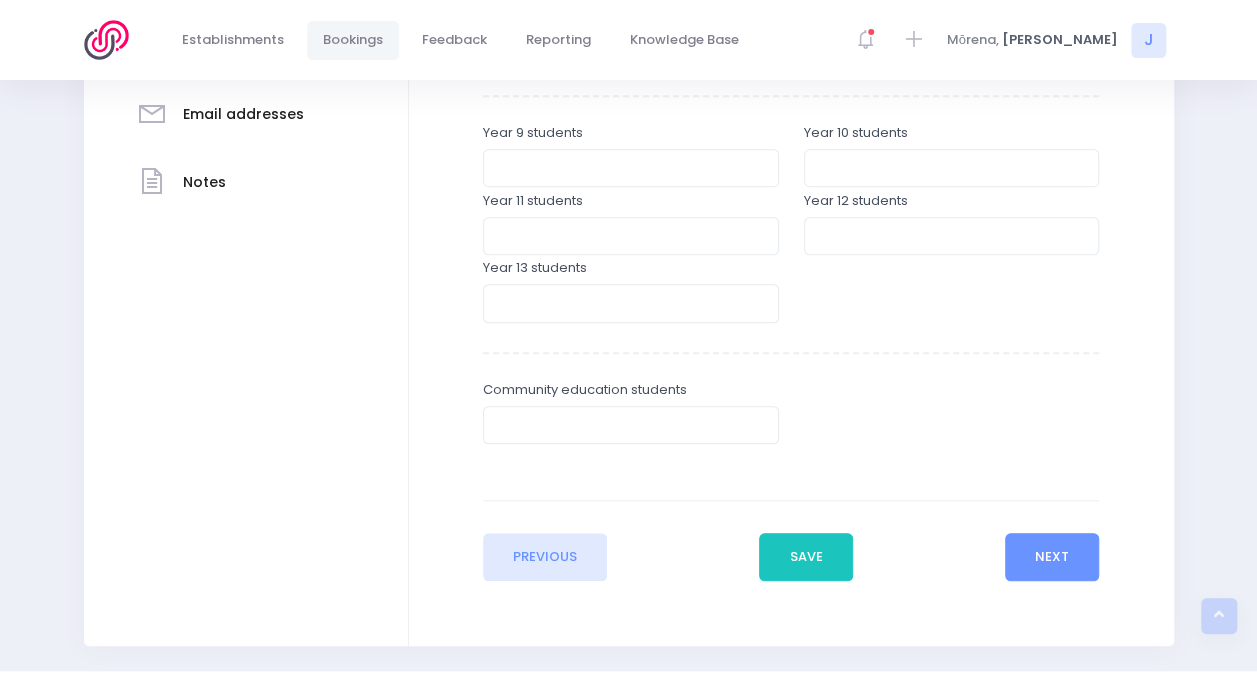 scroll, scrollTop: 634, scrollLeft: 0, axis: vertical 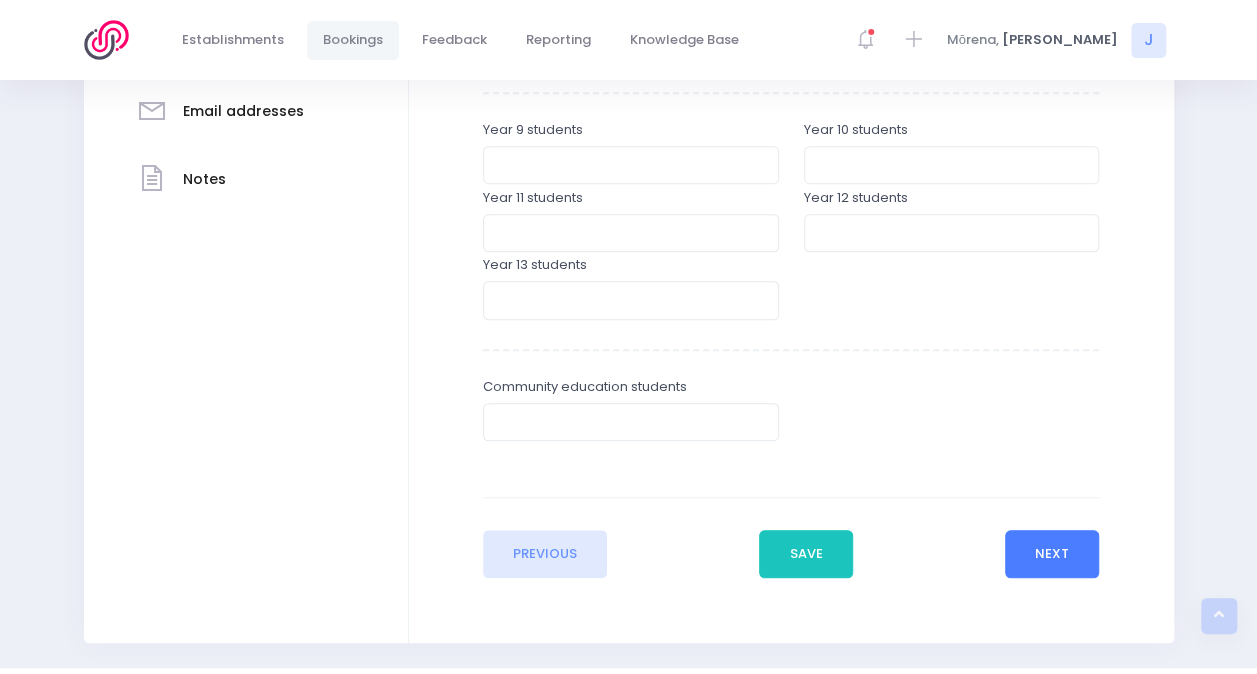 type on "30" 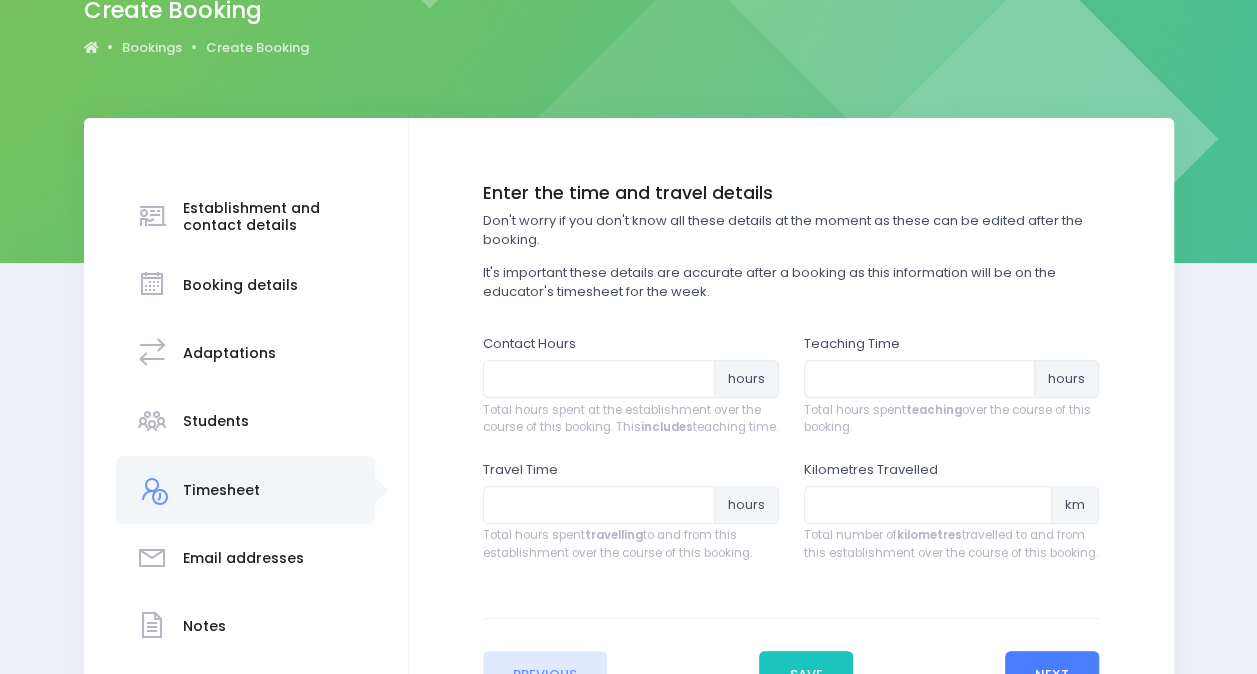 scroll, scrollTop: 190, scrollLeft: 0, axis: vertical 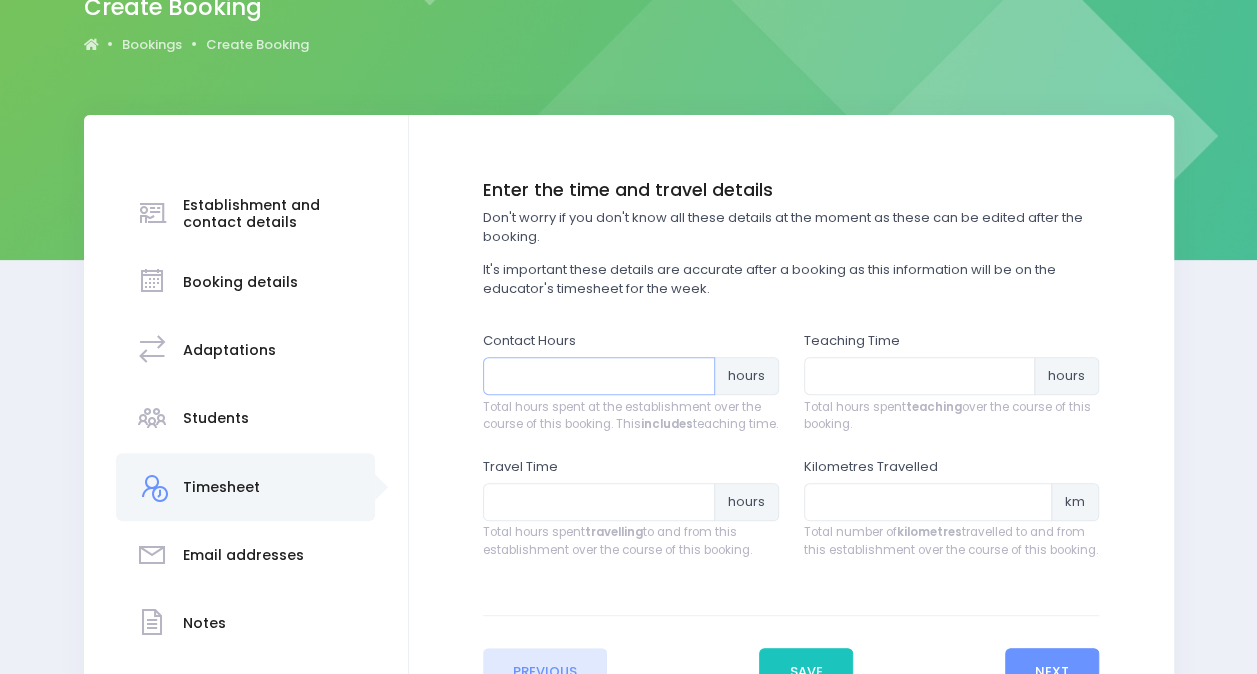 click at bounding box center [599, 376] 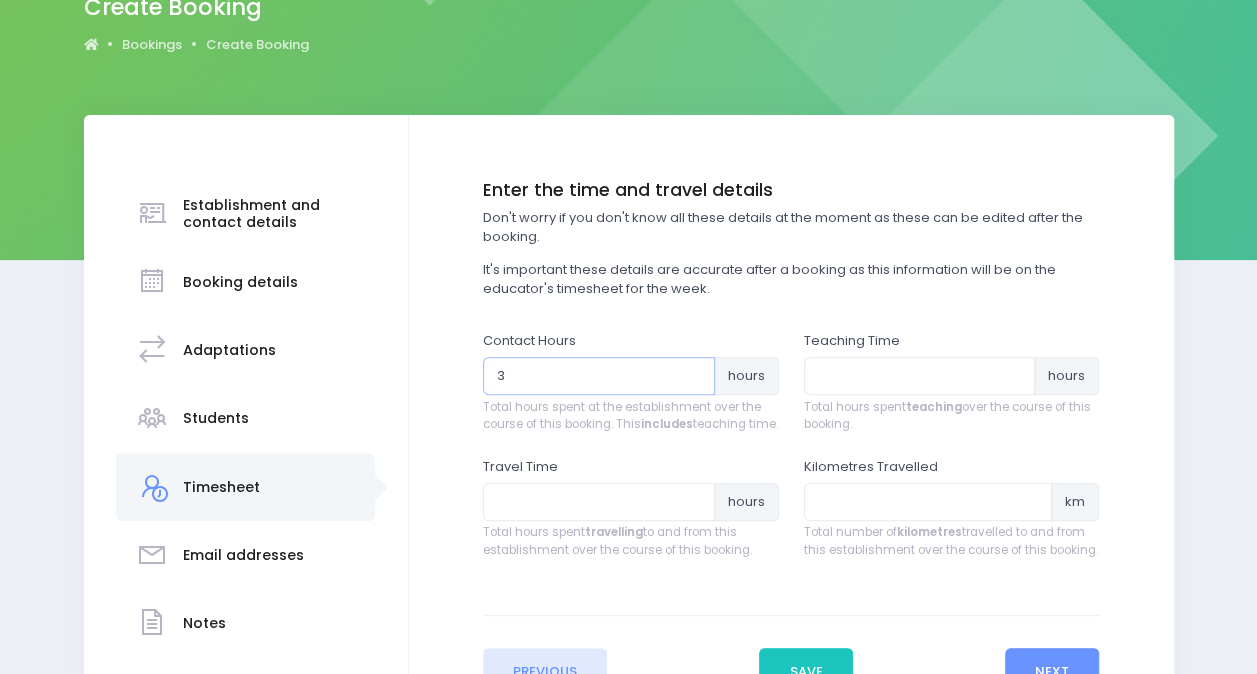 type on "3" 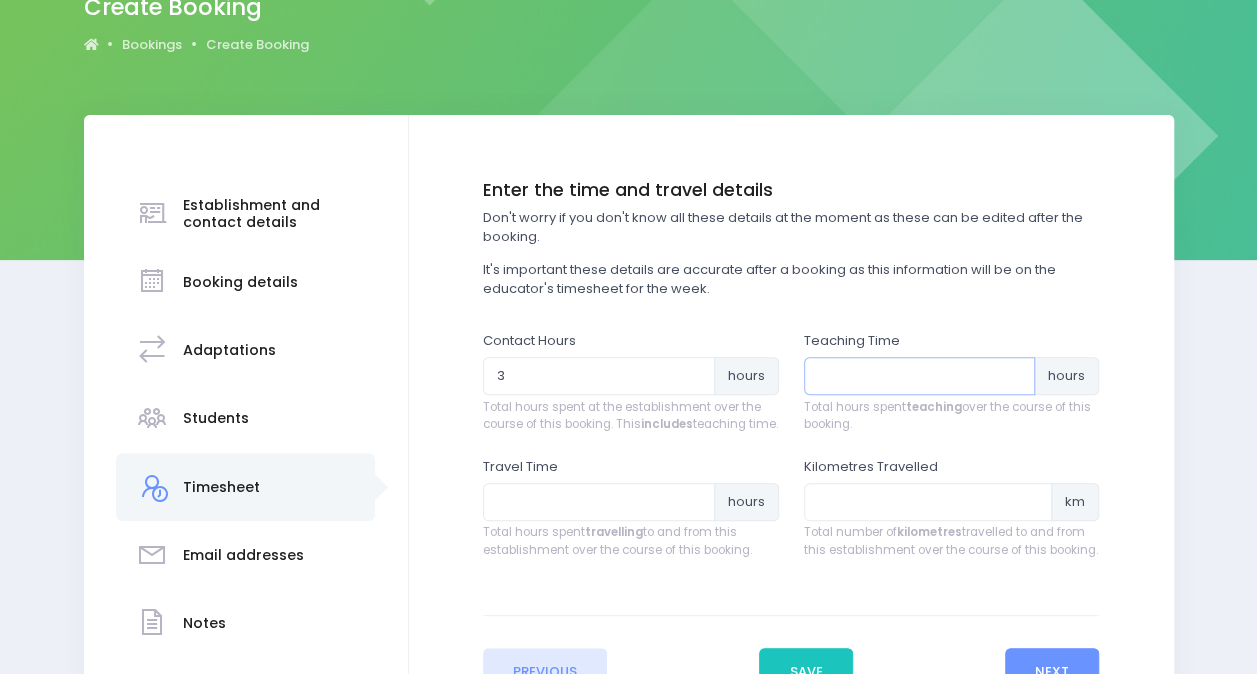 click at bounding box center (920, 376) 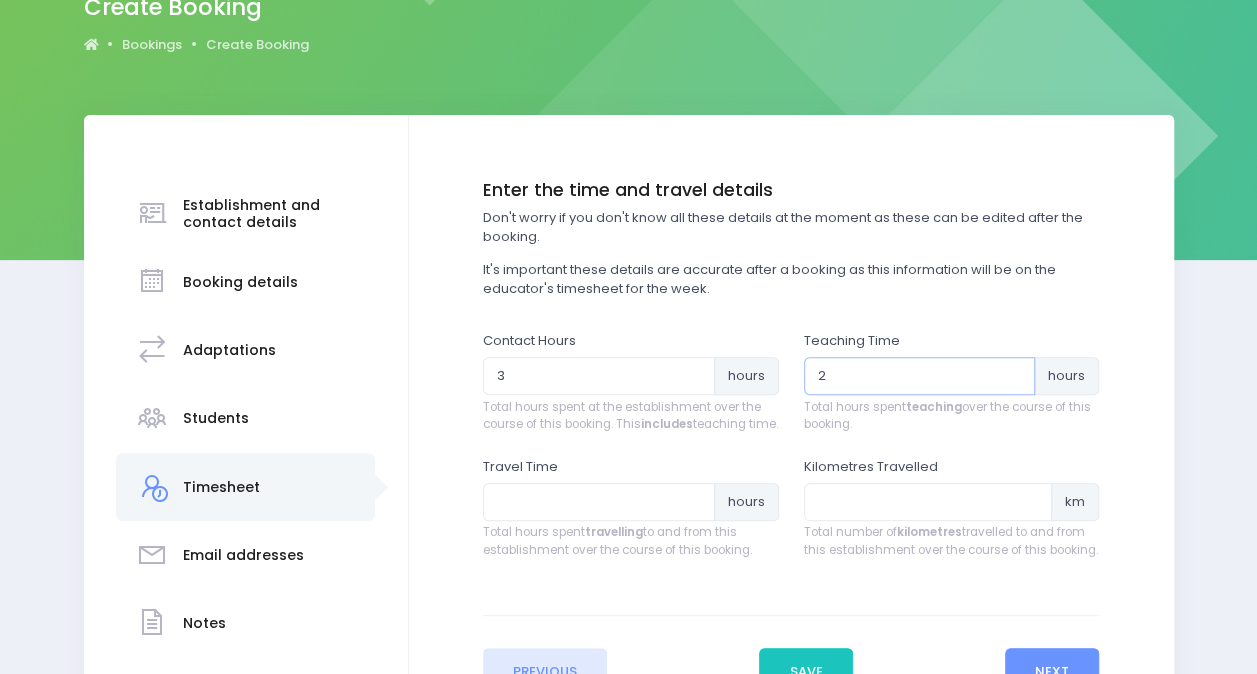 type on "2" 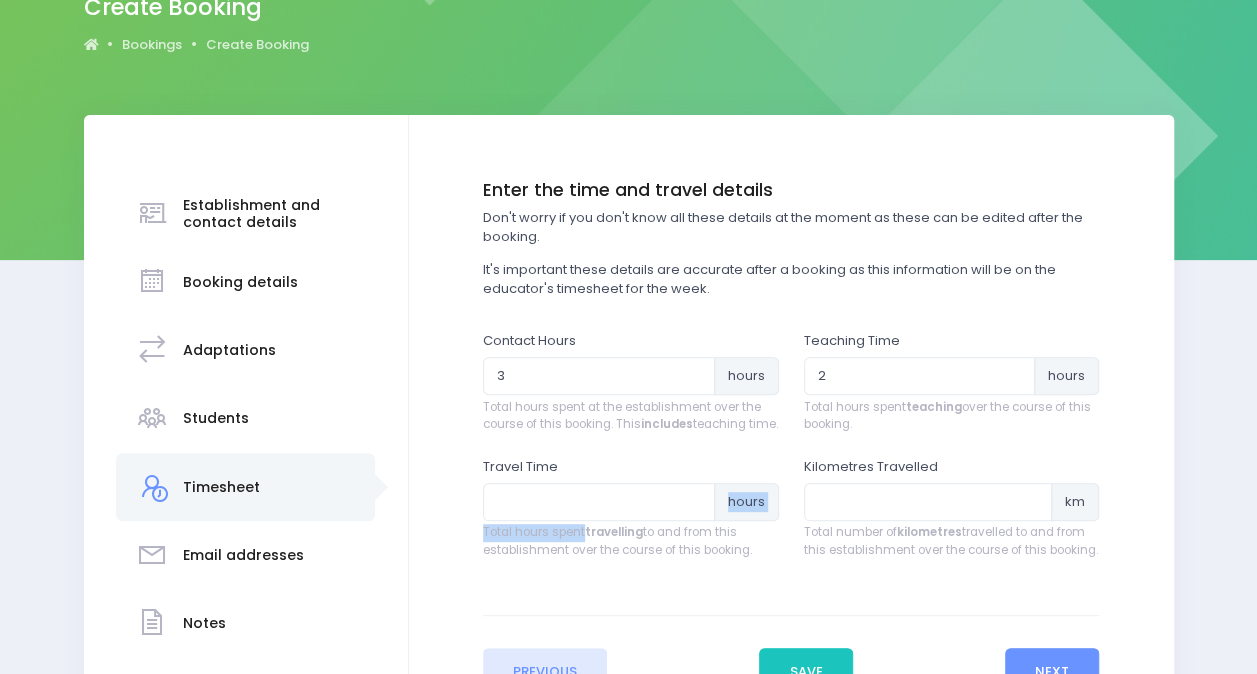 drag, startPoint x: 582, startPoint y: 542, endPoint x: 598, endPoint y: 517, distance: 29.681644 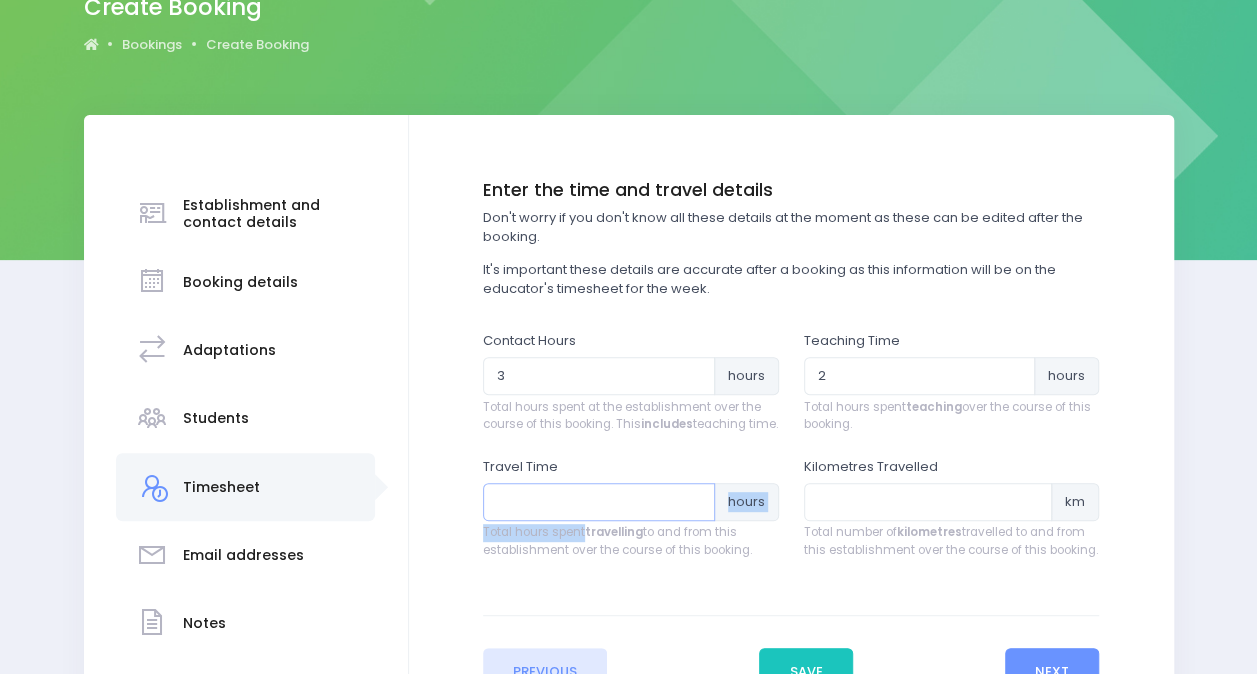 click at bounding box center [599, 502] 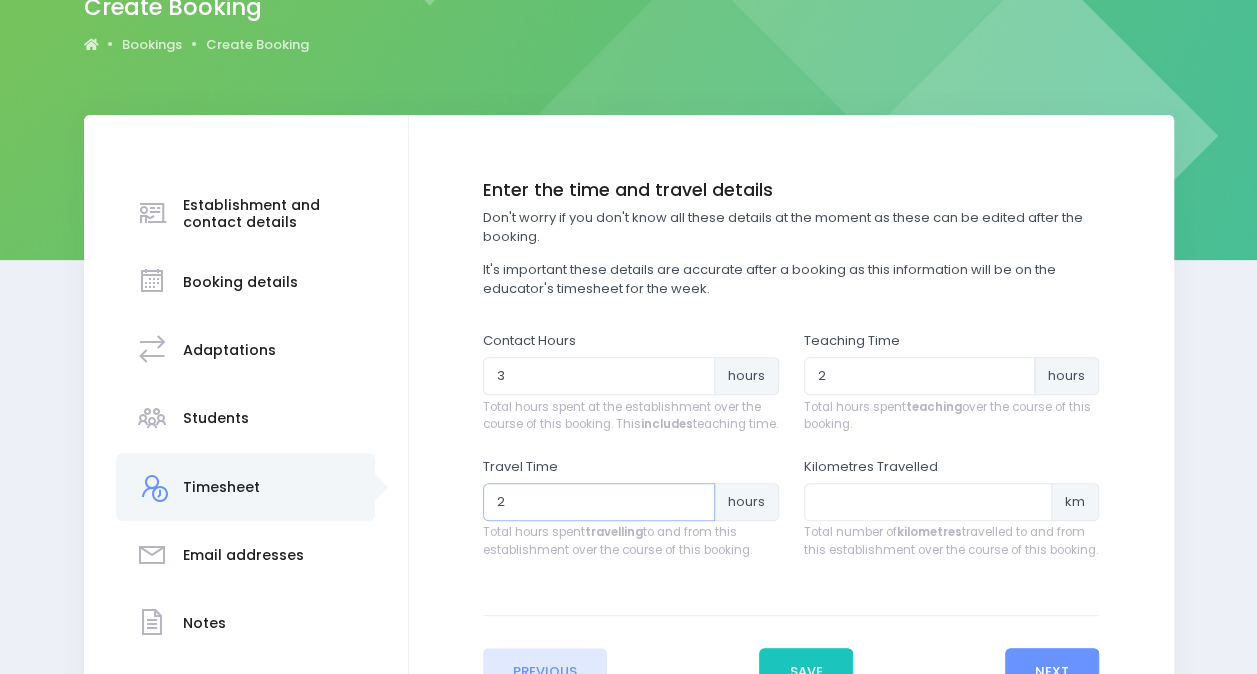 type on "2" 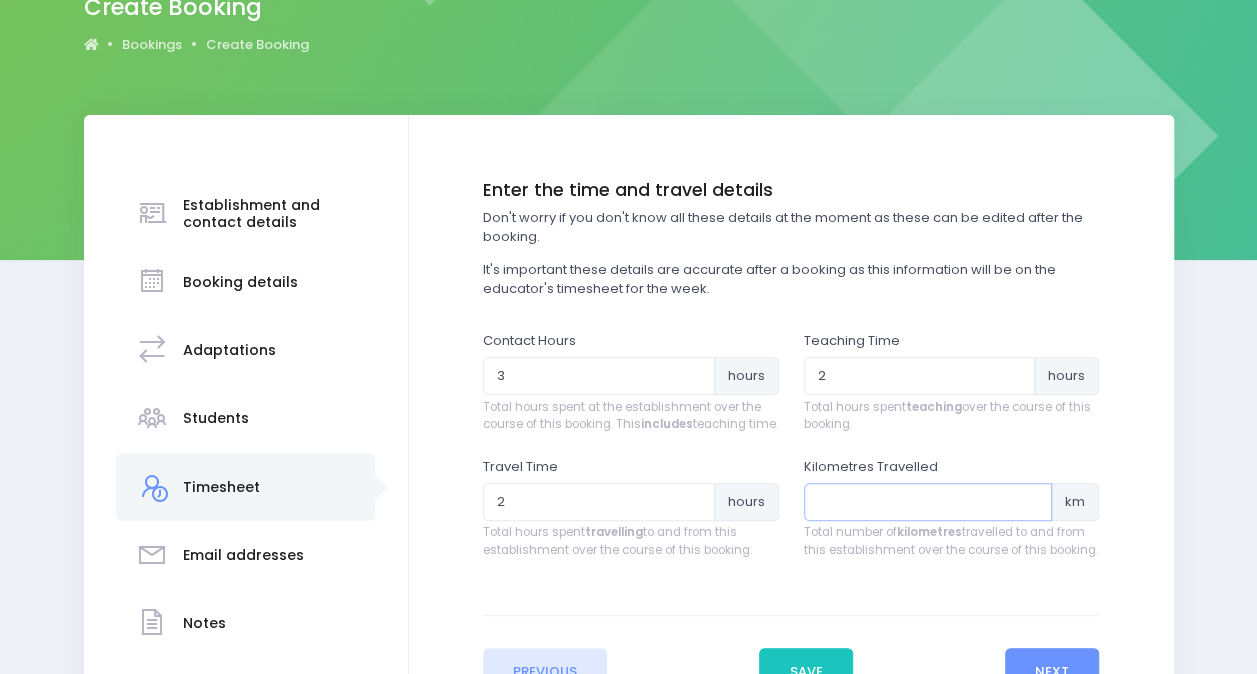 click at bounding box center (928, 502) 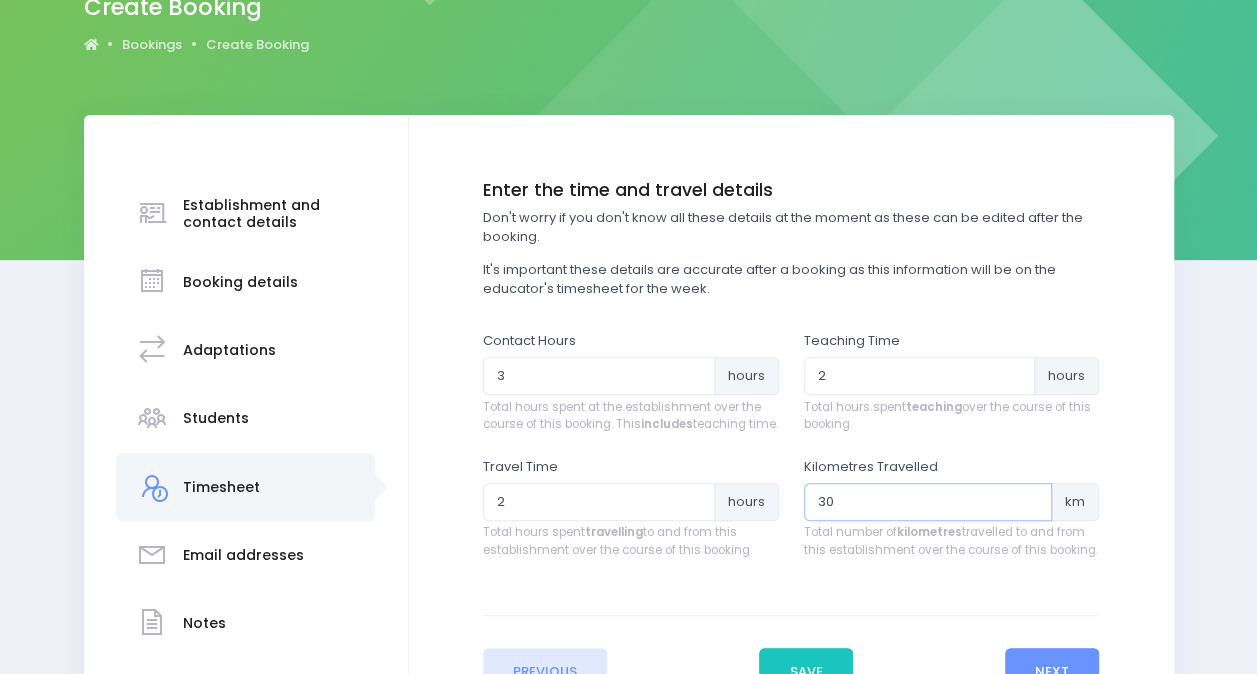scroll, scrollTop: 383, scrollLeft: 0, axis: vertical 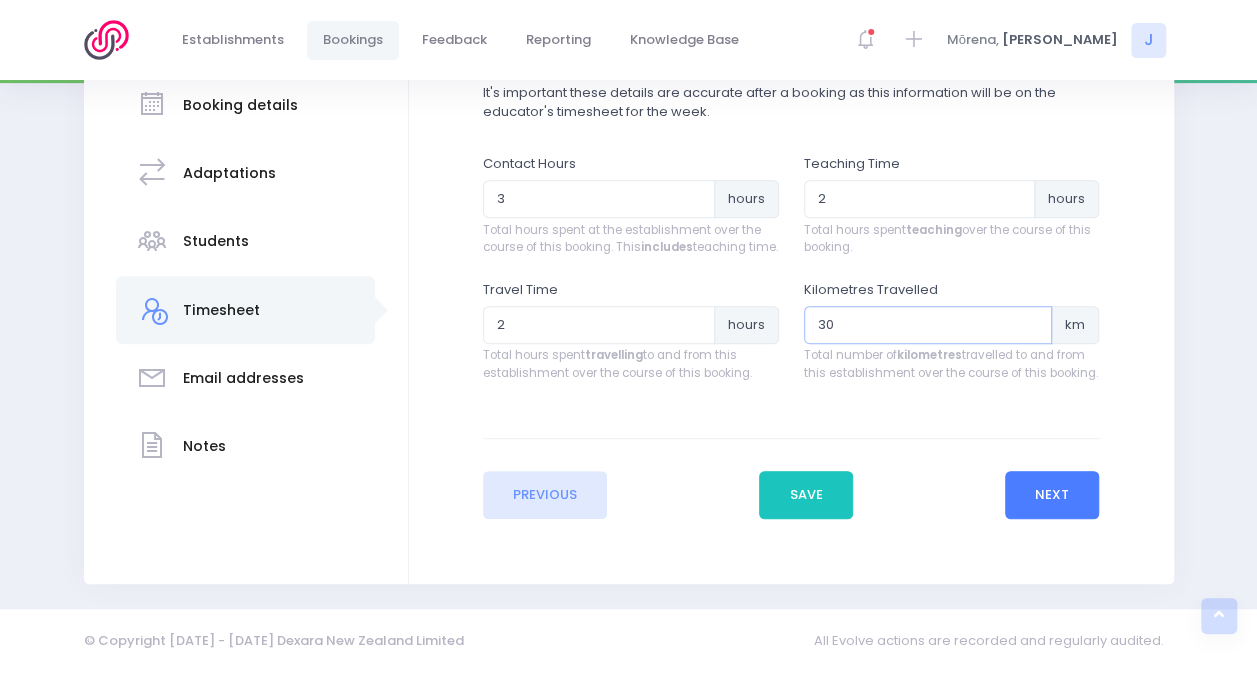 type on "30" 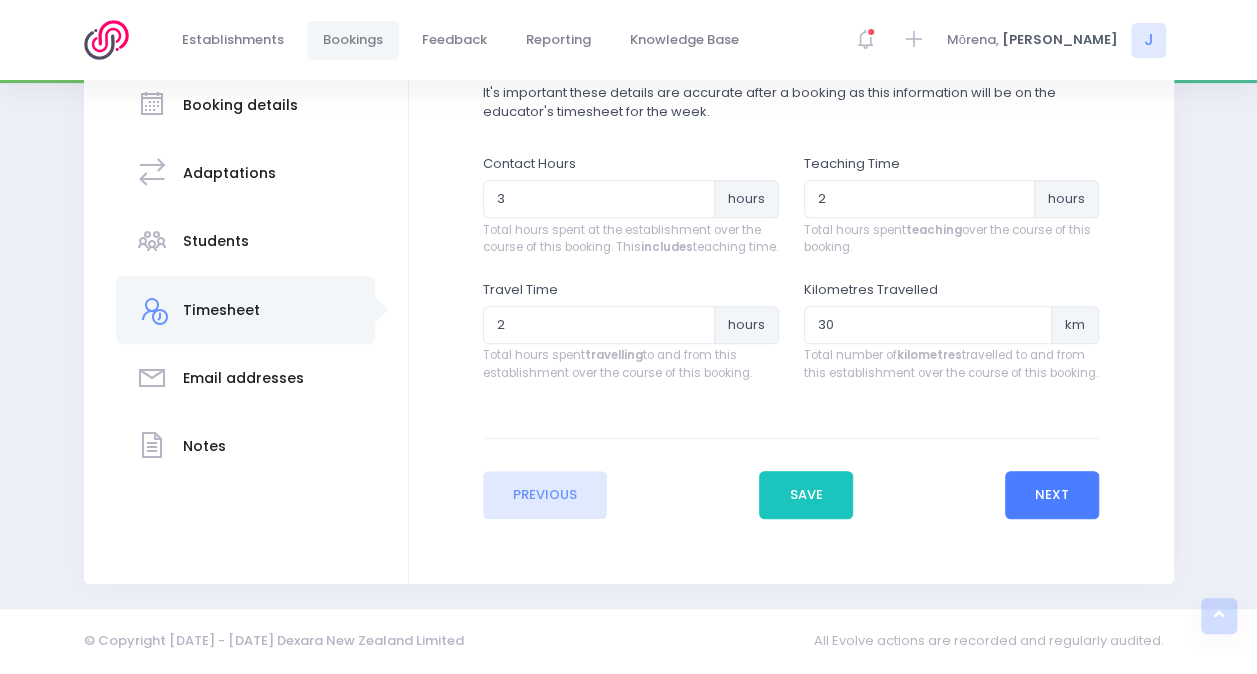 click on "Next" at bounding box center [1052, 495] 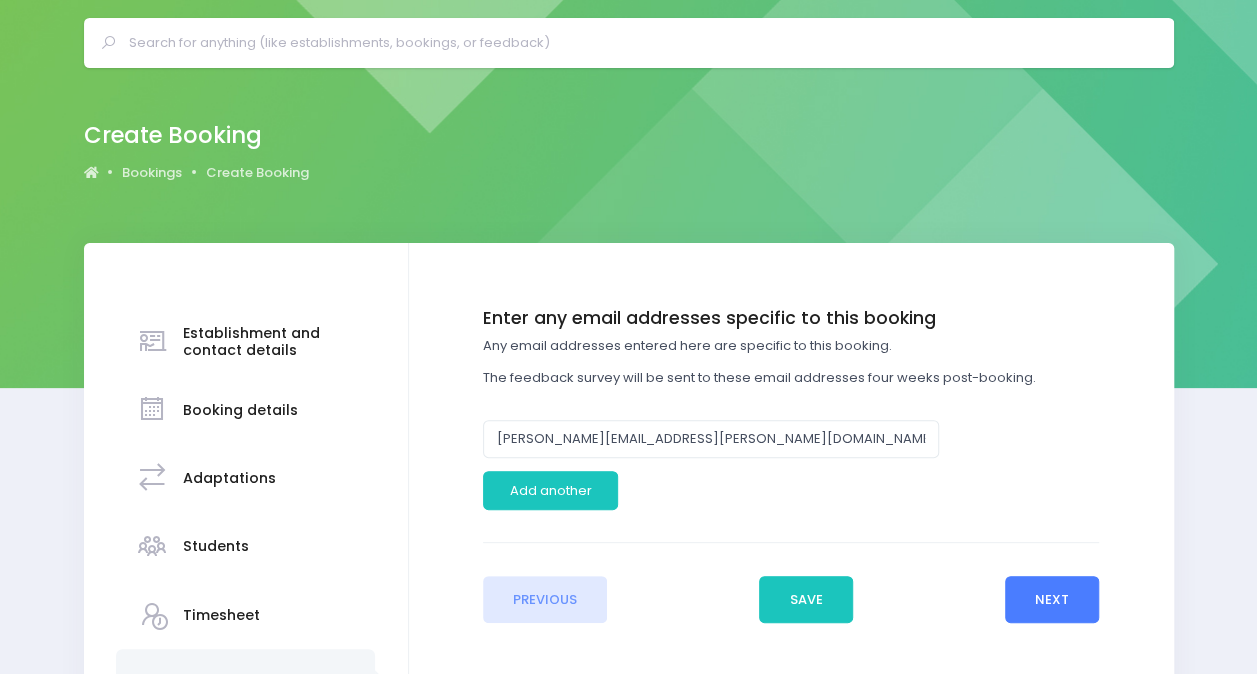 scroll, scrollTop: 0, scrollLeft: 0, axis: both 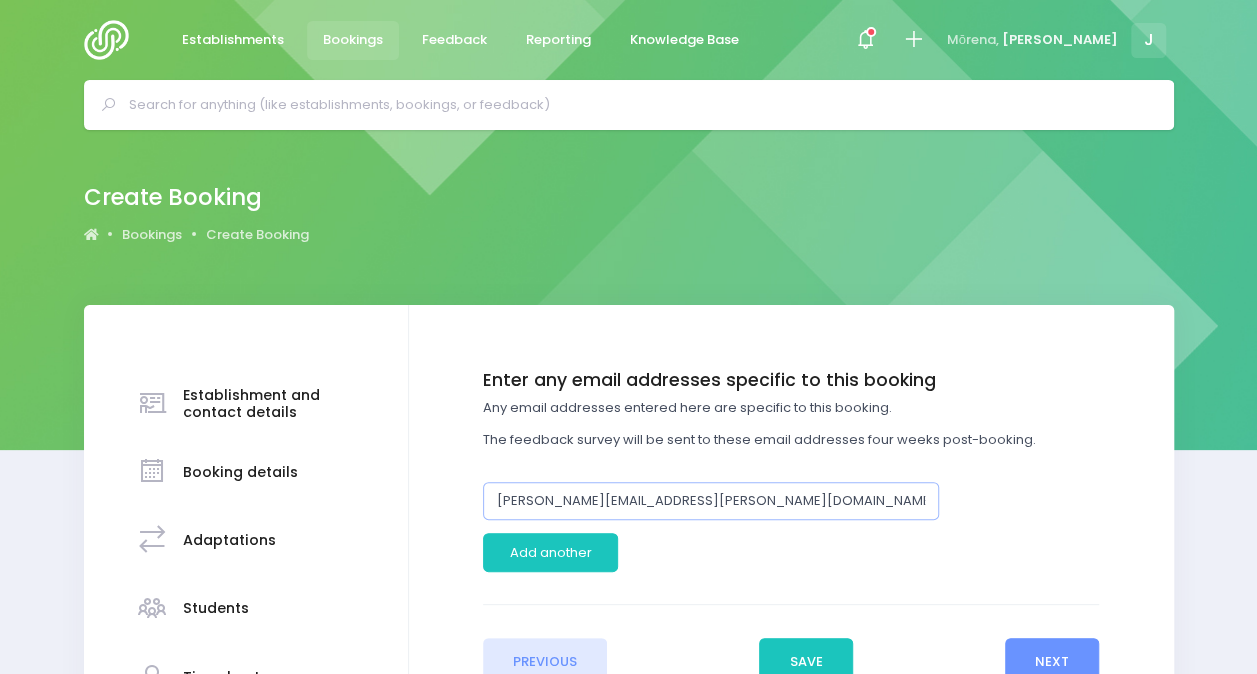 drag, startPoint x: 532, startPoint y: 498, endPoint x: 458, endPoint y: 491, distance: 74.330345 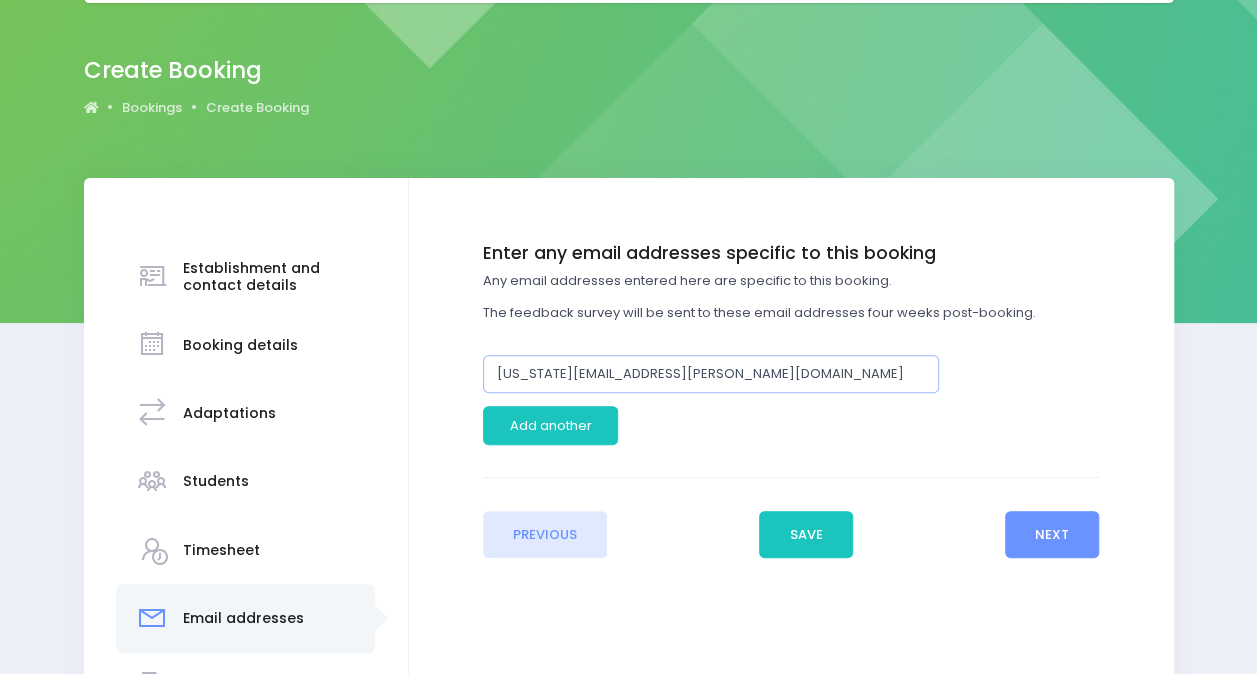 scroll, scrollTop: 128, scrollLeft: 0, axis: vertical 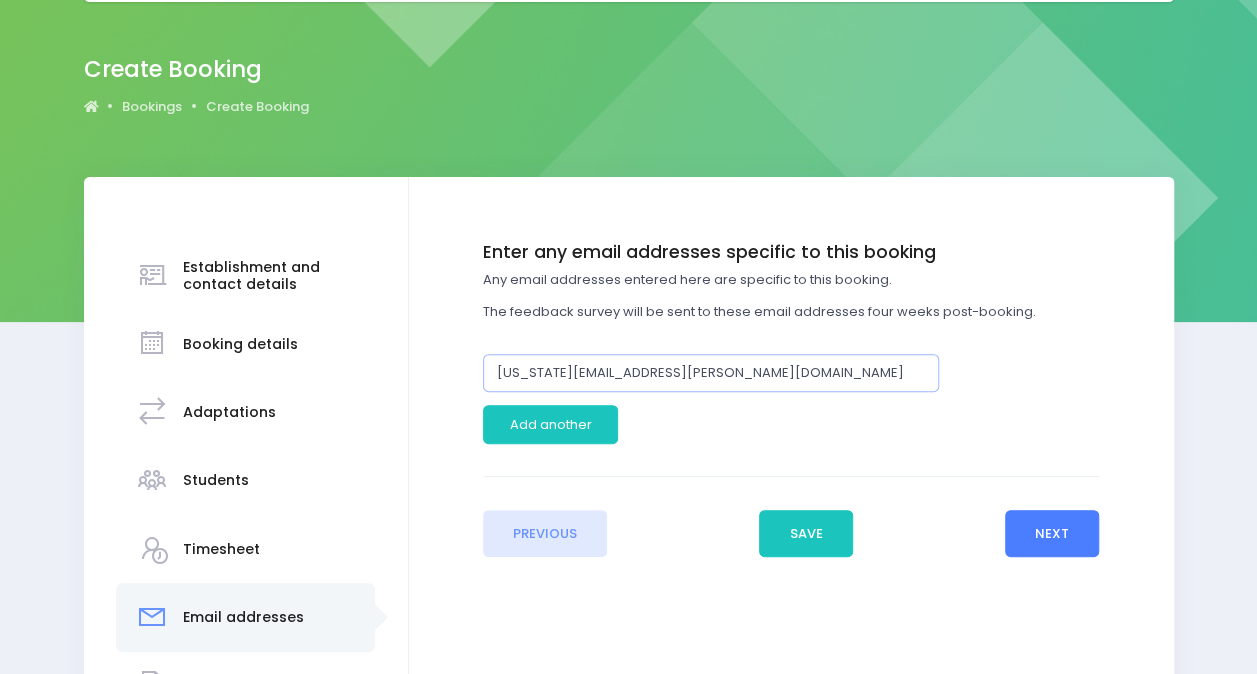 type on "georgia.perfect-tait@youthtown.org.nz" 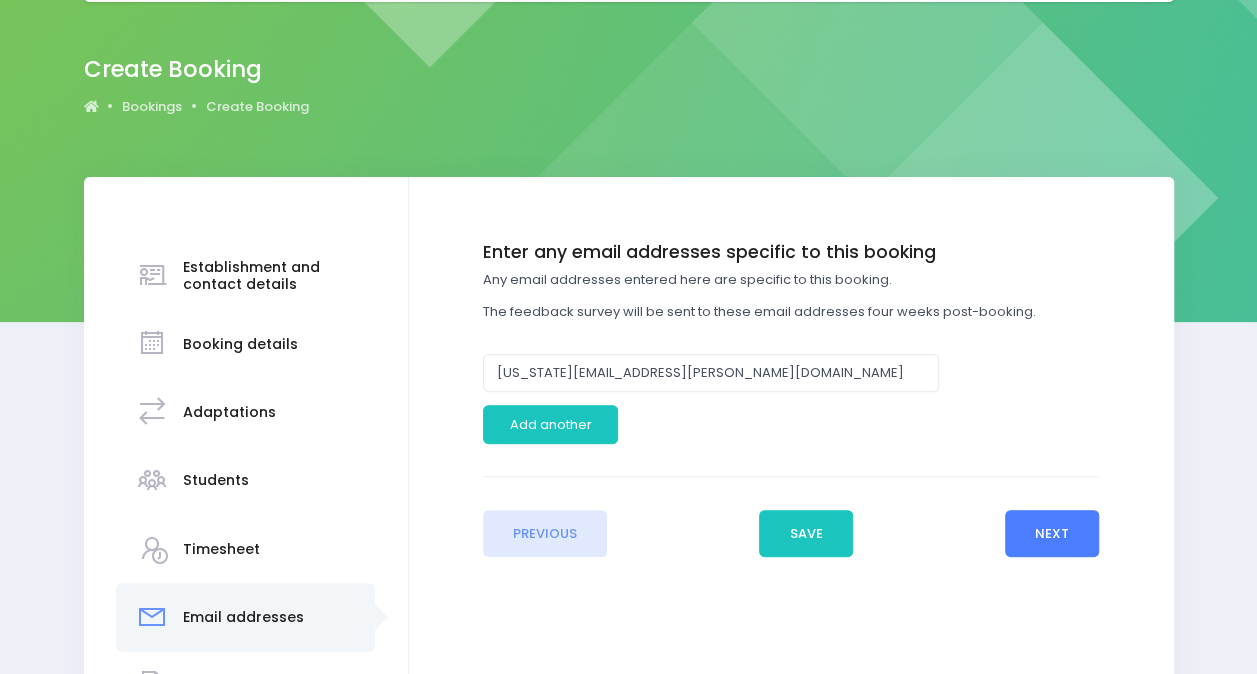 click on "Next" at bounding box center [1052, 534] 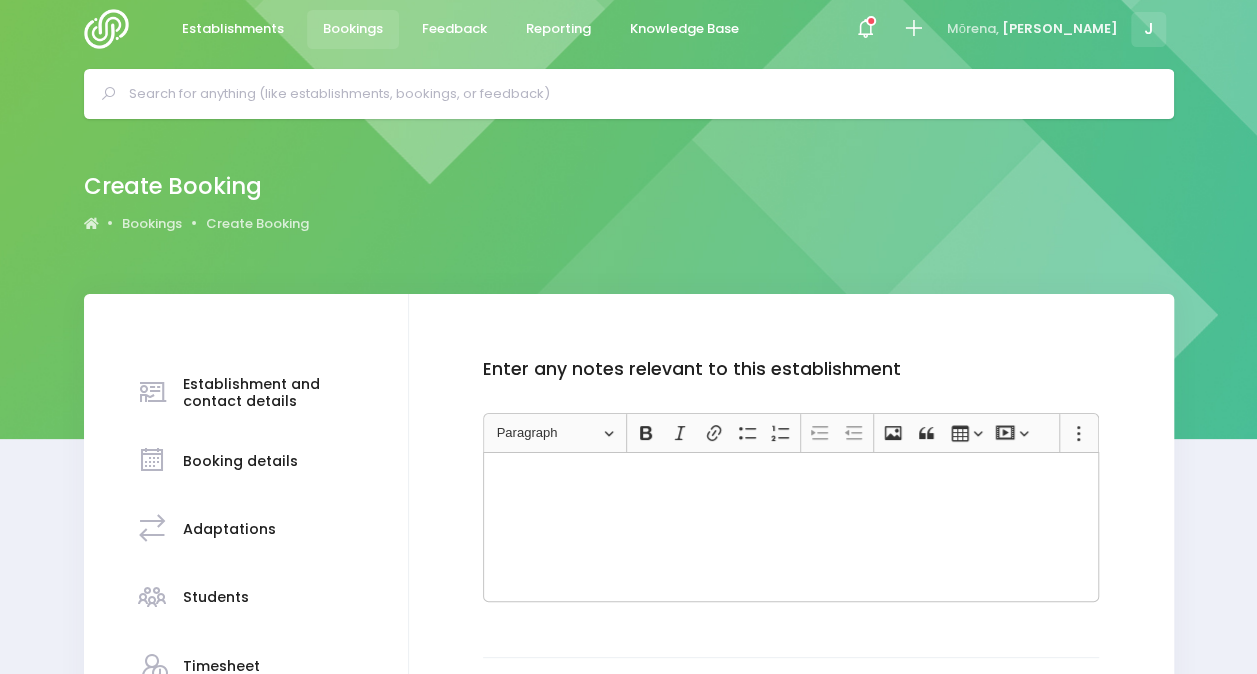 scroll, scrollTop: 0, scrollLeft: 0, axis: both 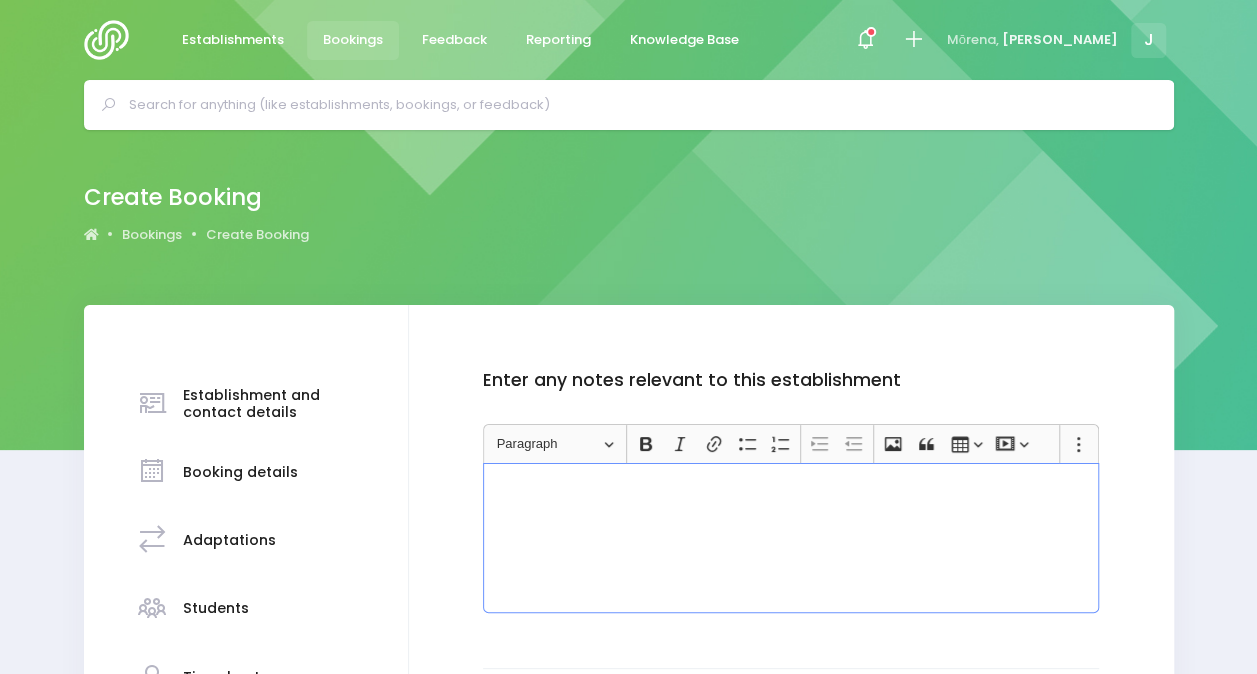 click at bounding box center [791, 538] 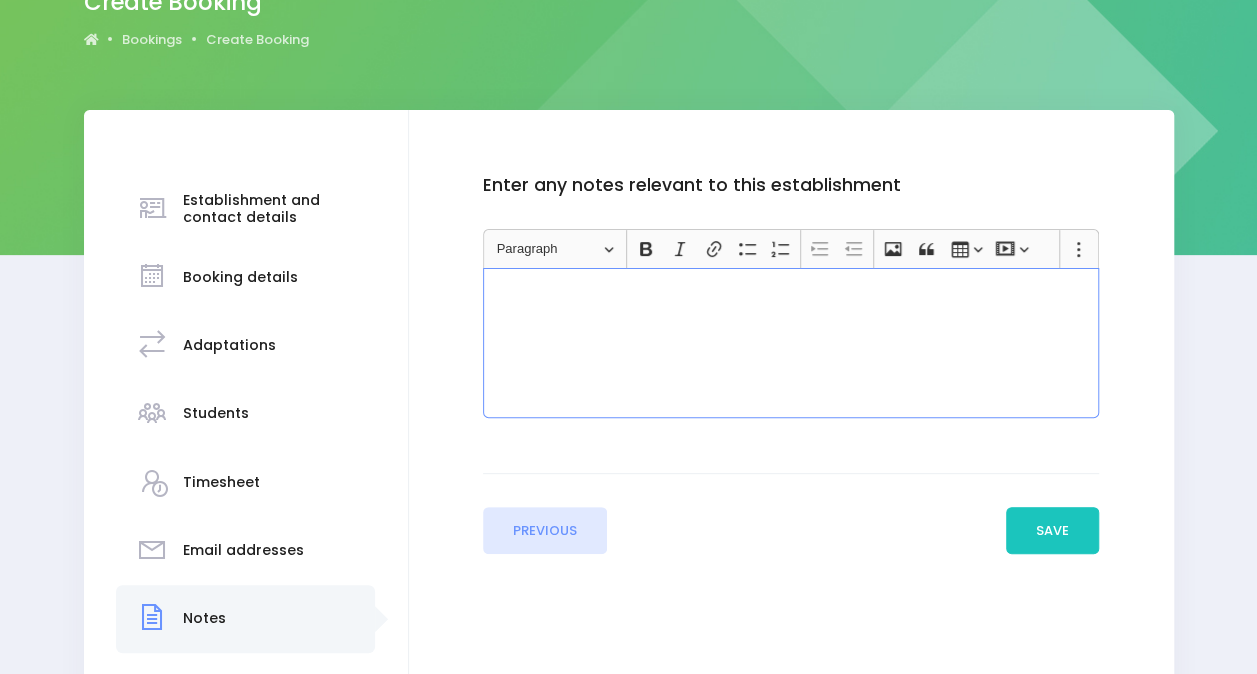 scroll, scrollTop: 196, scrollLeft: 0, axis: vertical 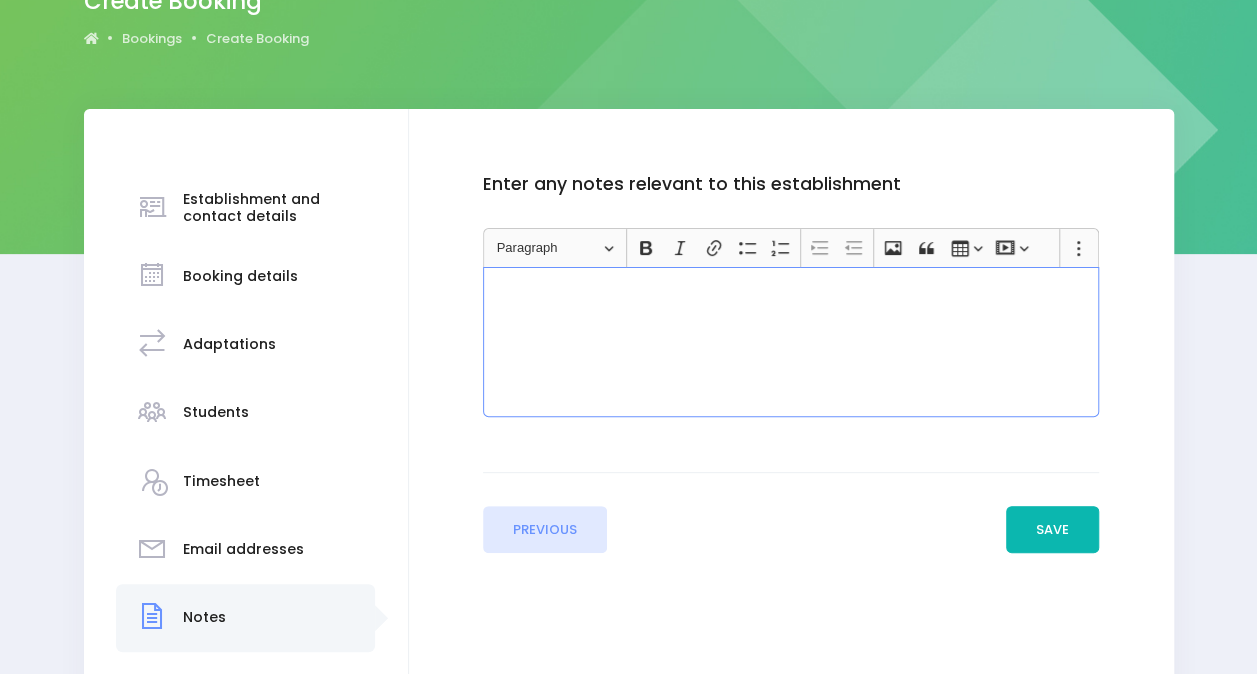 click on "Save" at bounding box center [1053, 530] 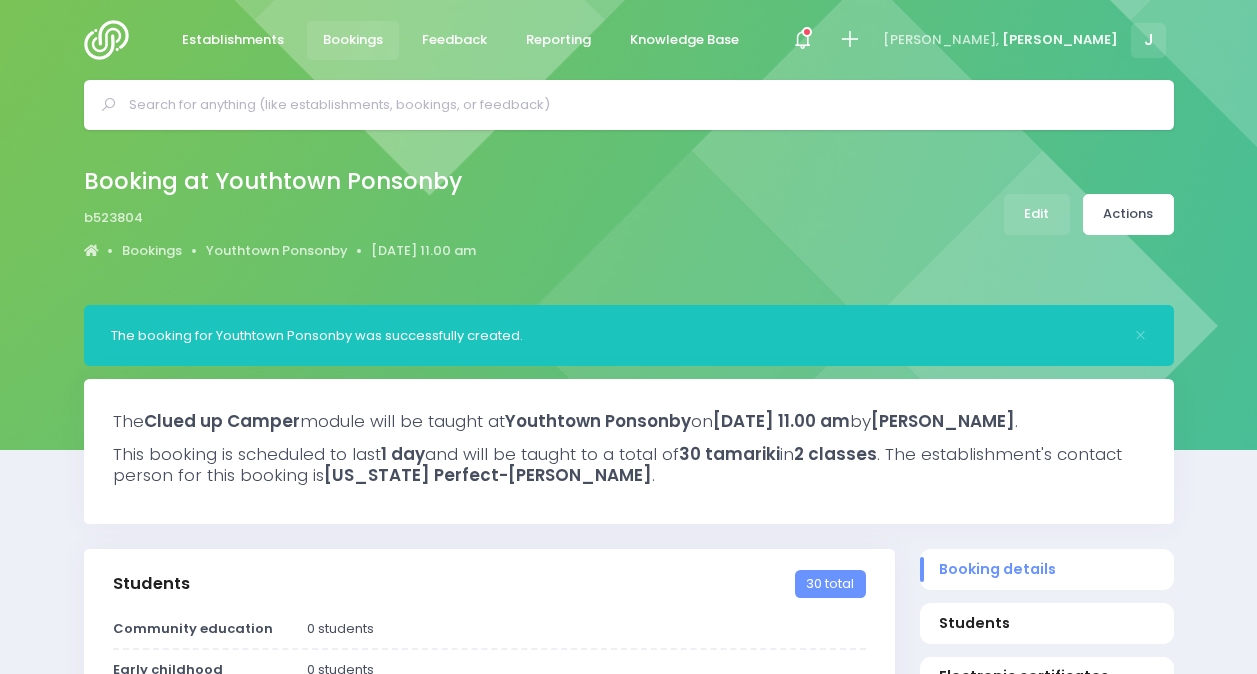 select on "5" 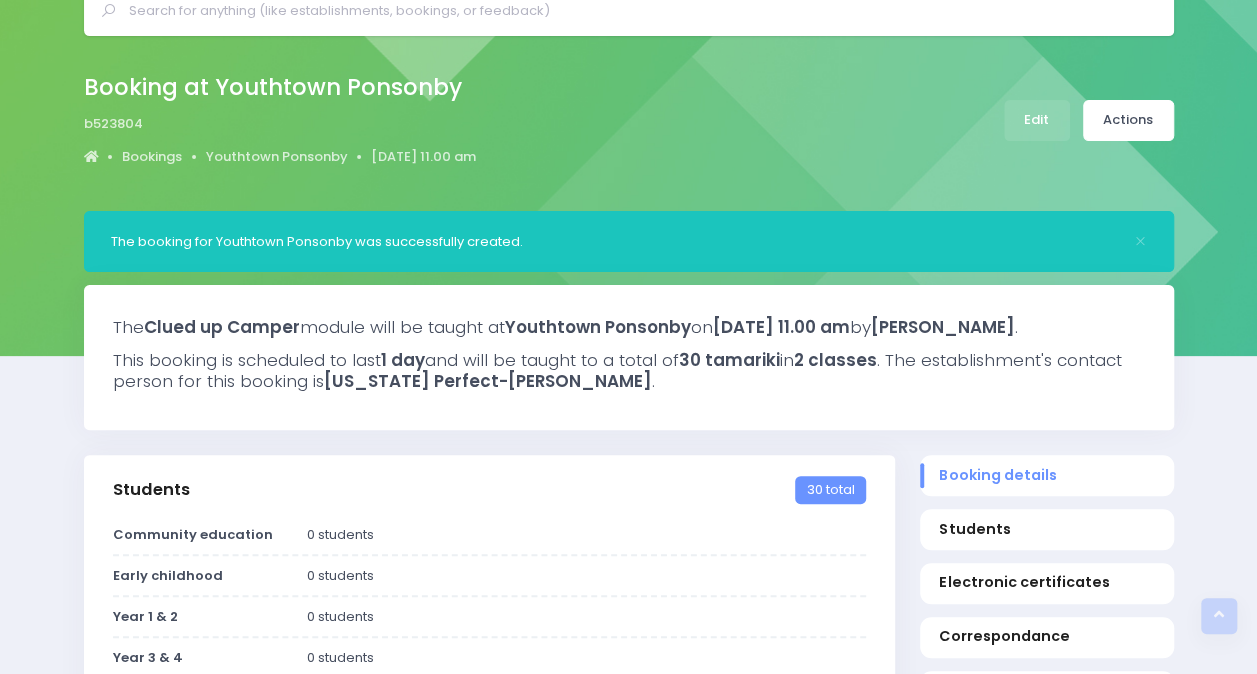 scroll, scrollTop: 0, scrollLeft: 0, axis: both 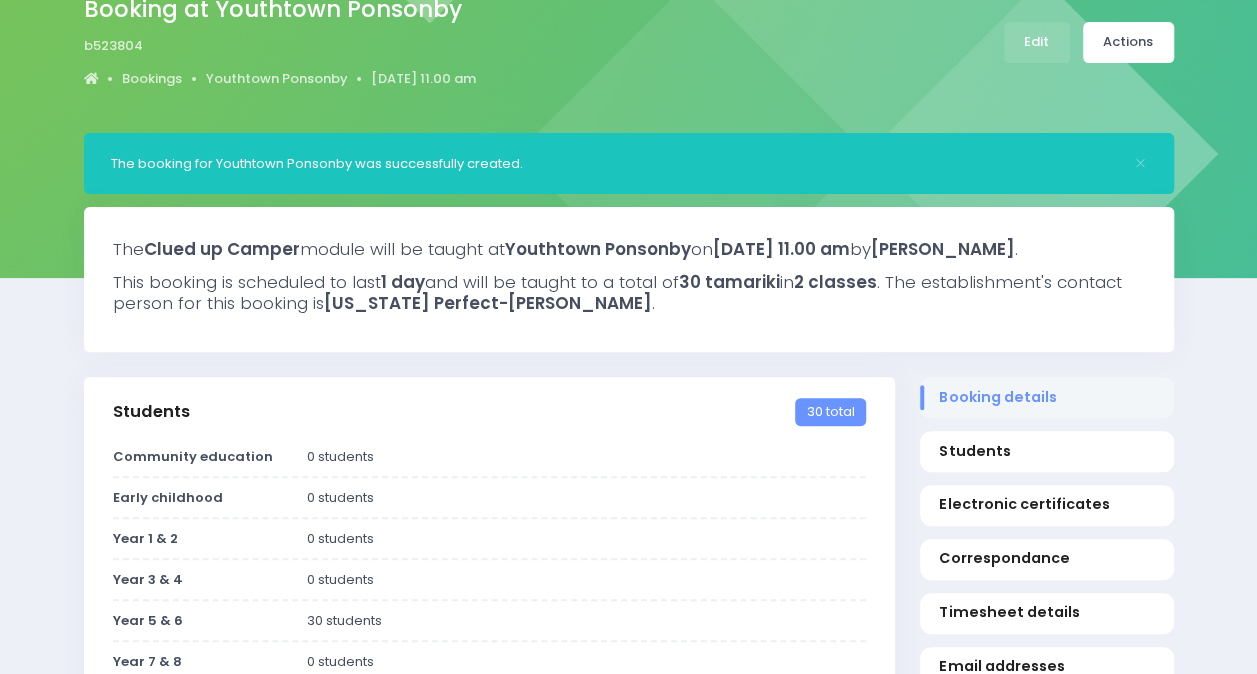 click on "Booking details" at bounding box center [1046, 397] 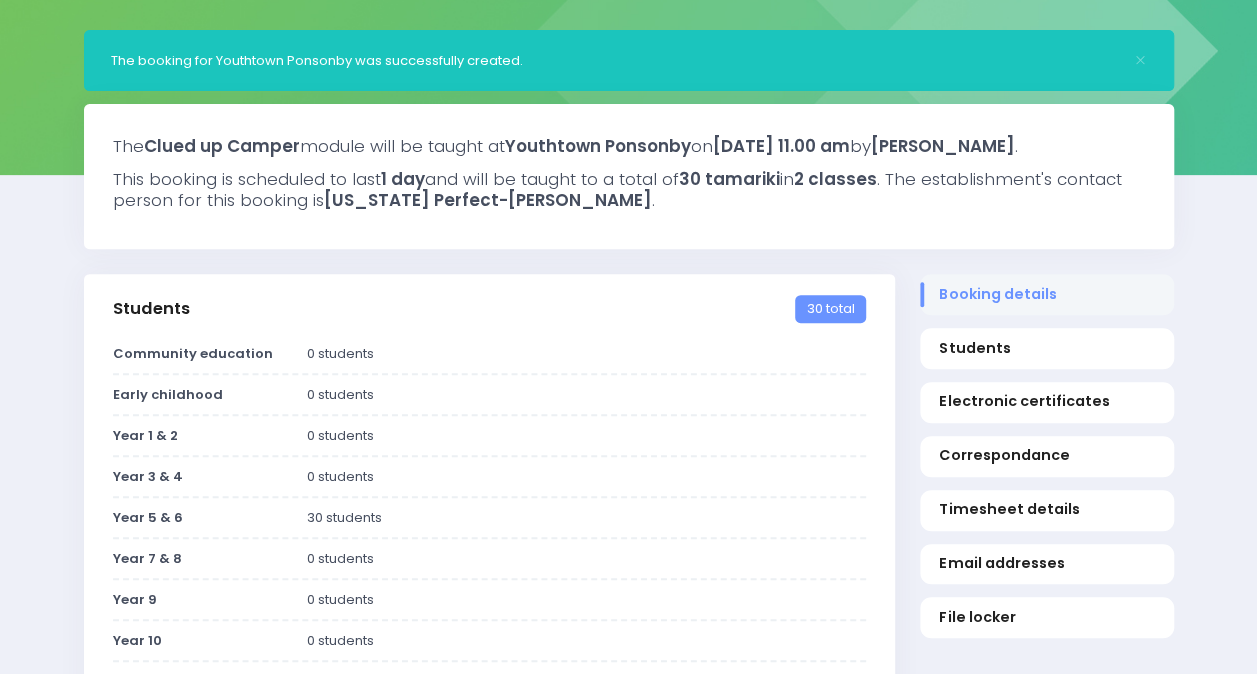 scroll, scrollTop: 278, scrollLeft: 0, axis: vertical 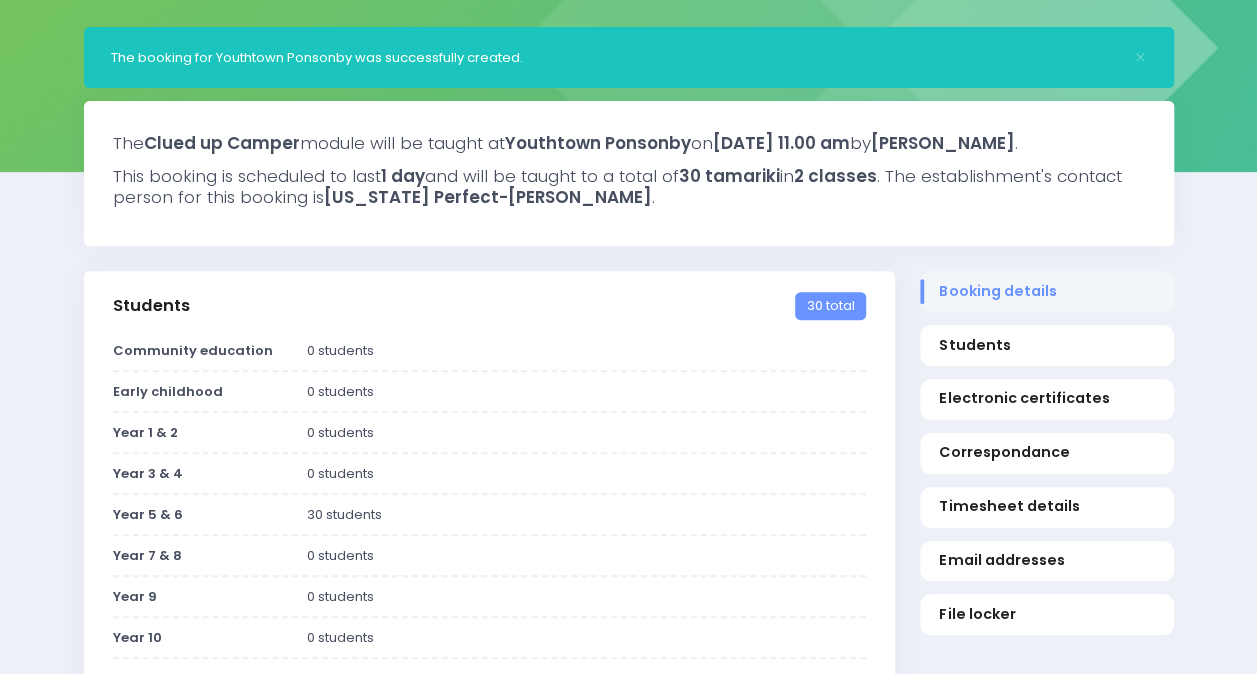 click on "Booking details" at bounding box center [1046, 291] 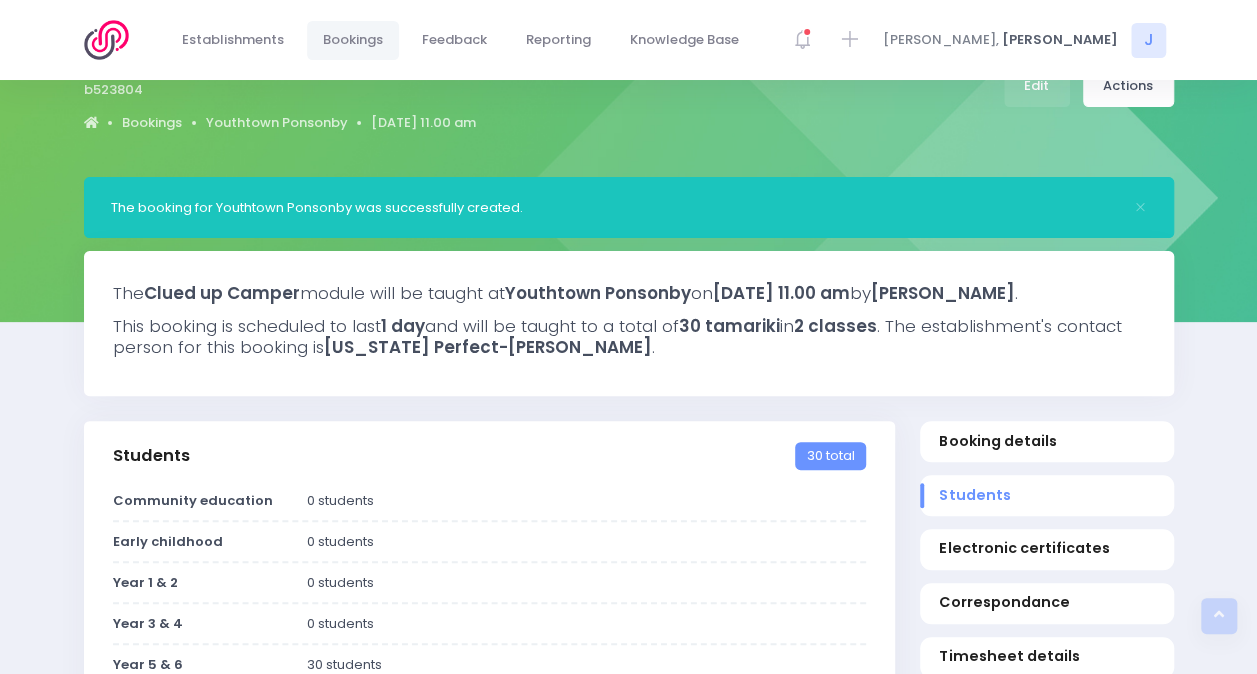 scroll, scrollTop: 0, scrollLeft: 0, axis: both 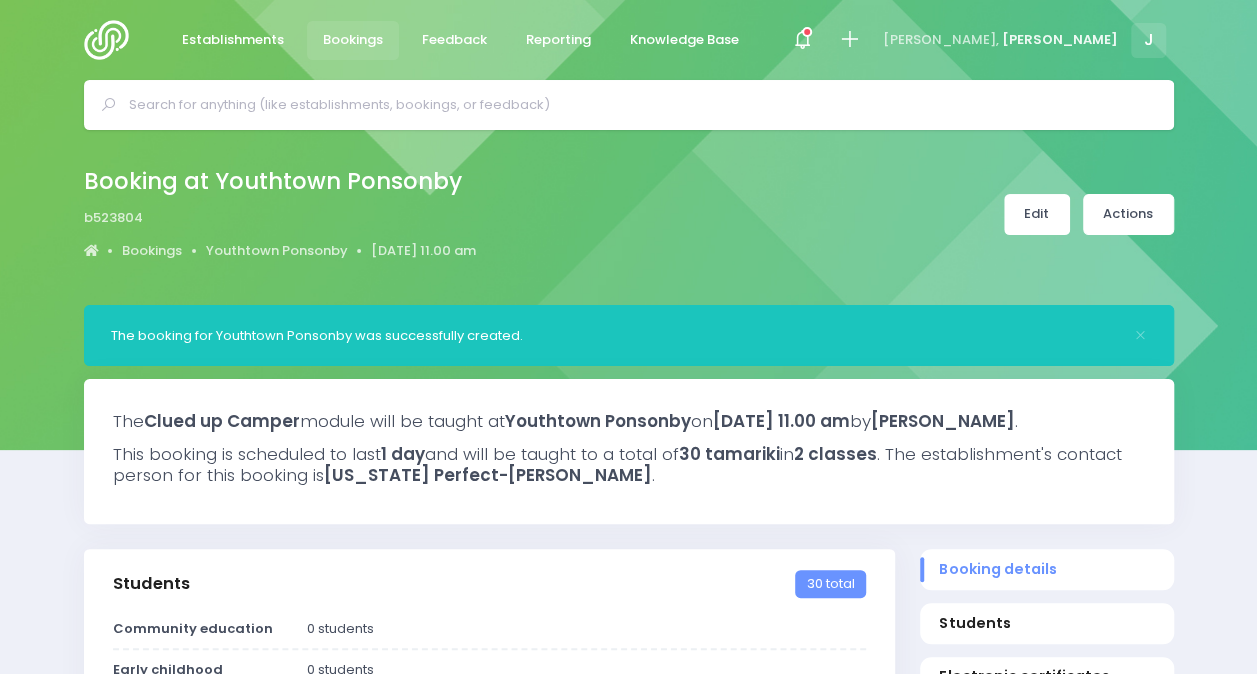 click on "Edit" at bounding box center (1037, 214) 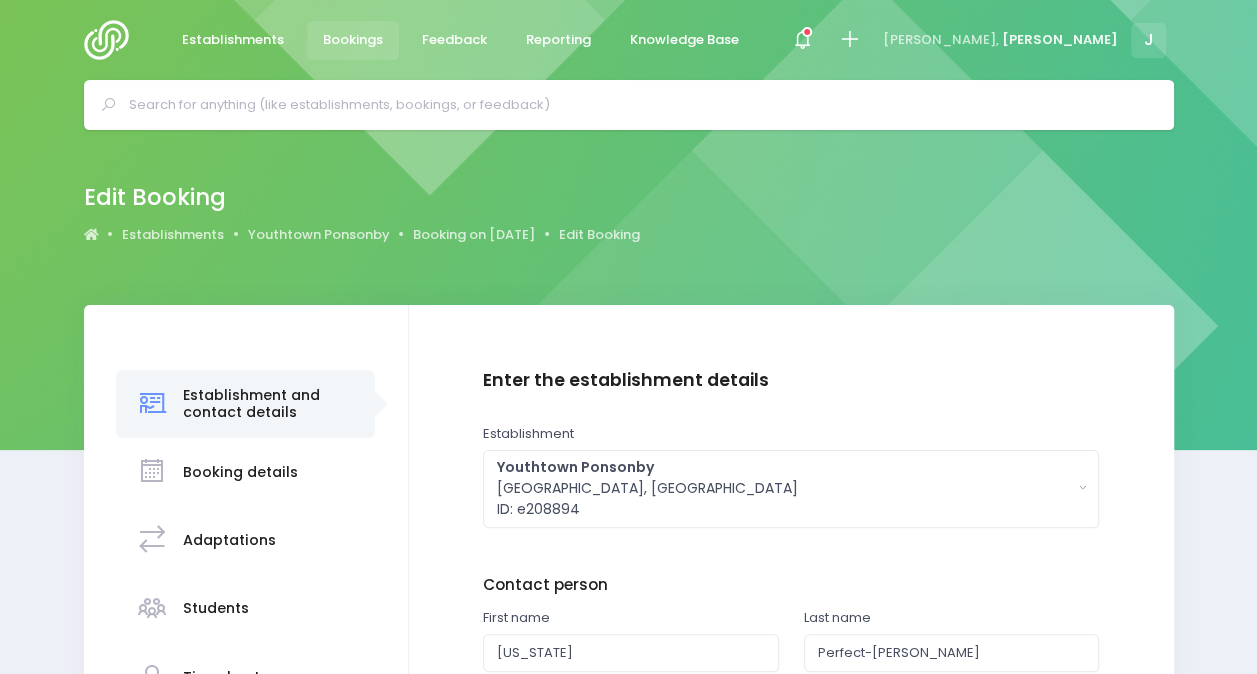 scroll, scrollTop: 397, scrollLeft: 0, axis: vertical 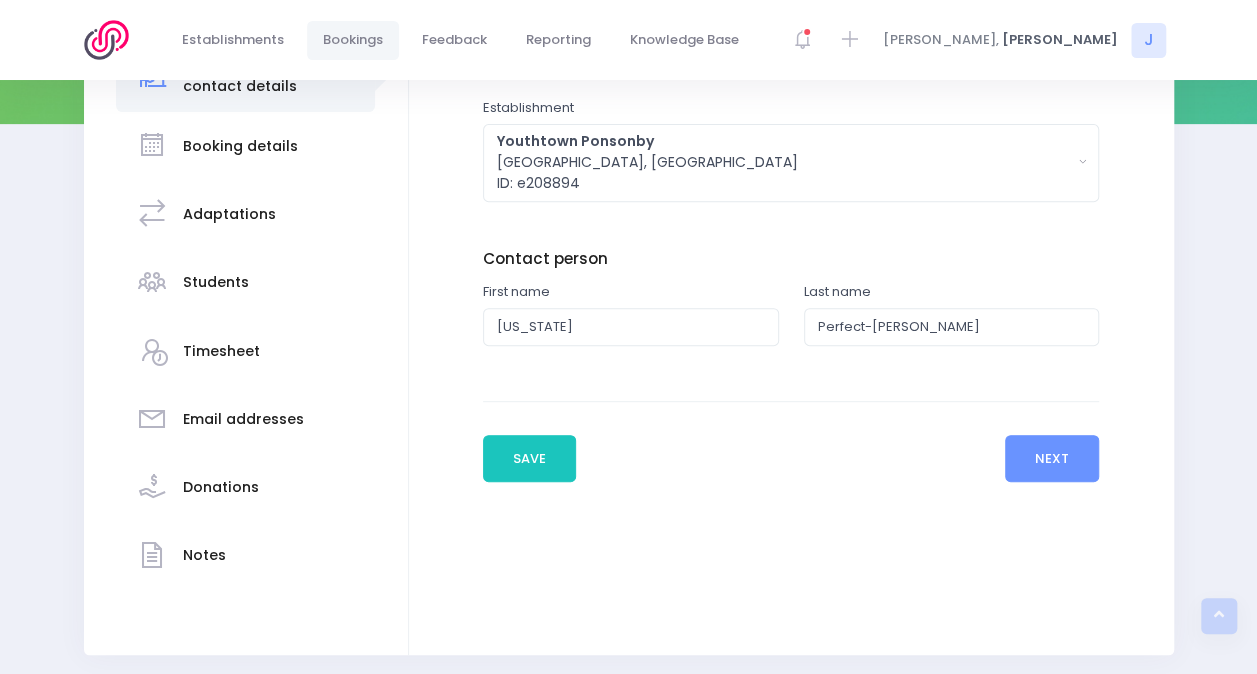 click on "Students" at bounding box center (216, 282) 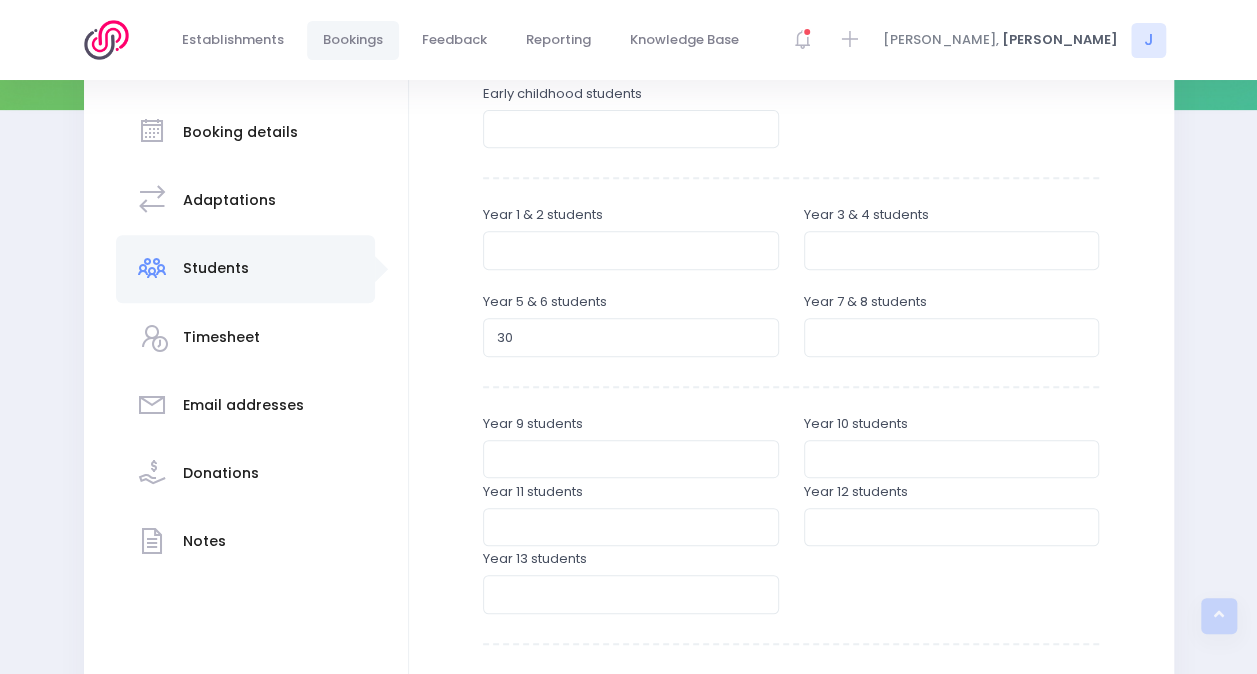 scroll, scrollTop: 341, scrollLeft: 0, axis: vertical 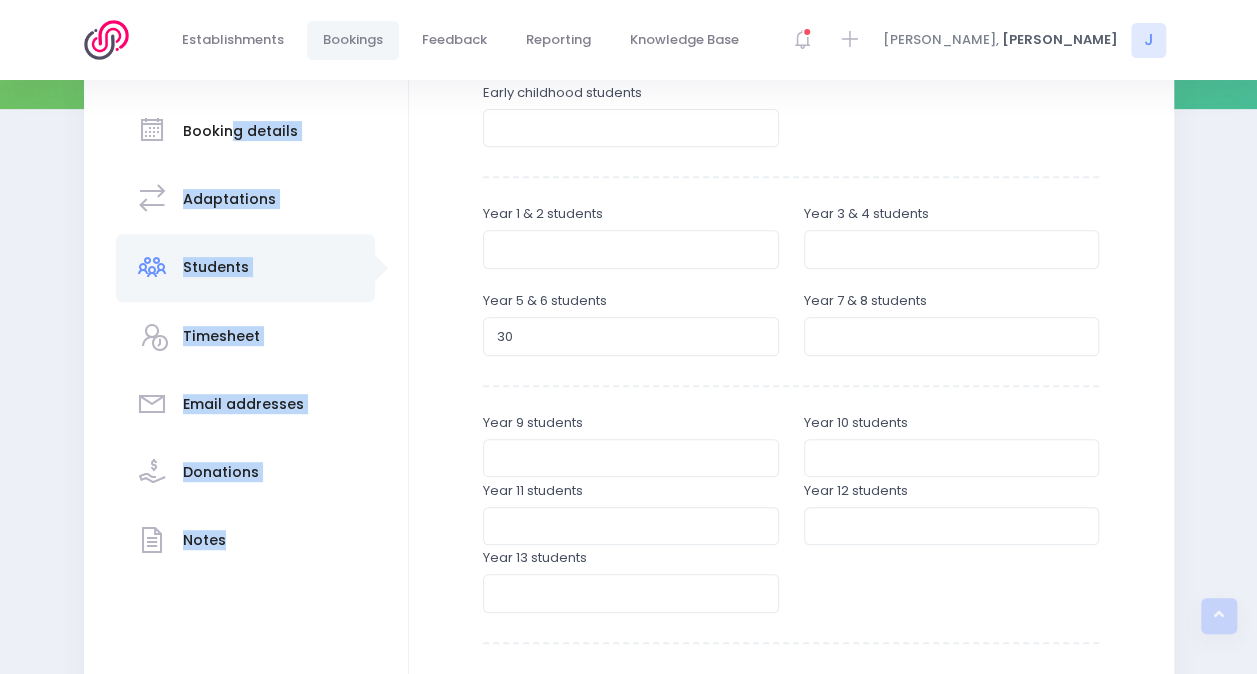 drag, startPoint x: 275, startPoint y: 549, endPoint x: 228, endPoint y: 115, distance: 436.5375 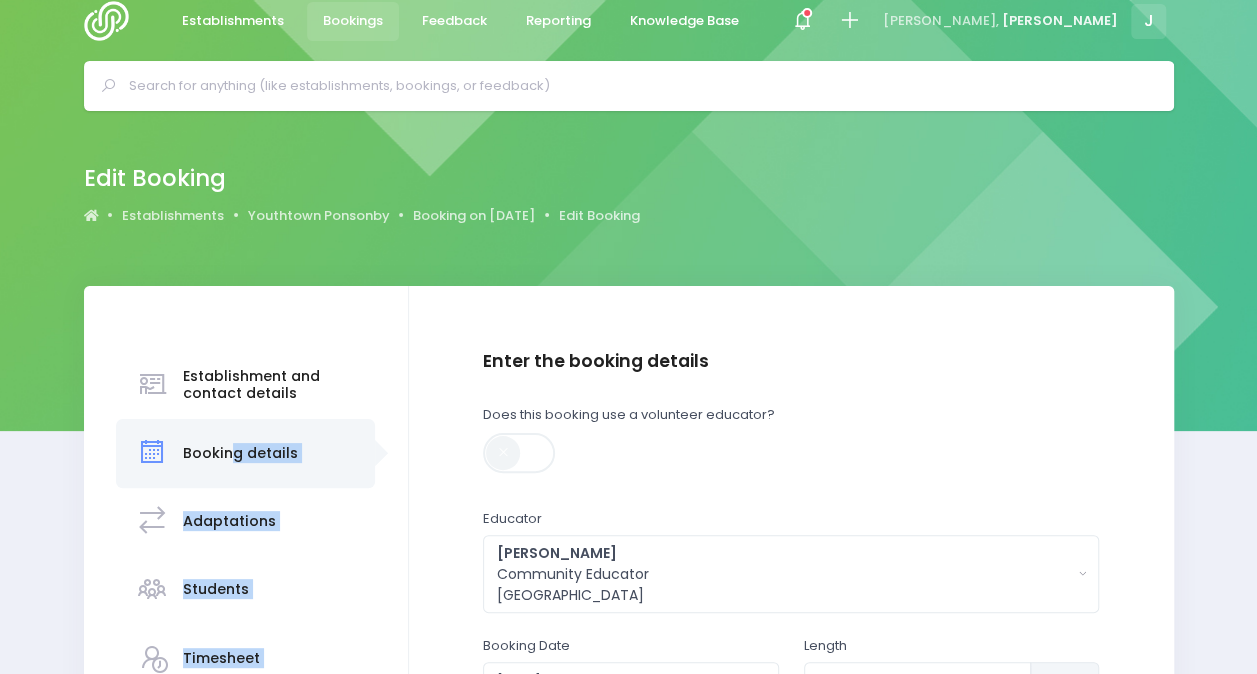 scroll, scrollTop: 0, scrollLeft: 0, axis: both 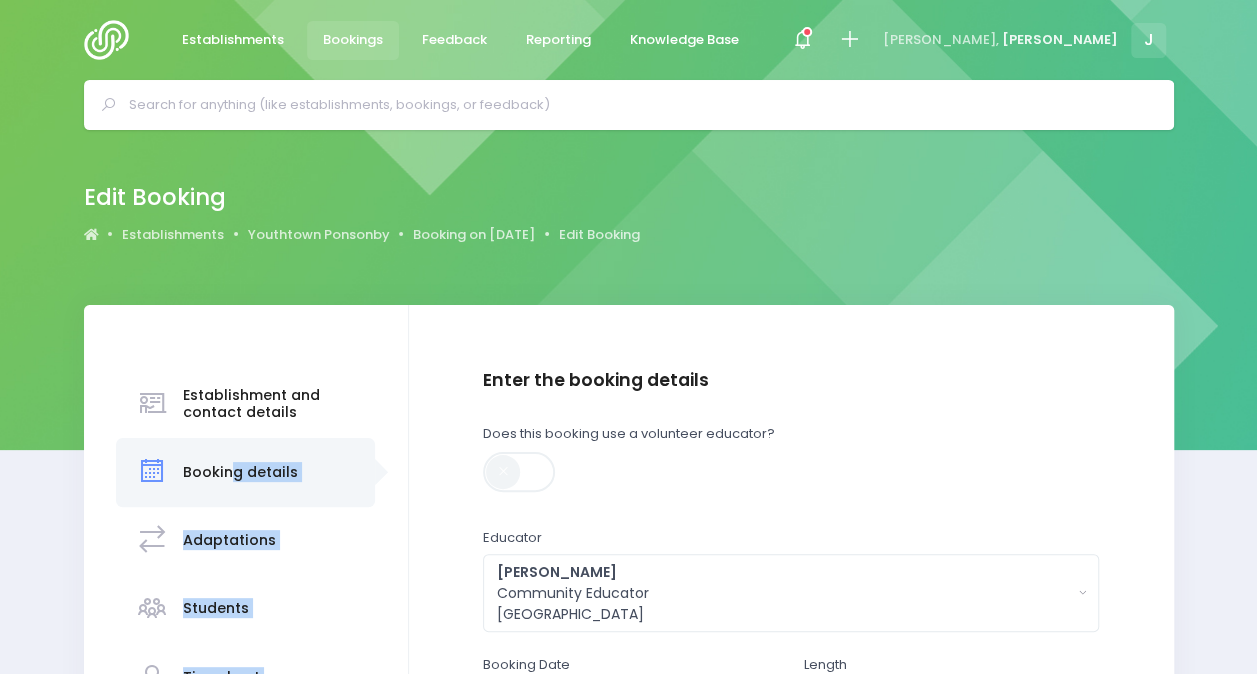 click on "Booking details" at bounding box center (240, 472) 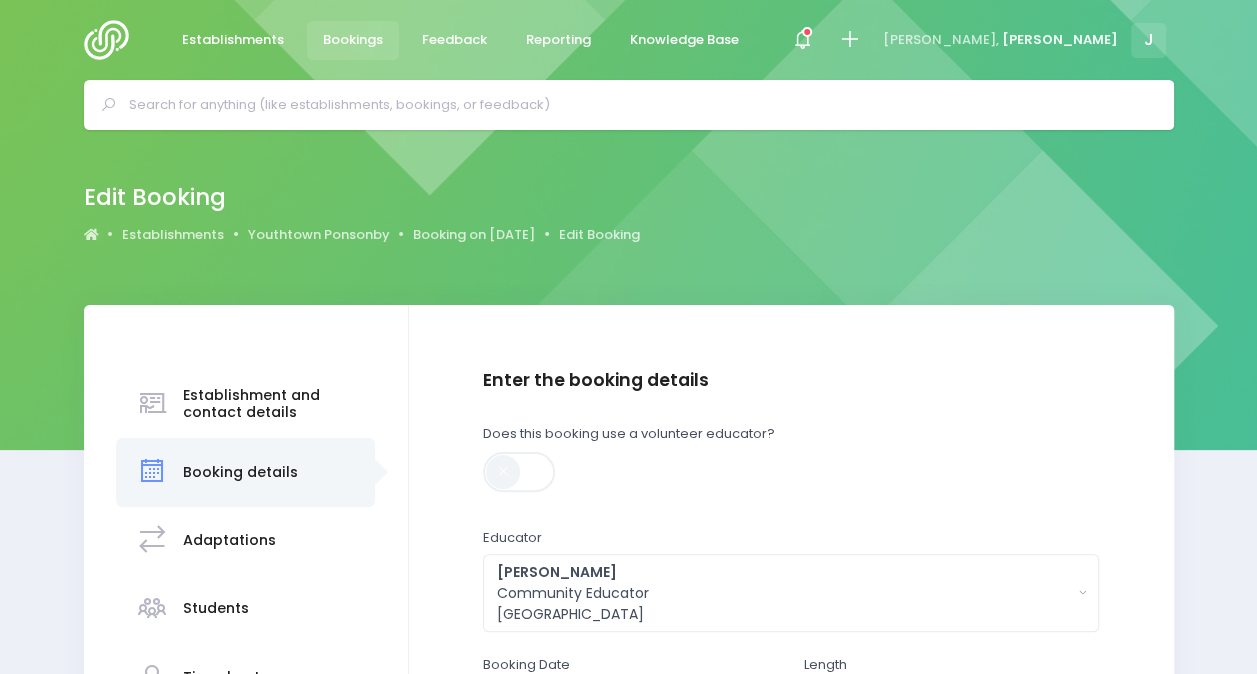 click on "Booking details" at bounding box center [240, 472] 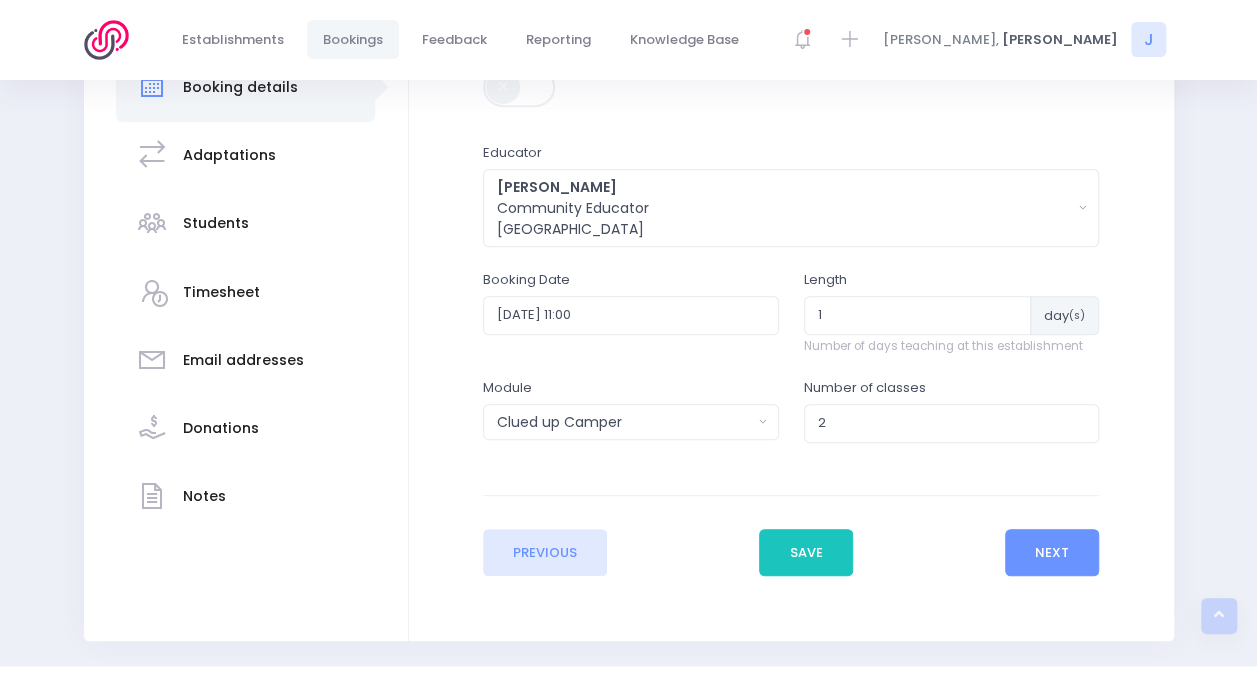 scroll, scrollTop: 391, scrollLeft: 0, axis: vertical 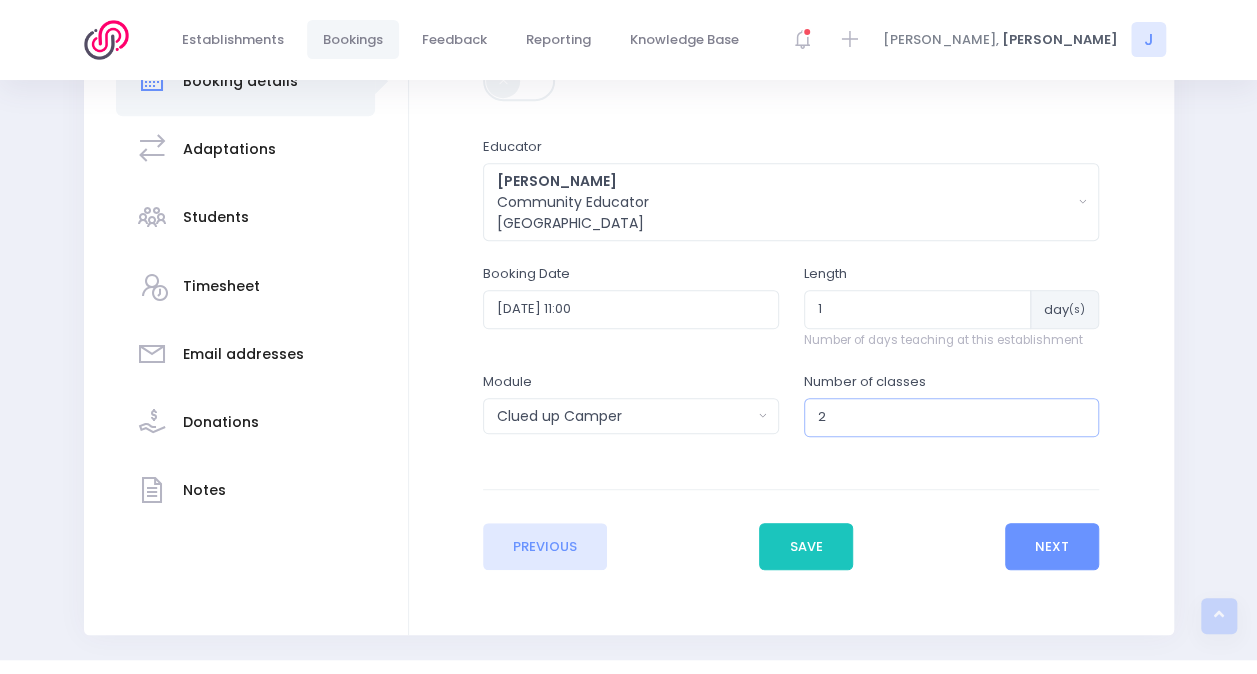 click on "2" at bounding box center [952, 417] 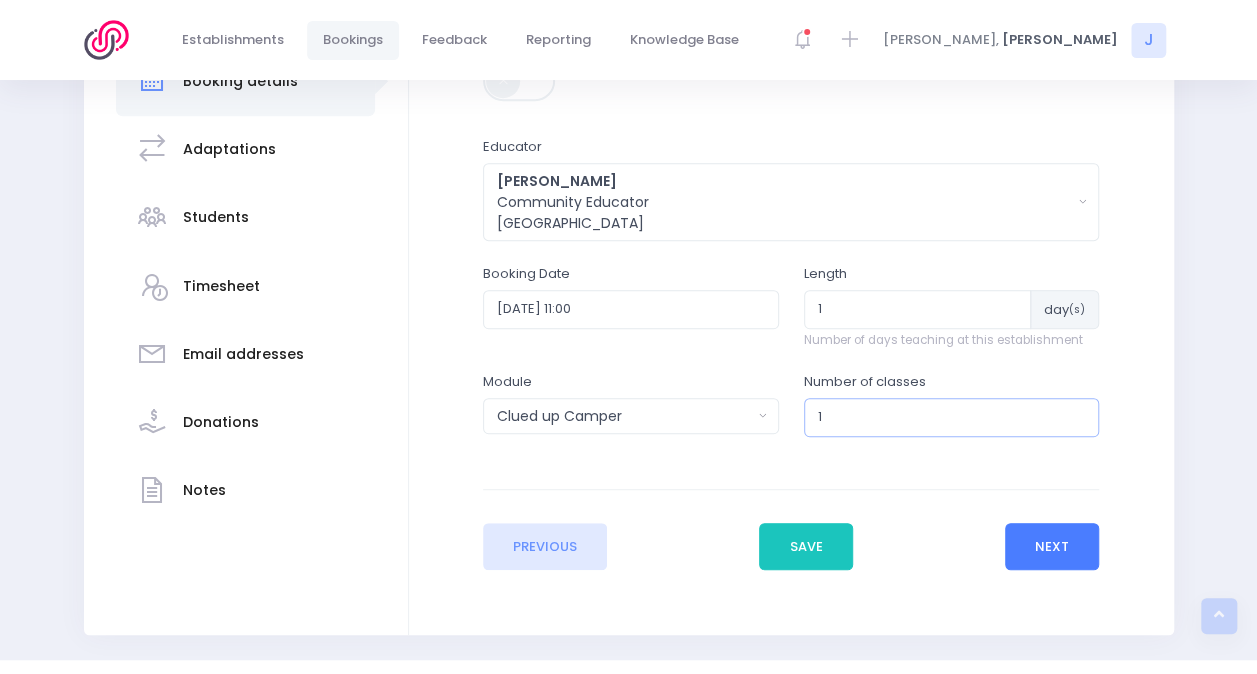type on "1" 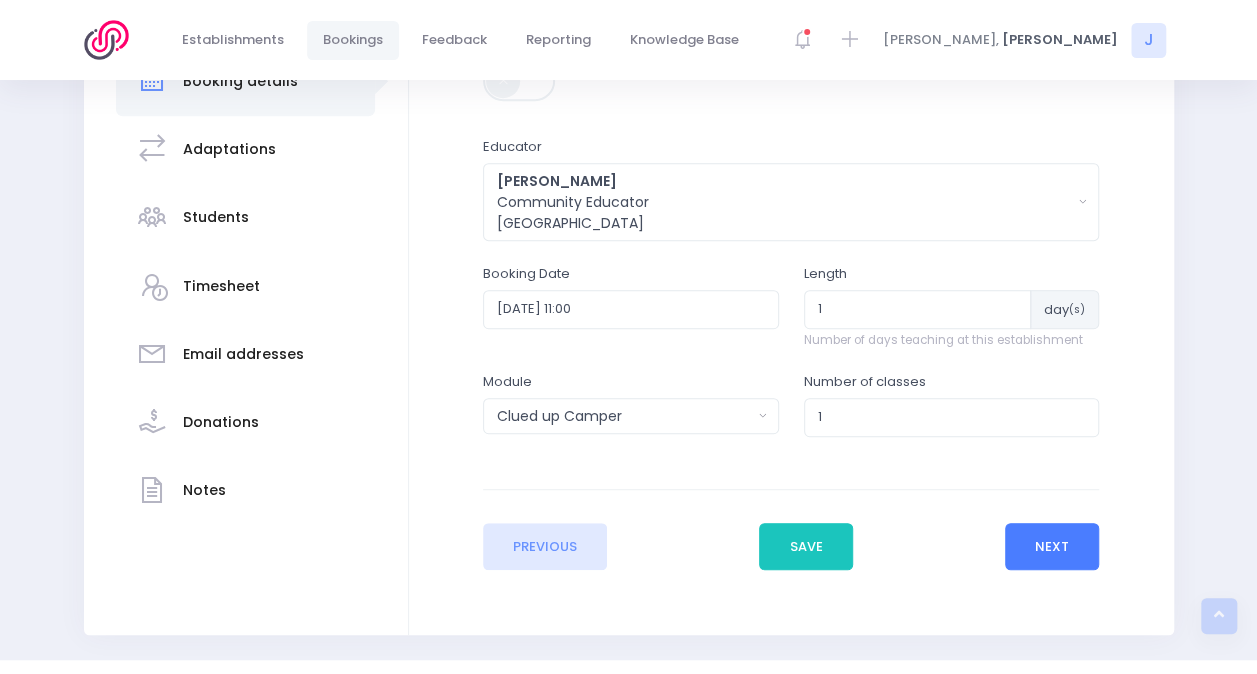 click on "Next" at bounding box center (1052, 547) 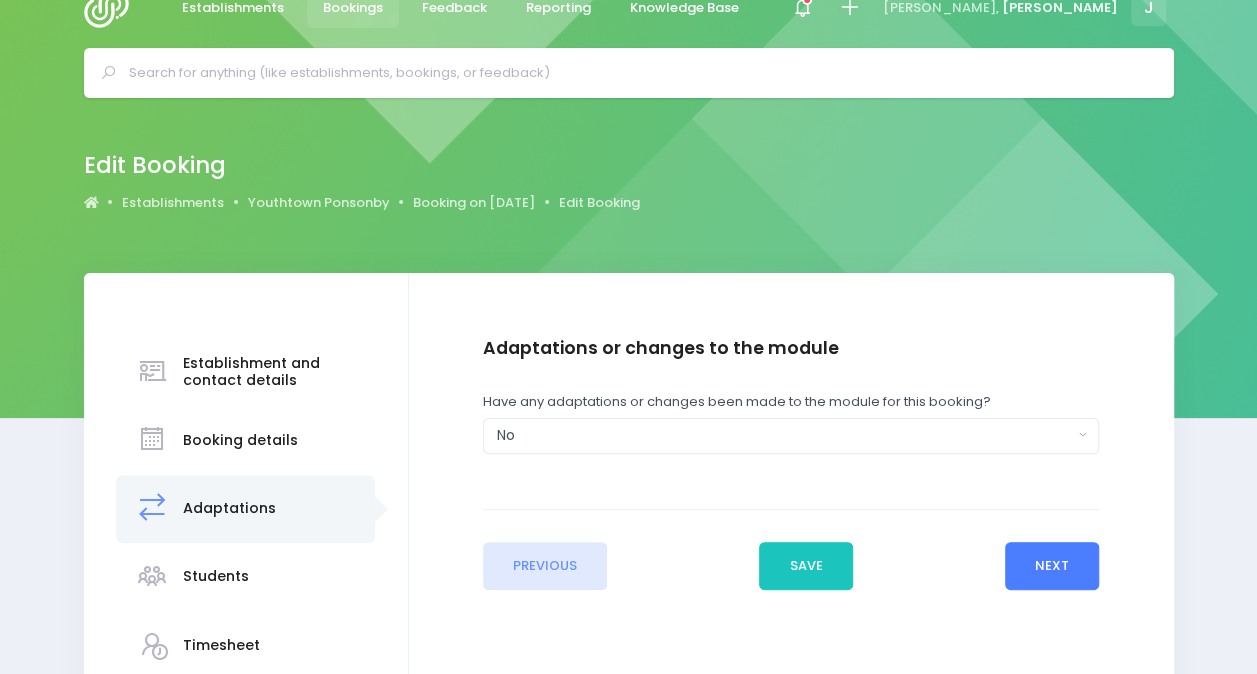 scroll, scrollTop: 0, scrollLeft: 0, axis: both 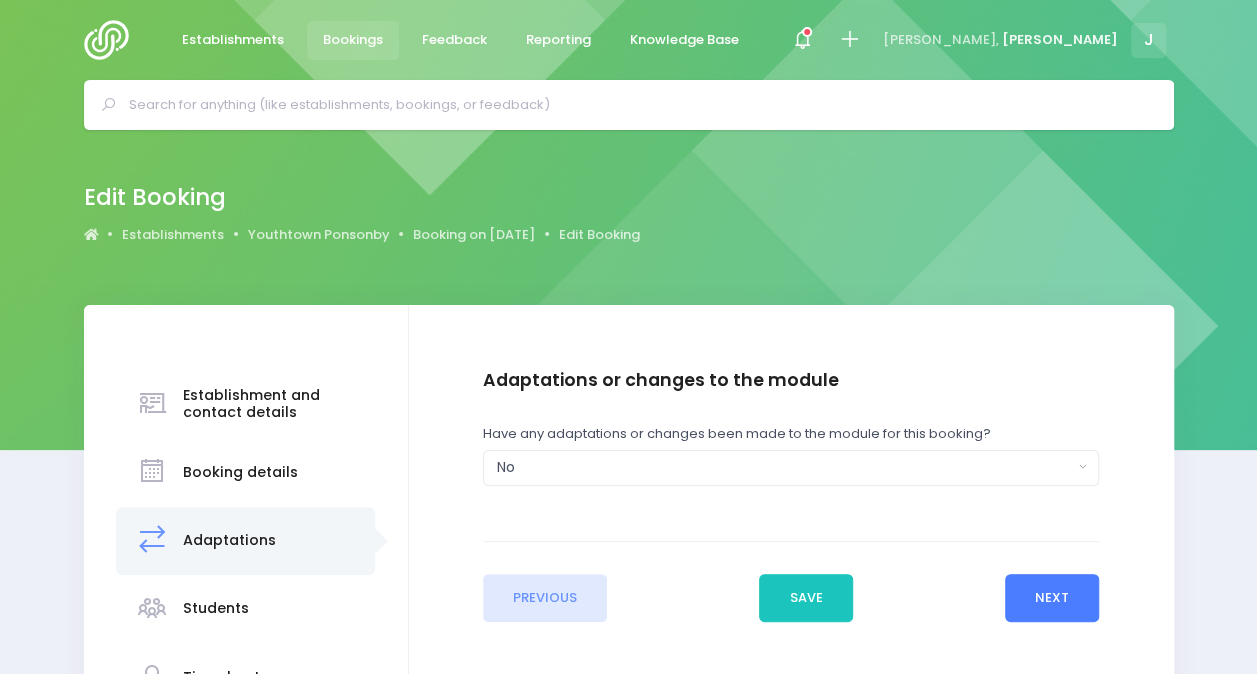 click on "Next" at bounding box center [1052, 598] 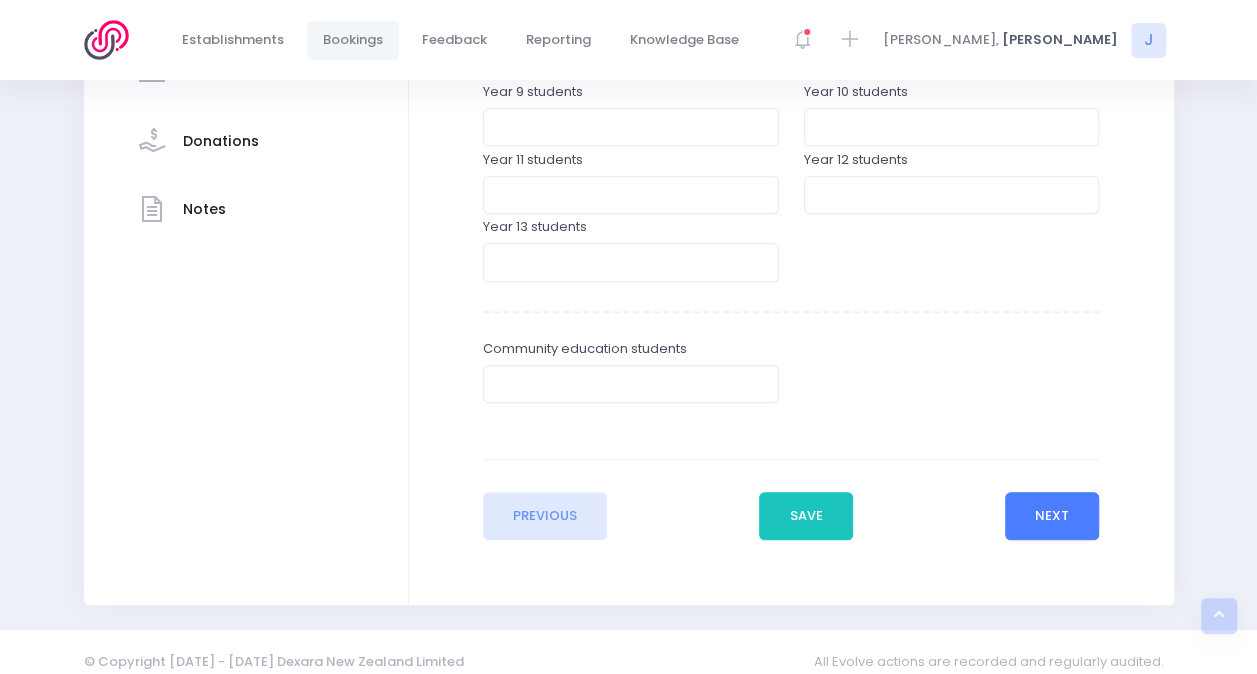 scroll, scrollTop: 691, scrollLeft: 0, axis: vertical 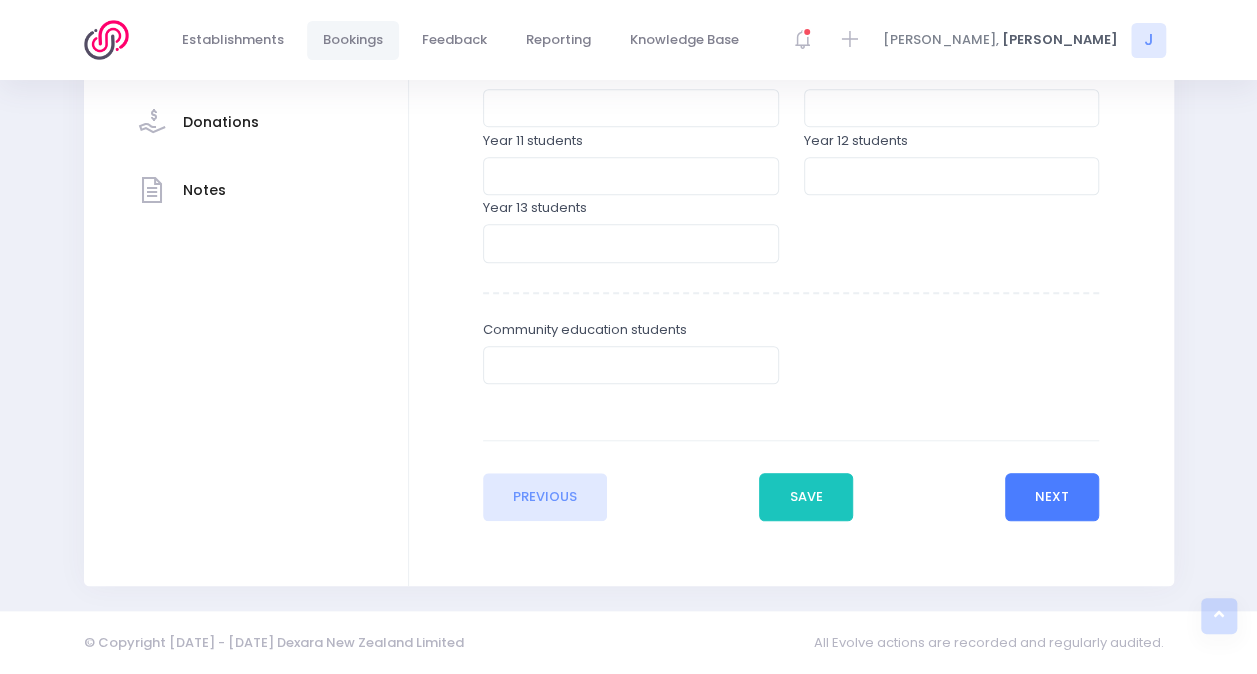 click on "Next" at bounding box center [1052, 497] 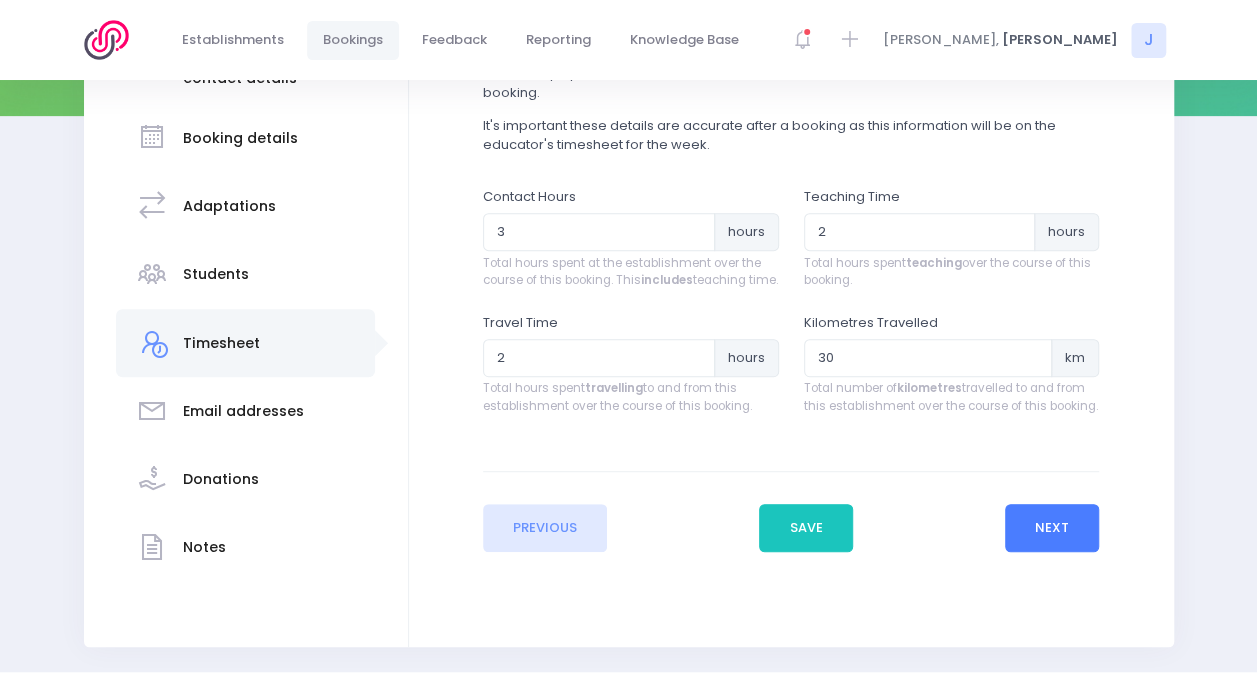 scroll, scrollTop: 338, scrollLeft: 0, axis: vertical 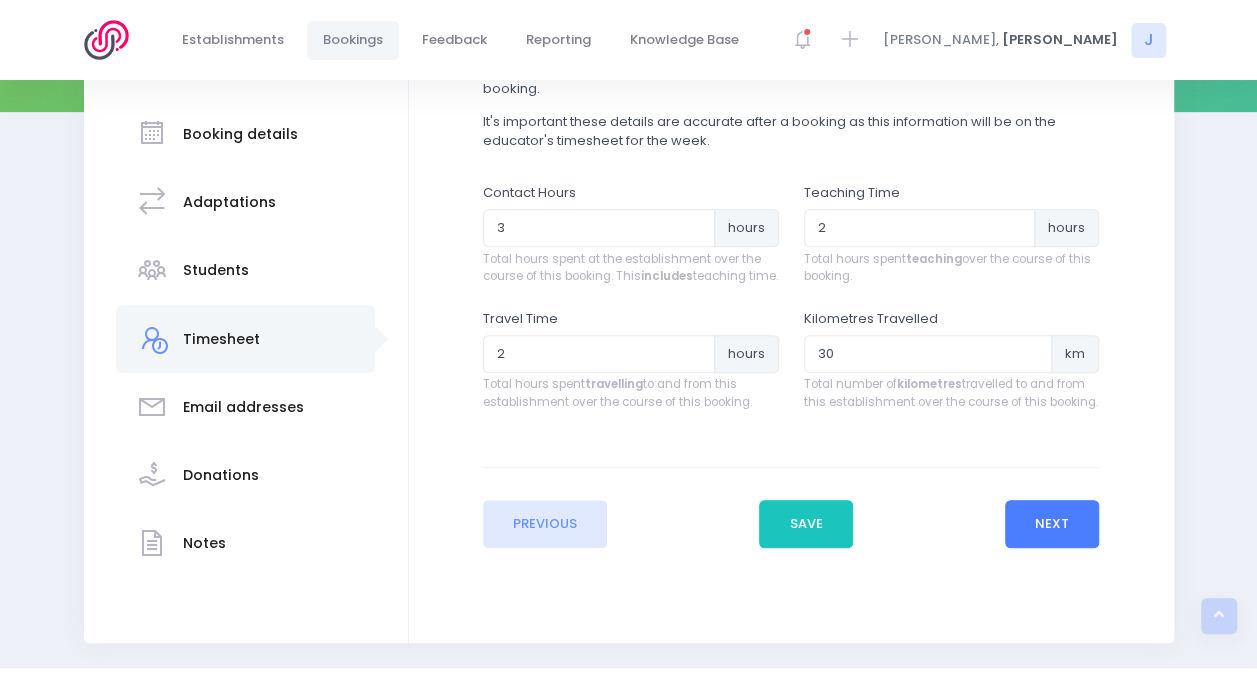 click on "Next" 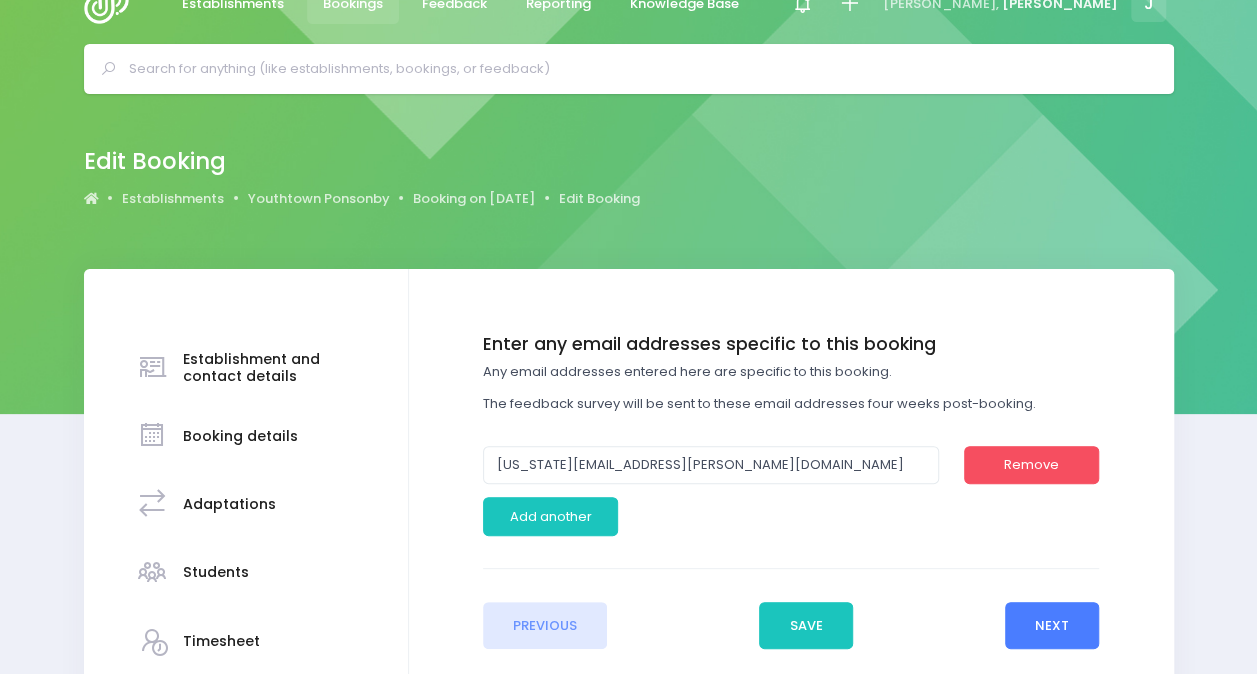 scroll, scrollTop: 0, scrollLeft: 0, axis: both 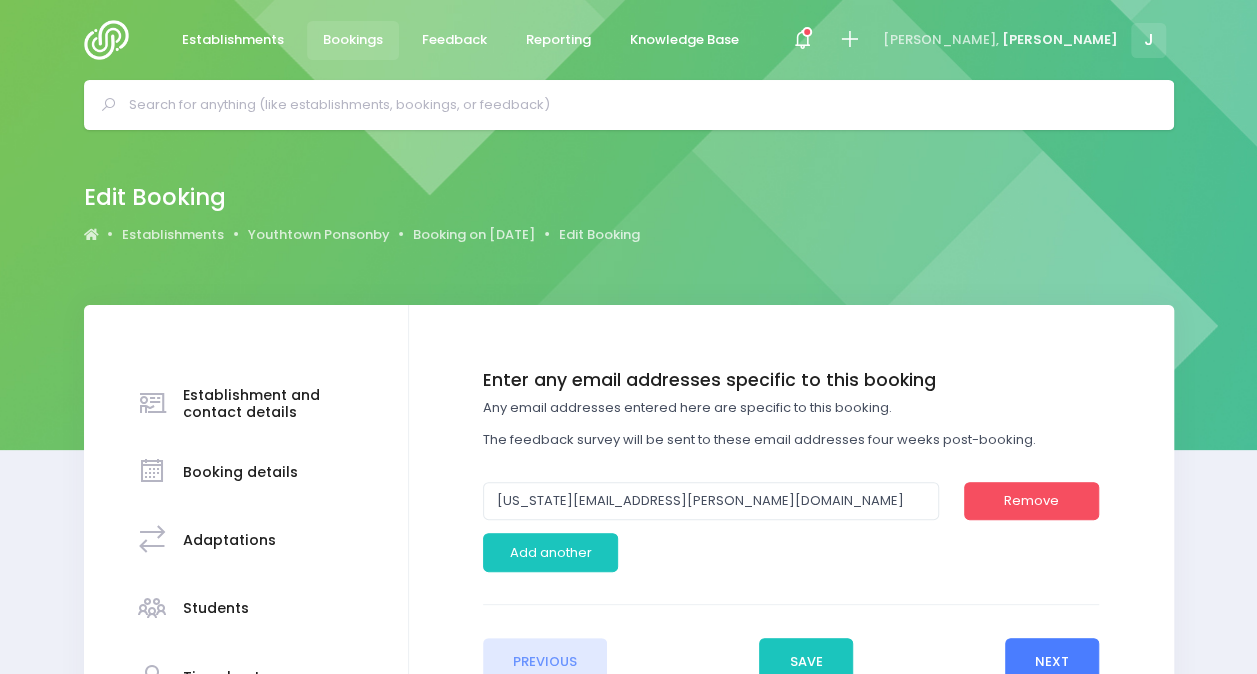 click on "Next" 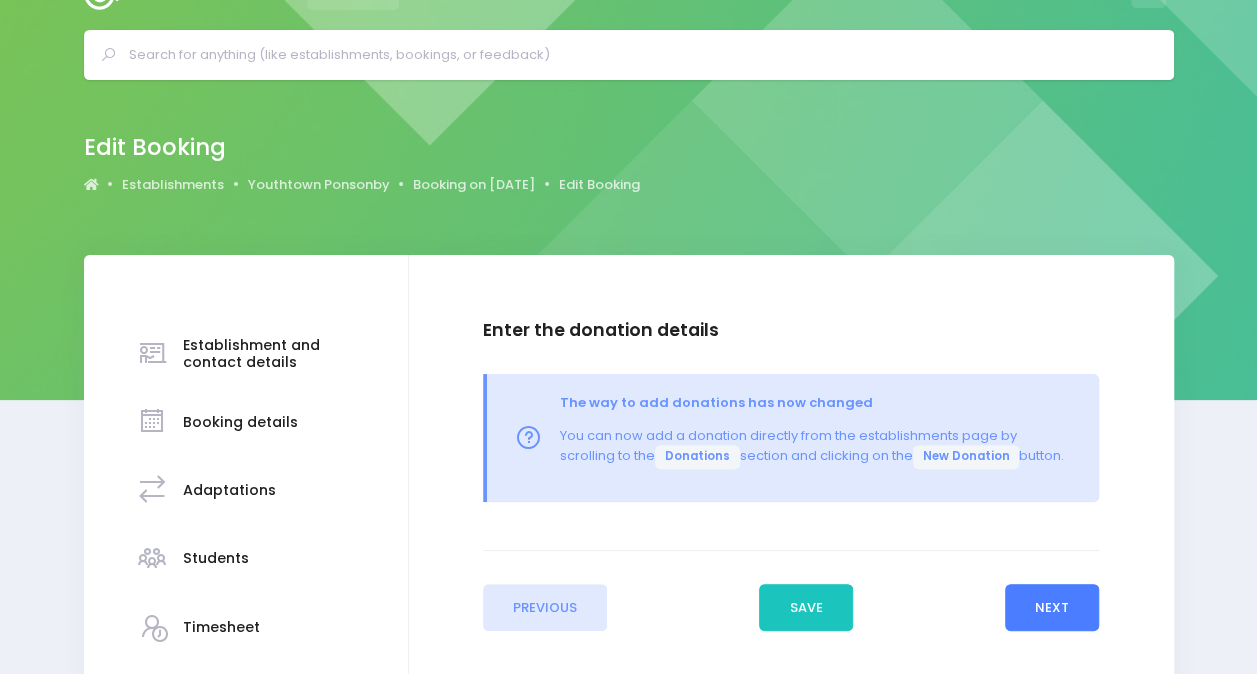 click on "Next" 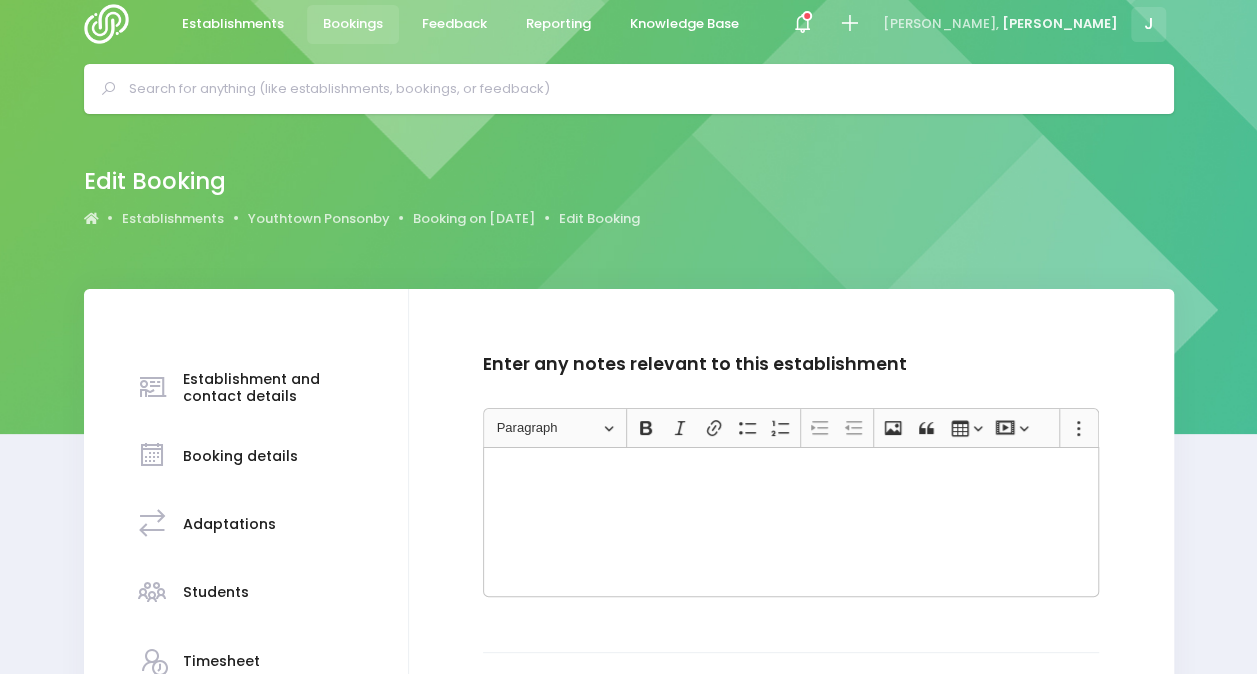 scroll, scrollTop: 5, scrollLeft: 0, axis: vertical 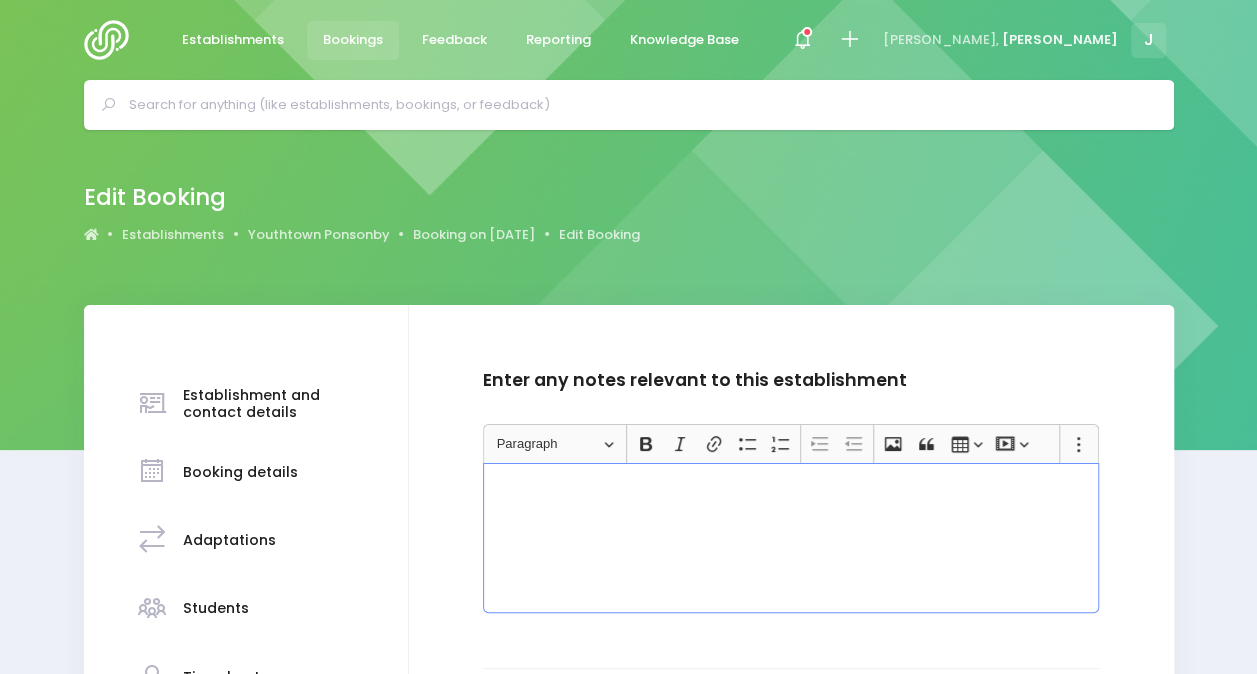 click 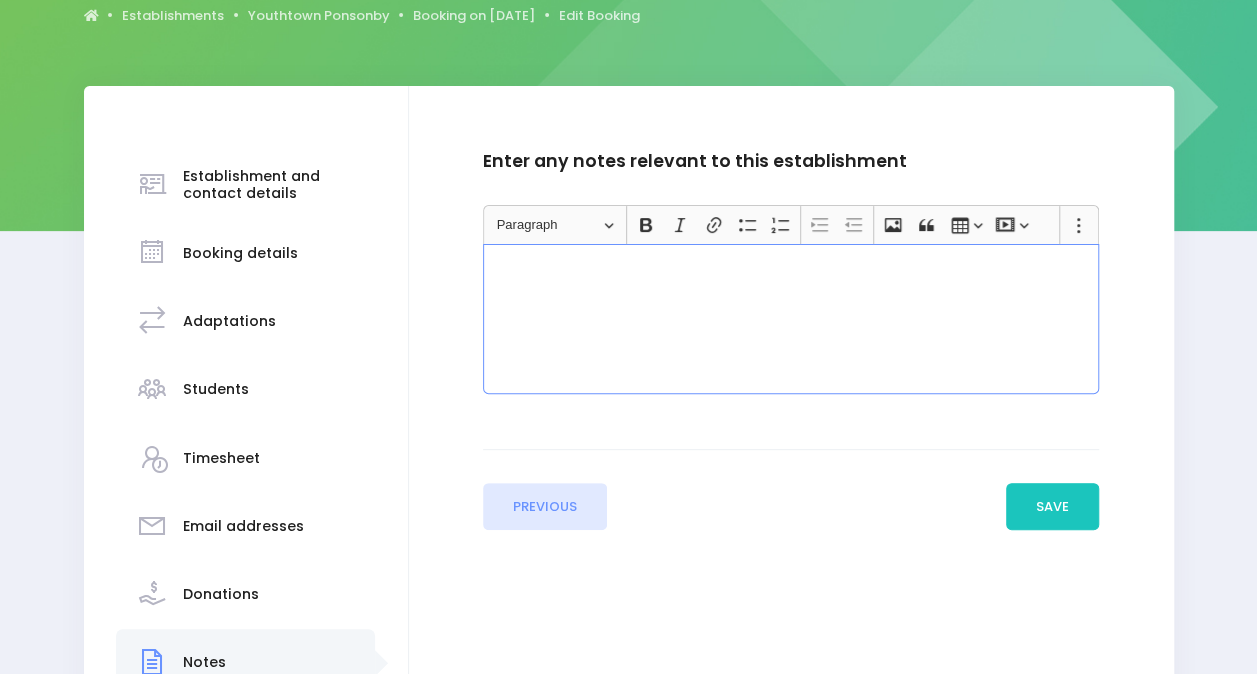 scroll, scrollTop: 221, scrollLeft: 0, axis: vertical 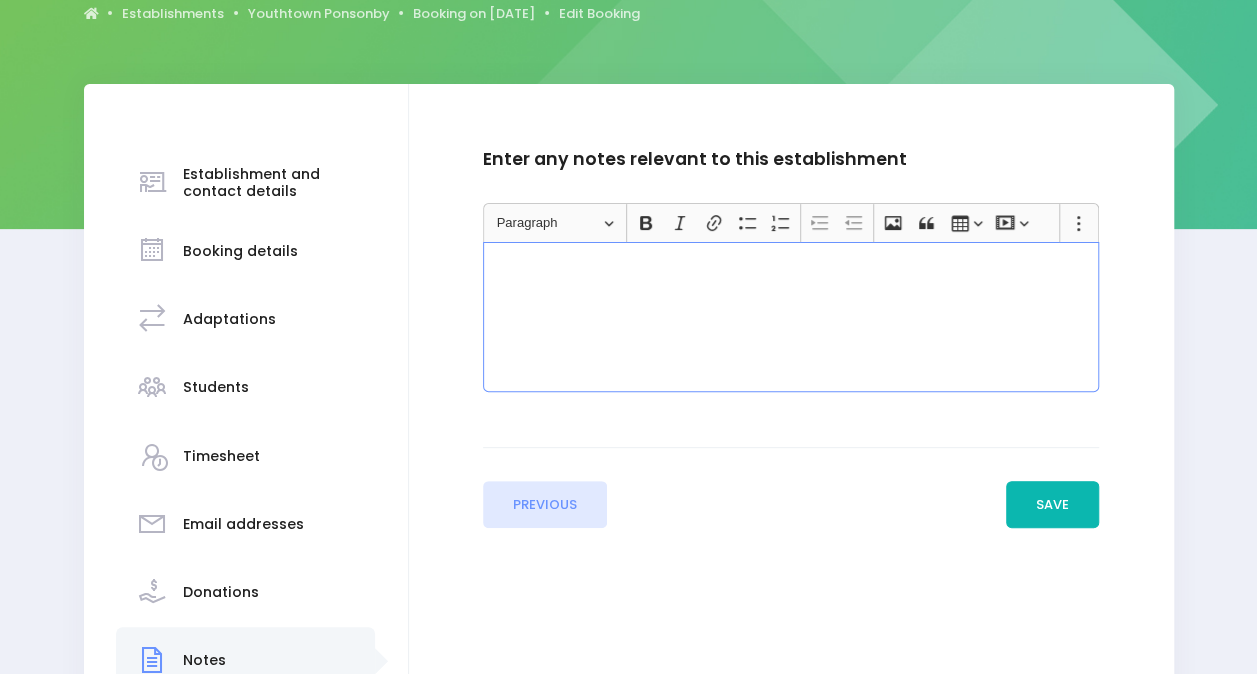click on "Save" 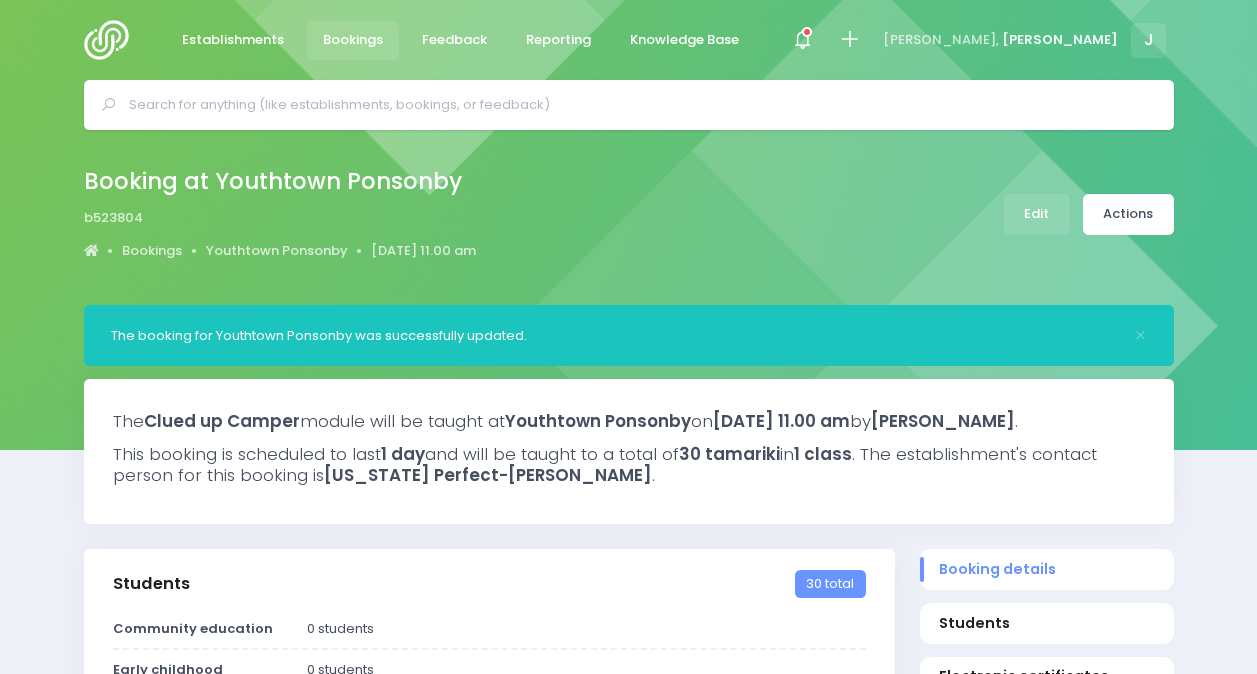 select on "5" 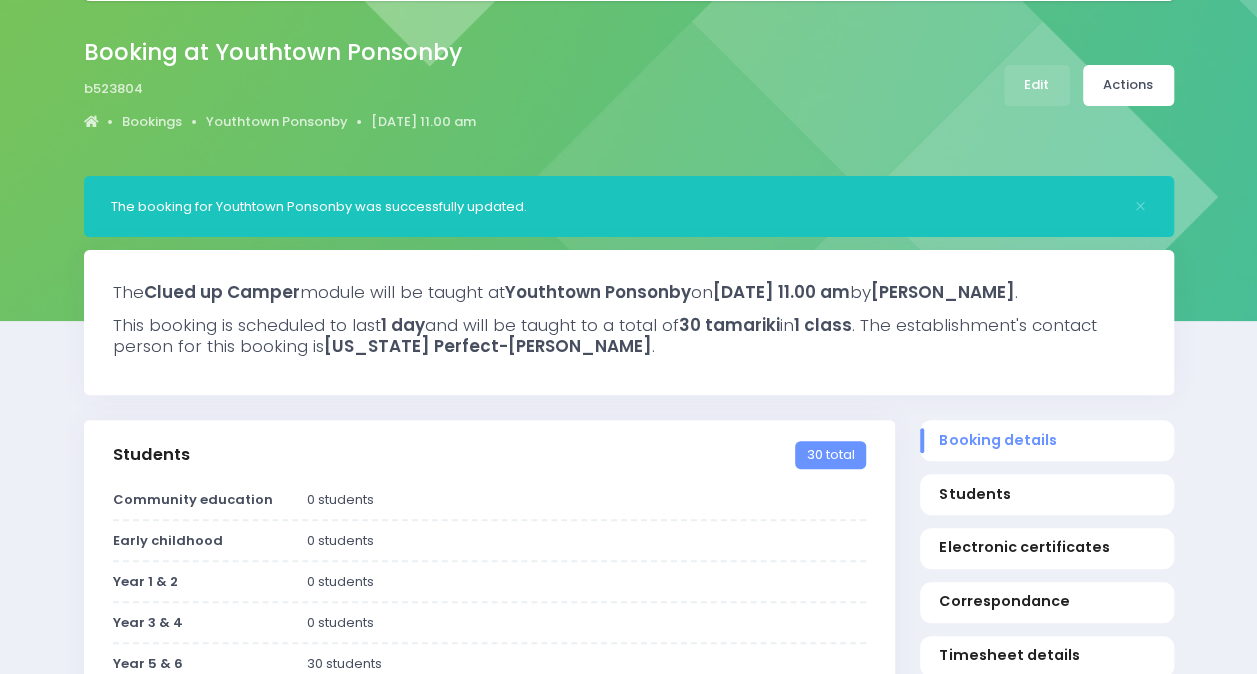 scroll, scrollTop: 0, scrollLeft: 0, axis: both 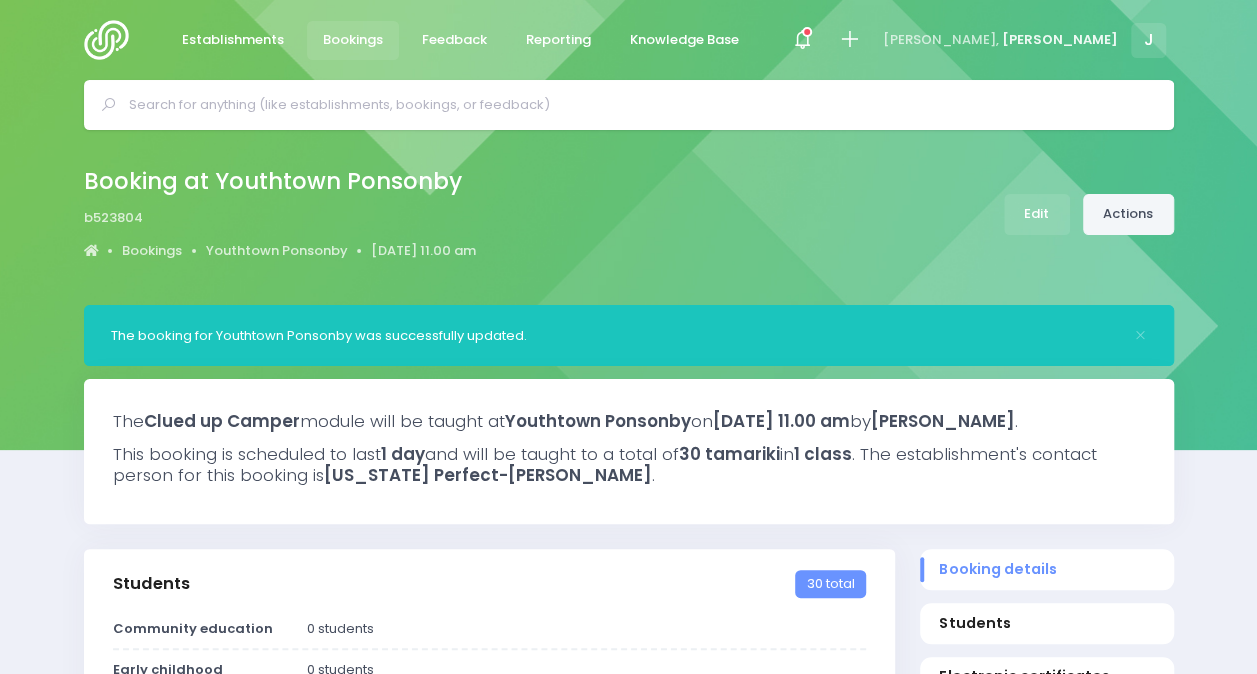 click on "Actions" at bounding box center (1128, 214) 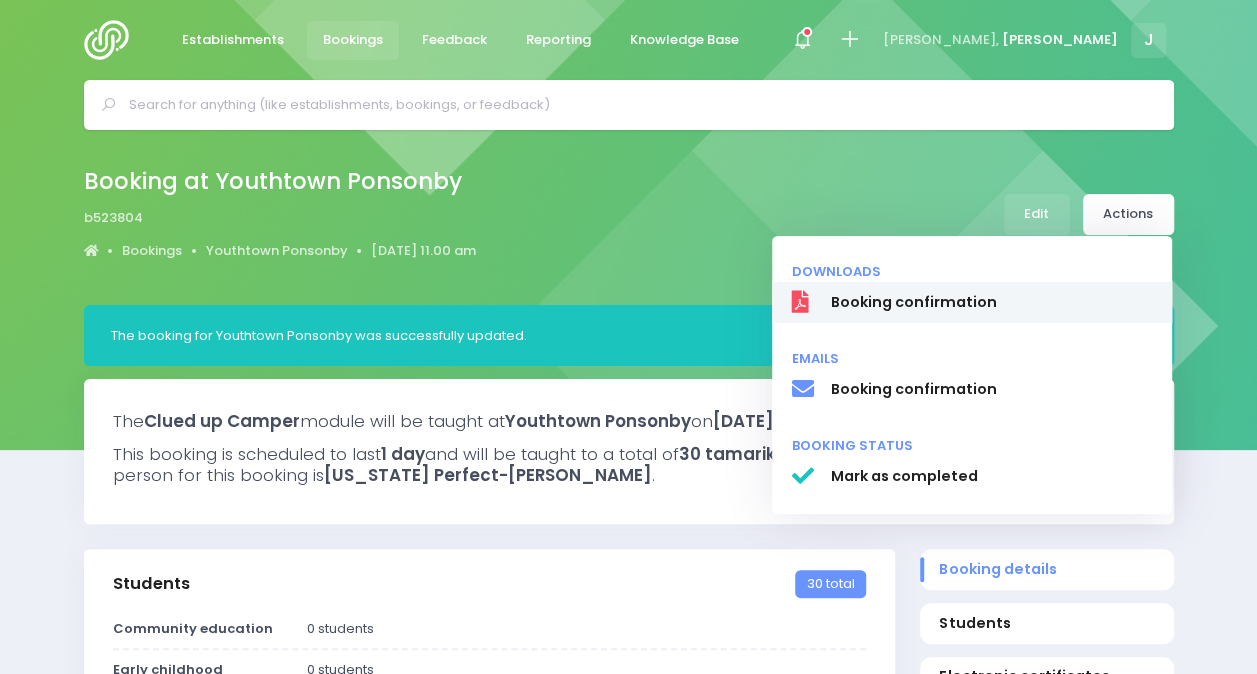 click on "Booking confirmation" at bounding box center [991, 302] 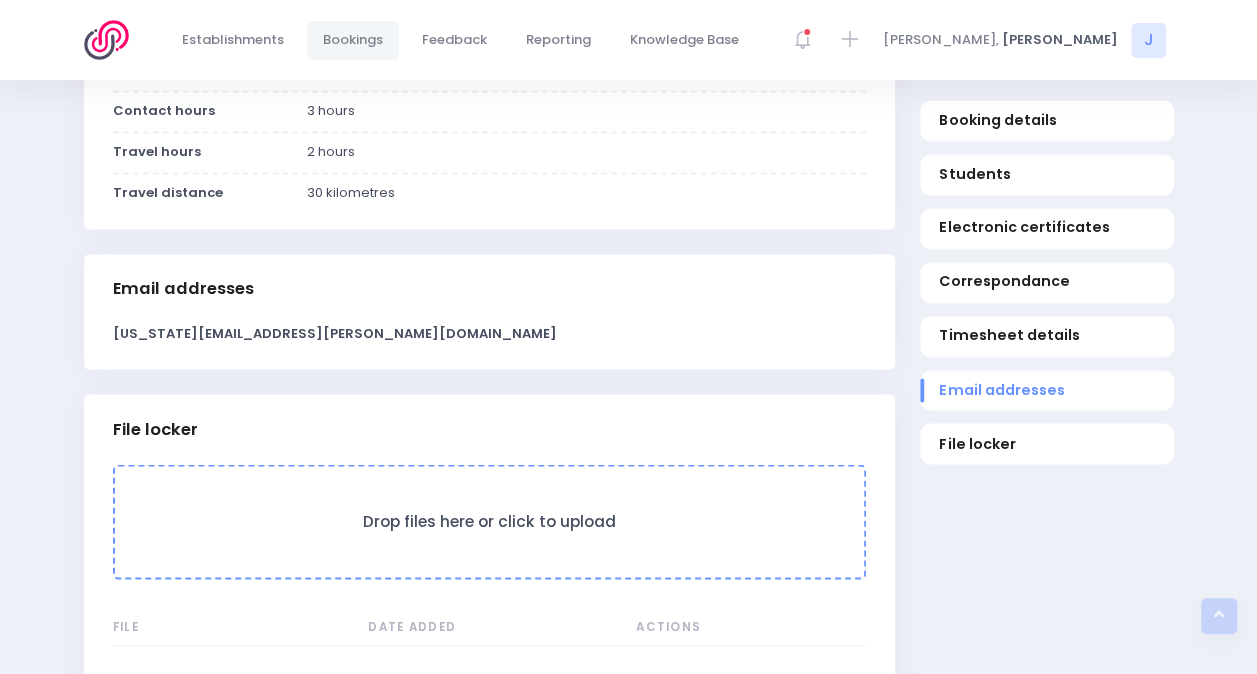 scroll, scrollTop: 1800, scrollLeft: 0, axis: vertical 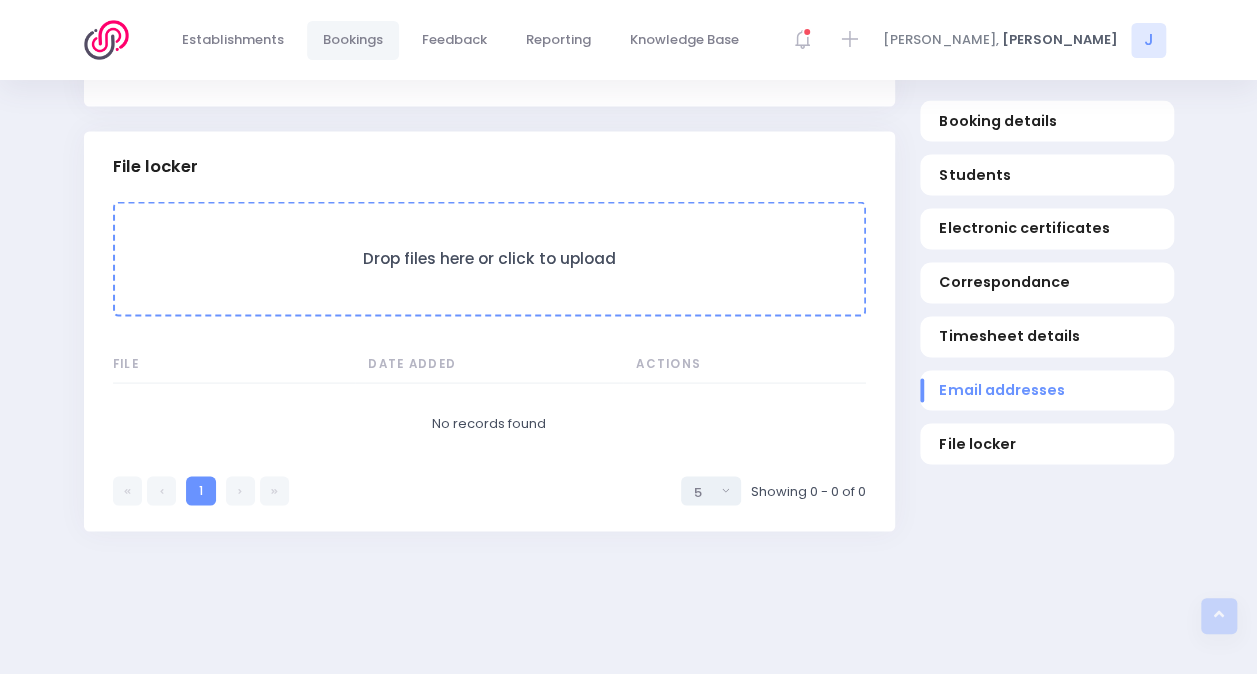 click on "Drop files here or click to upload" at bounding box center [489, 258] 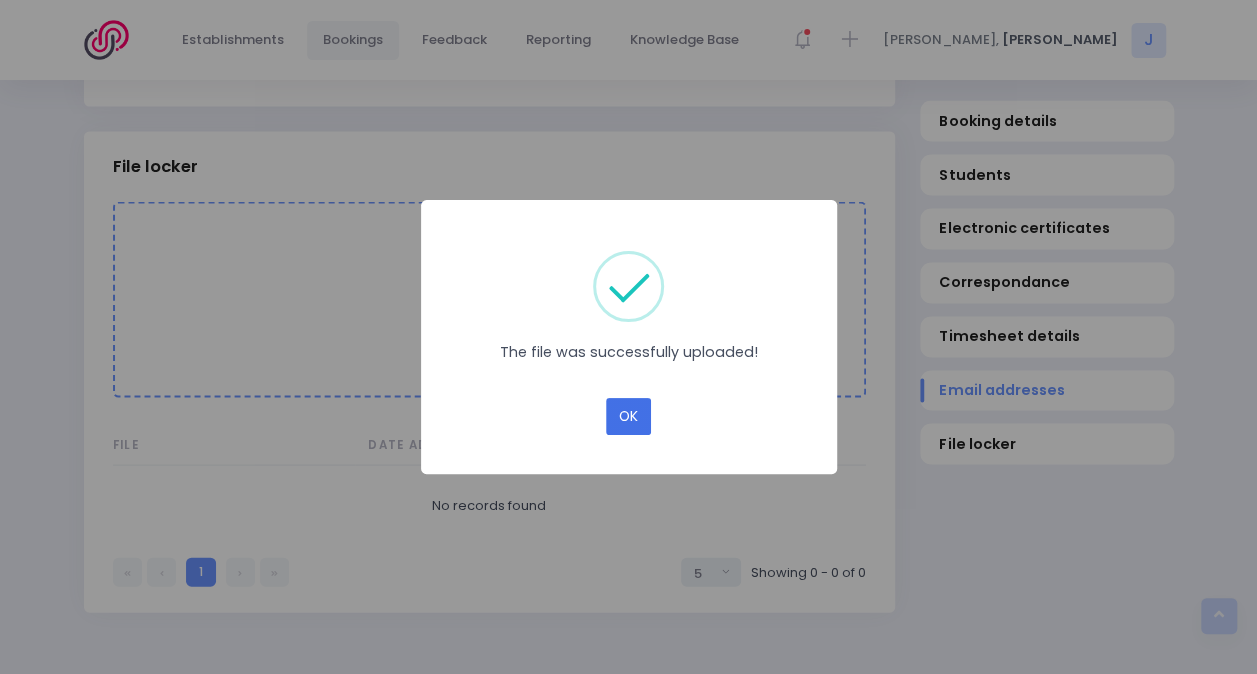 click on "OK" at bounding box center [628, 417] 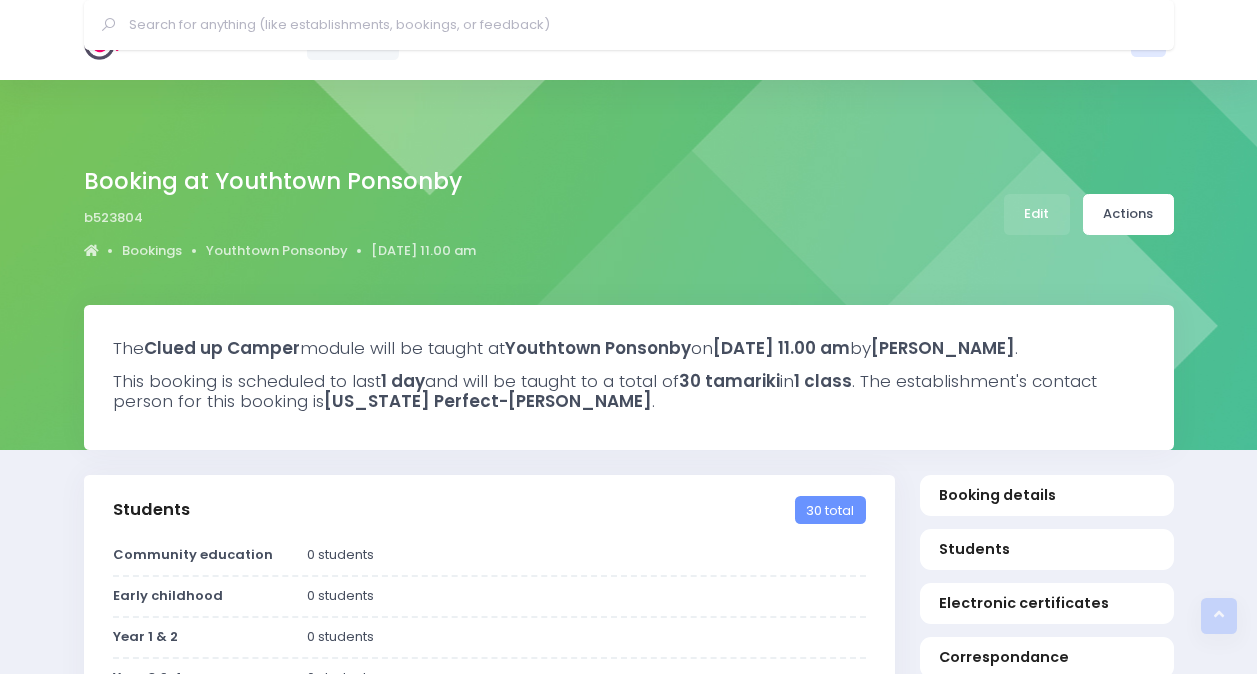 select on "5" 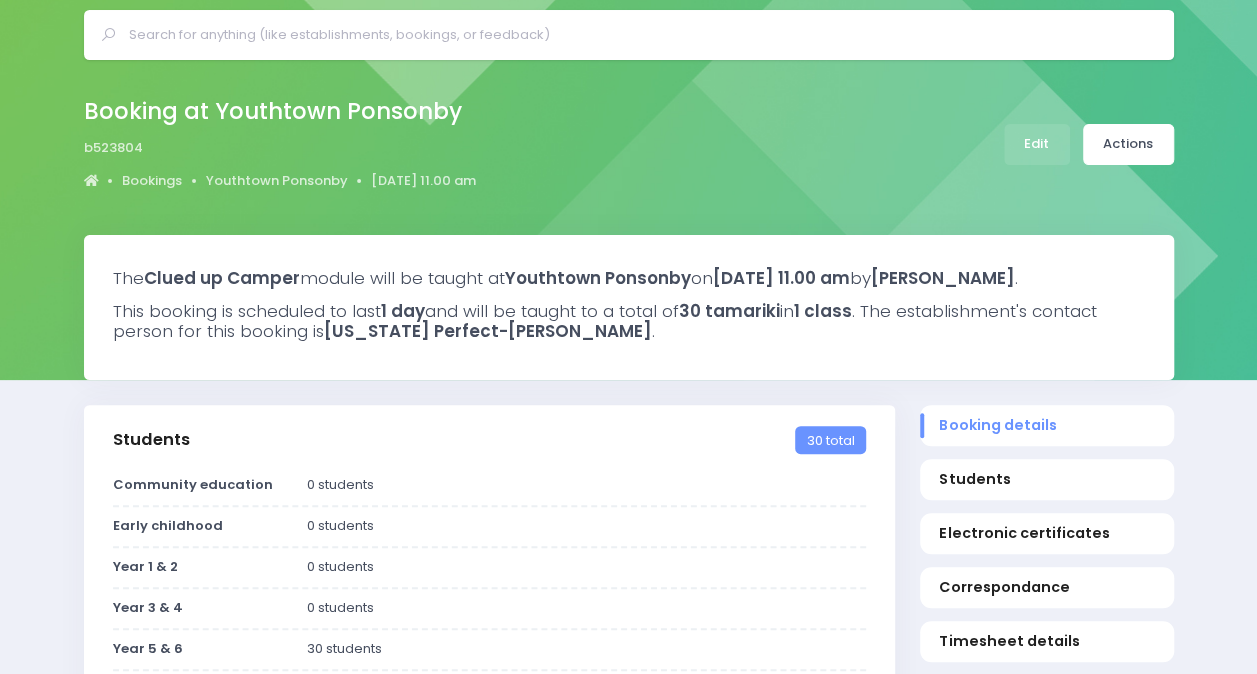 scroll, scrollTop: 38, scrollLeft: 0, axis: vertical 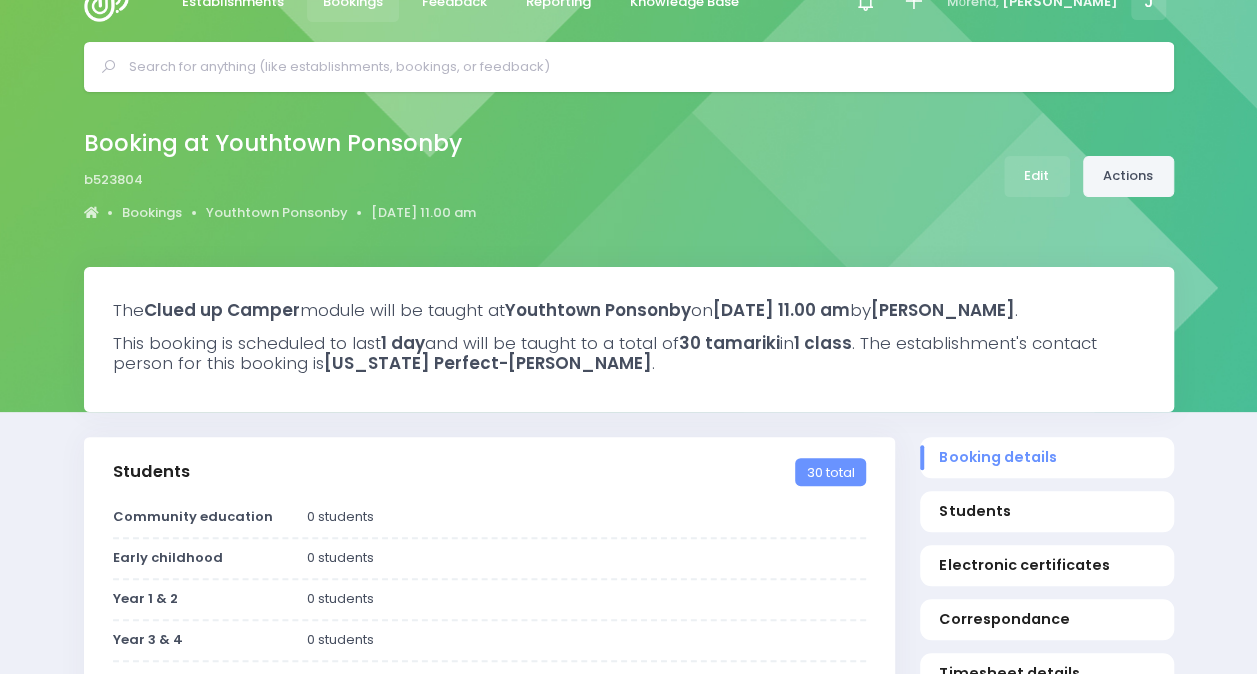 click on "Actions" at bounding box center (1128, 176) 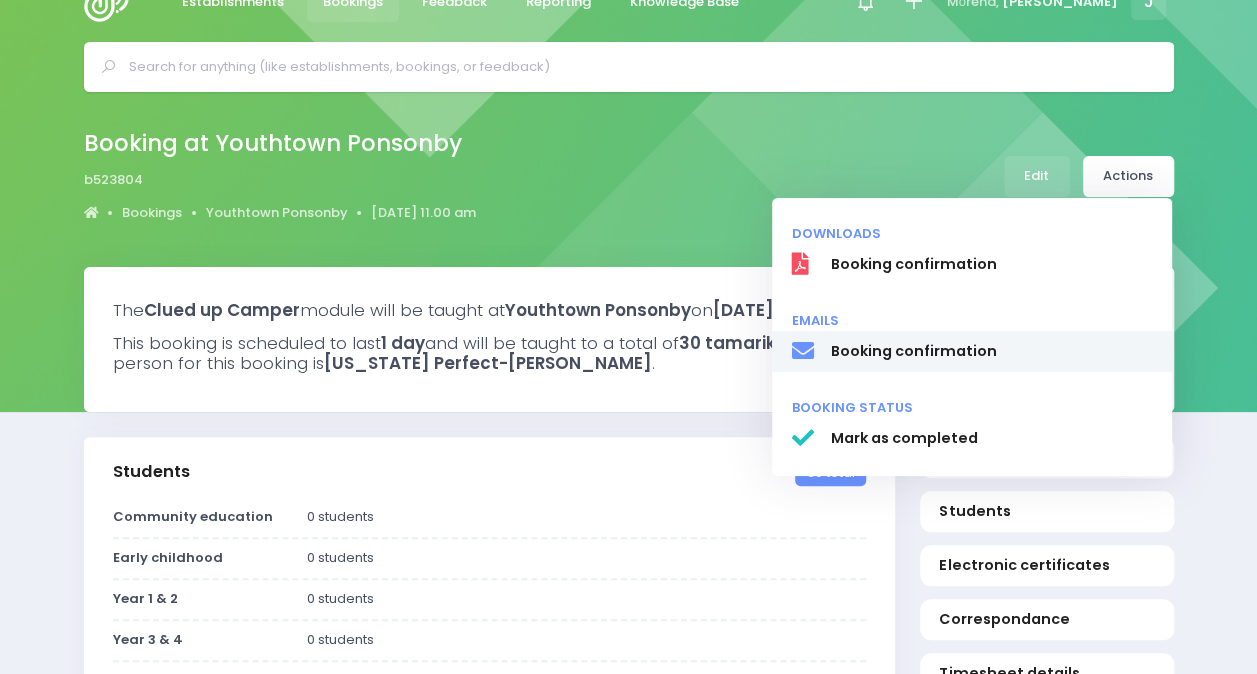 click on "Booking confirmation" at bounding box center (991, 351) 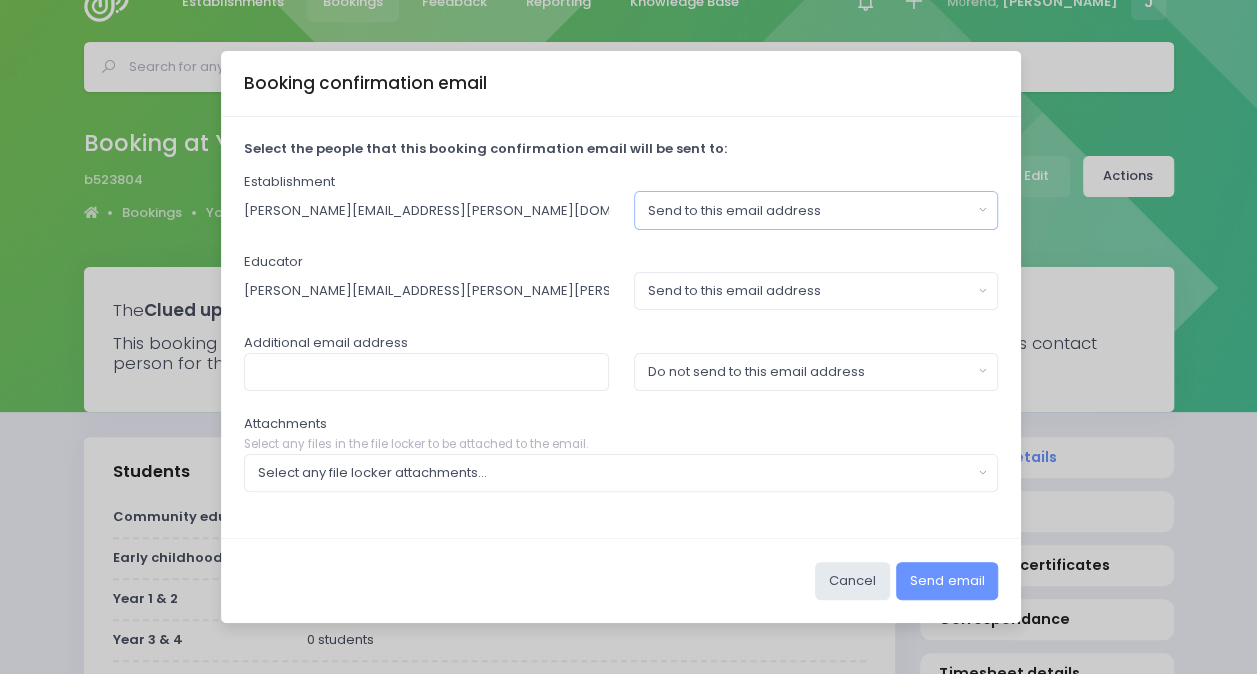 click on "Send to this email address" at bounding box center (810, 211) 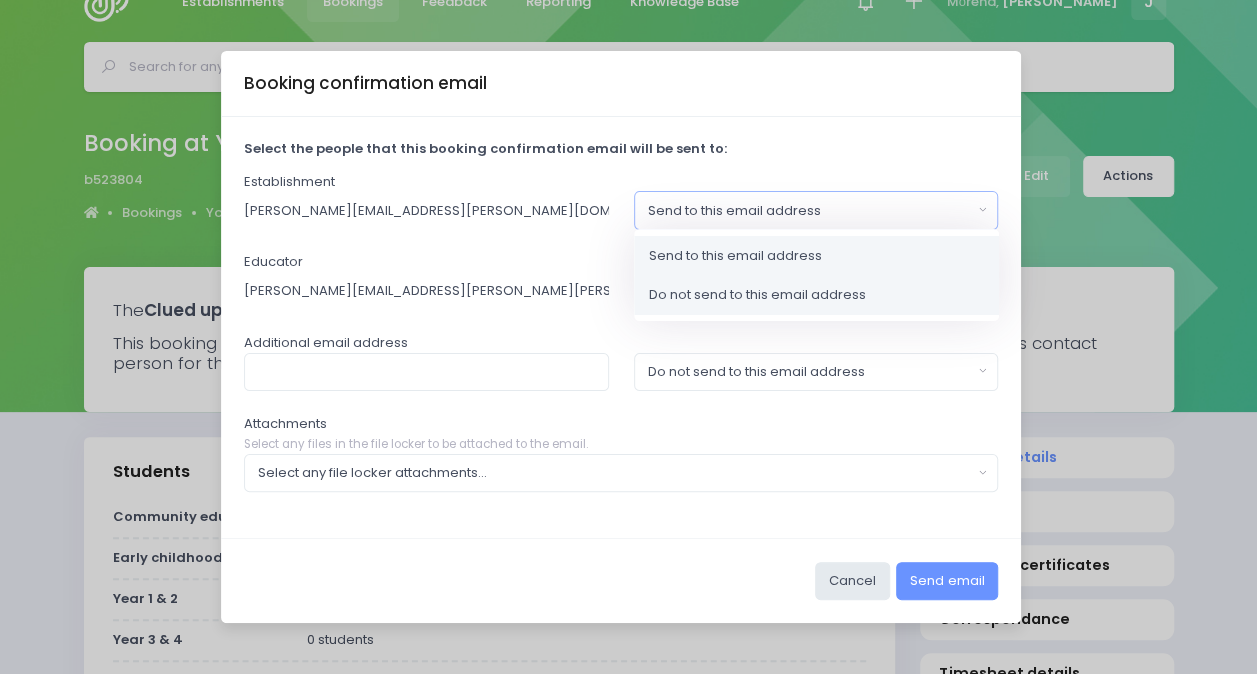 click on "Do not send to this email address" at bounding box center (757, 295) 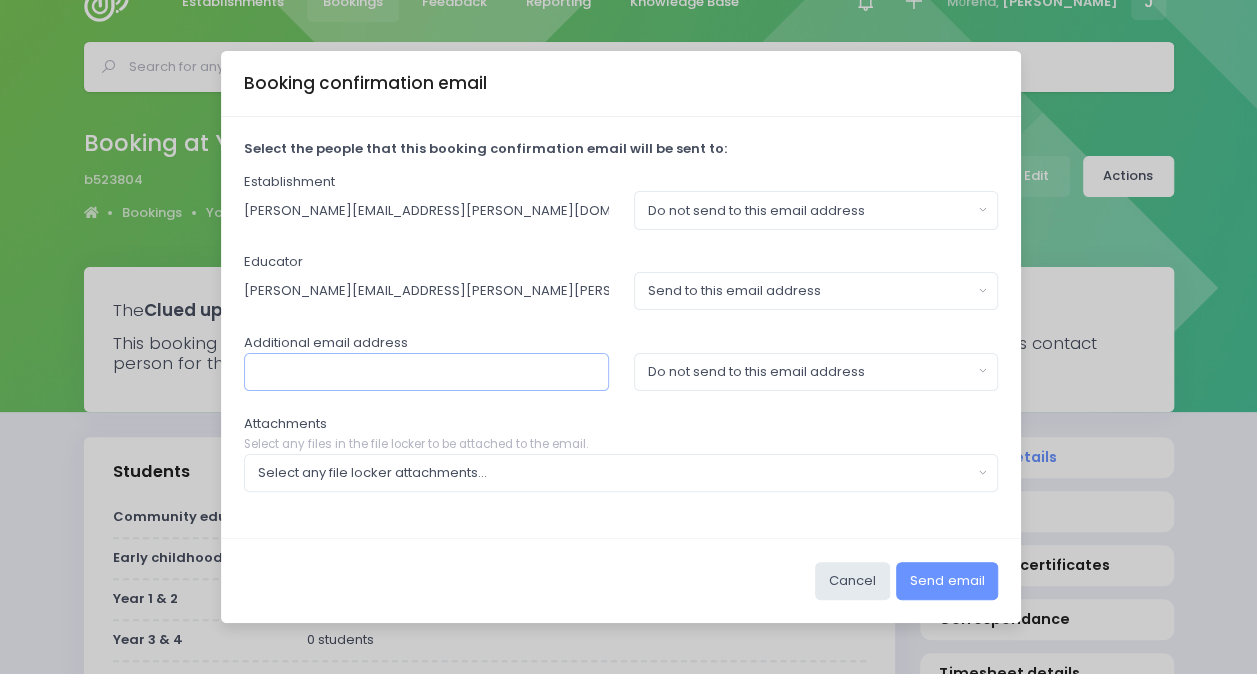 click at bounding box center [426, 372] 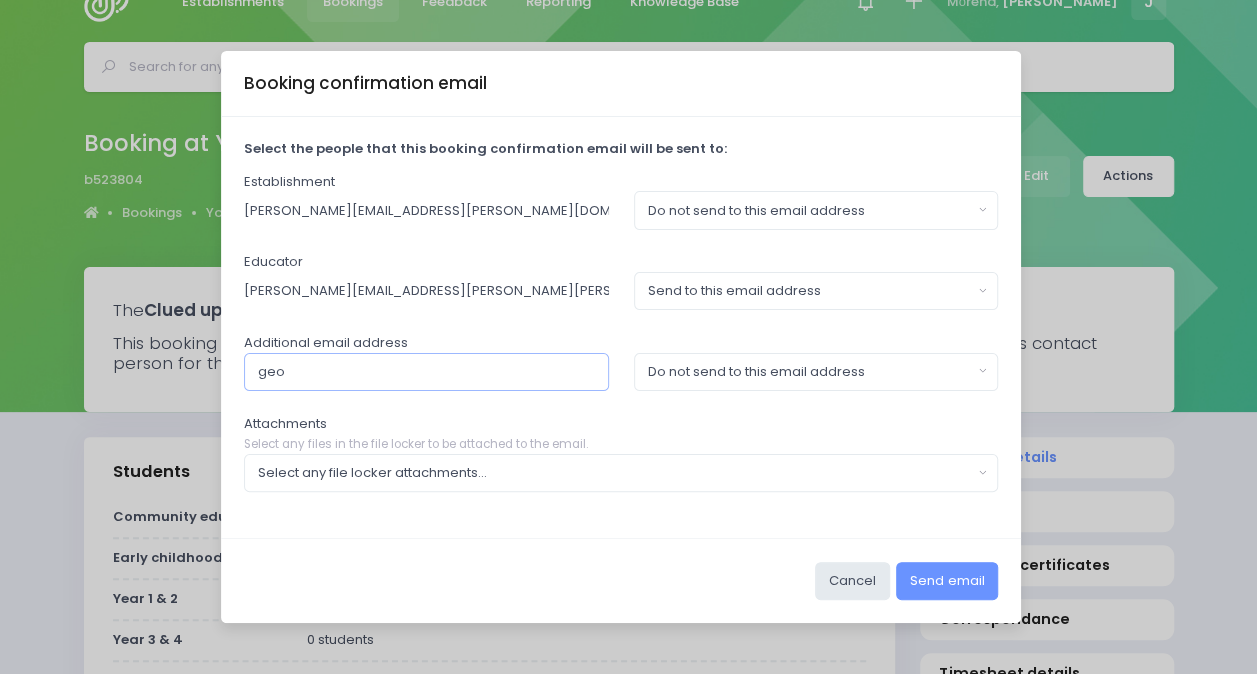 type on "[US_STATE][EMAIL_ADDRESS][PERSON_NAME][DOMAIN_NAME]" 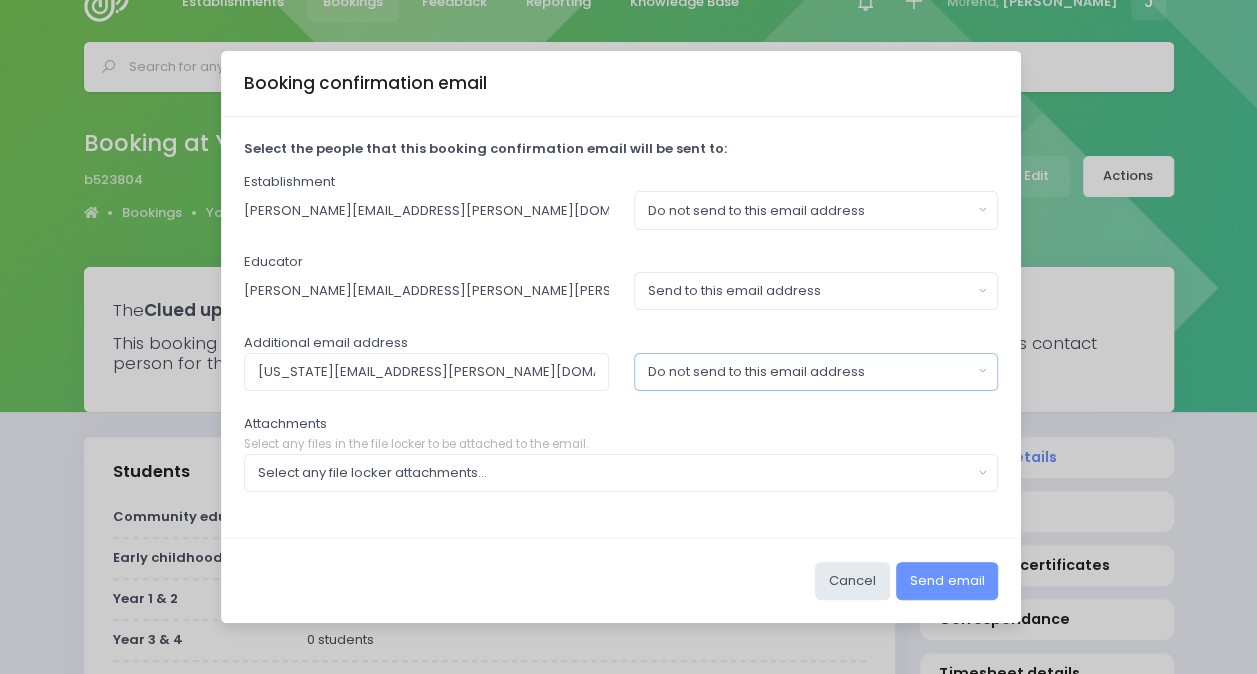 click on "Do not send to this email address" at bounding box center (810, 372) 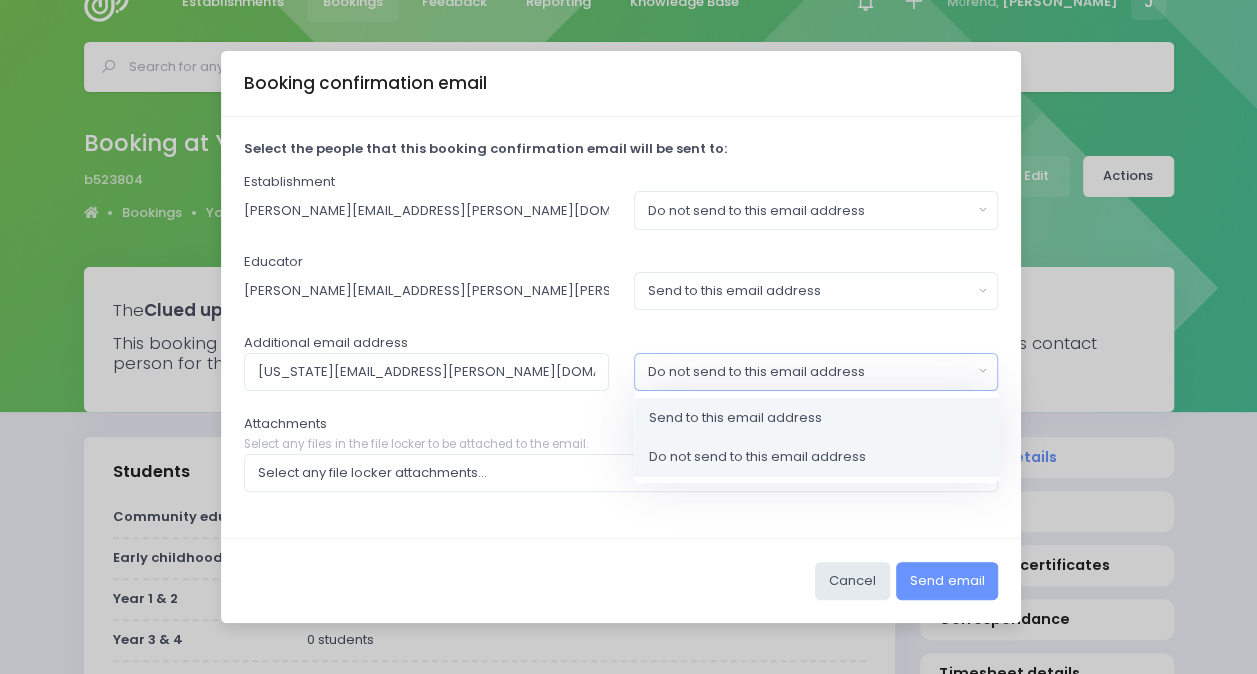 click on "Send to this email address" at bounding box center [735, 417] 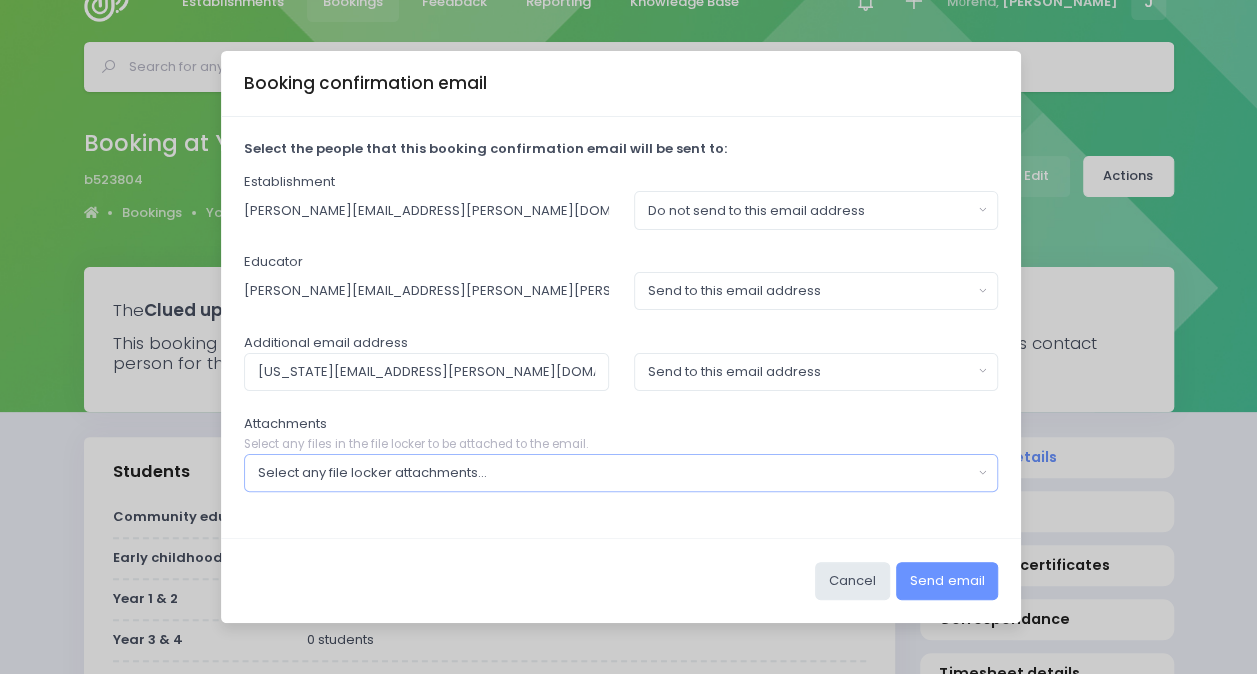 click on "Select any file locker attachments..." at bounding box center (615, 473) 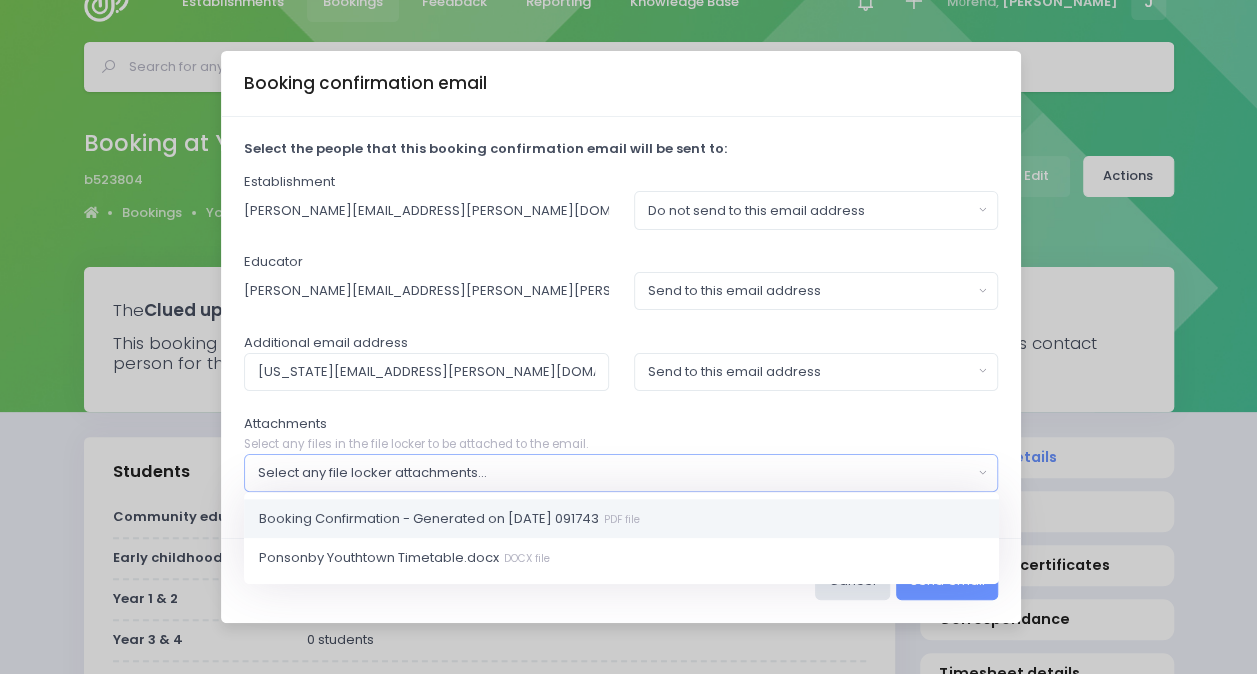 click on "Booking Confirmation - Generated on 2025-07-07 091743 PDF file" at bounding box center (449, 519) 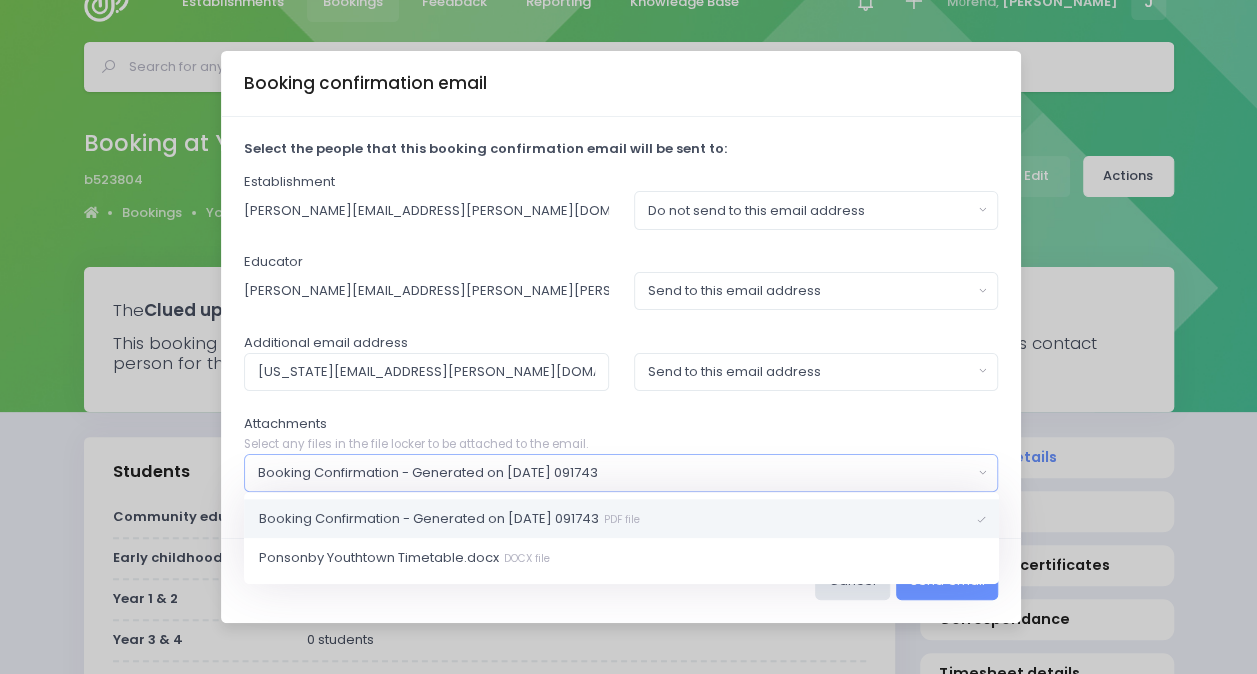 click on "Select any files in the file locker to be attached to the email." at bounding box center (621, 445) 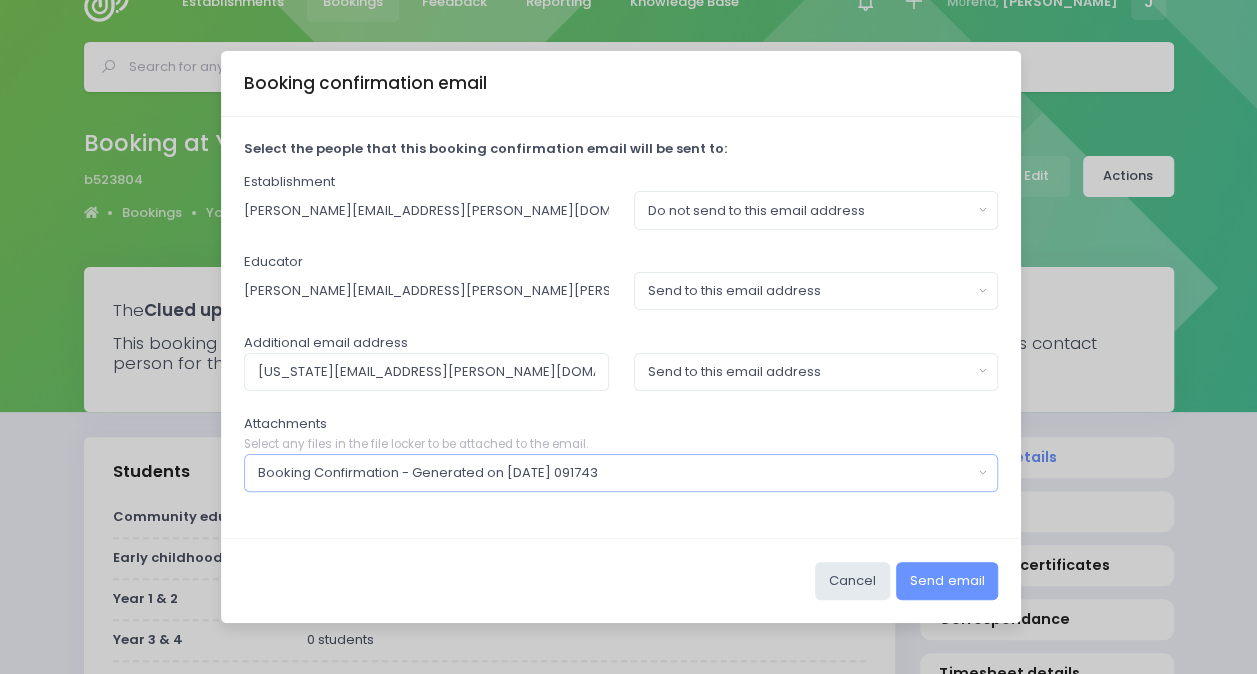click on "Booking Confirmation - Generated on [DATE] 091743" at bounding box center (615, 473) 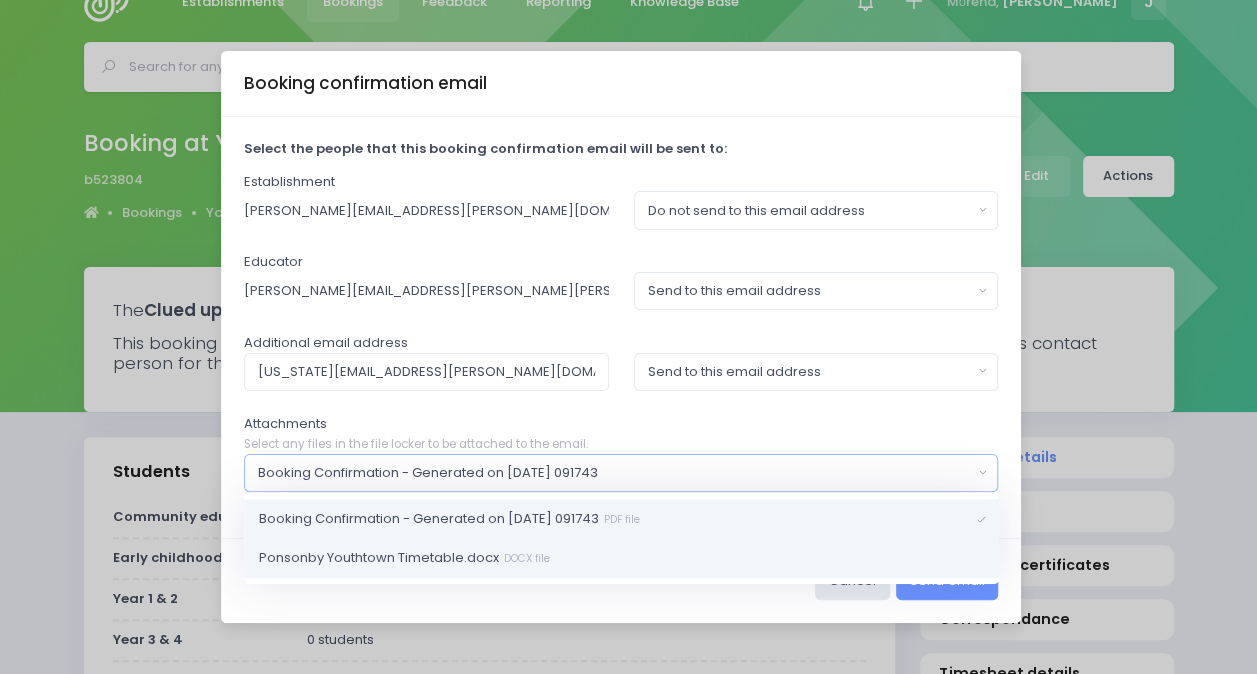 click on "Ponsonby Youthtown Timetable.docx DOCX file" at bounding box center (621, 558) 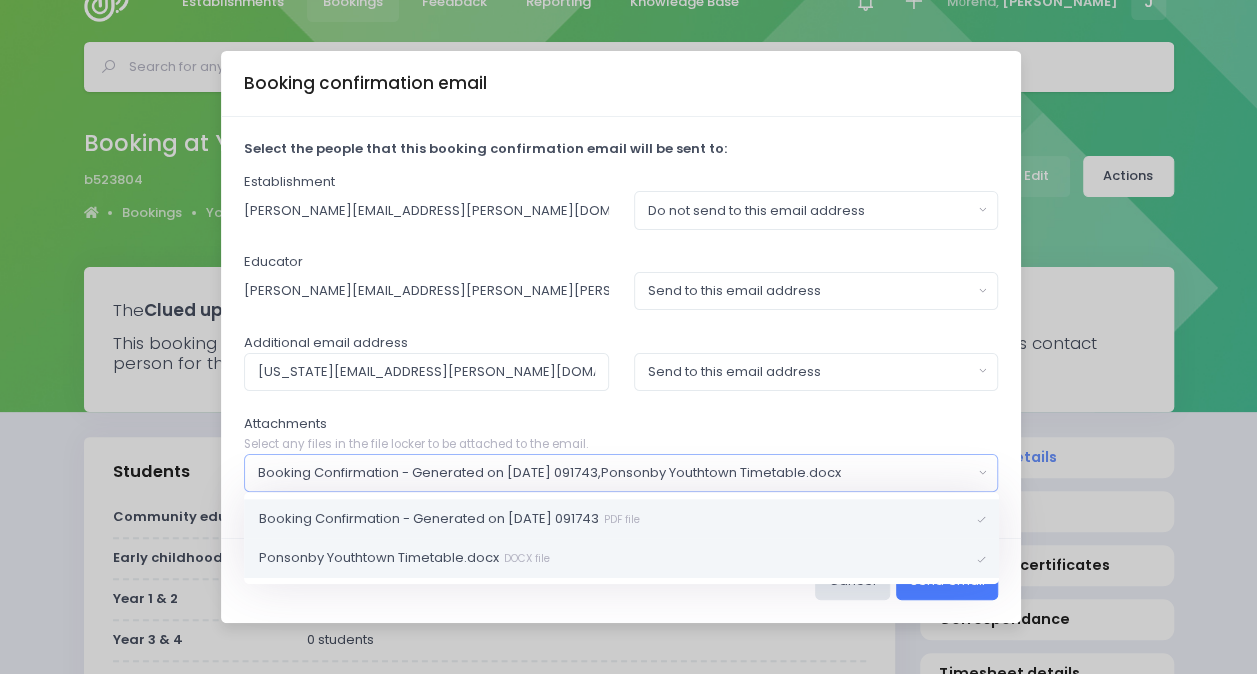 click on "Send email" at bounding box center (947, 581) 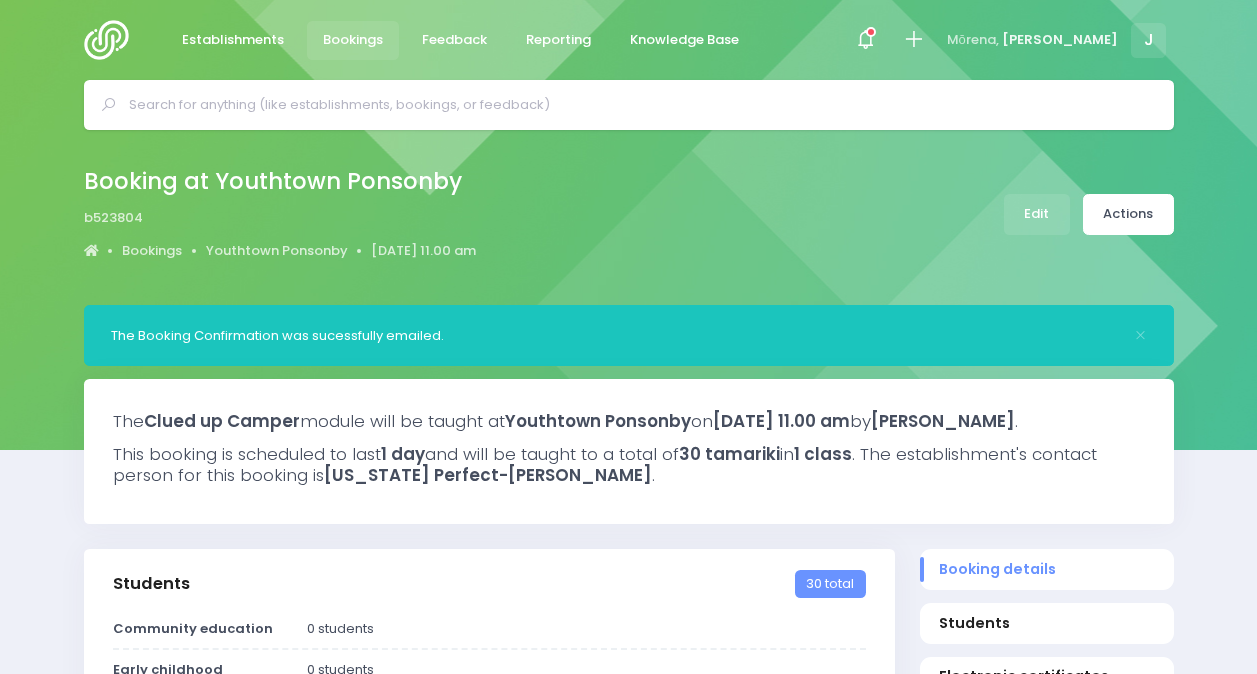 select on "5" 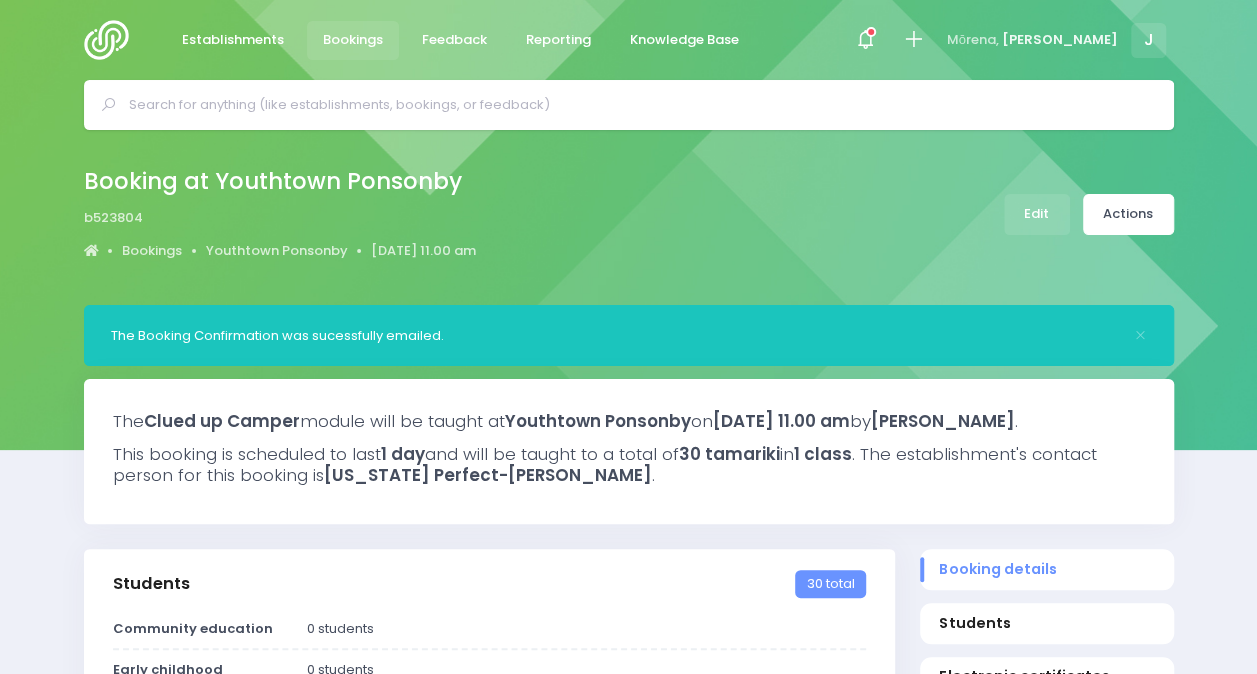 click at bounding box center [637, 105] 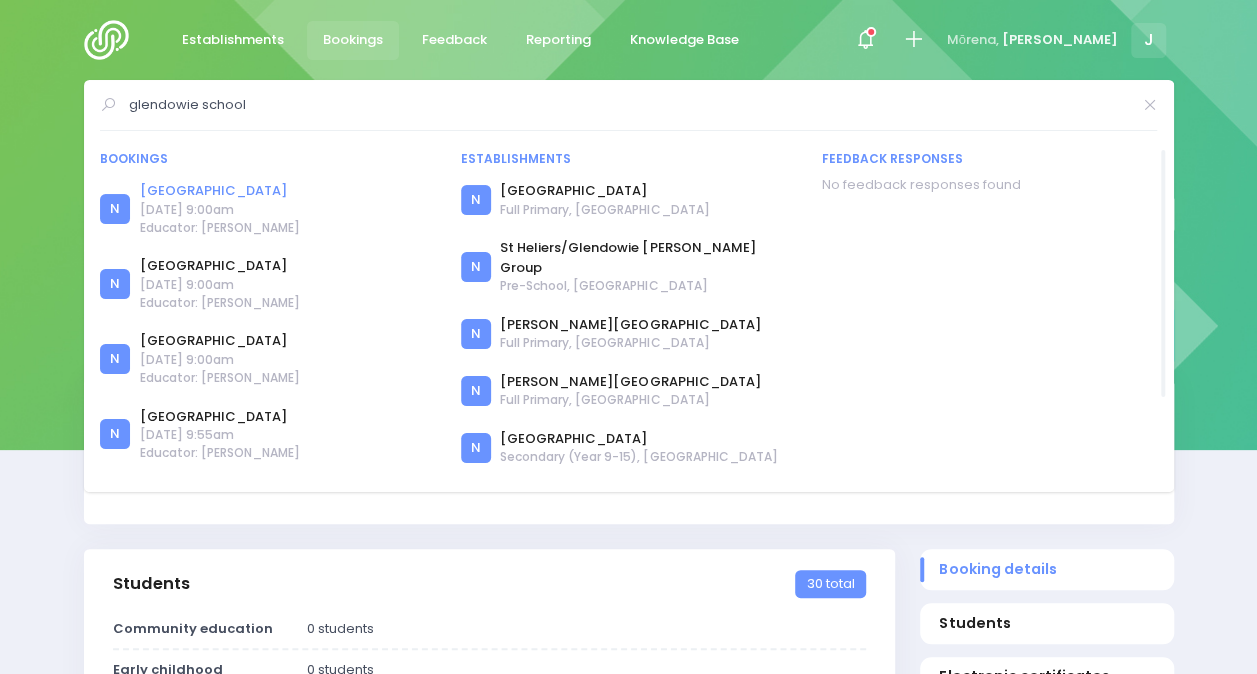 type on "glendowie school" 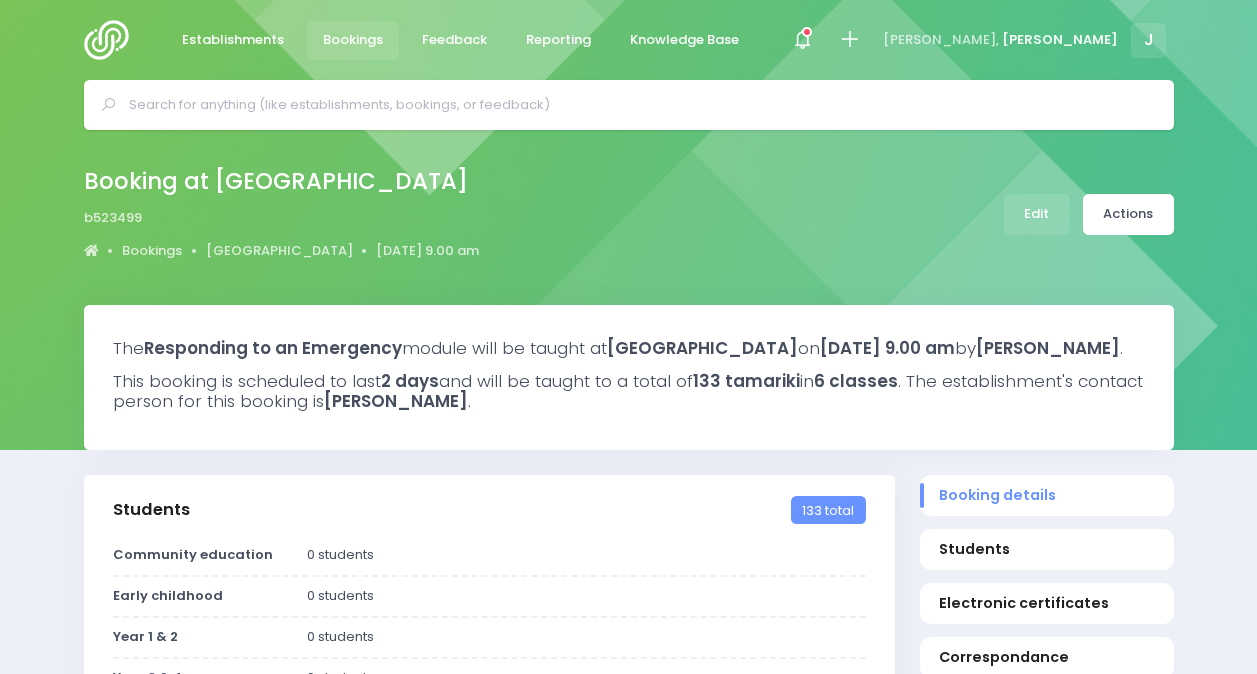 select on "5" 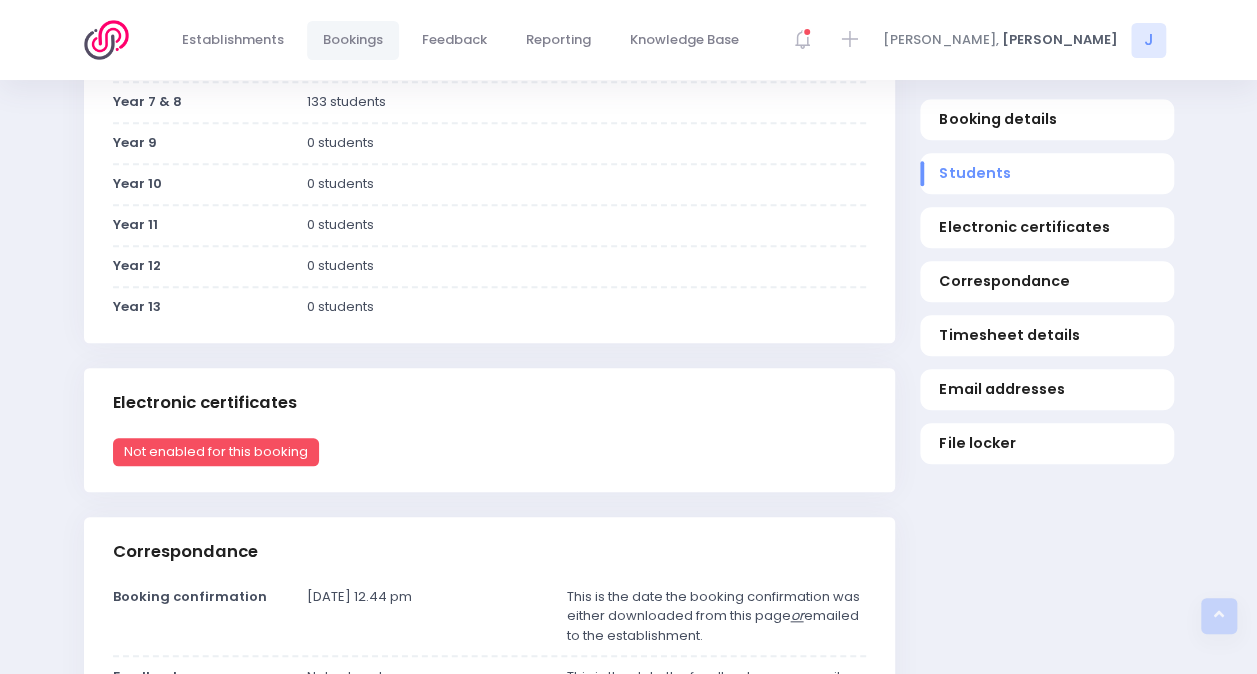 scroll, scrollTop: 0, scrollLeft: 0, axis: both 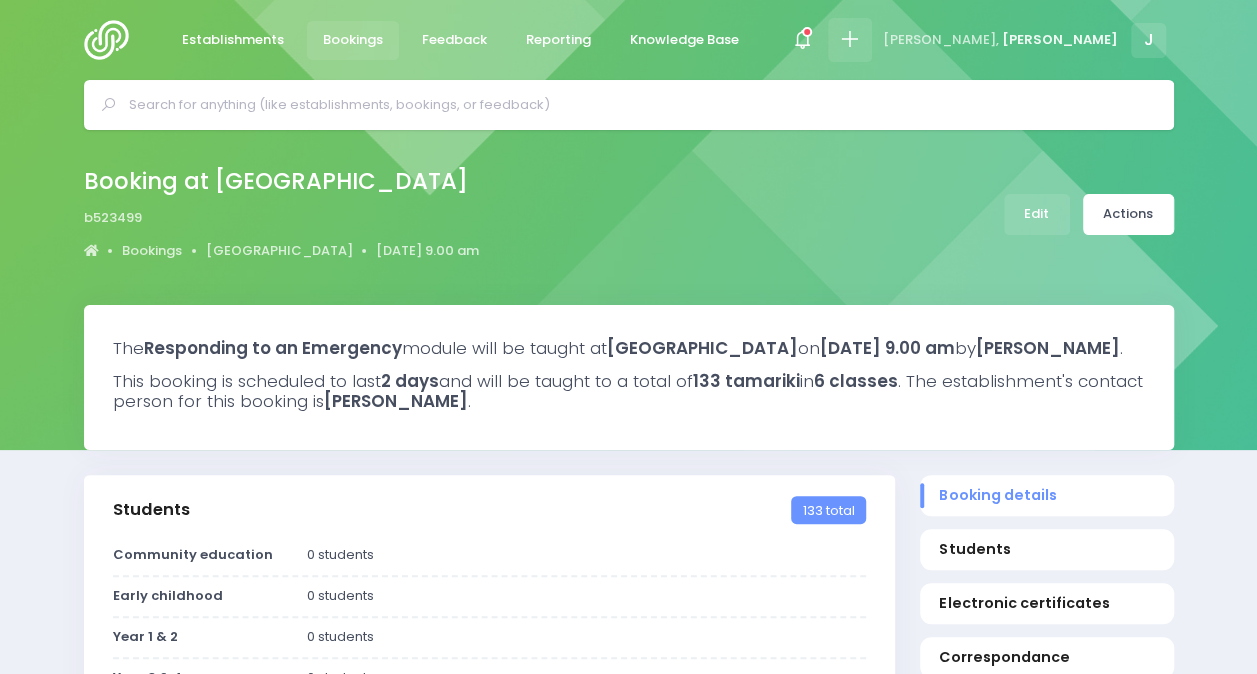 click at bounding box center [849, 39] 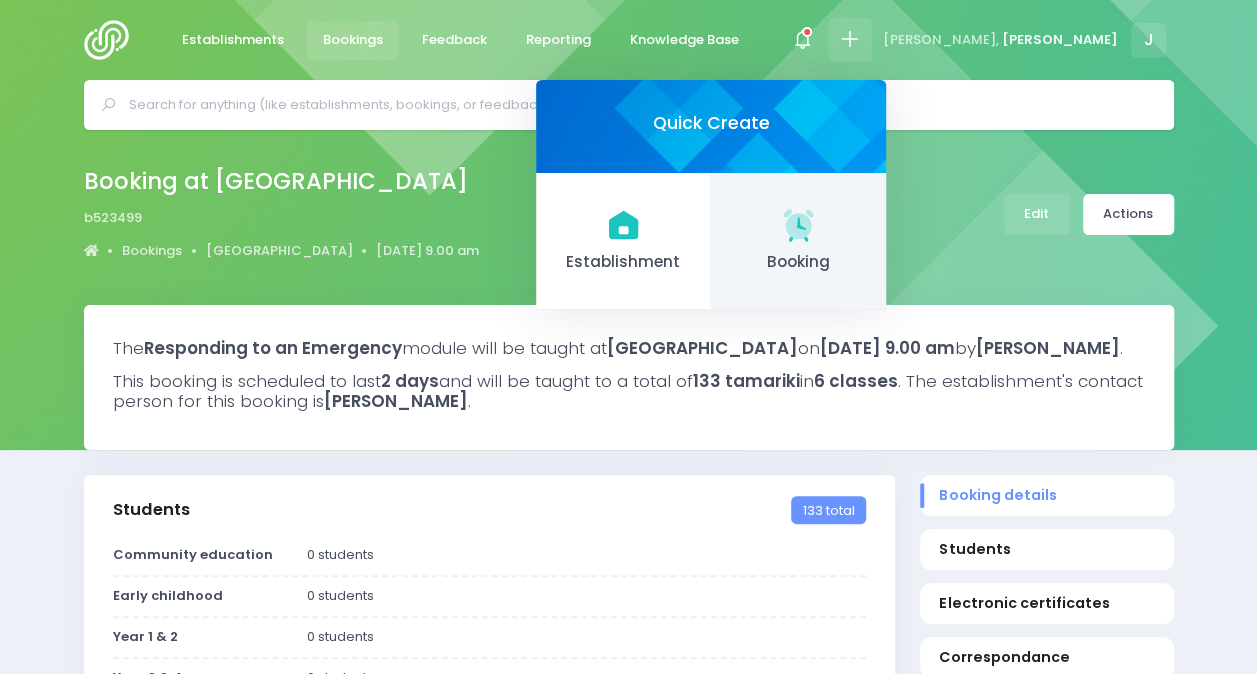 click 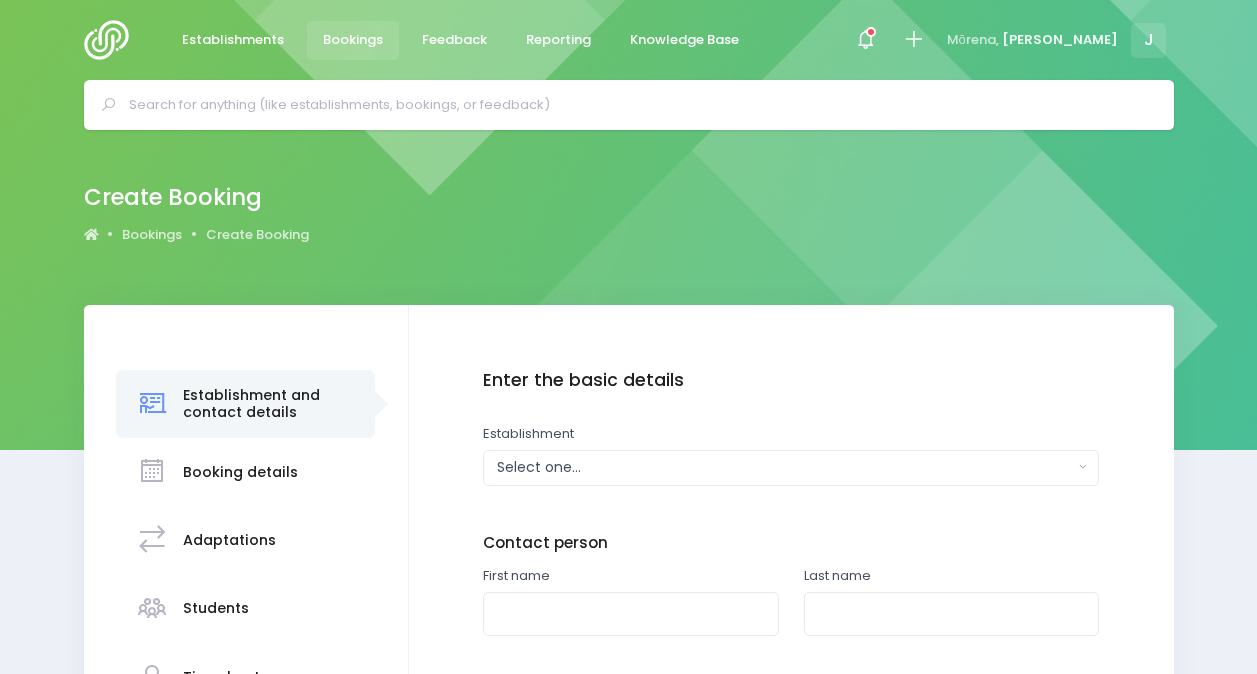 scroll, scrollTop: 0, scrollLeft: 0, axis: both 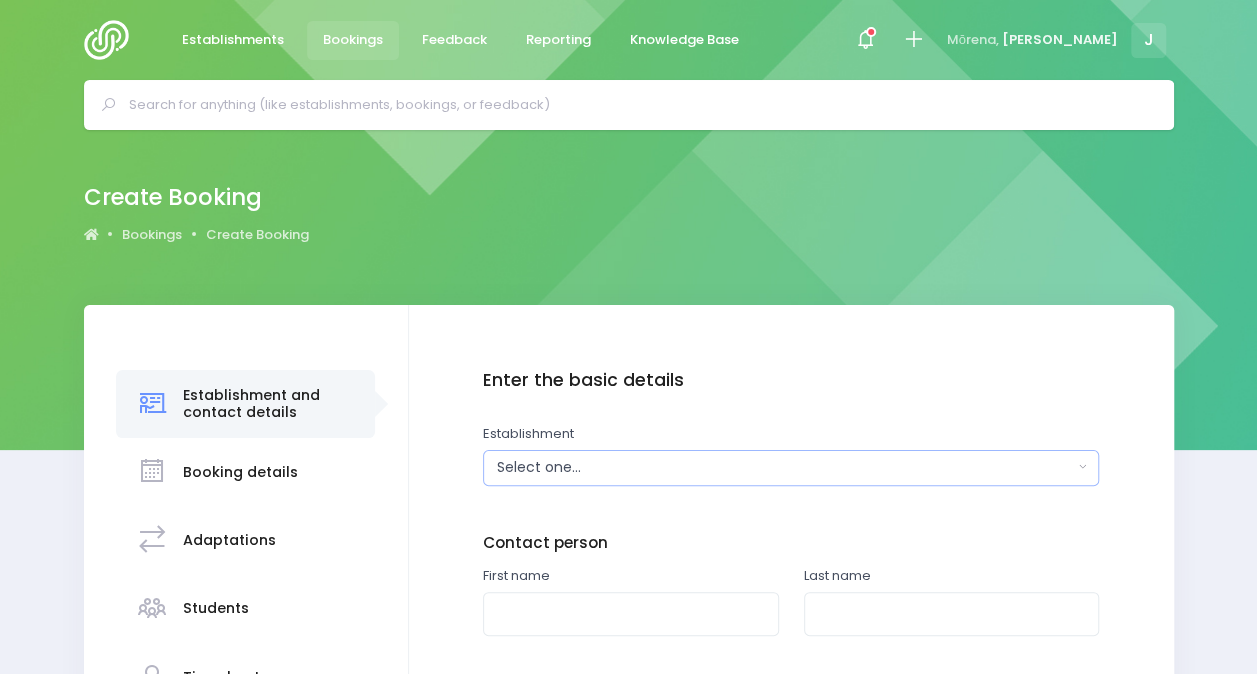 click on "Select one..." at bounding box center [785, 467] 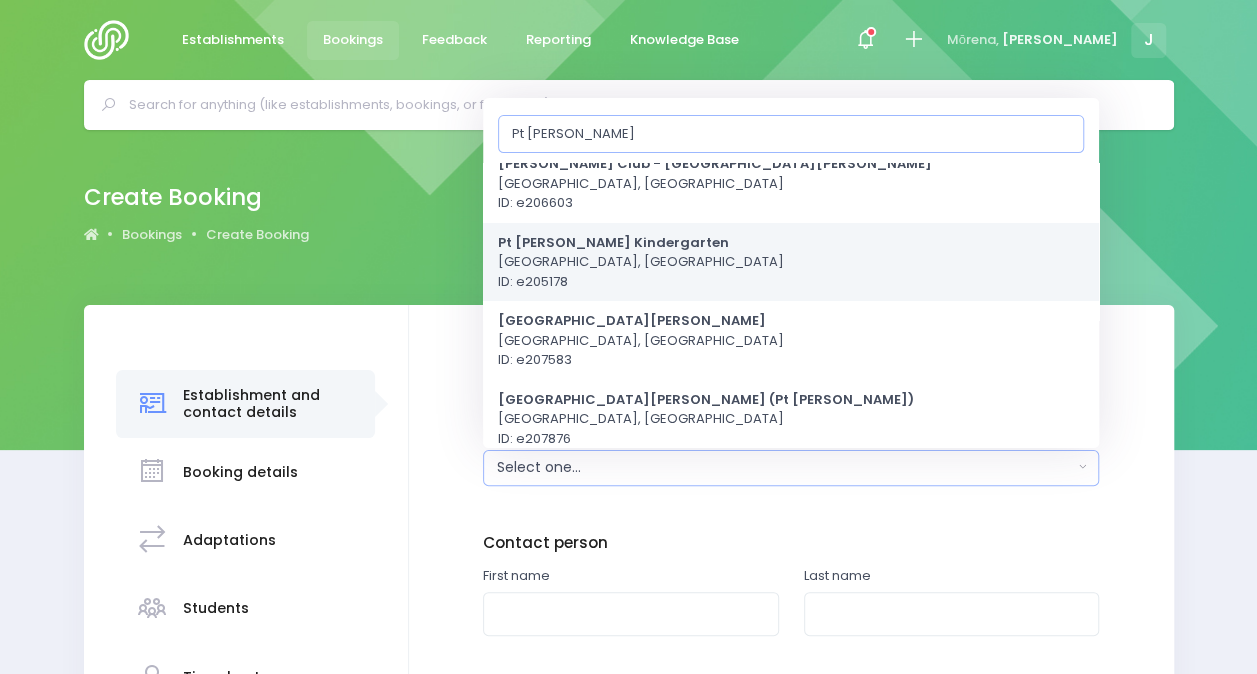scroll, scrollTop: 102, scrollLeft: 0, axis: vertical 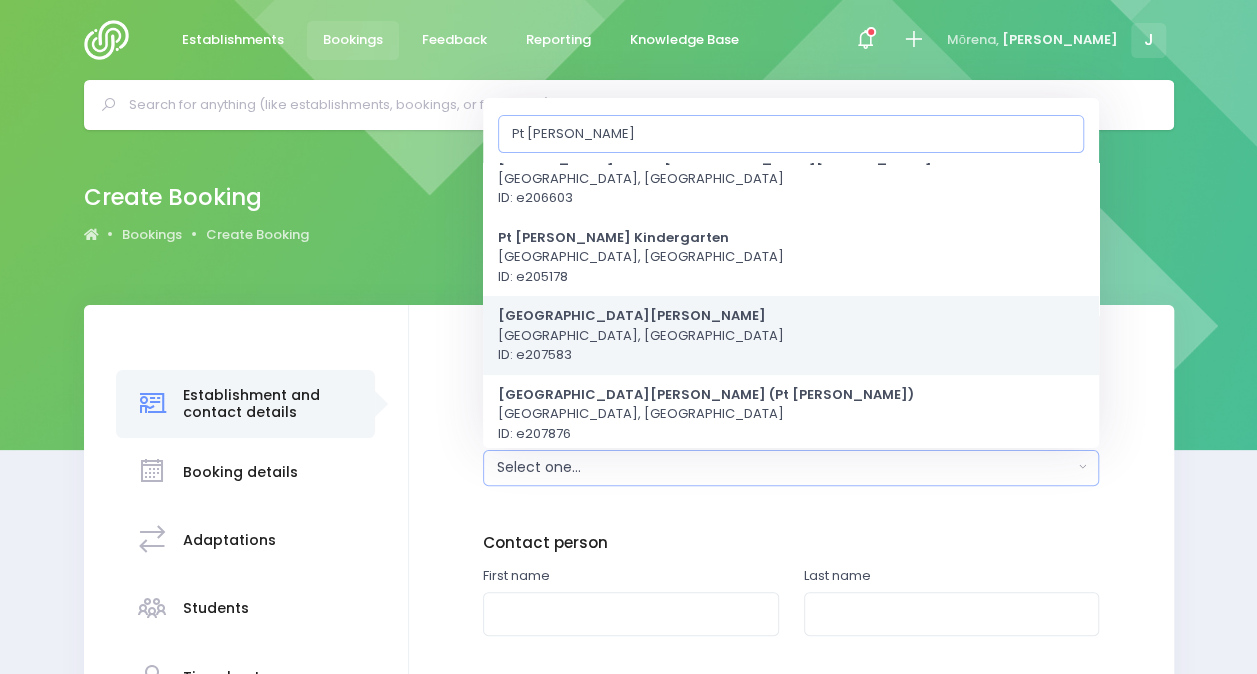 type on "Pt Chevalier" 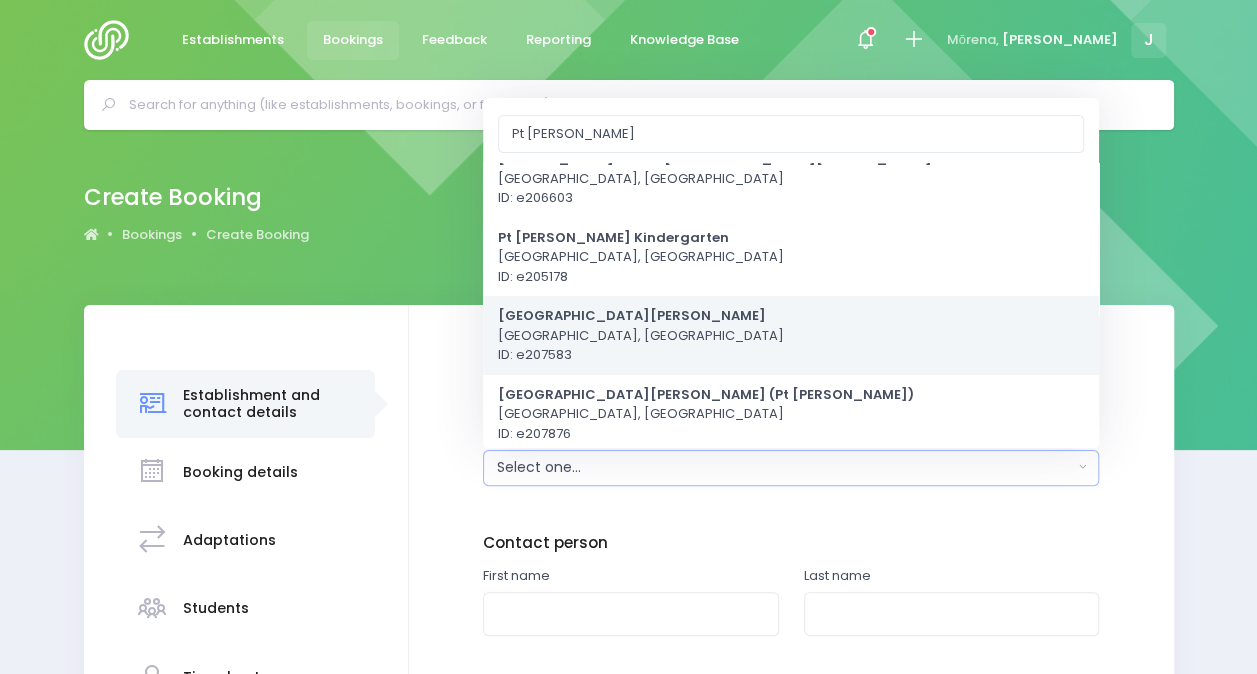click on "Pt Chevalier School Auckland, Northern Region ID: e207583" at bounding box center [791, 335] 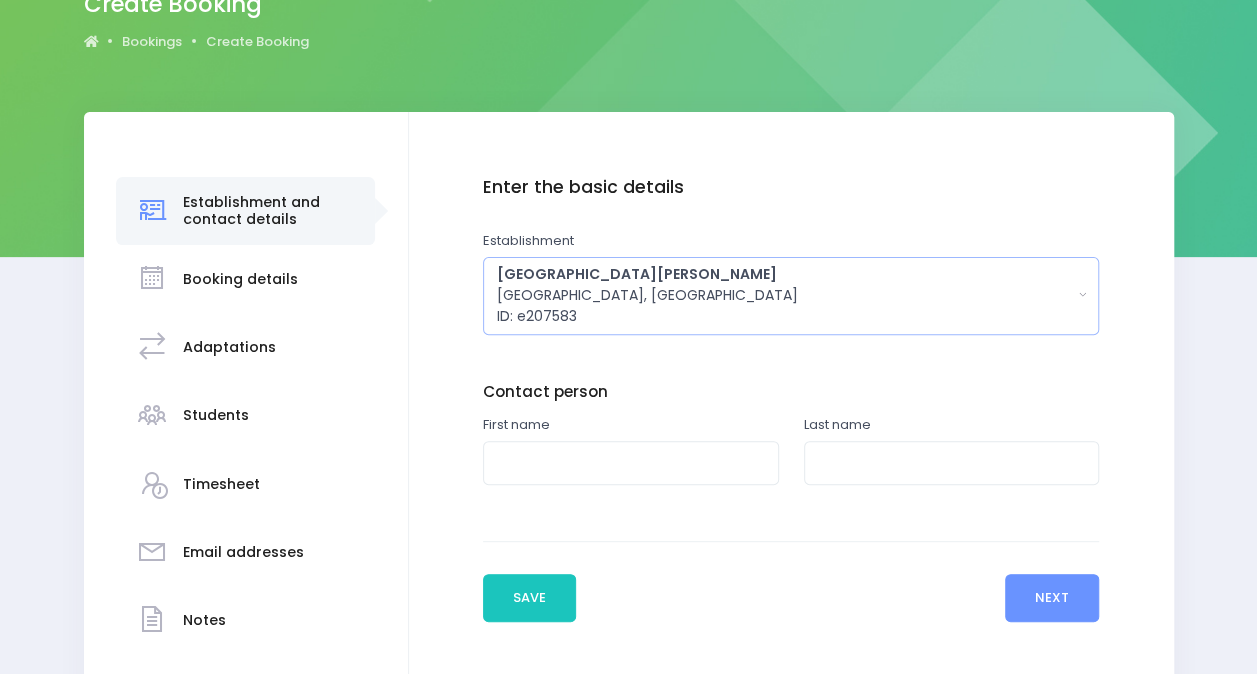 scroll, scrollTop: 195, scrollLeft: 0, axis: vertical 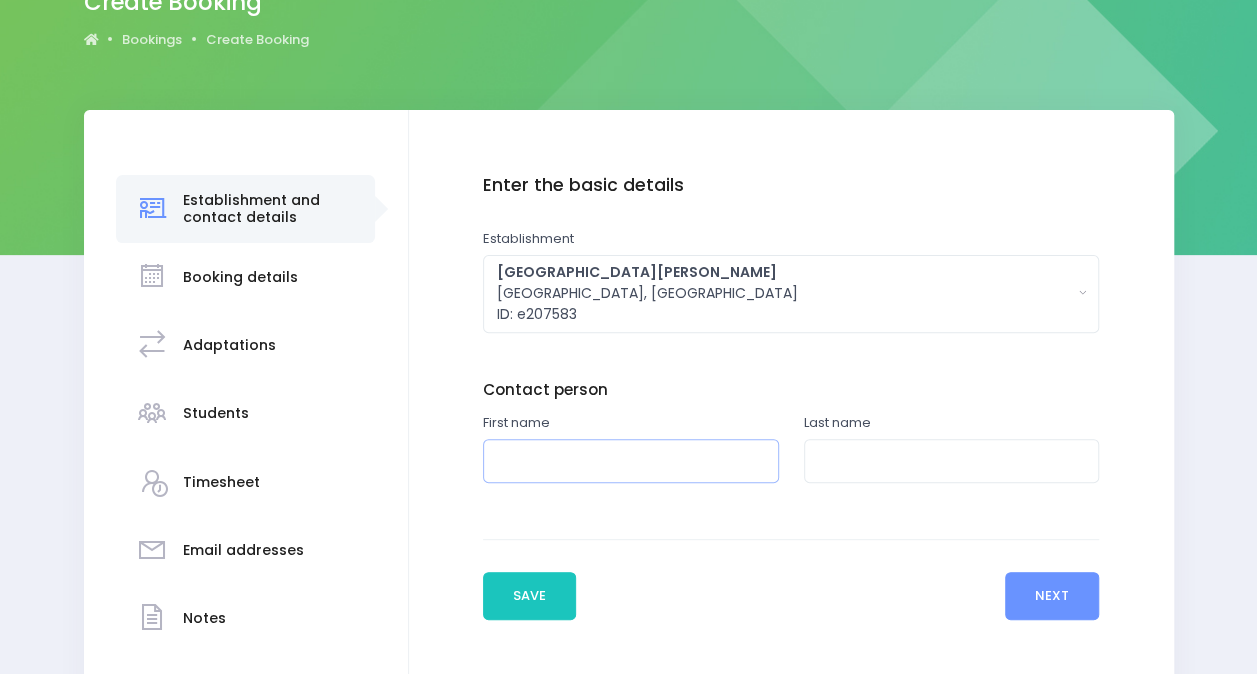 click at bounding box center (631, 461) 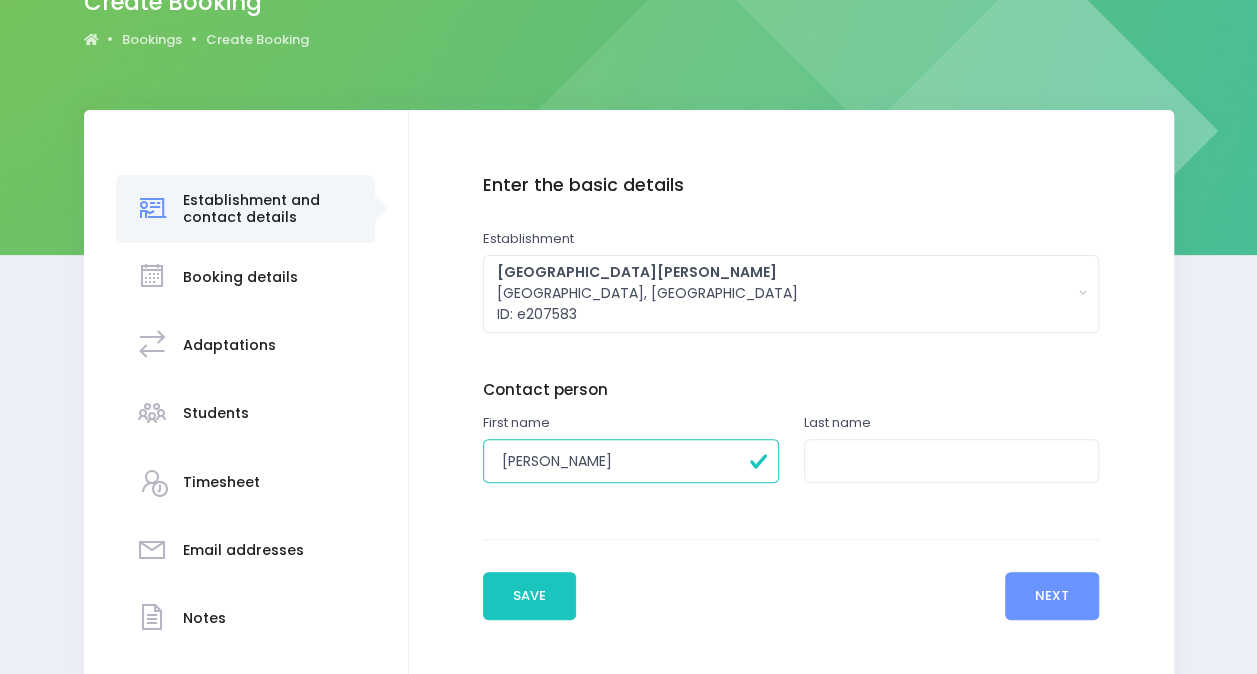 type on "Meredith" 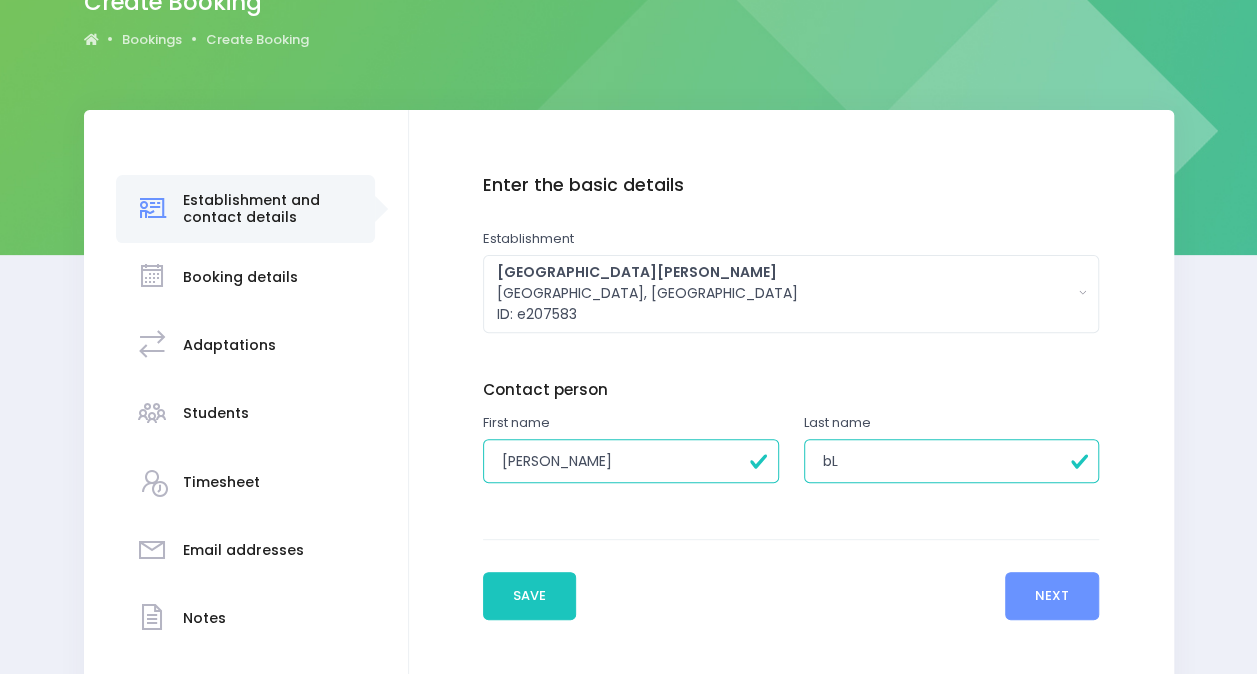 type on "b" 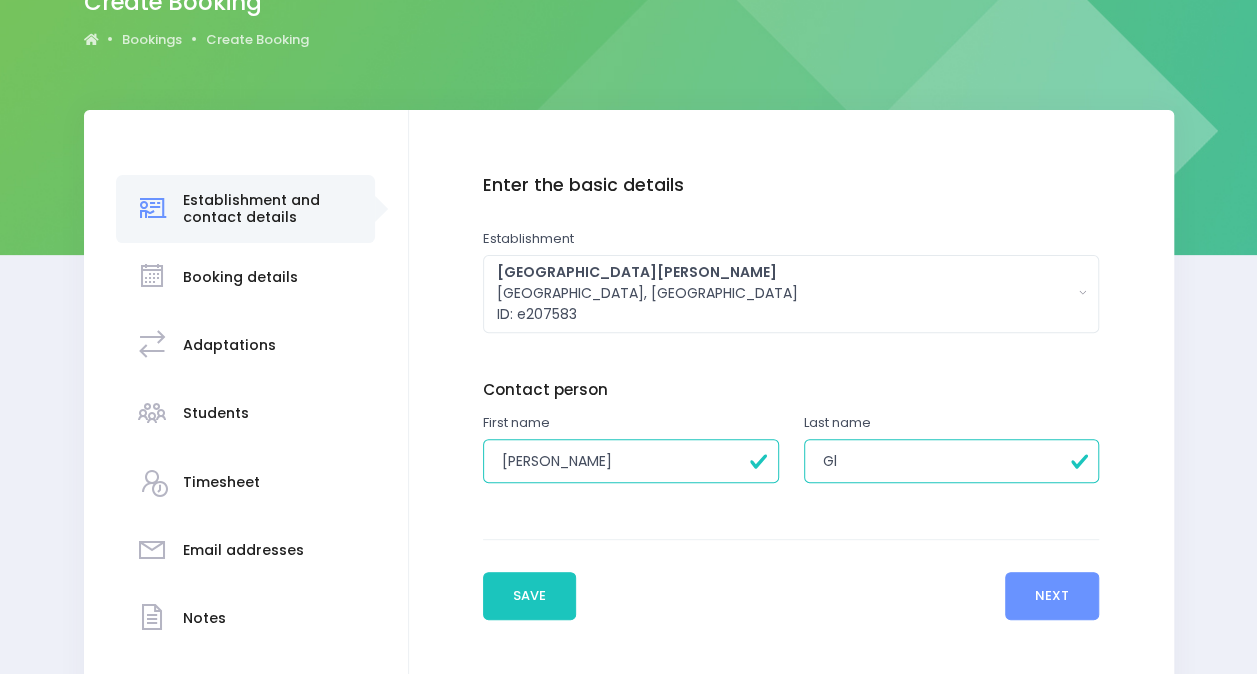 type on "G" 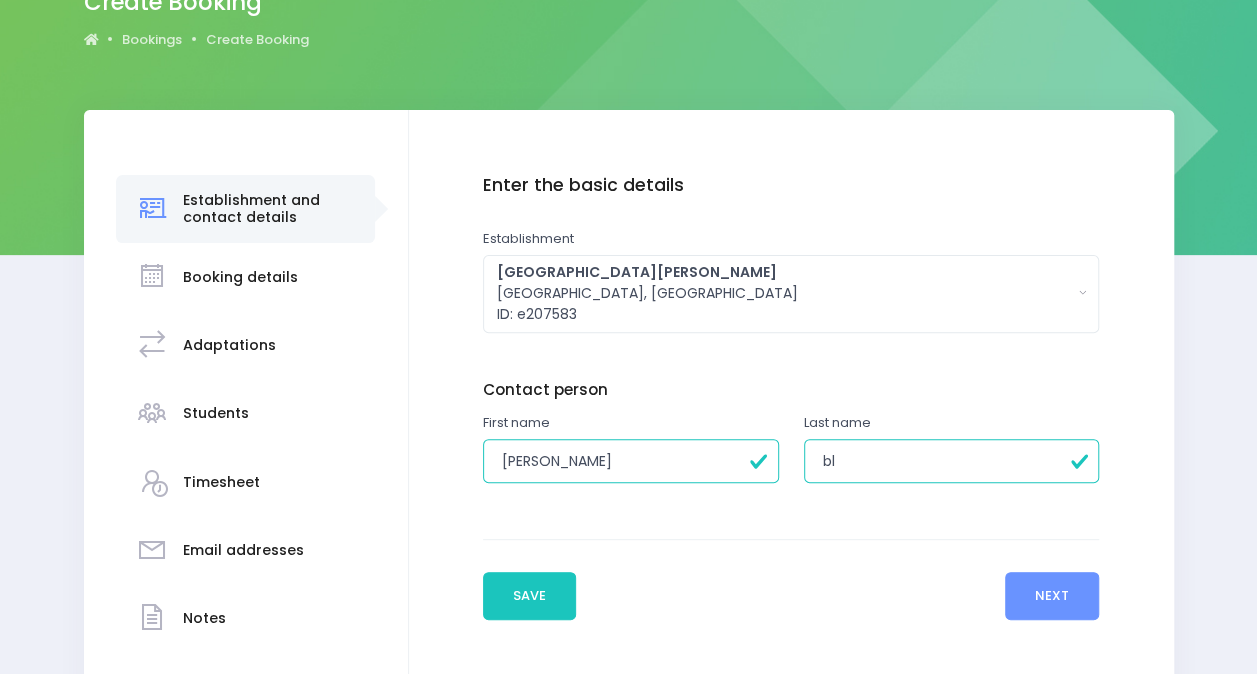 type on "b" 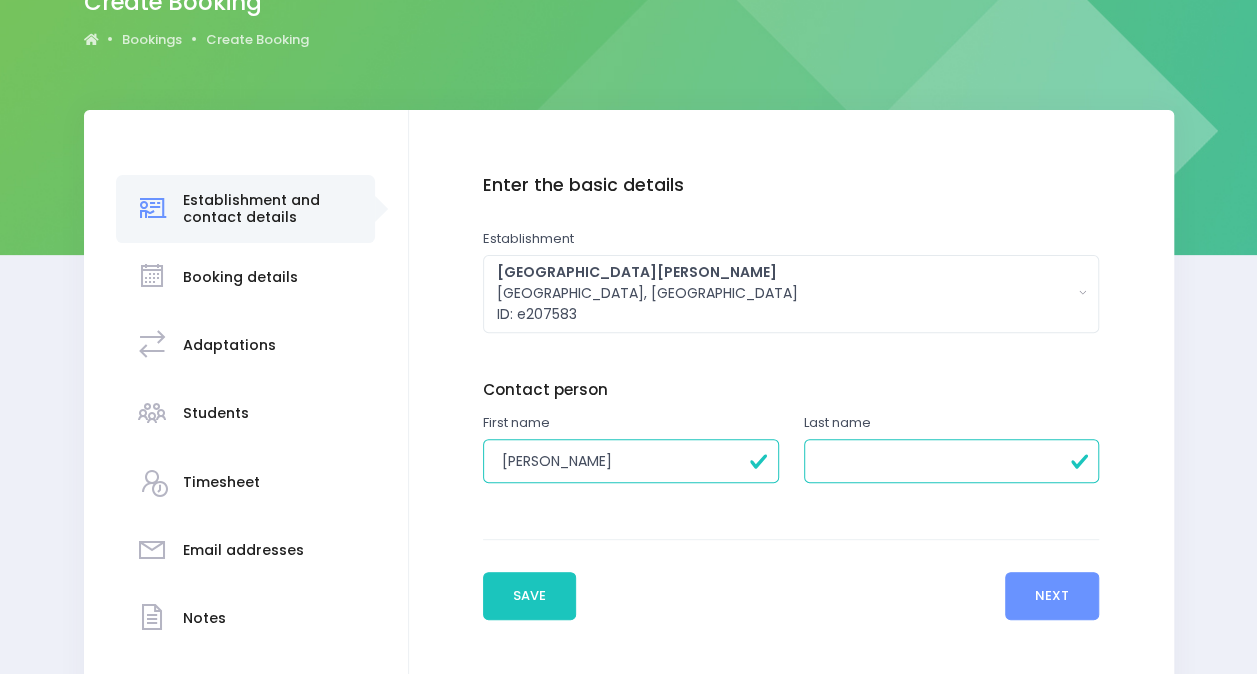 type on "b" 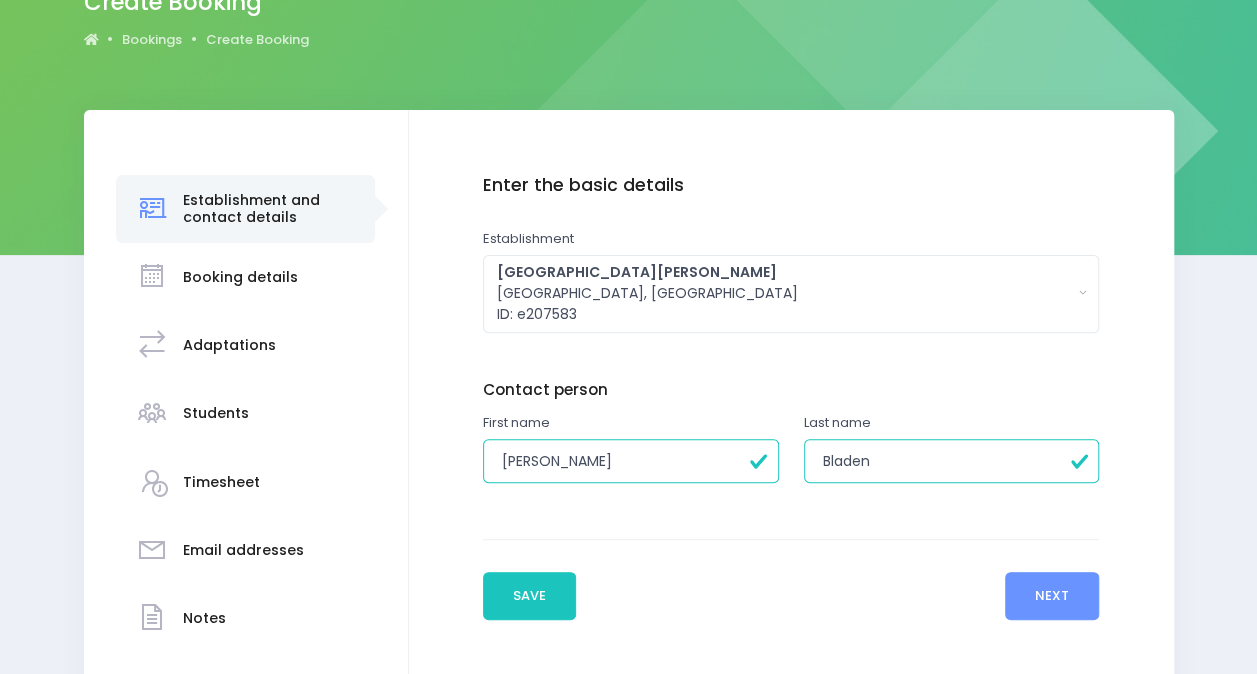type on "Bladen" 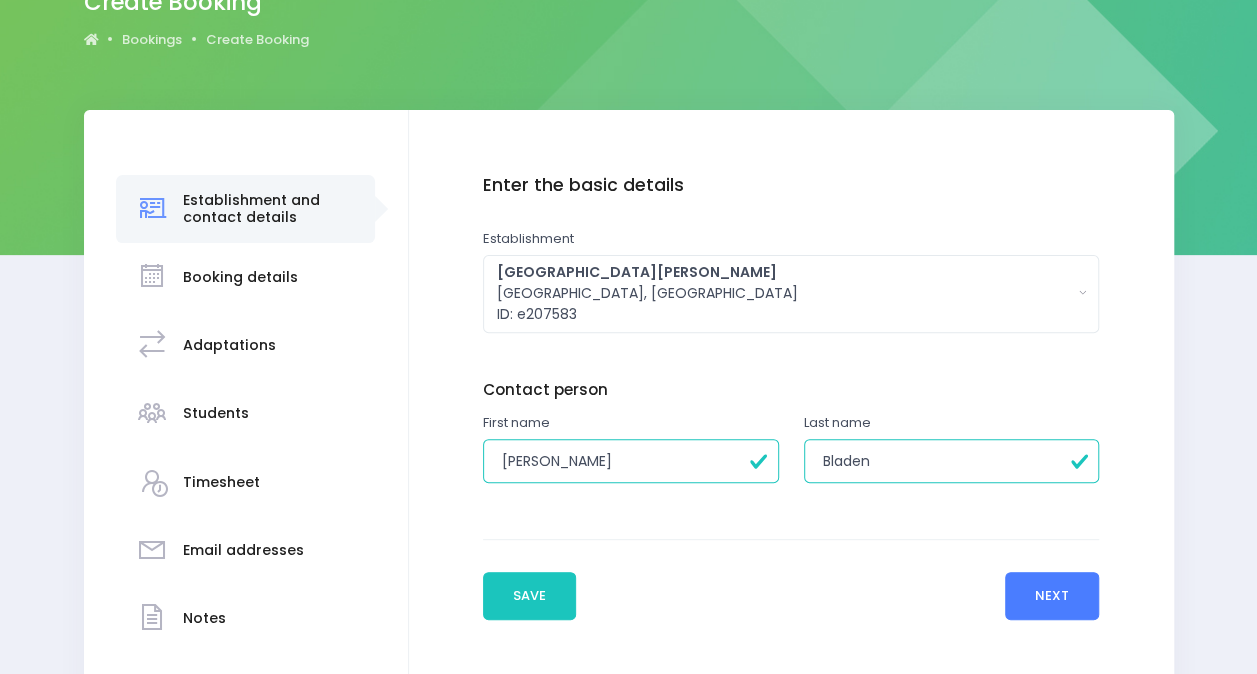 click on "Next" at bounding box center [1052, 596] 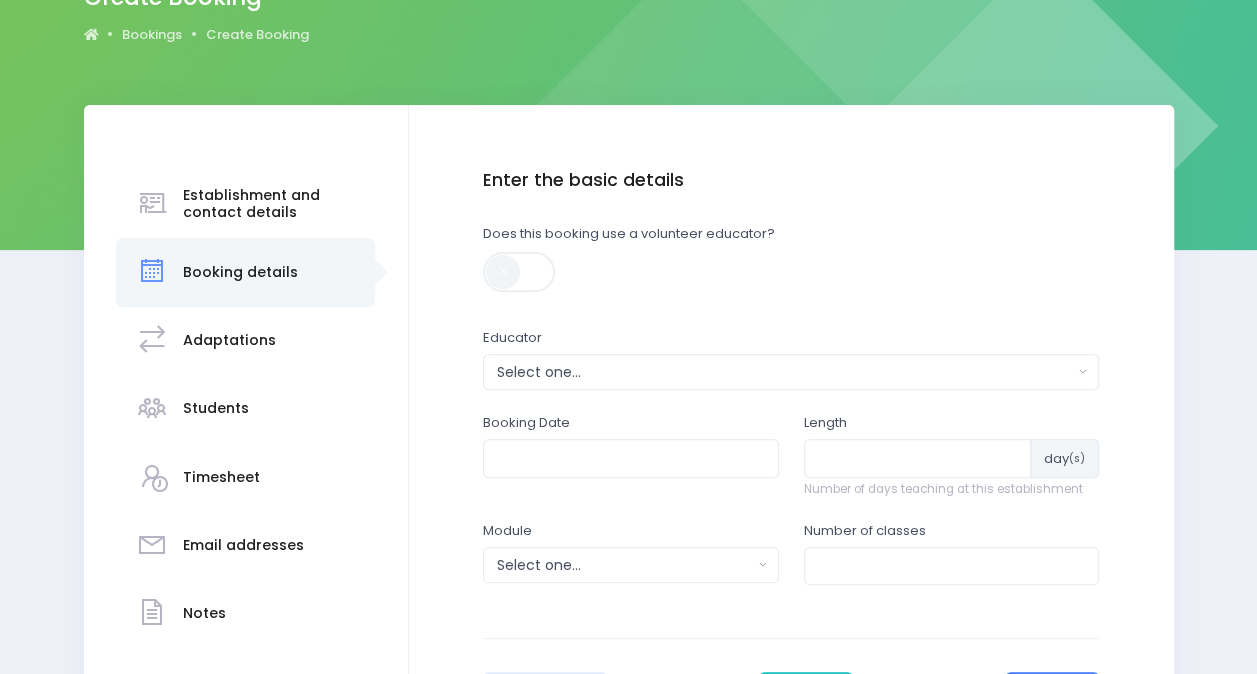 scroll, scrollTop: 207, scrollLeft: 0, axis: vertical 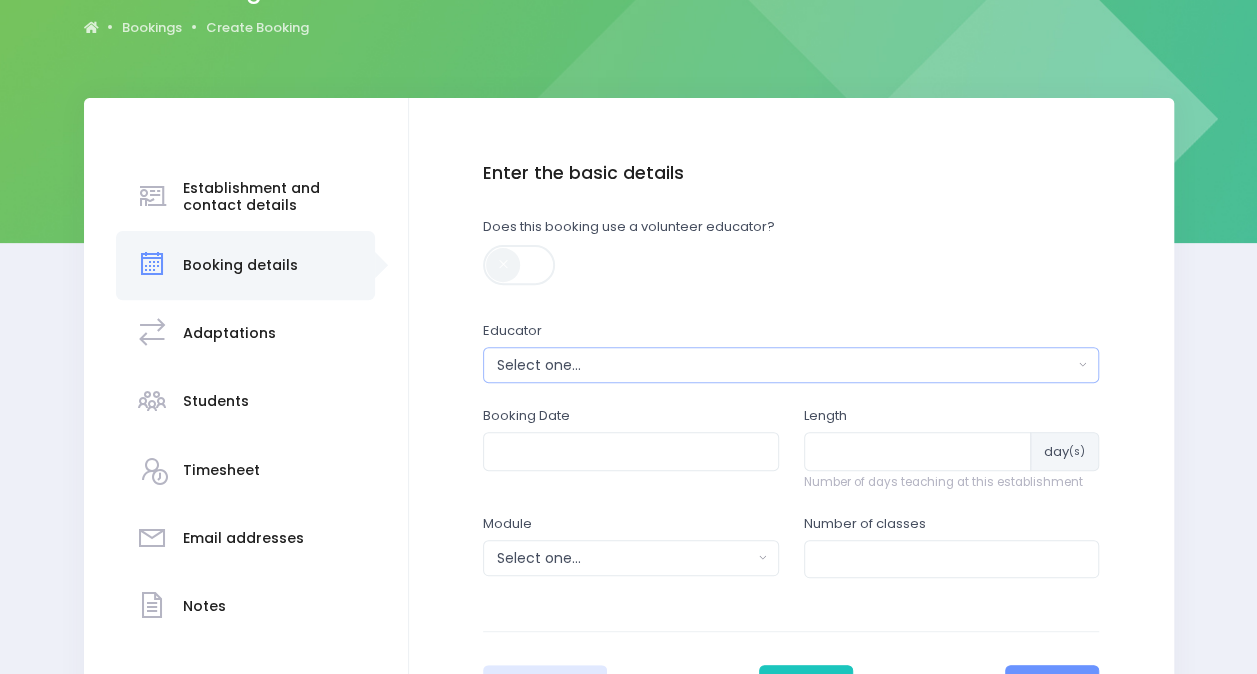 click on "Select one..." at bounding box center [785, 365] 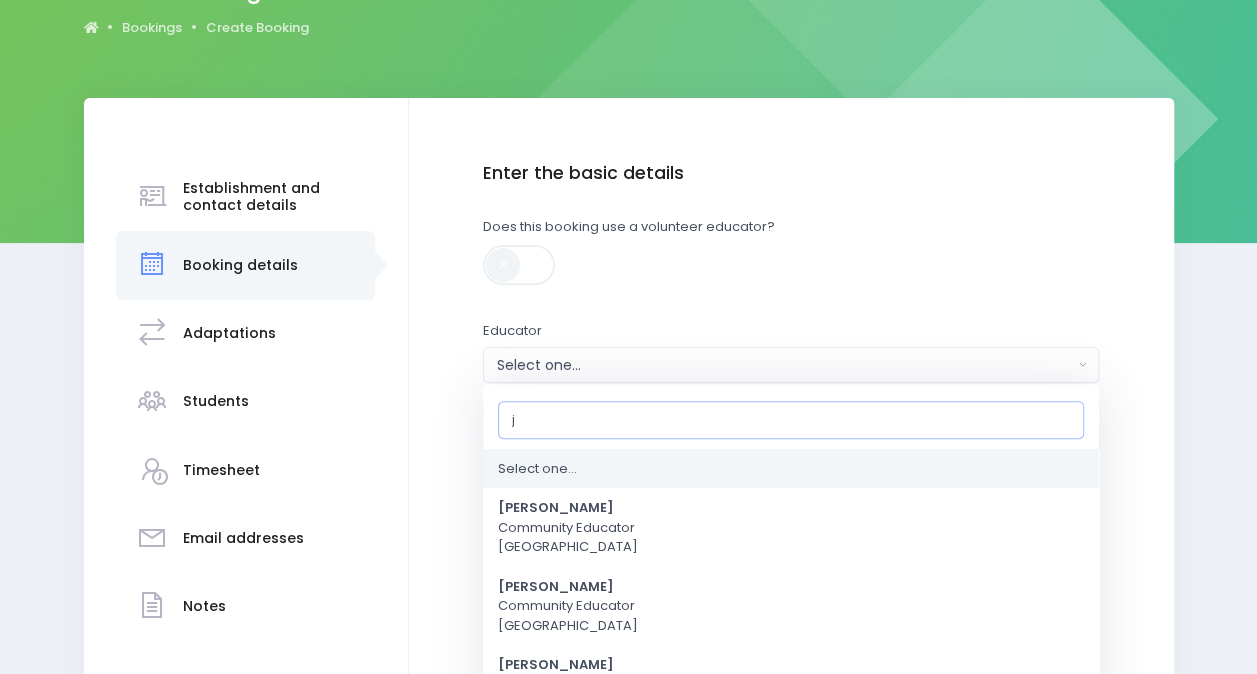 type on "je" 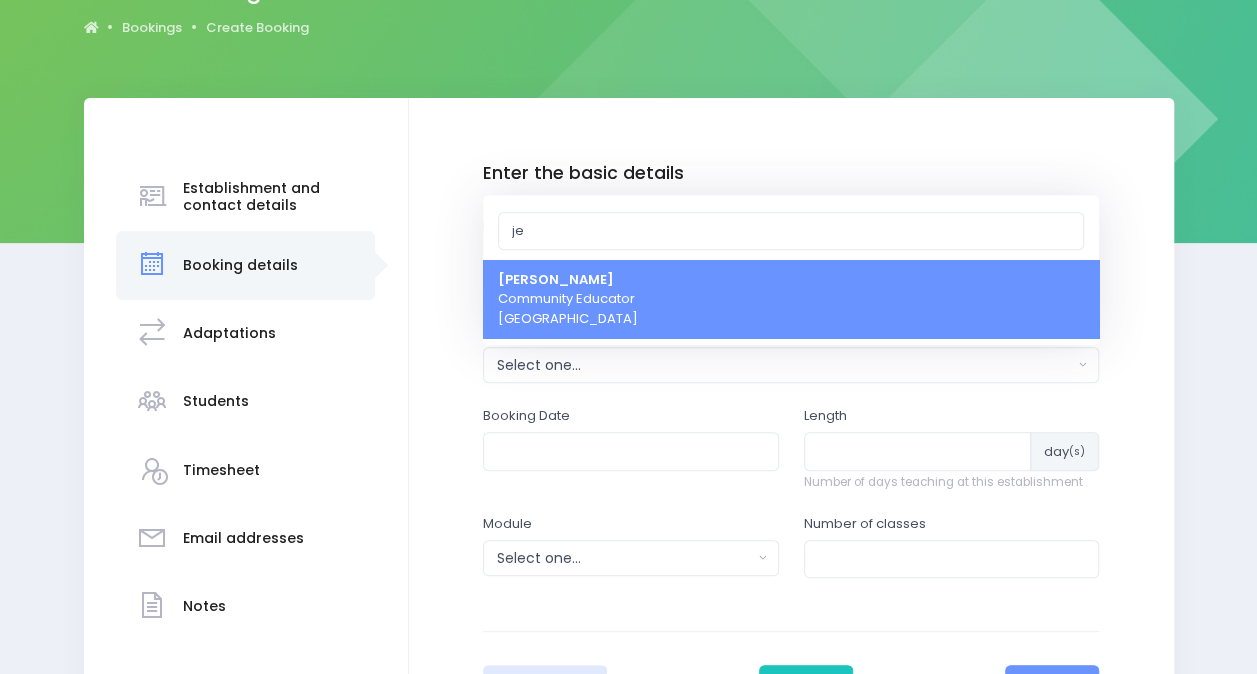 select on "351100" 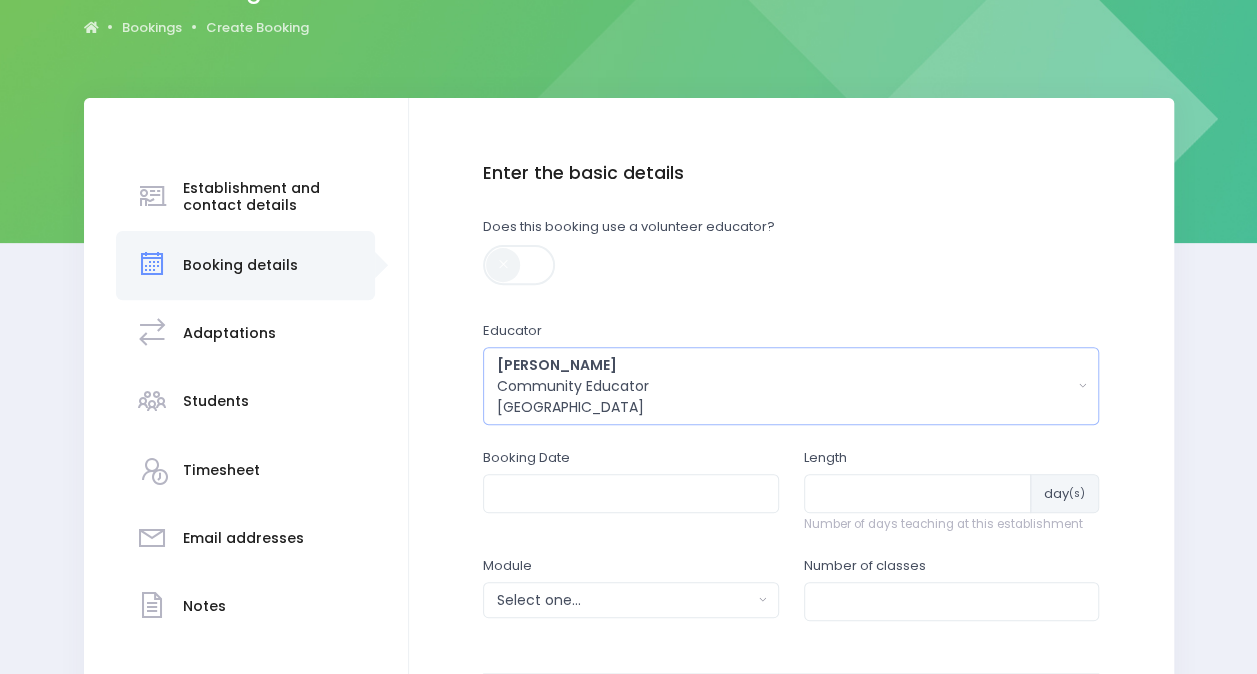 type 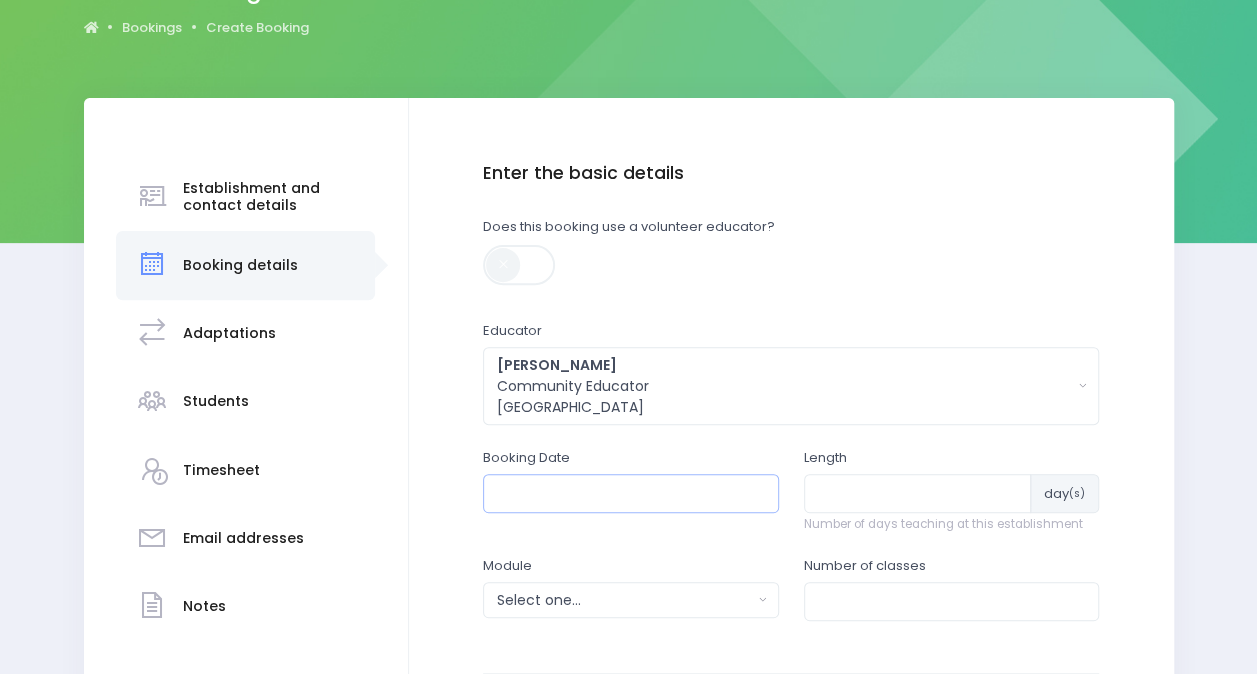 click at bounding box center [631, 493] 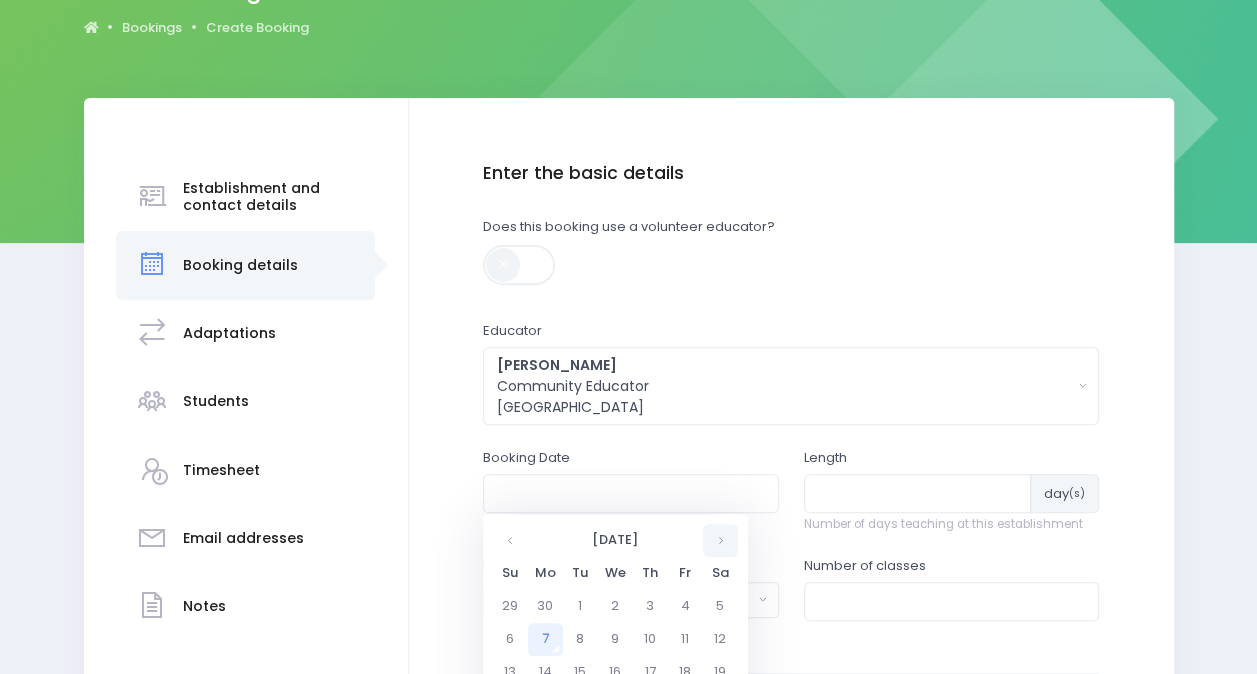 click at bounding box center (720, 540) 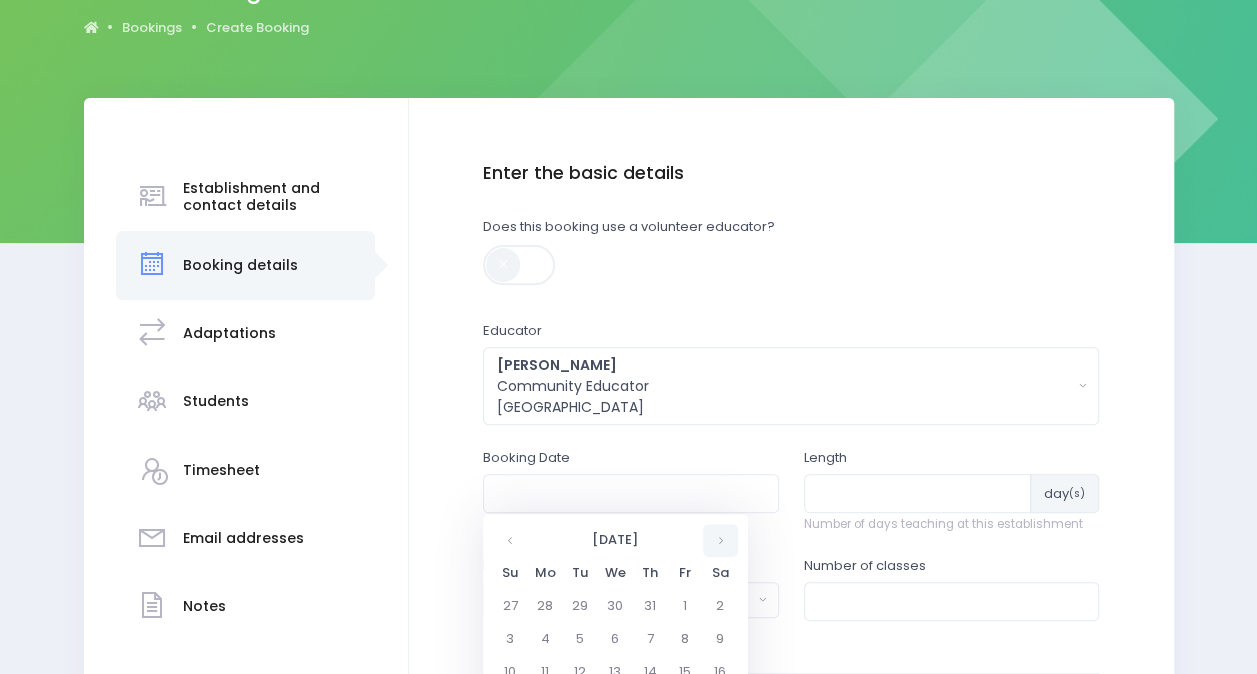 click at bounding box center [720, 540] 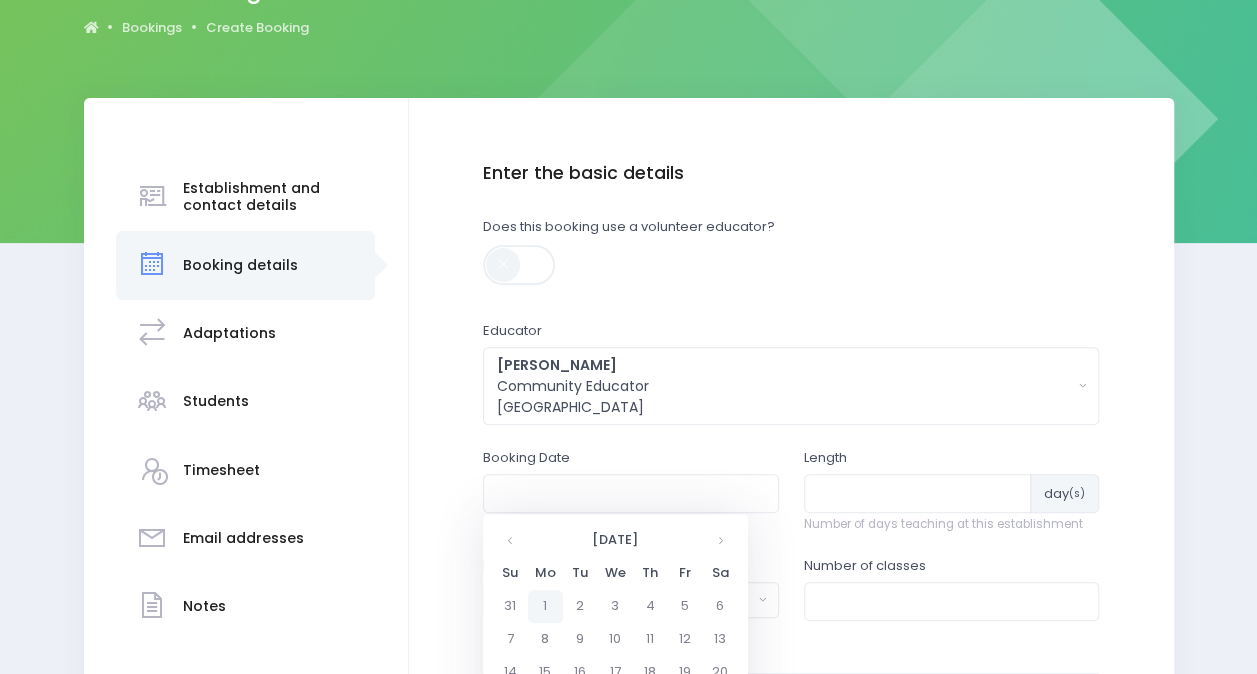 click on "1" at bounding box center [545, 606] 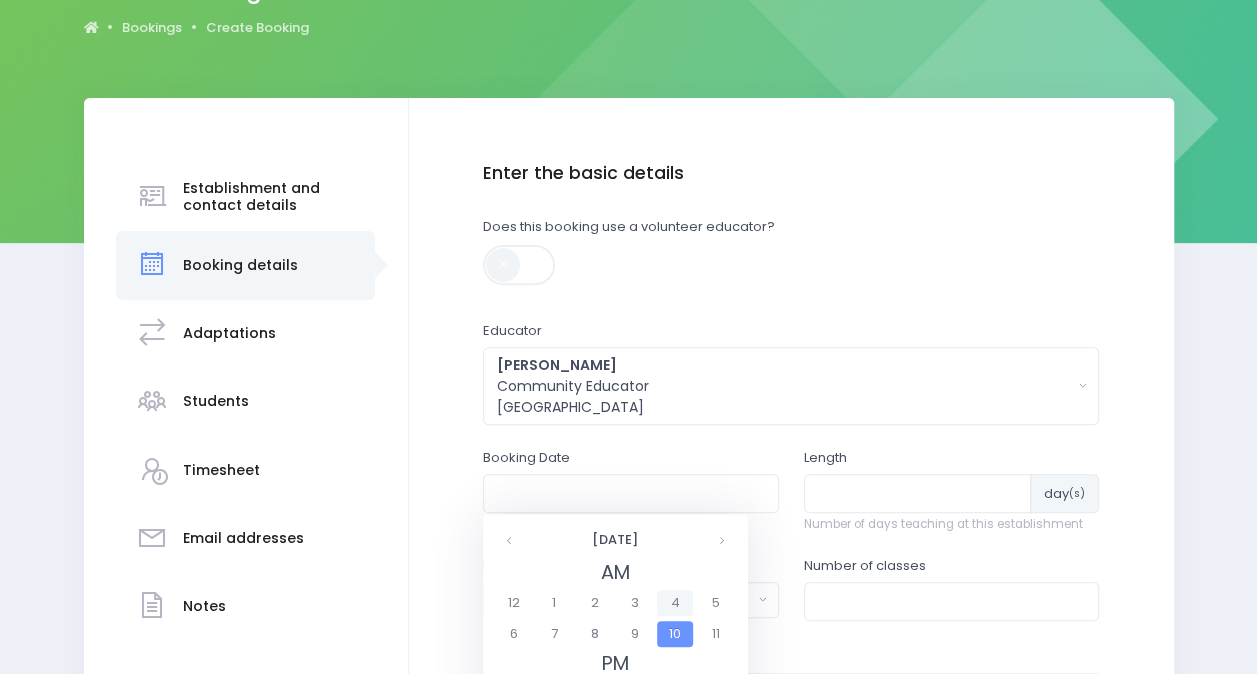 click on "4" at bounding box center [674, 603] 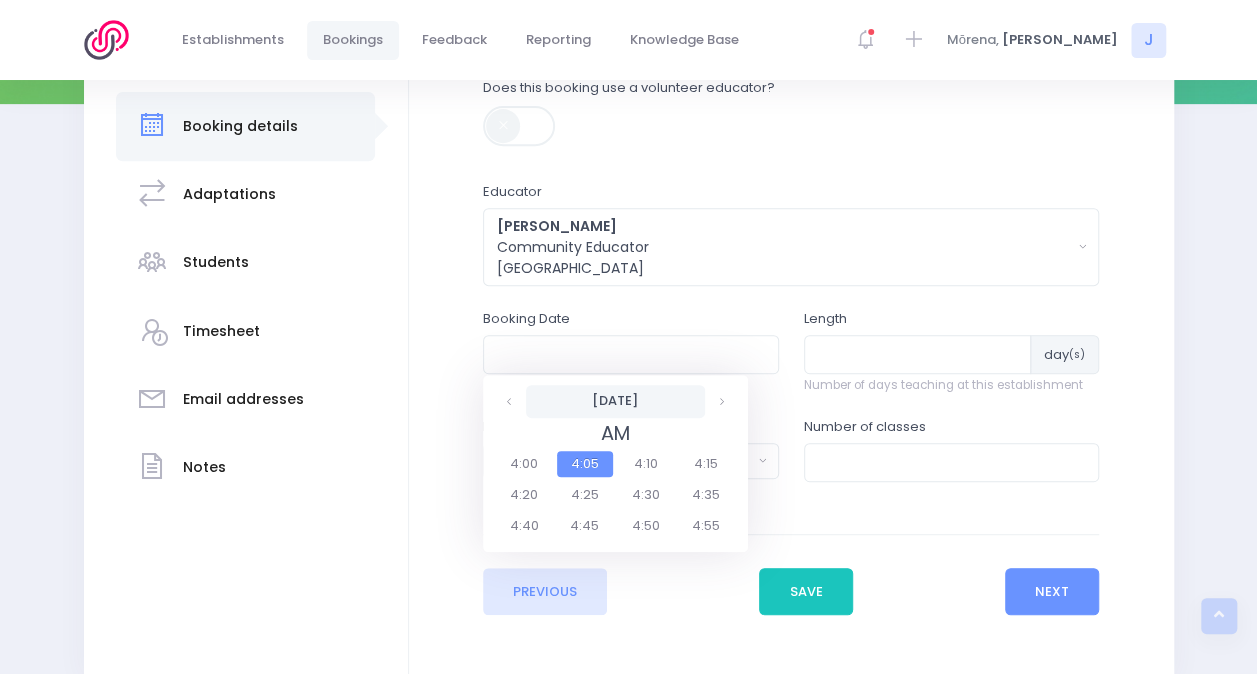 scroll, scrollTop: 364, scrollLeft: 0, axis: vertical 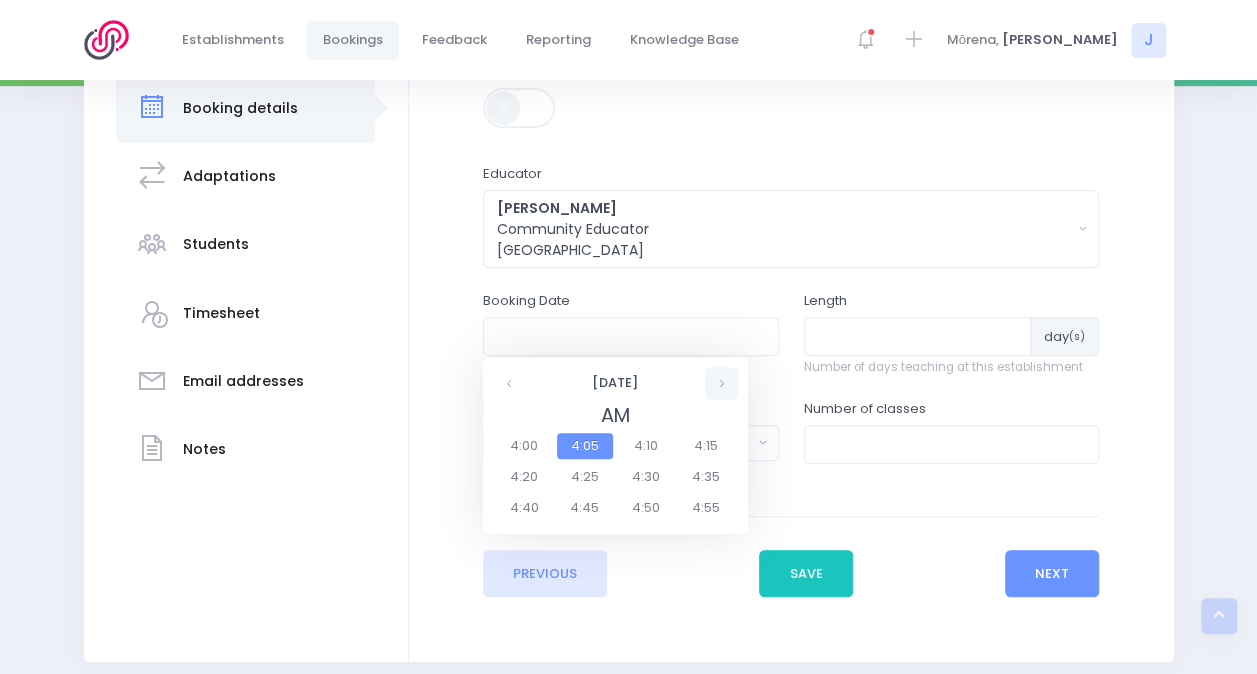 click at bounding box center (721, 383) 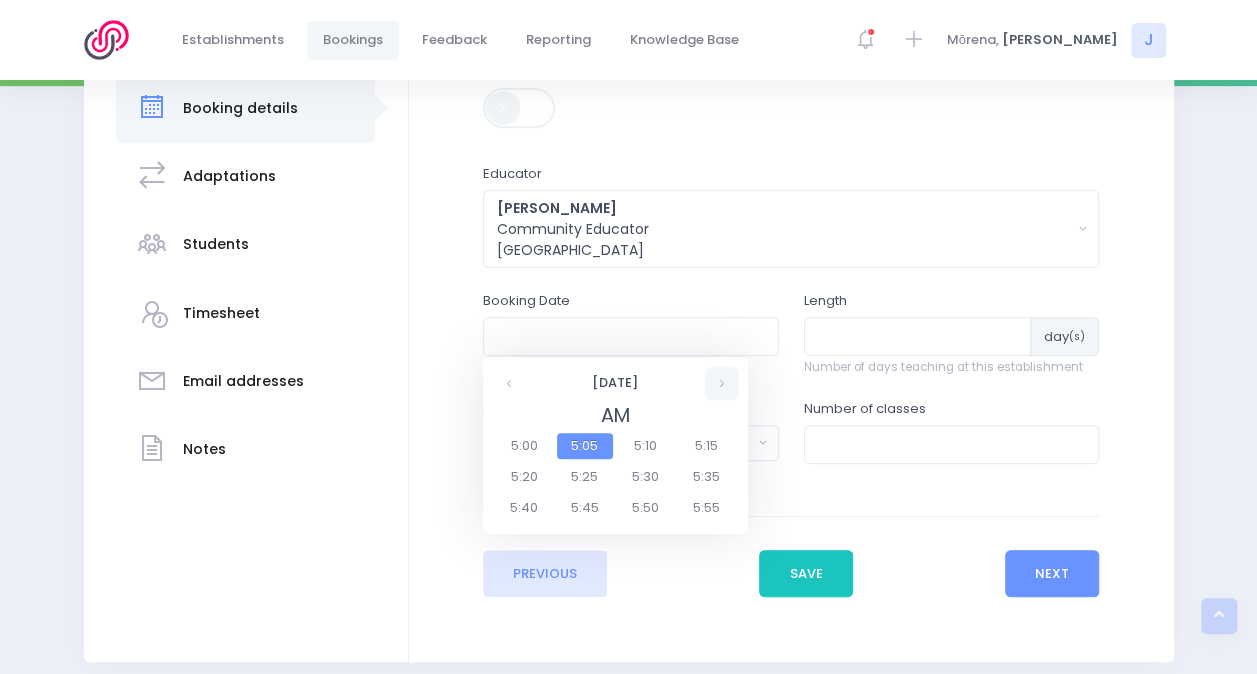 click at bounding box center (721, 383) 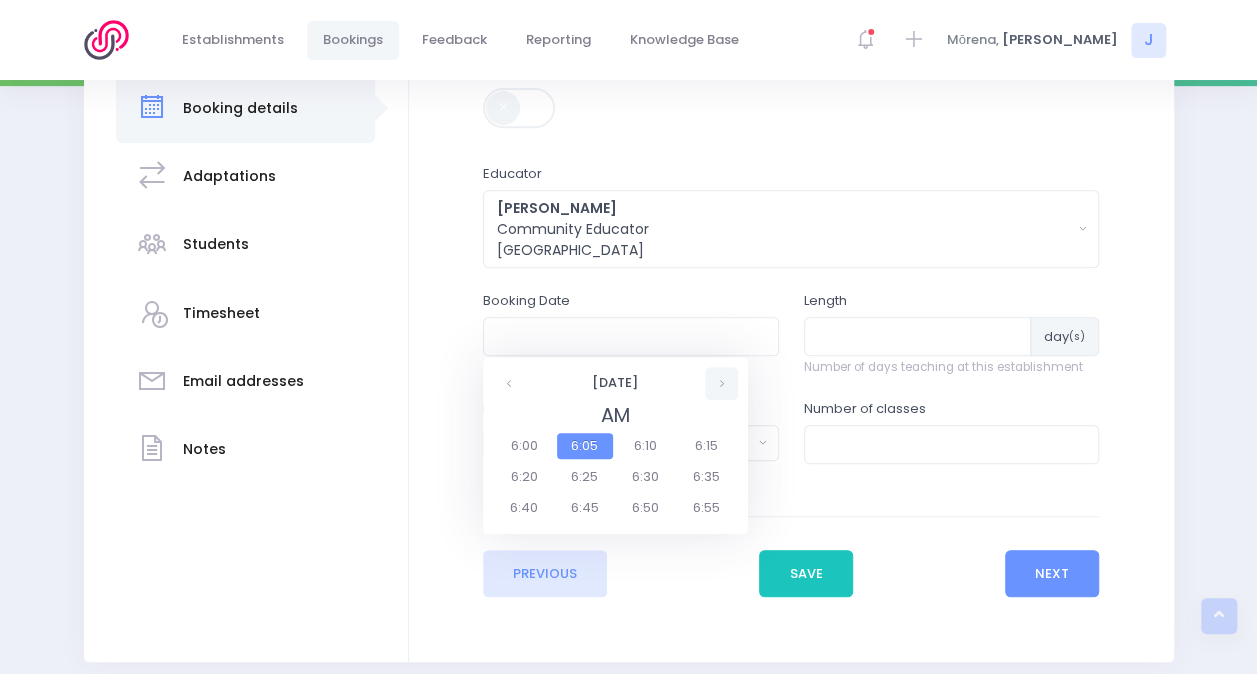 click at bounding box center (721, 383) 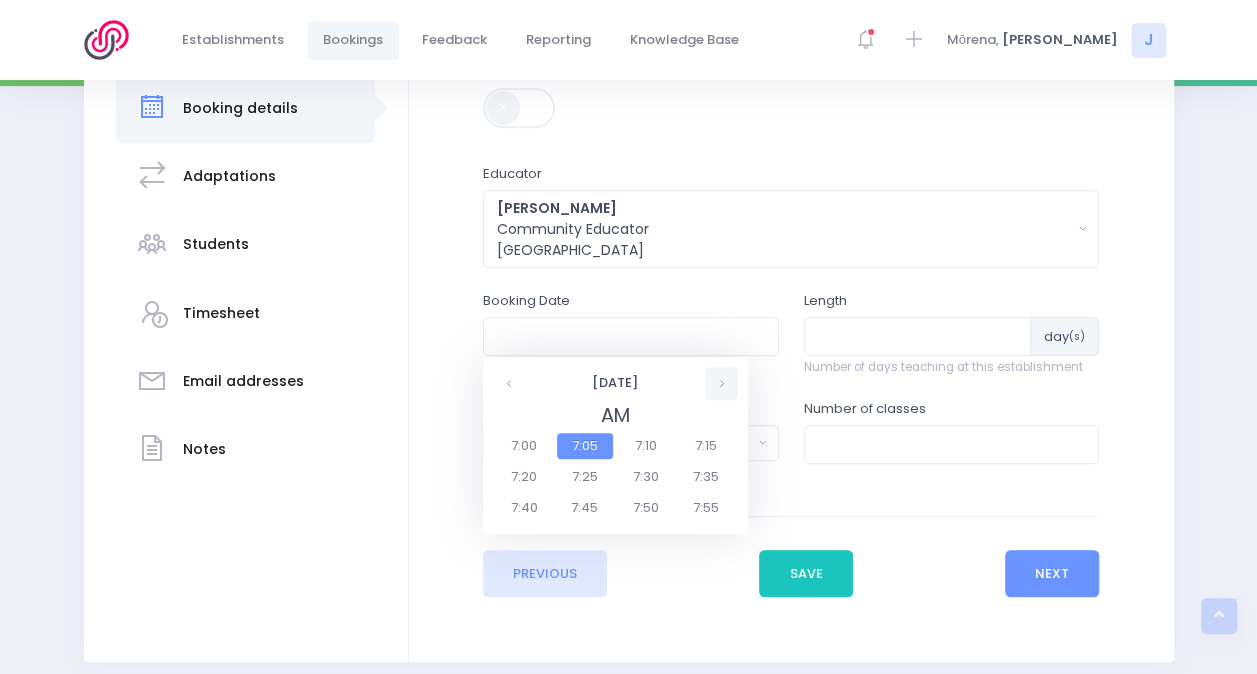 click at bounding box center [721, 383] 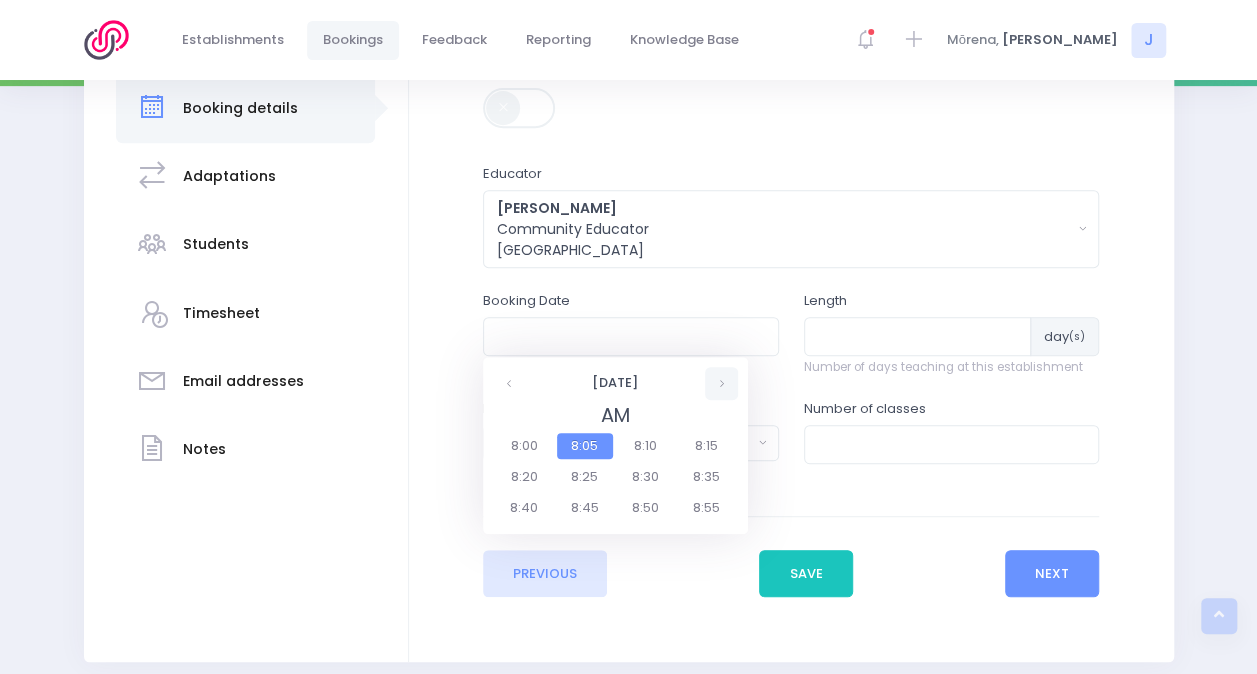 click at bounding box center [721, 383] 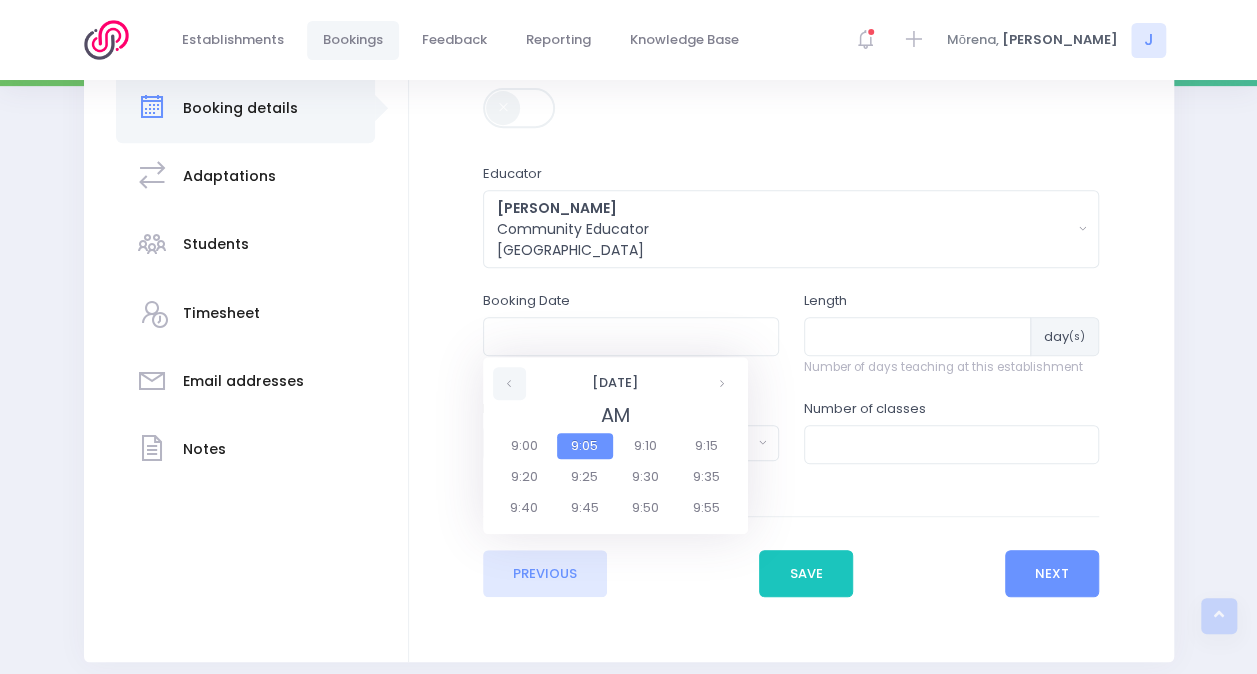 click at bounding box center (509, 383) 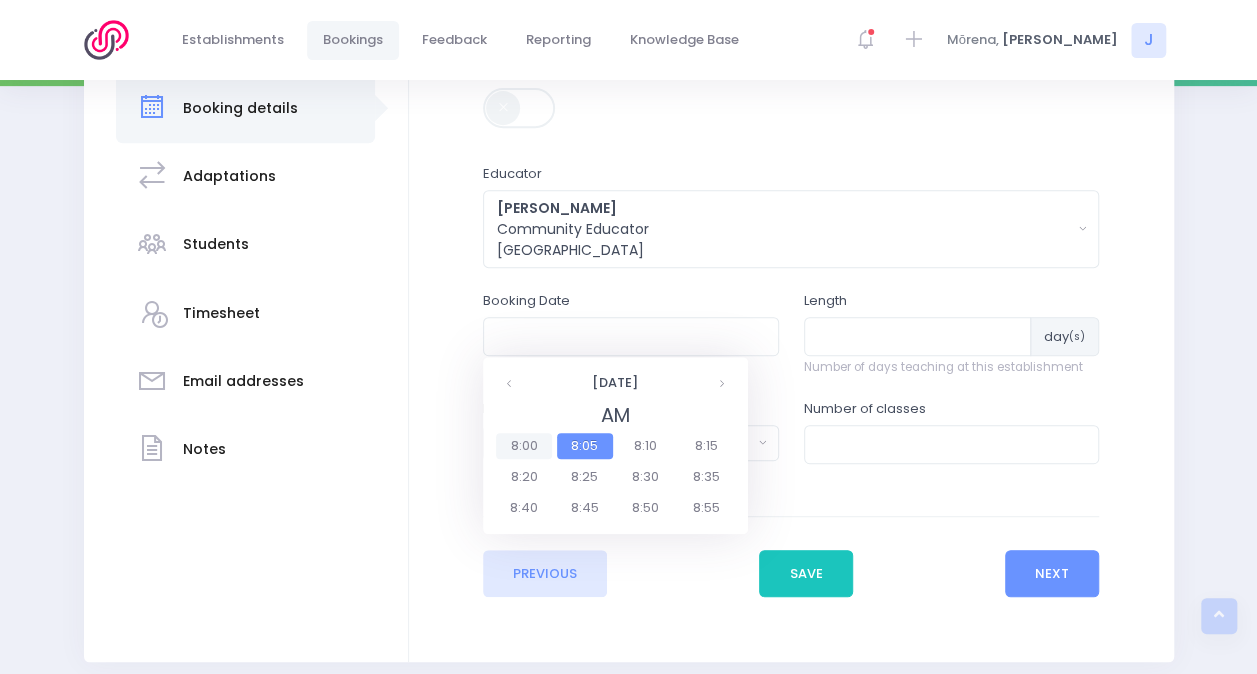 click on "8:00" at bounding box center [524, 446] 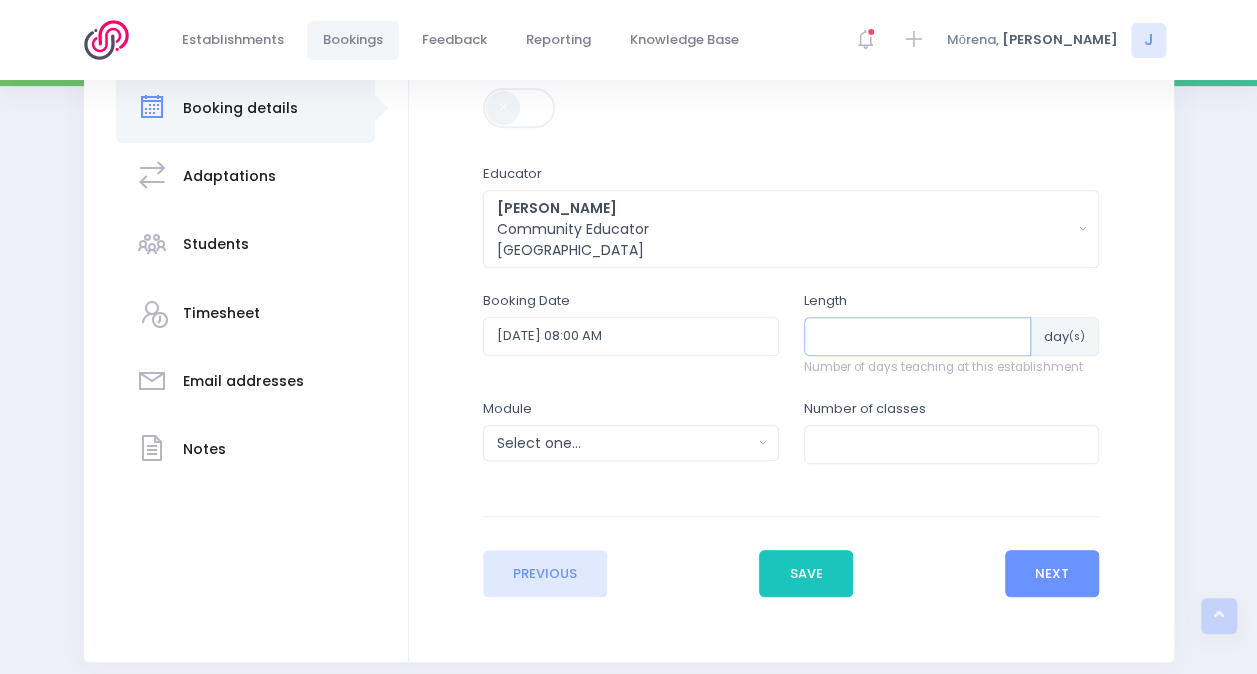 click at bounding box center (918, 336) 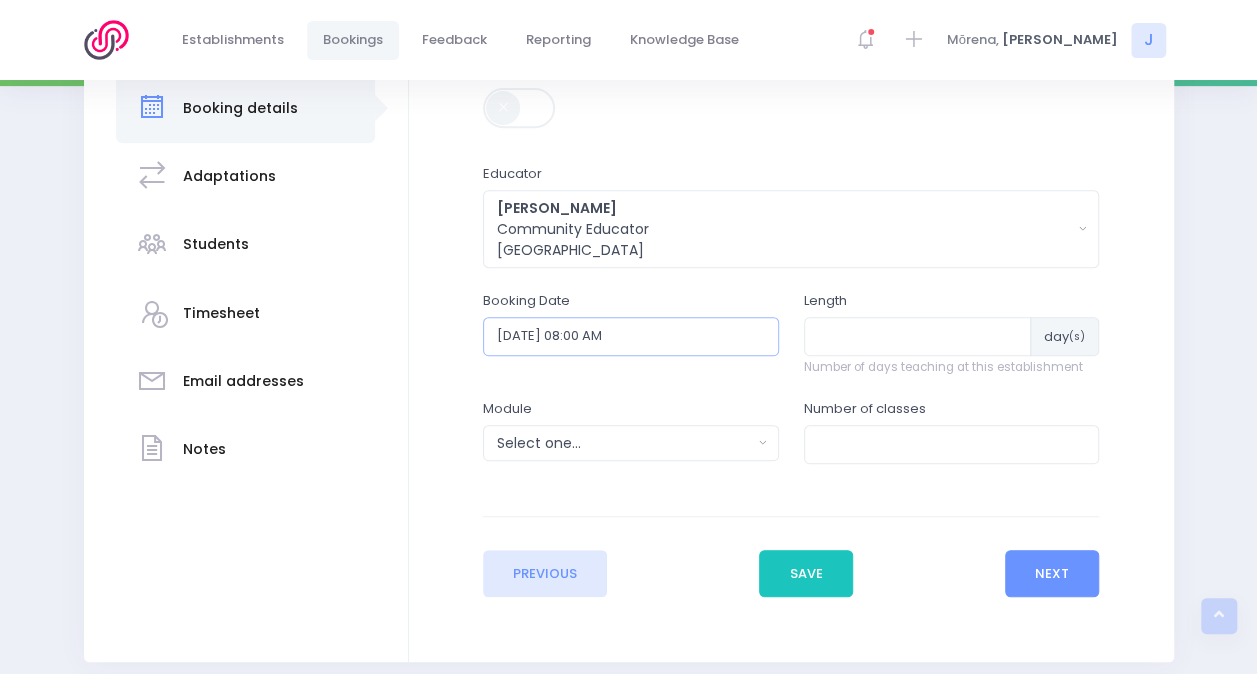 click on "01/09/2025 08:00 AM" at bounding box center [631, 336] 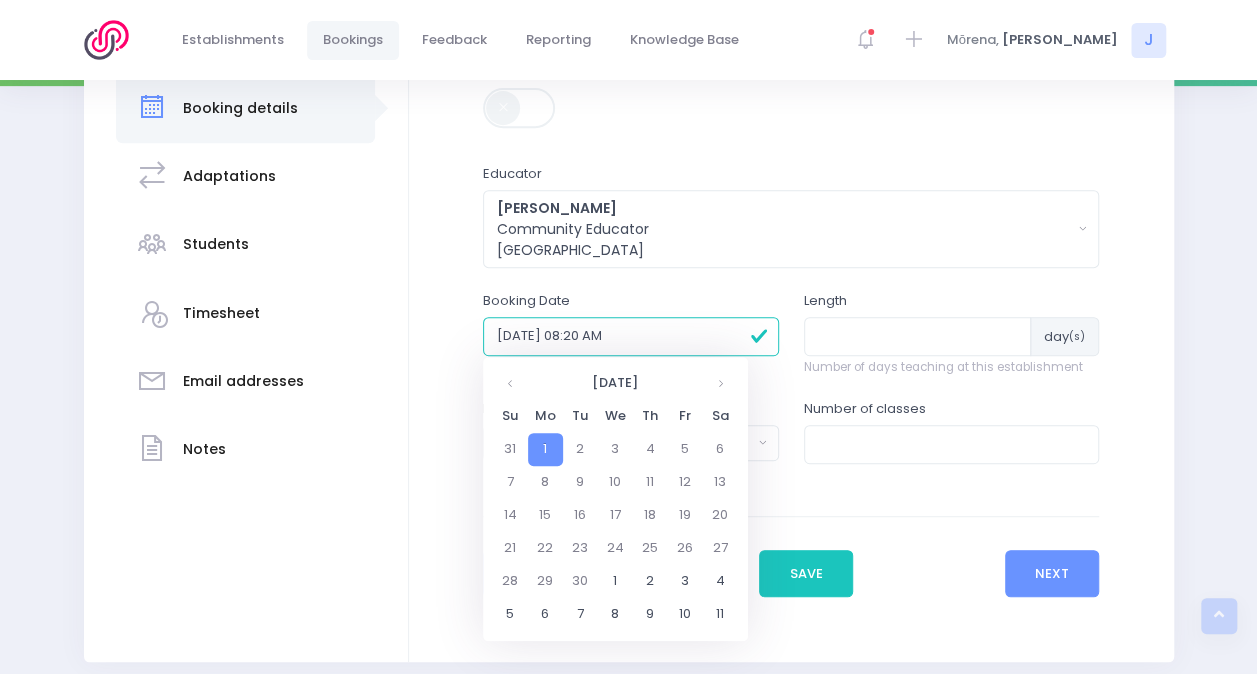 type on "01/09/2025 08:20 AM" 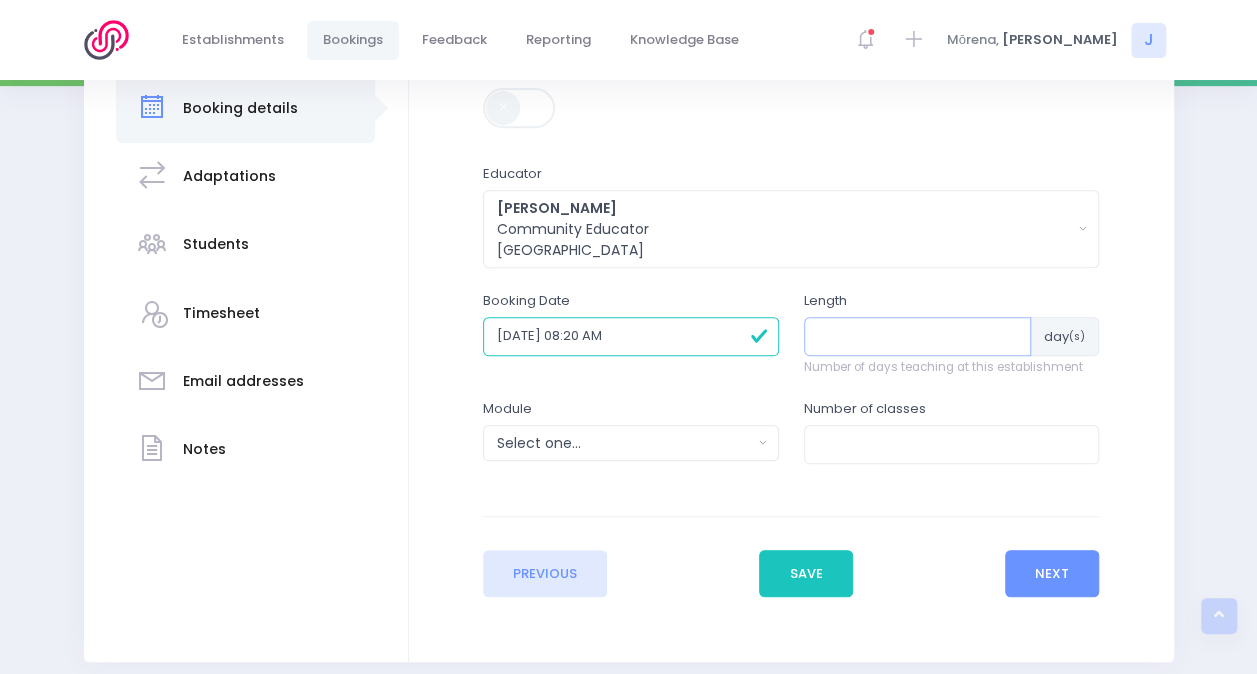 click at bounding box center [918, 336] 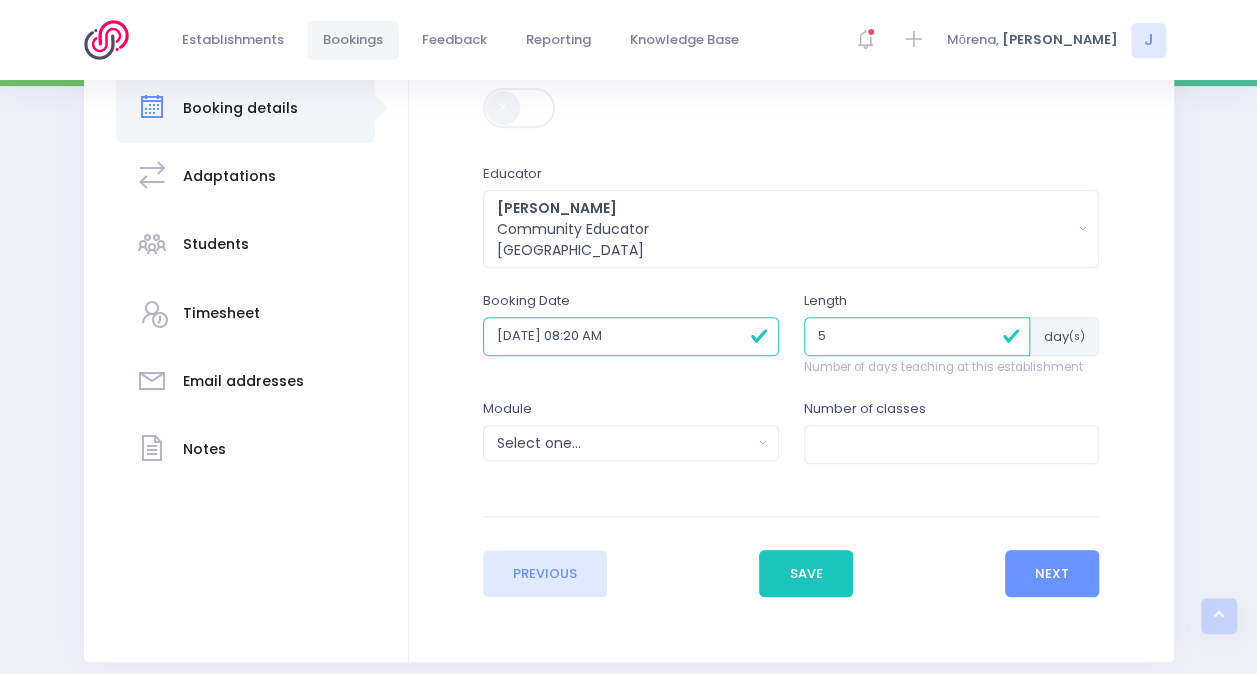 click on "5" at bounding box center [917, 336] 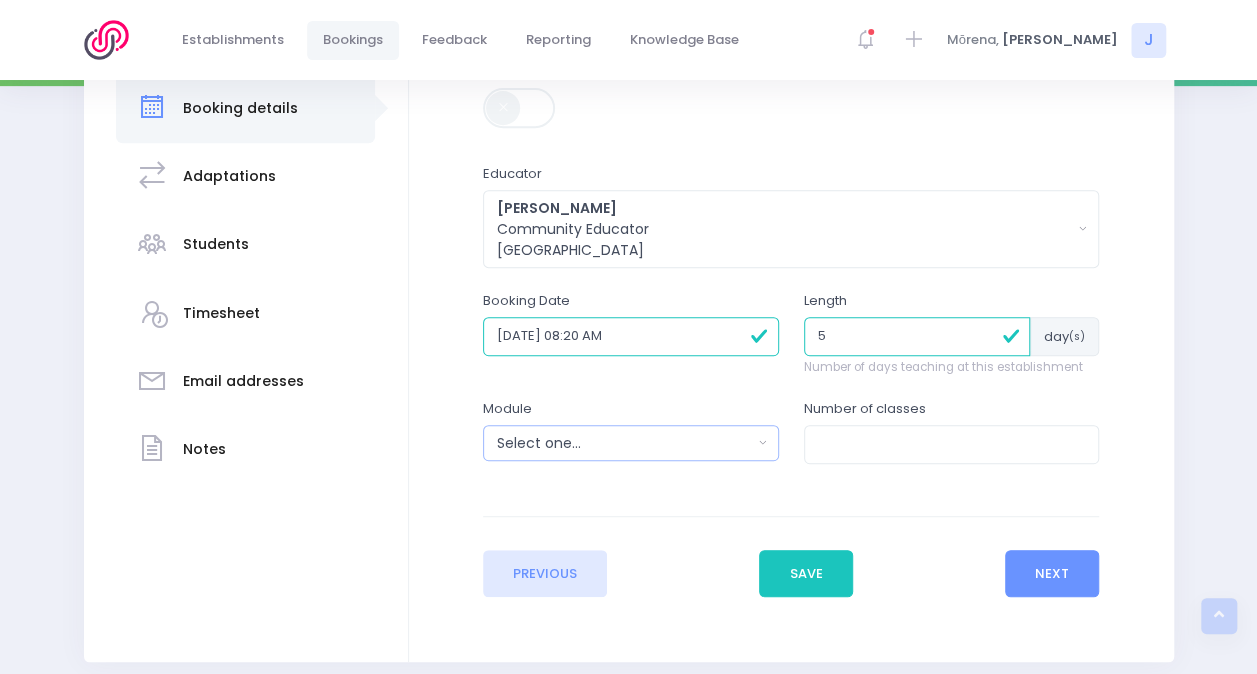 click on "Select one..." at bounding box center (624, 443) 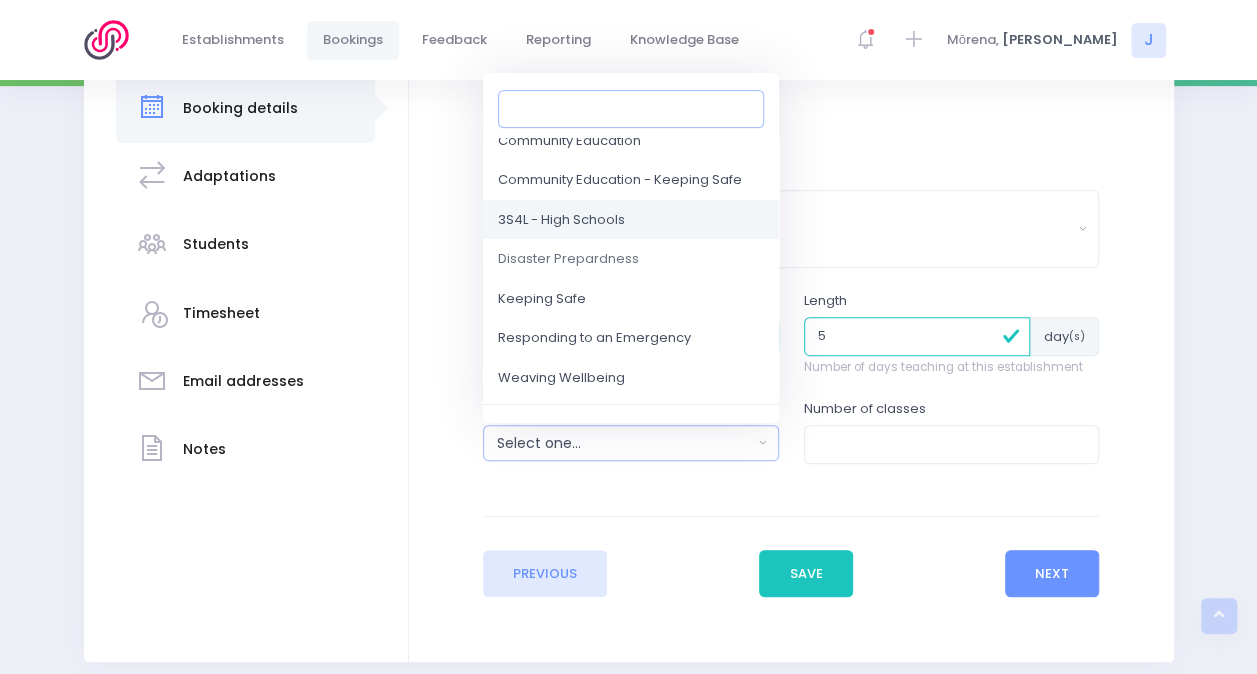 scroll, scrollTop: 130, scrollLeft: 0, axis: vertical 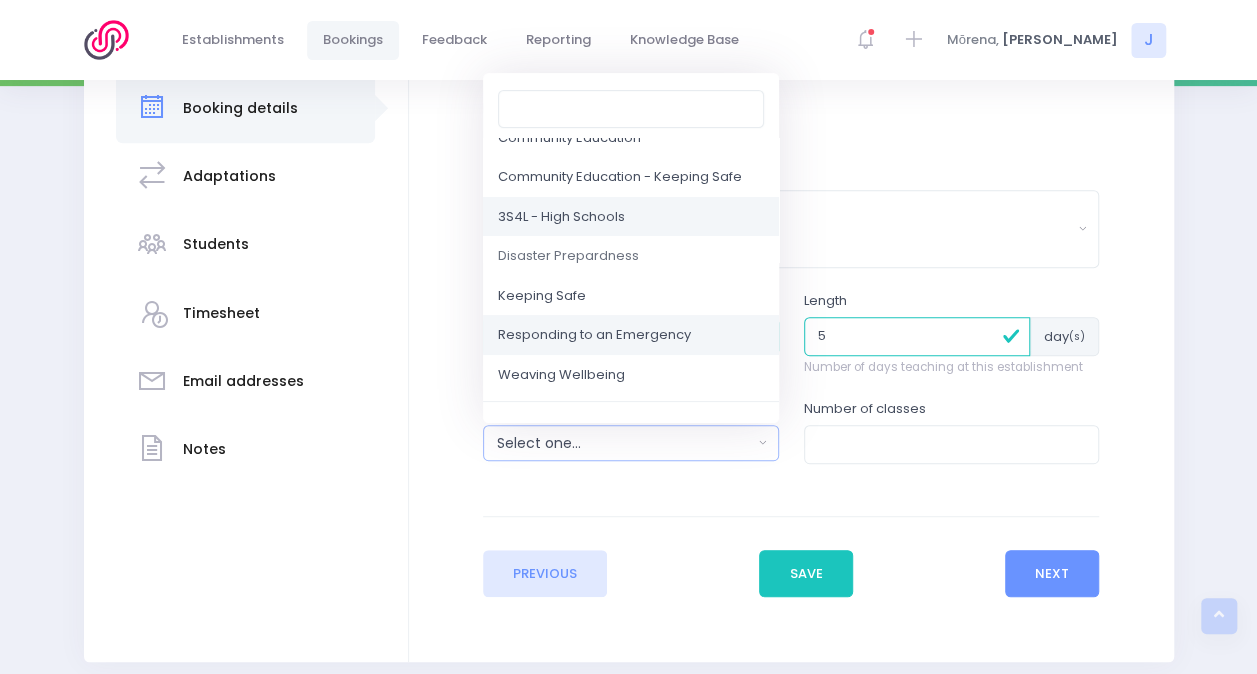 click on "Responding to an Emergency" at bounding box center (594, 336) 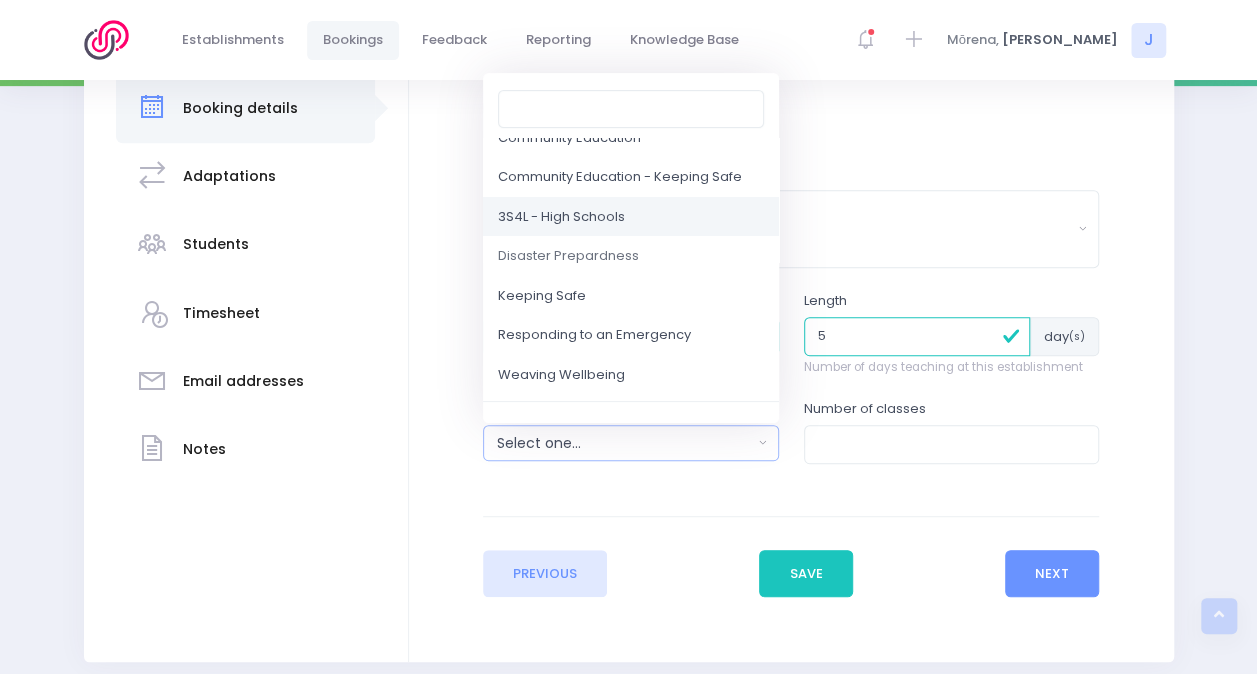 select on "Responding to an Emergency" 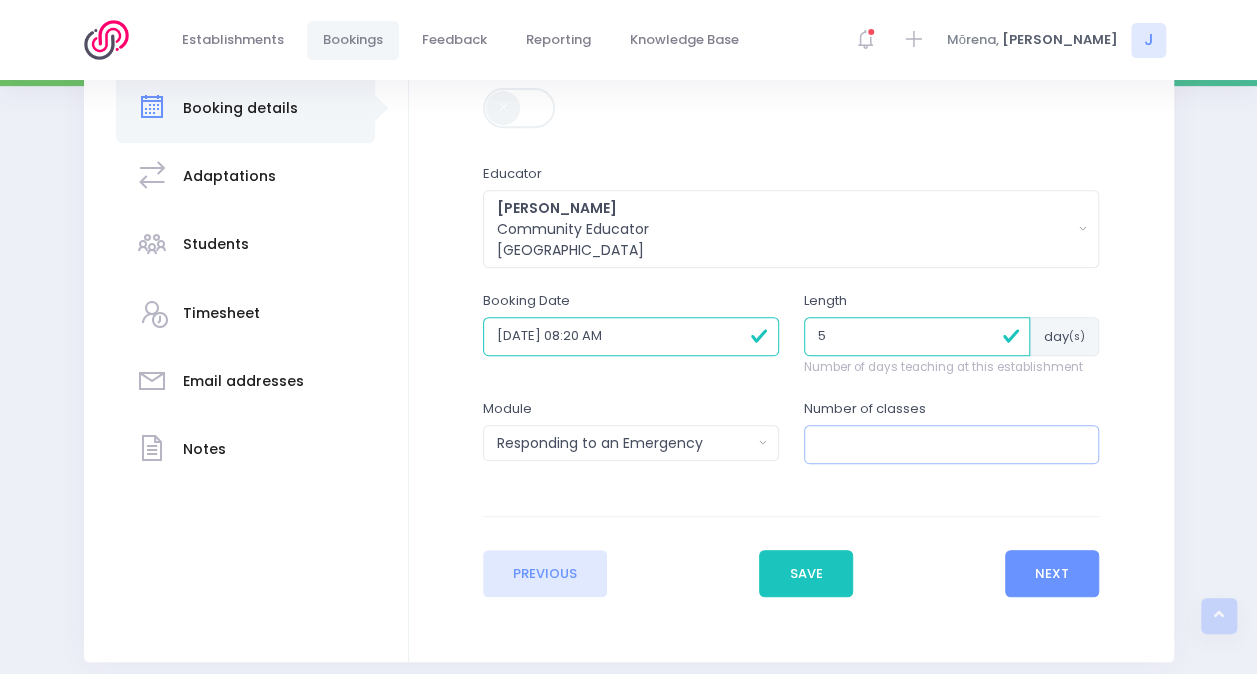 click at bounding box center (952, 444) 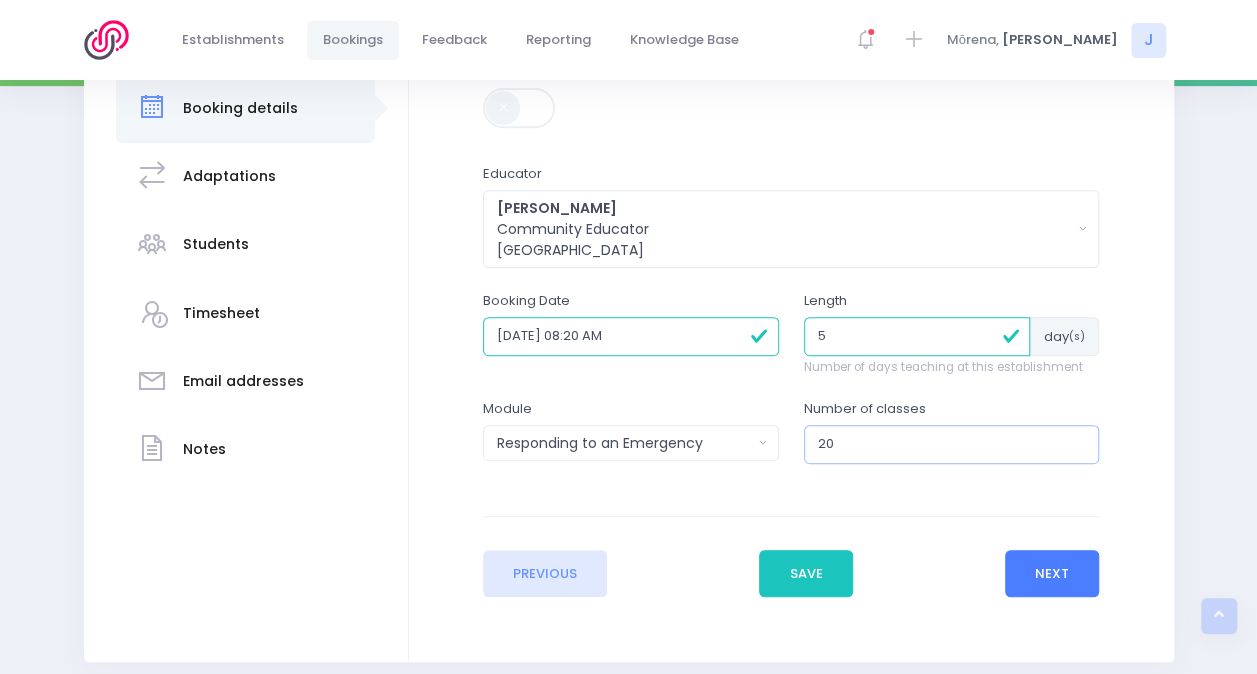 type on "20" 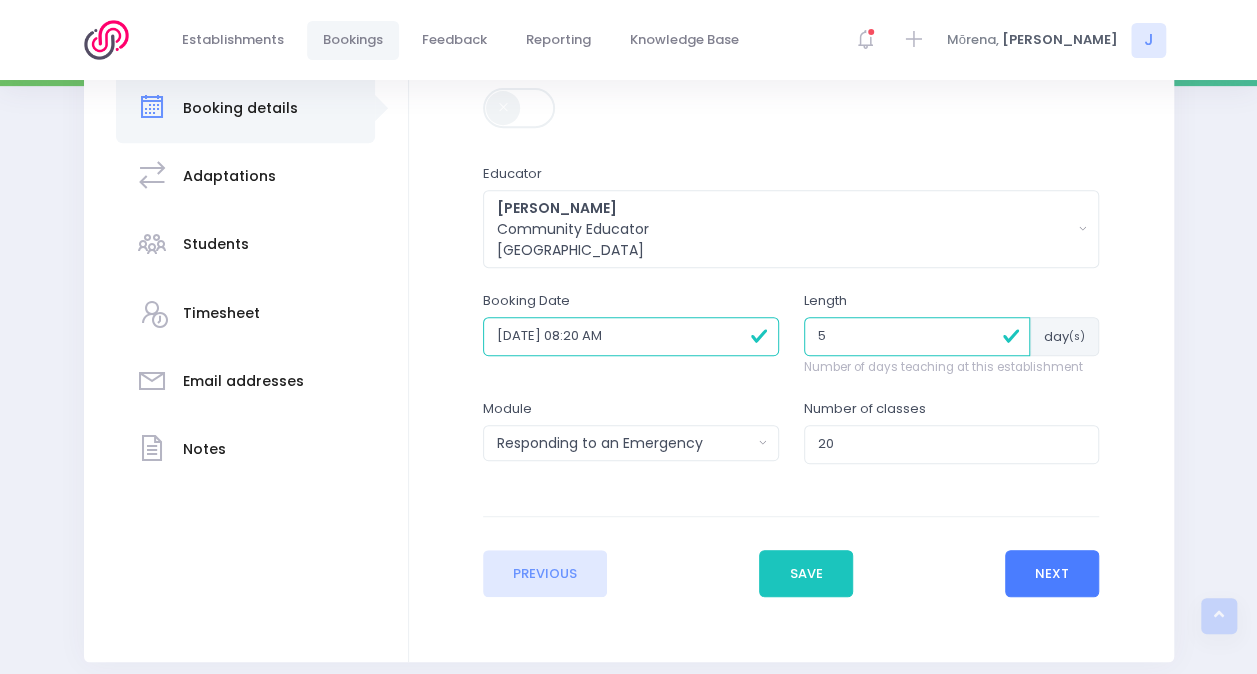 click on "Next" at bounding box center (1052, 574) 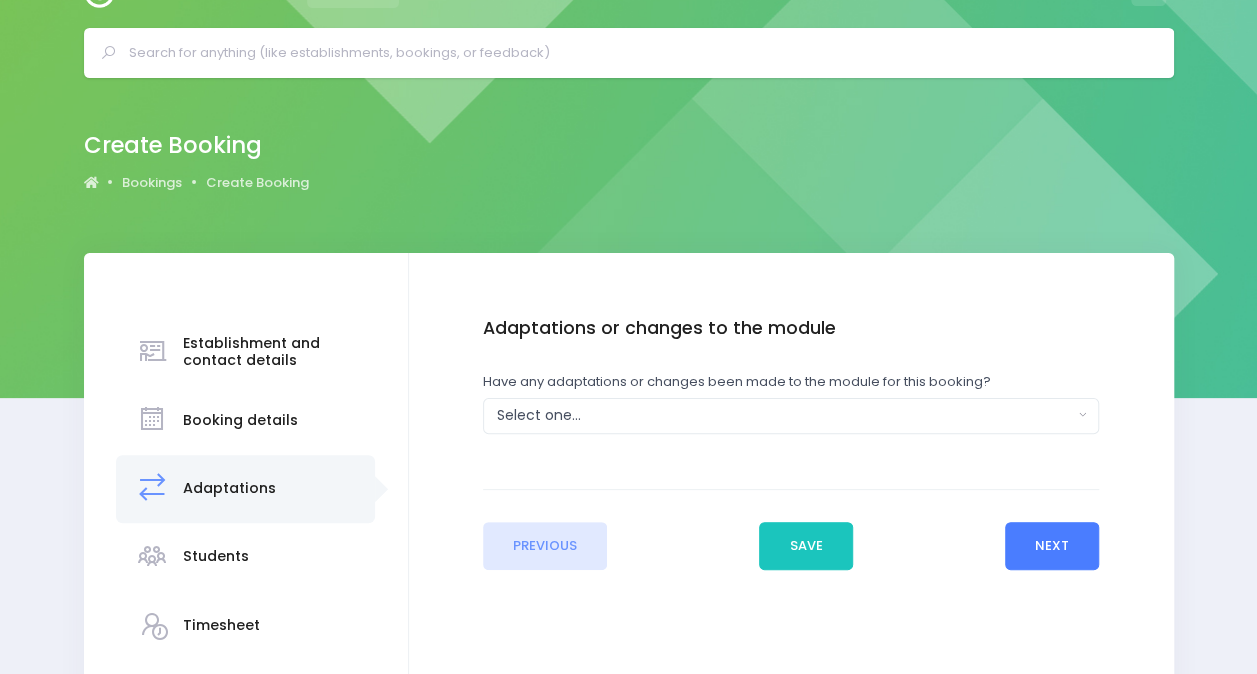 scroll, scrollTop: 0, scrollLeft: 0, axis: both 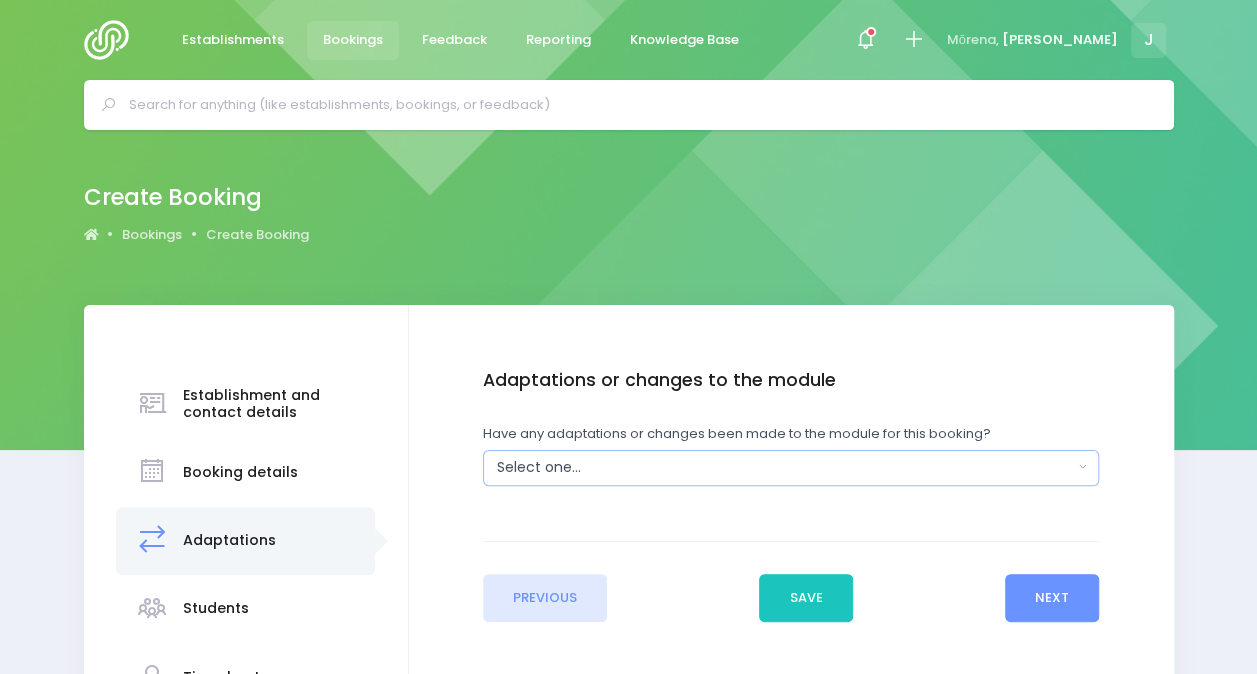 click on "Select one..." at bounding box center (791, 468) 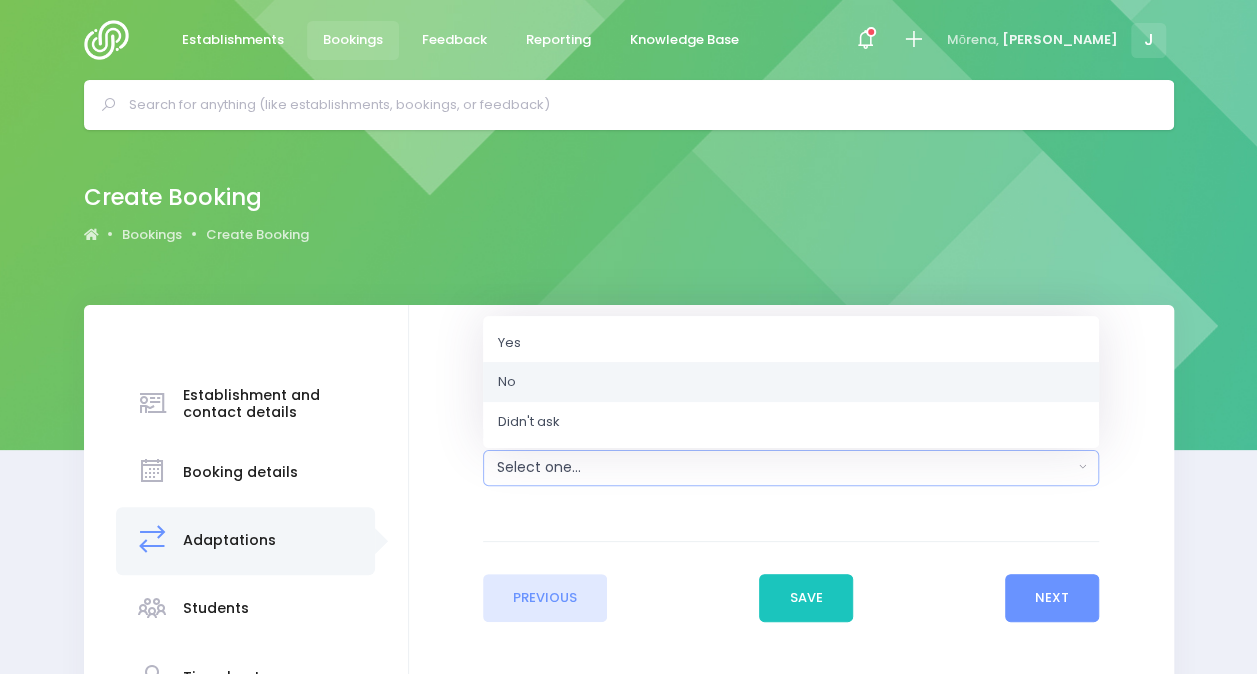 click on "No" at bounding box center [791, 382] 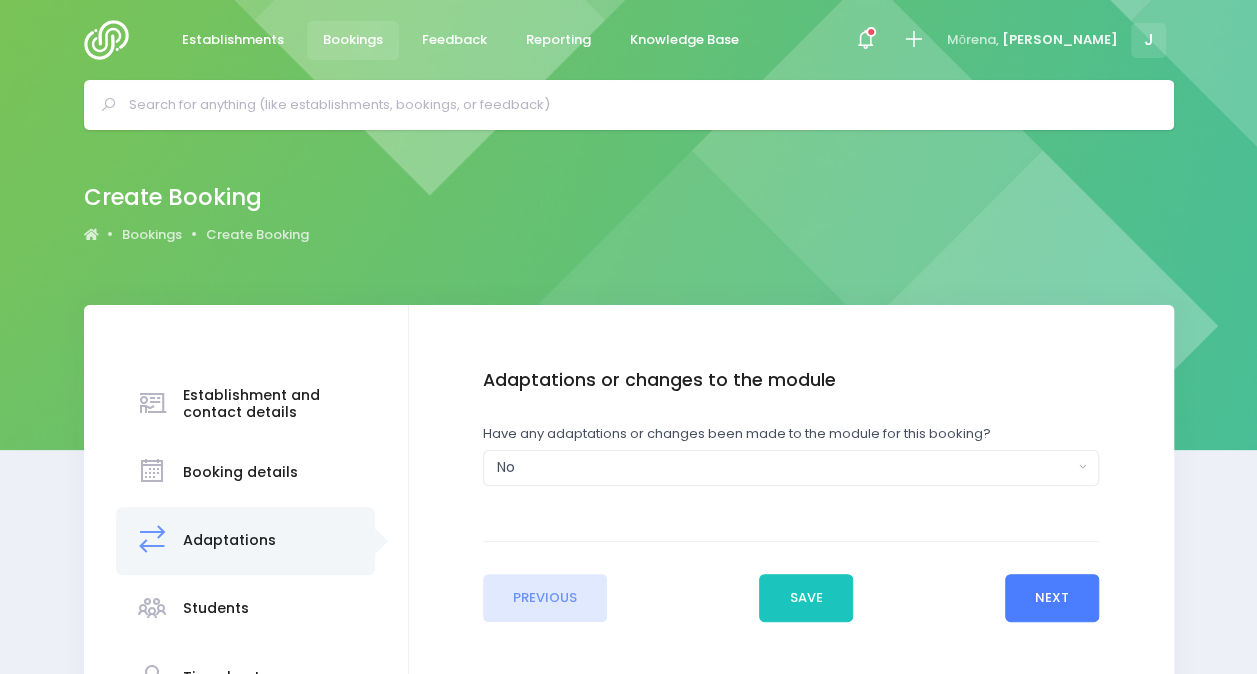 click on "Next" at bounding box center (1052, 598) 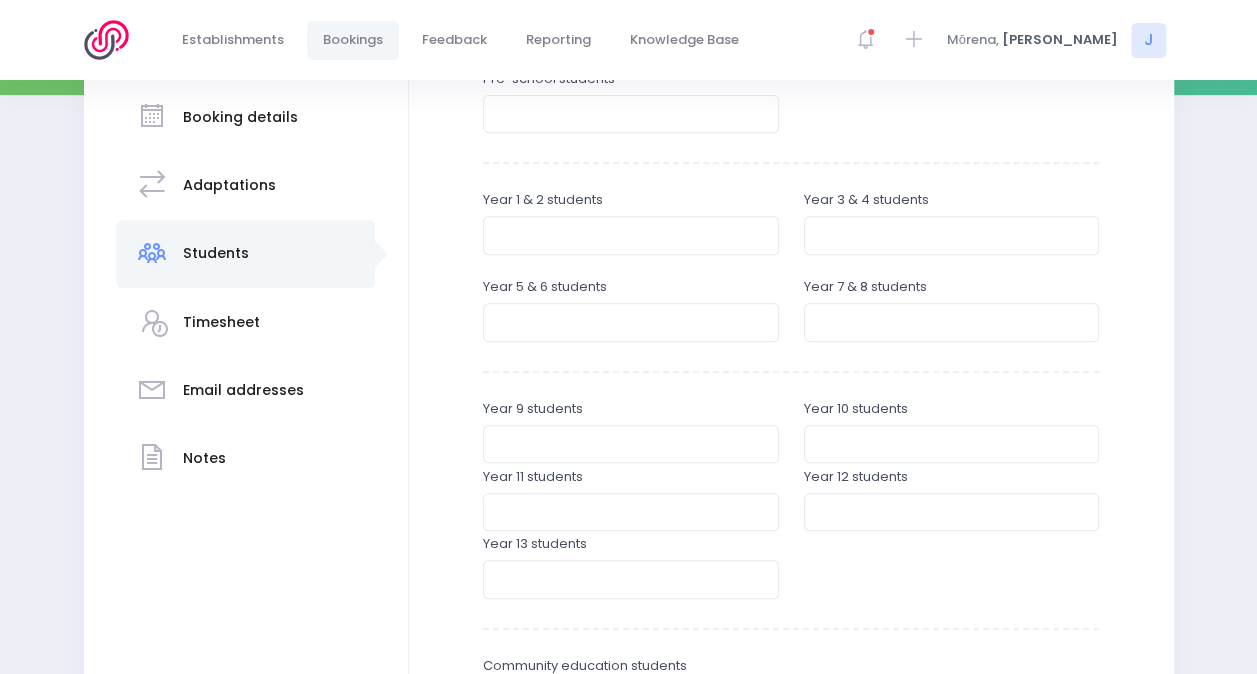 scroll, scrollTop: 356, scrollLeft: 0, axis: vertical 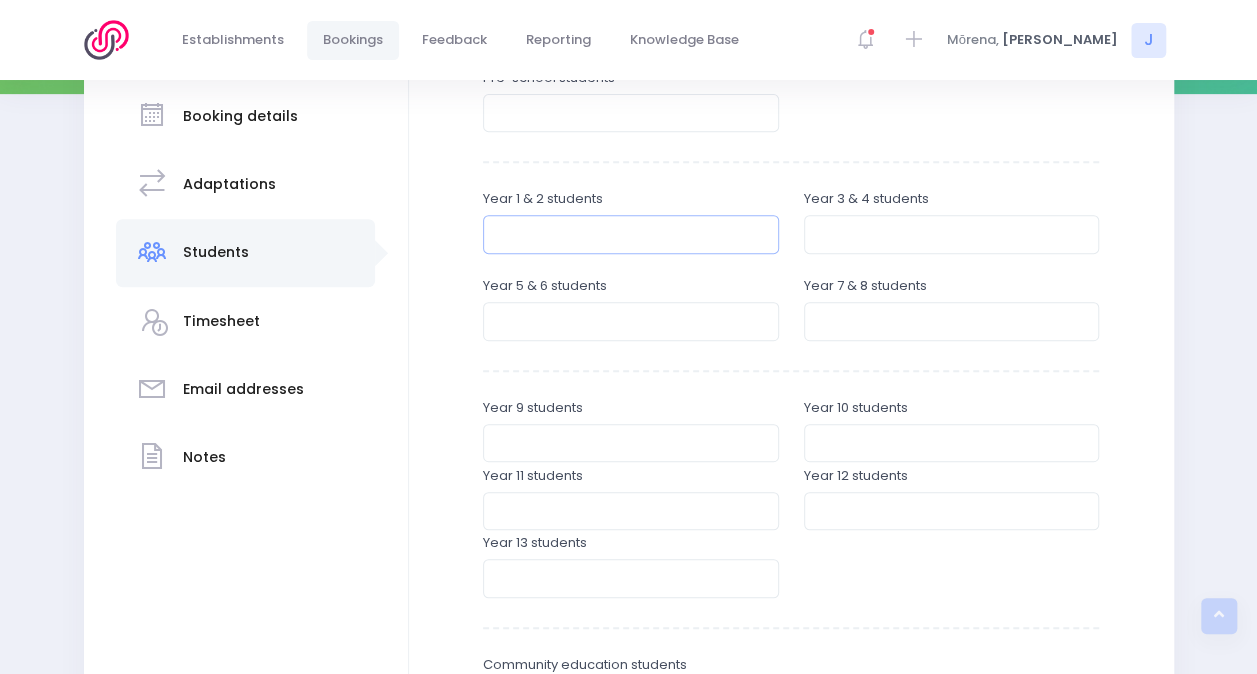 click at bounding box center [631, 234] 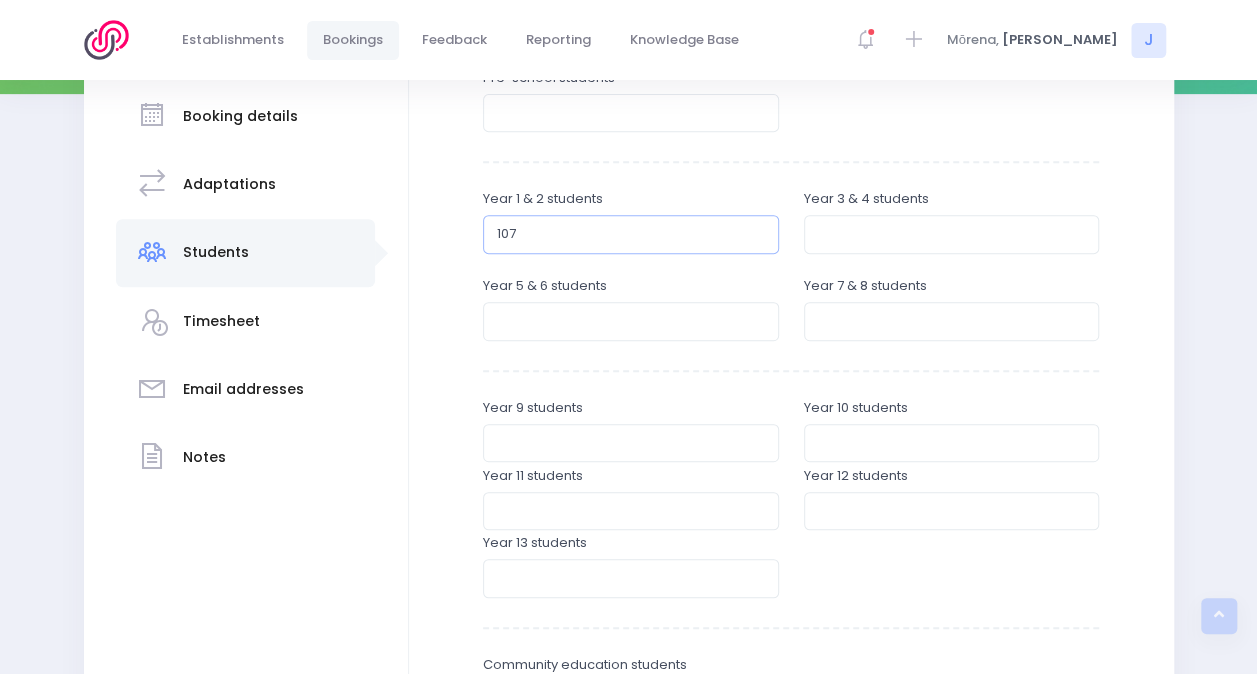 type on "107" 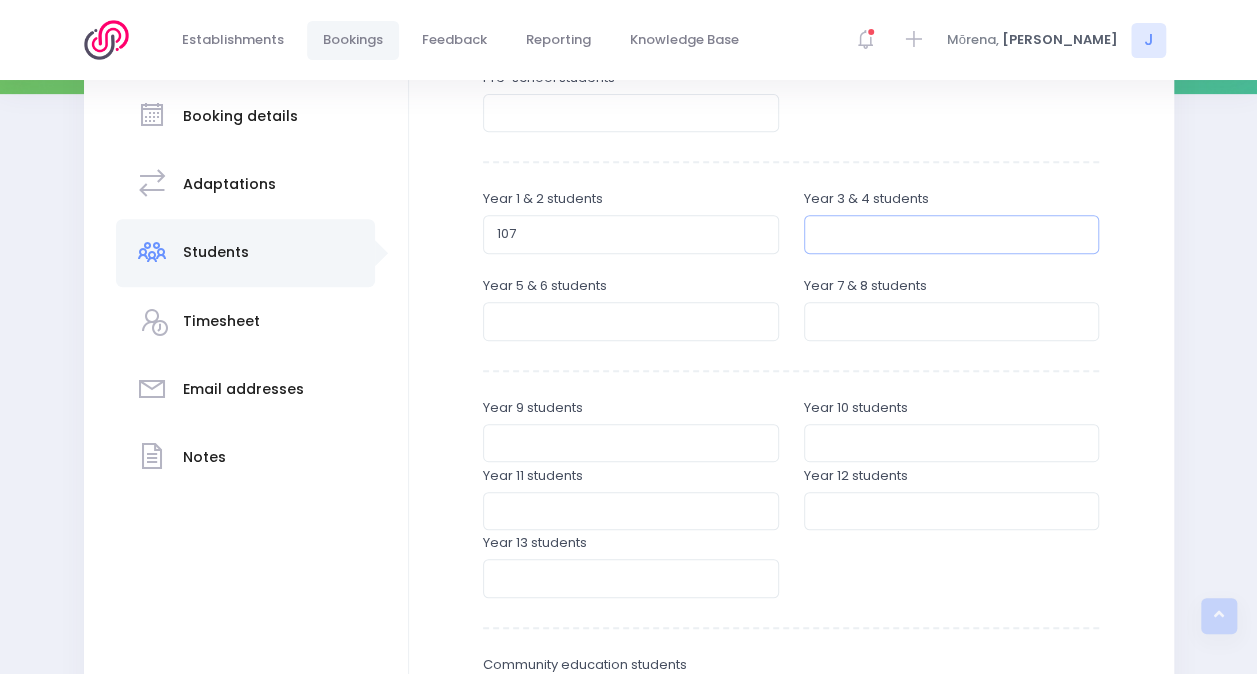 click at bounding box center [952, 234] 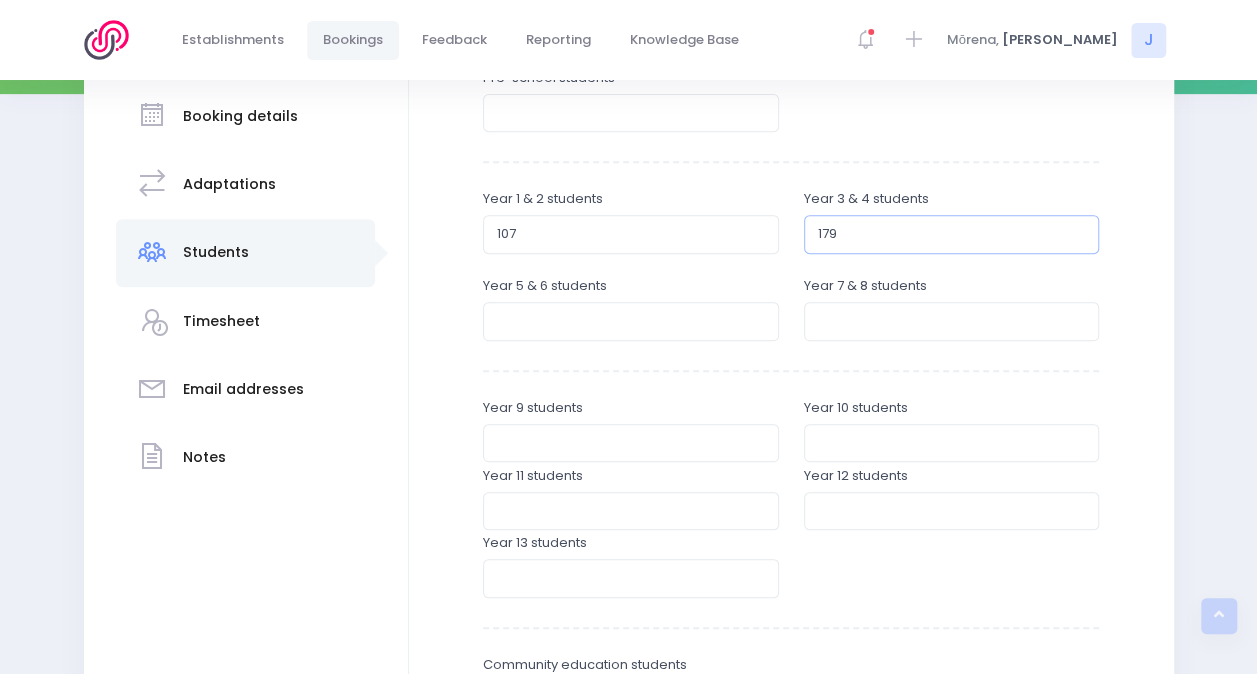 type on "179" 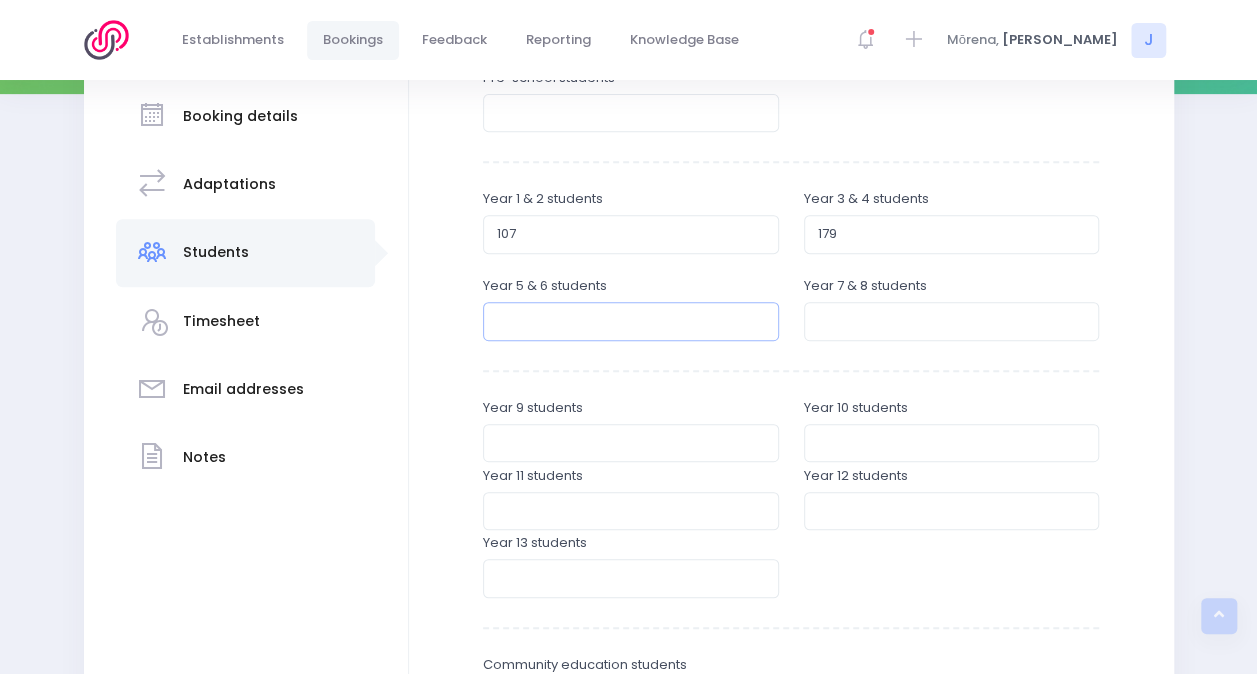 click at bounding box center (631, 321) 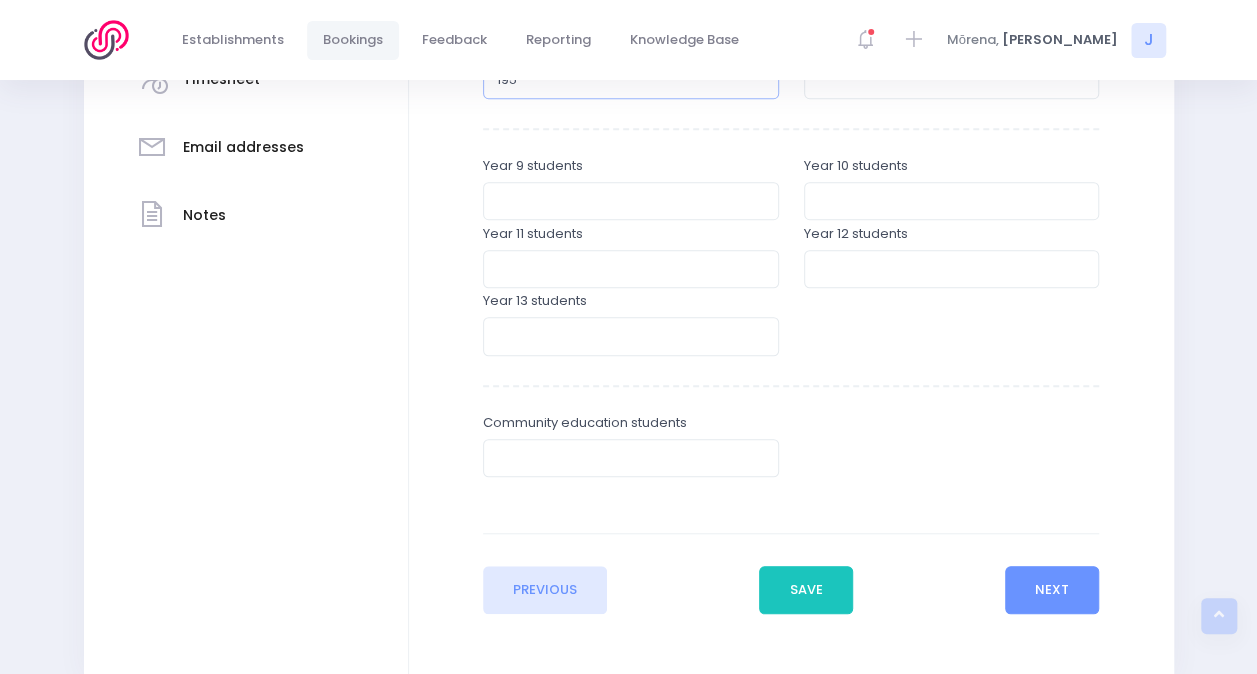 scroll, scrollTop: 603, scrollLeft: 0, axis: vertical 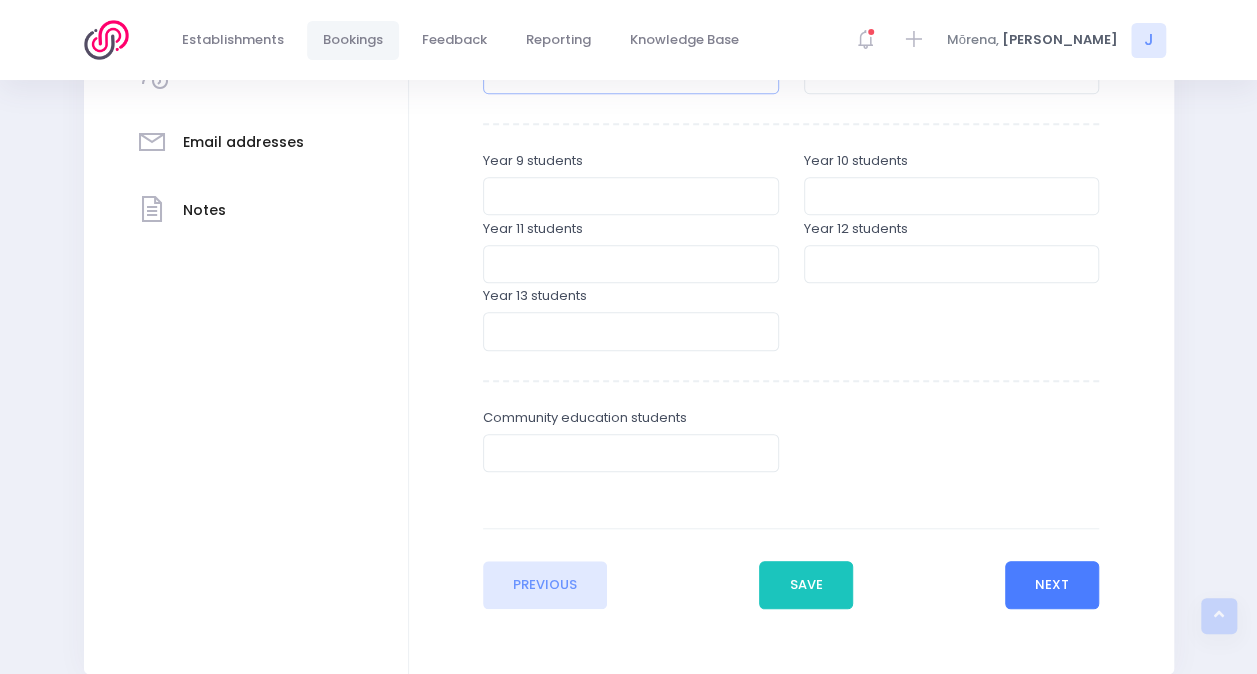 type on "195" 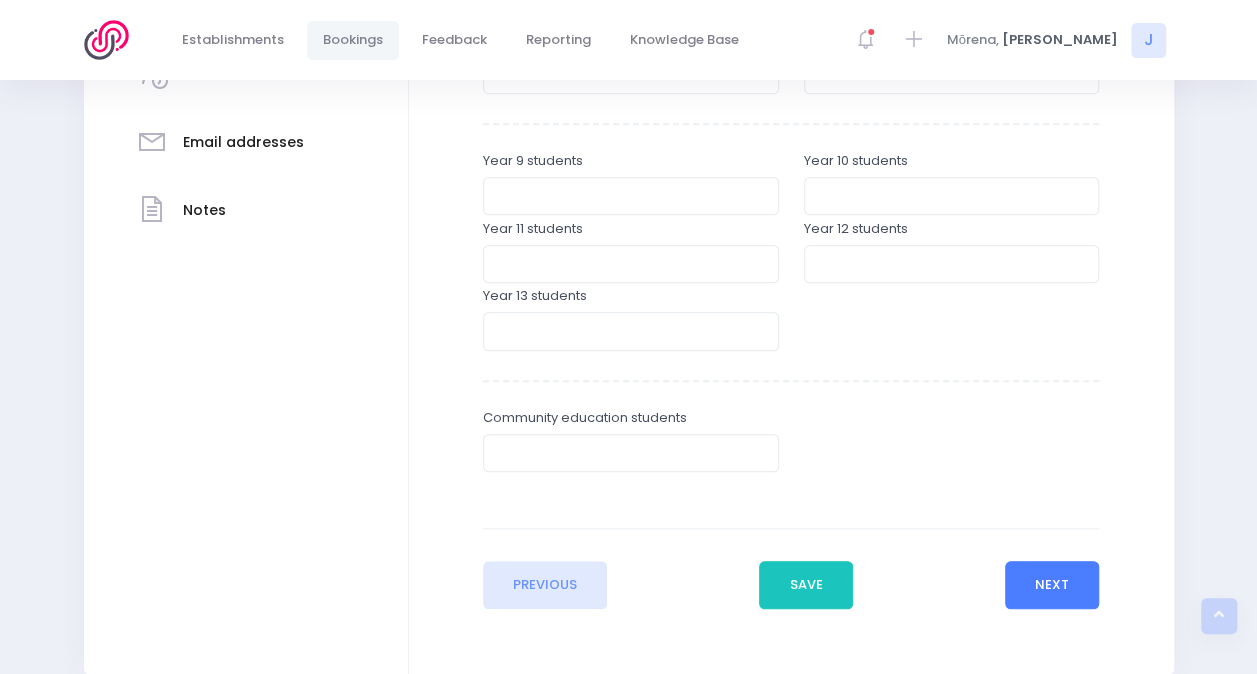 click on "Next" at bounding box center [1052, 585] 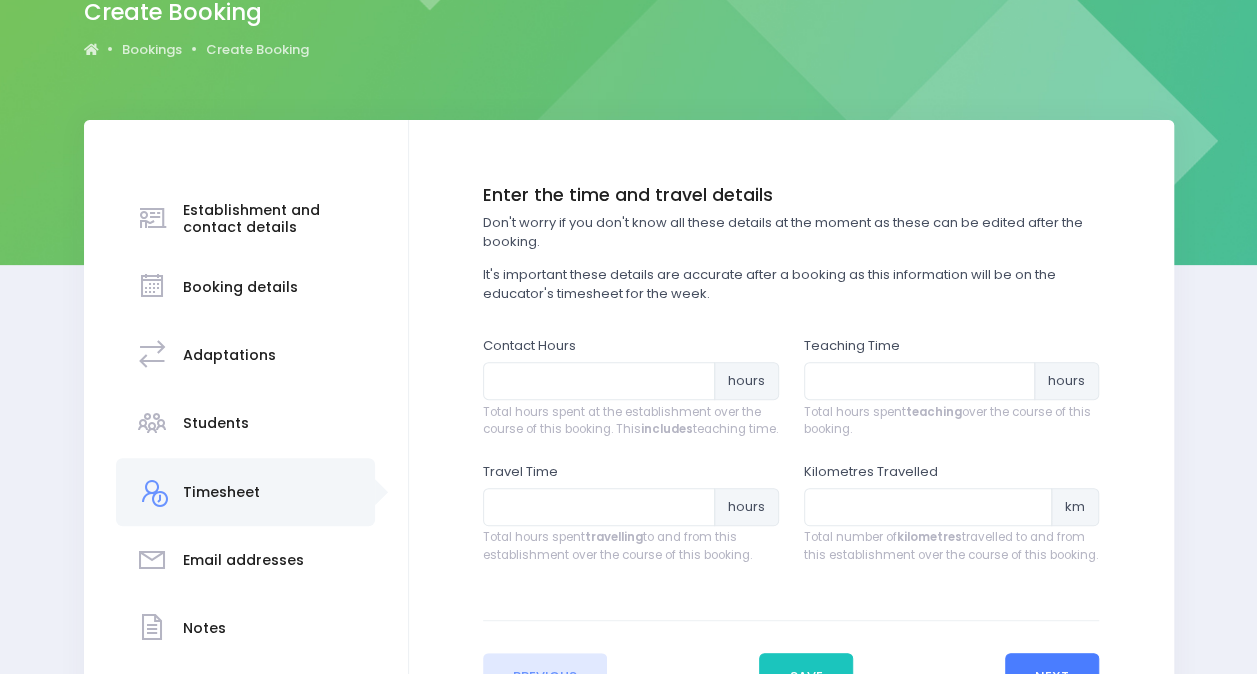 scroll, scrollTop: 186, scrollLeft: 0, axis: vertical 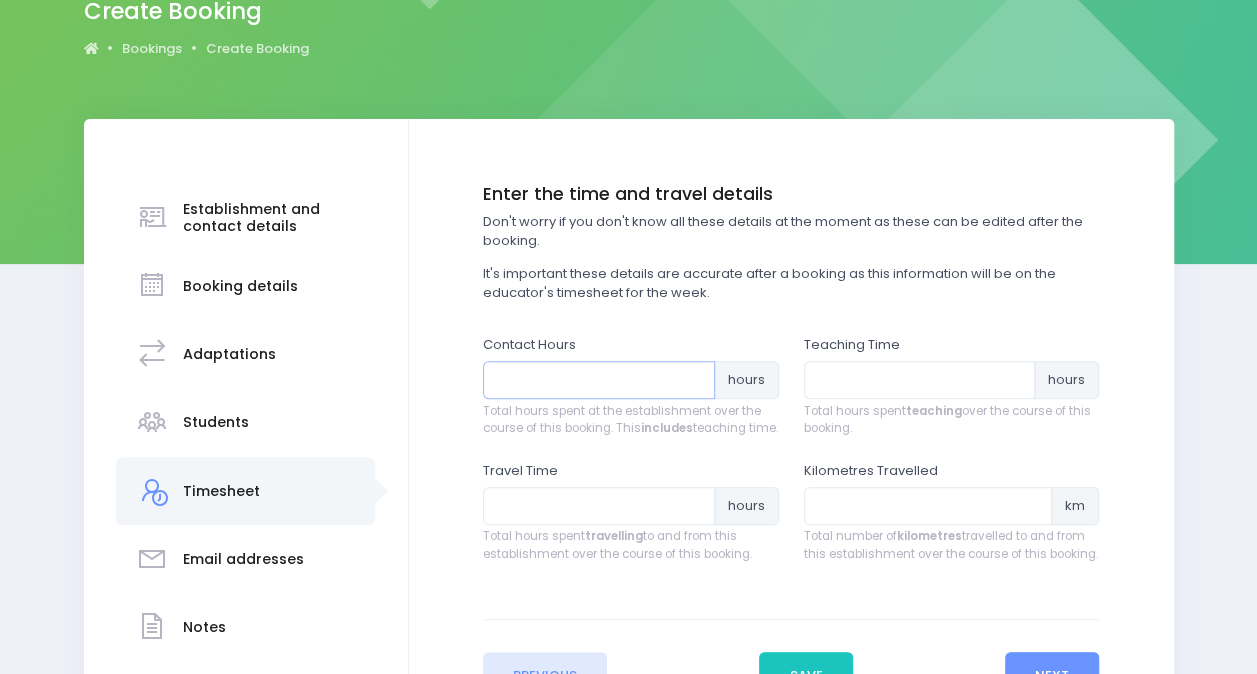 click at bounding box center [599, 380] 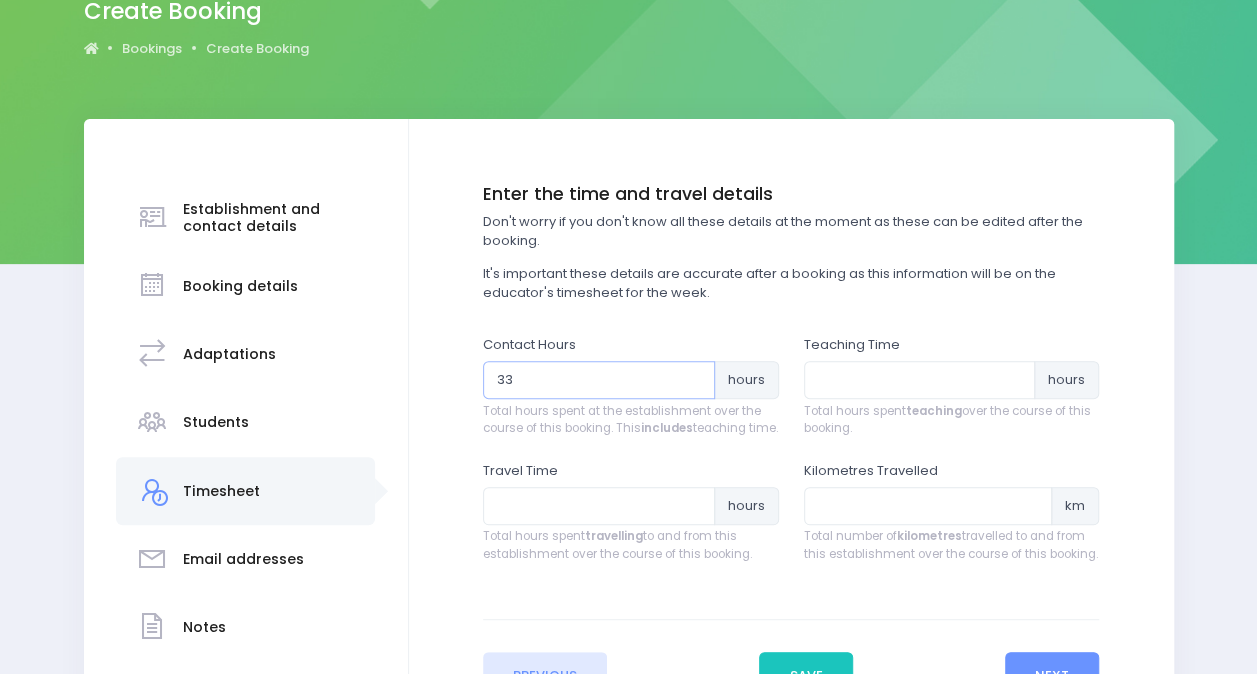 type on "33" 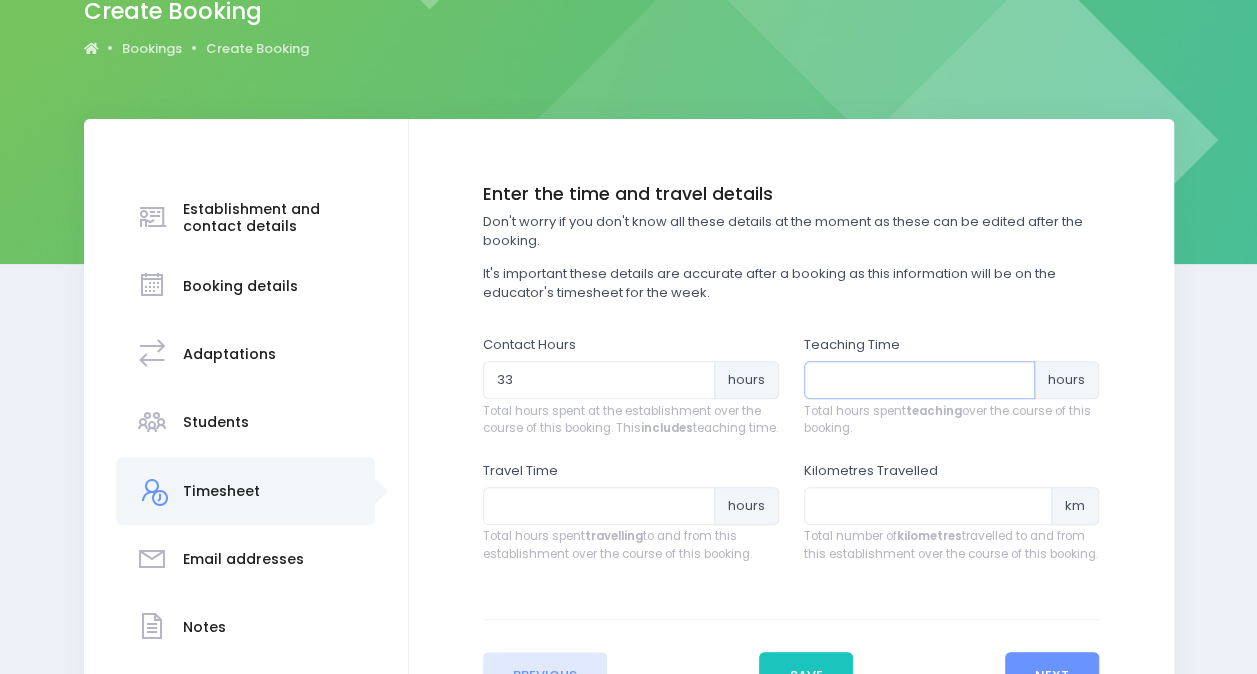 click at bounding box center (920, 380) 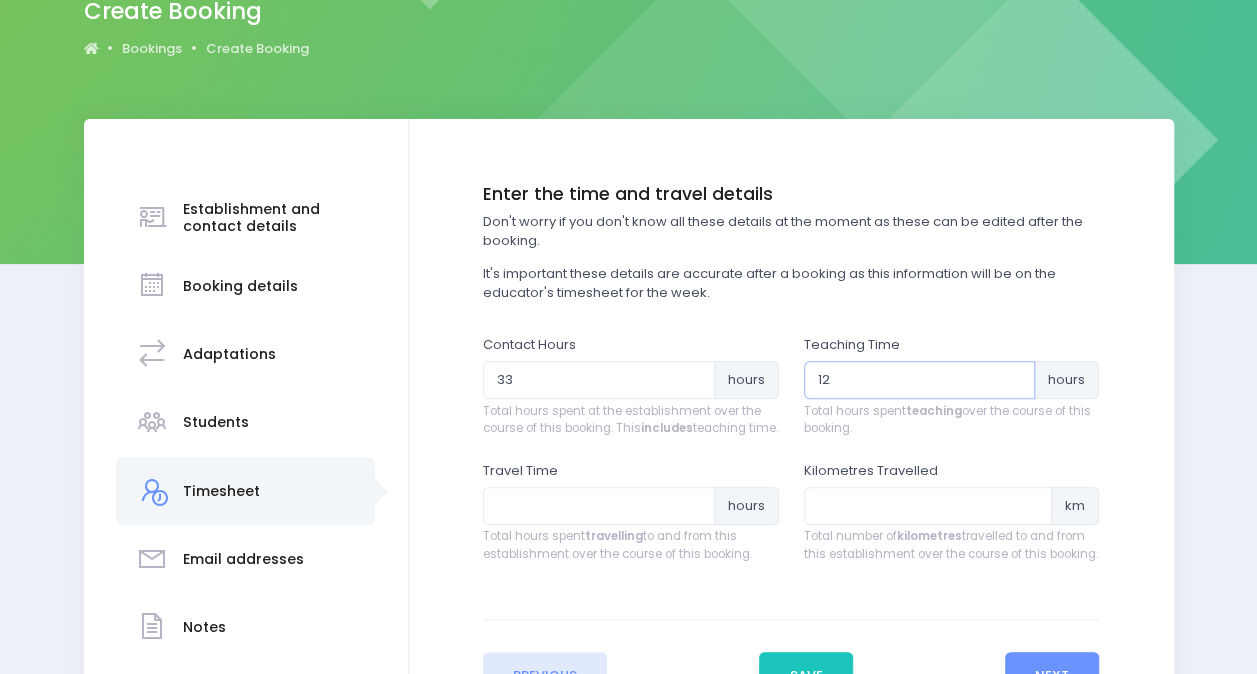 type on "1" 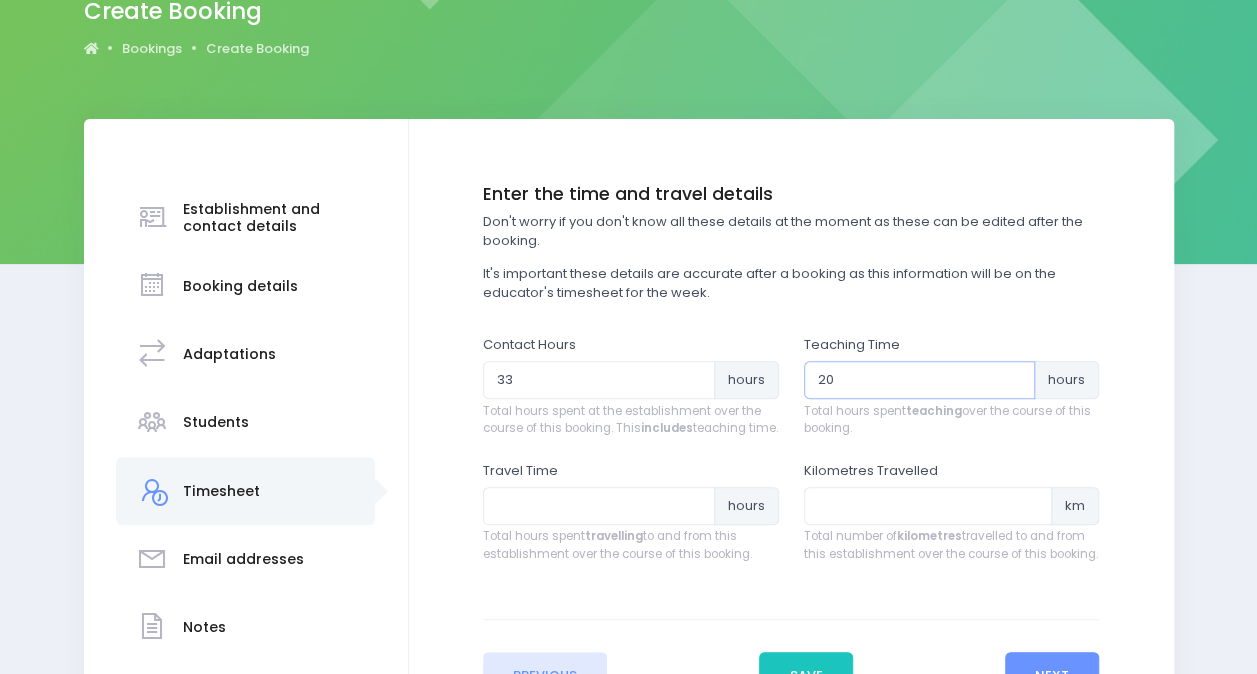 type on "20" 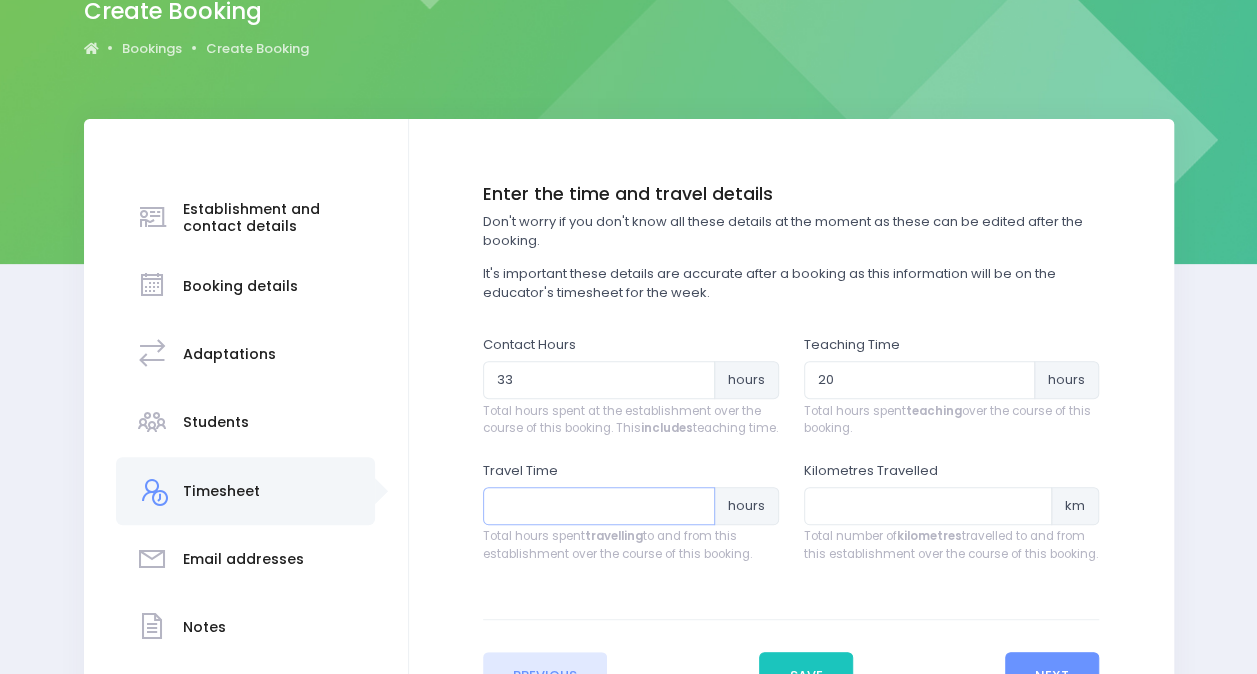 click at bounding box center (599, 506) 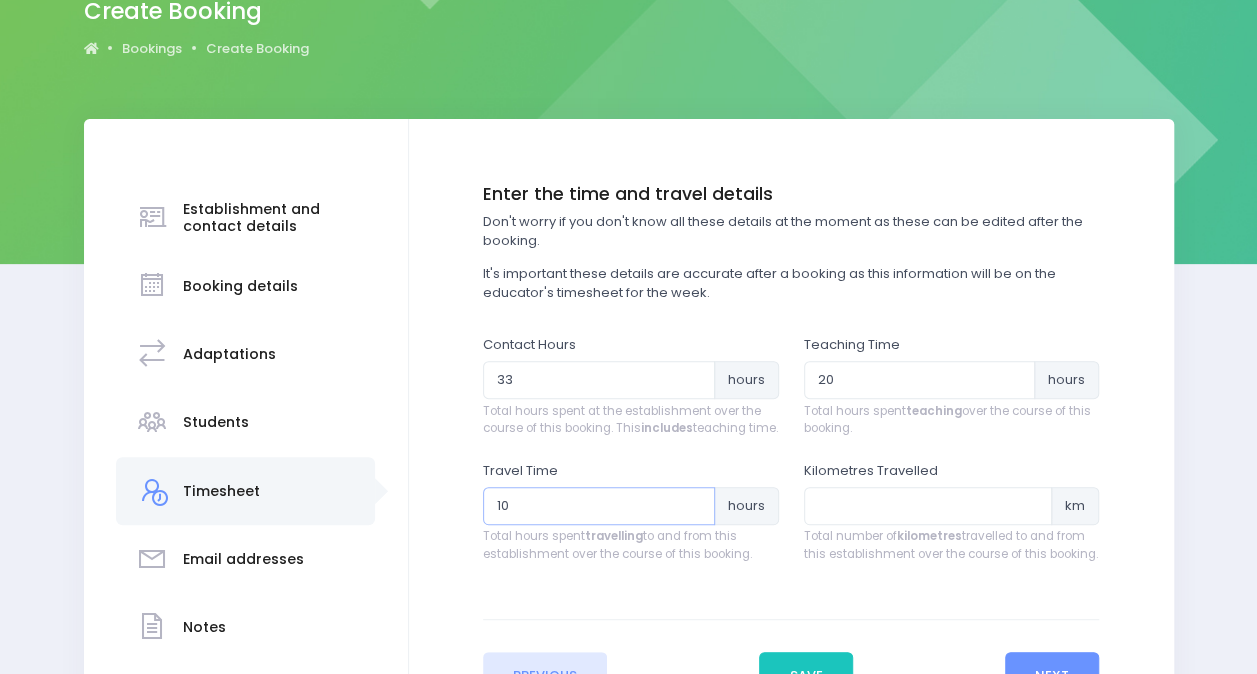 type on "10" 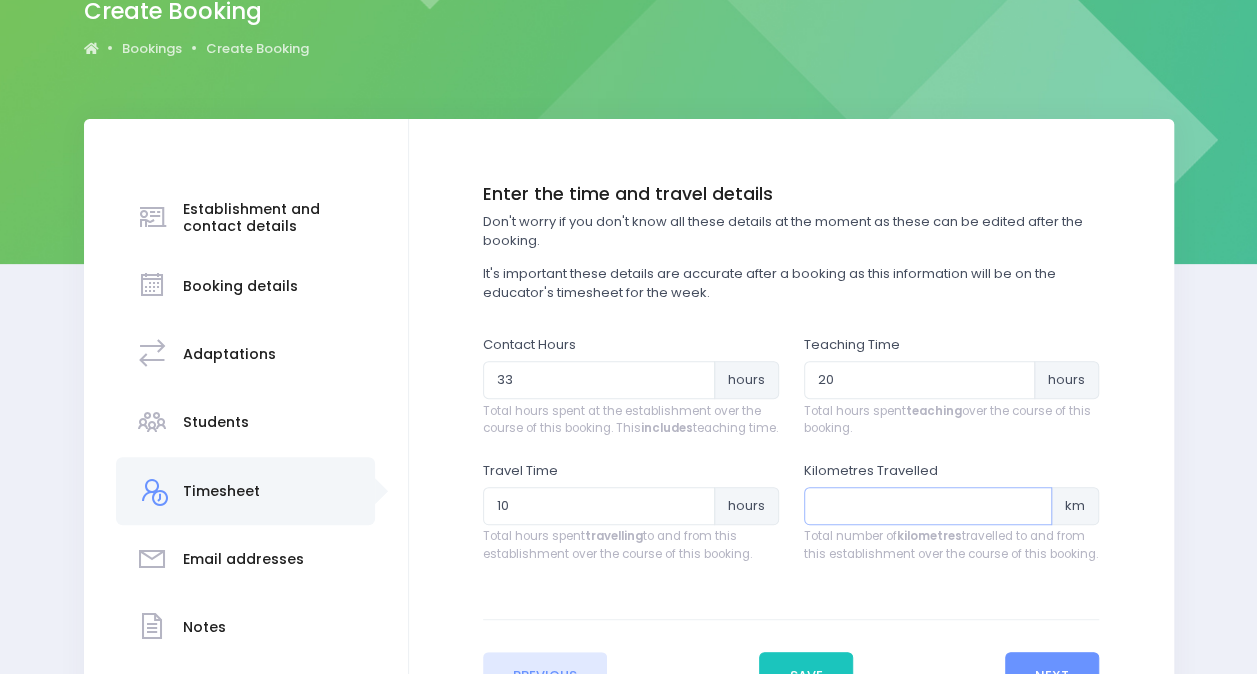 click at bounding box center [928, 506] 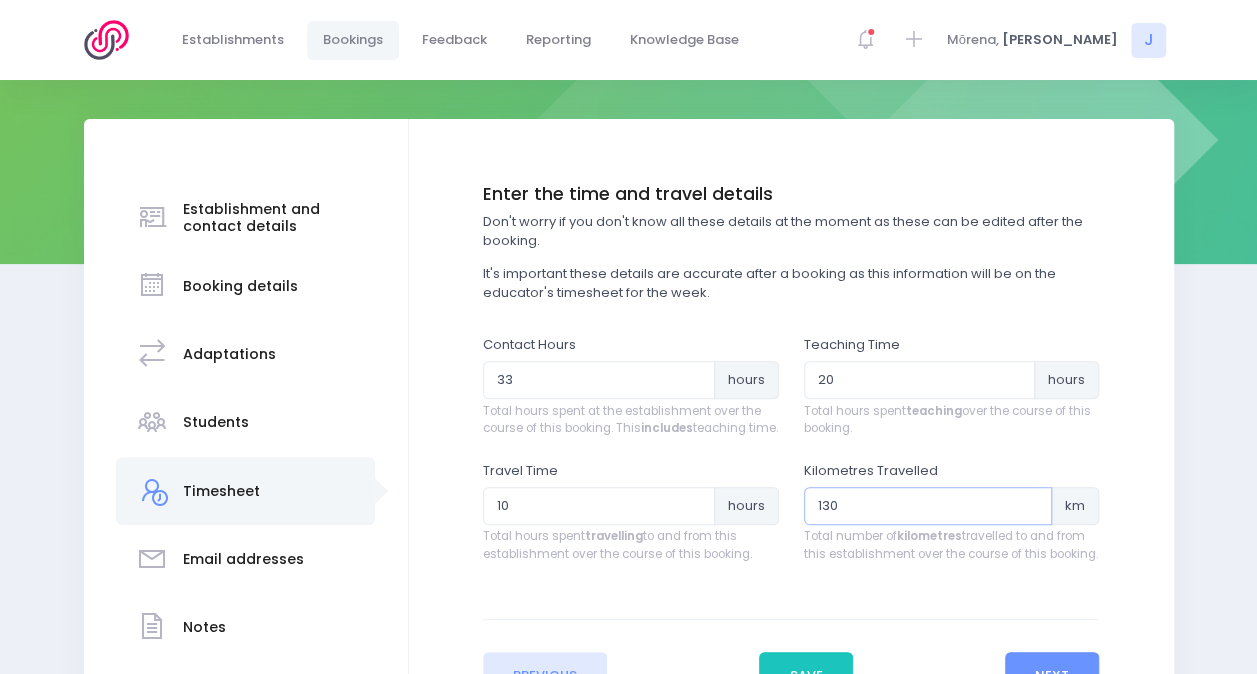 scroll, scrollTop: 383, scrollLeft: 0, axis: vertical 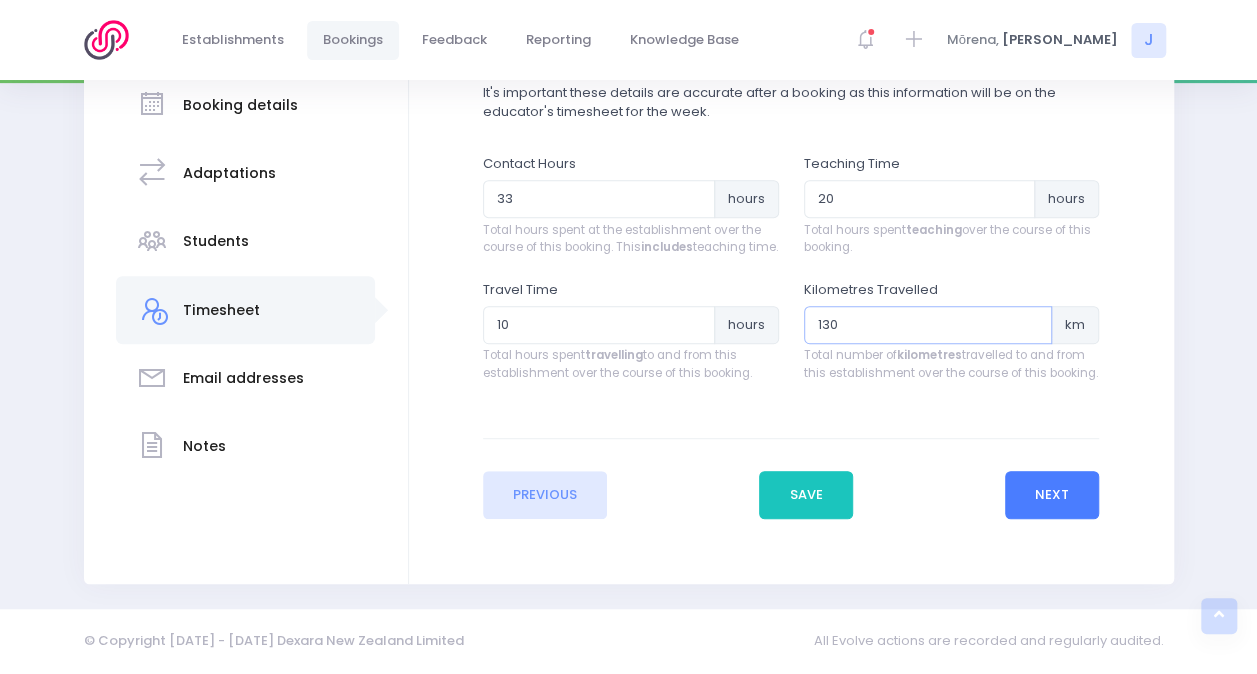 type on "130" 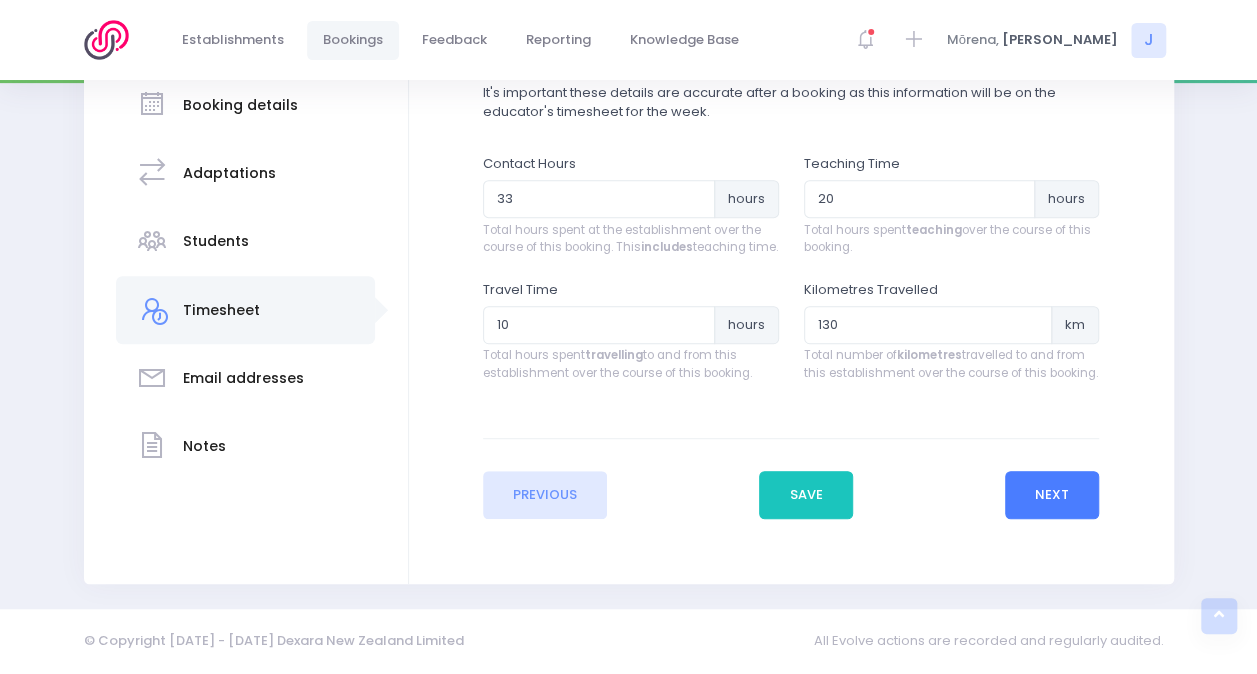 click on "Next" at bounding box center (1052, 495) 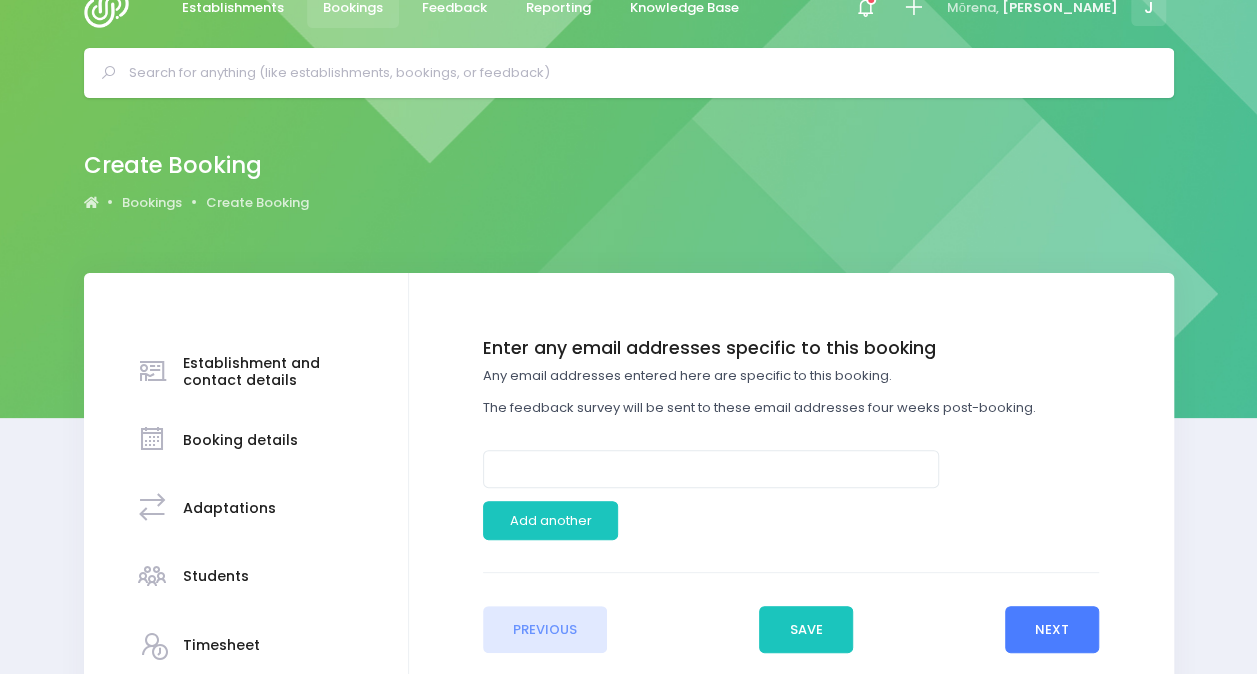 scroll, scrollTop: 0, scrollLeft: 0, axis: both 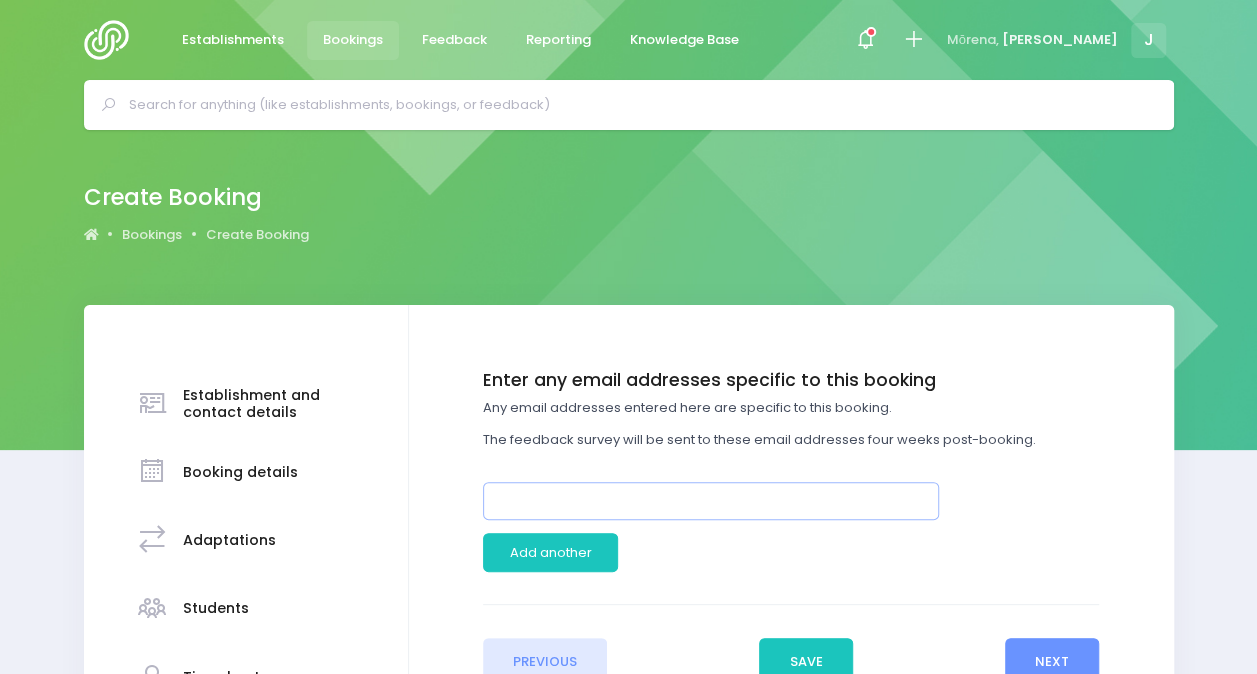 click at bounding box center [711, 501] 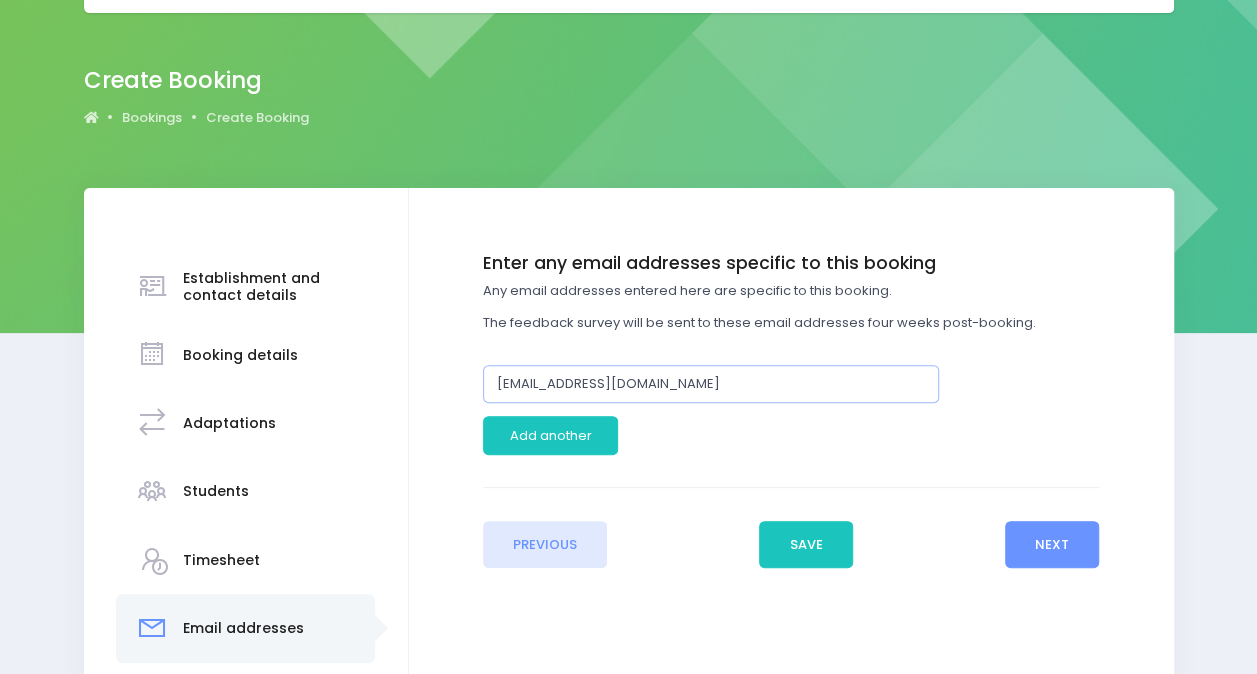 scroll, scrollTop: 121, scrollLeft: 0, axis: vertical 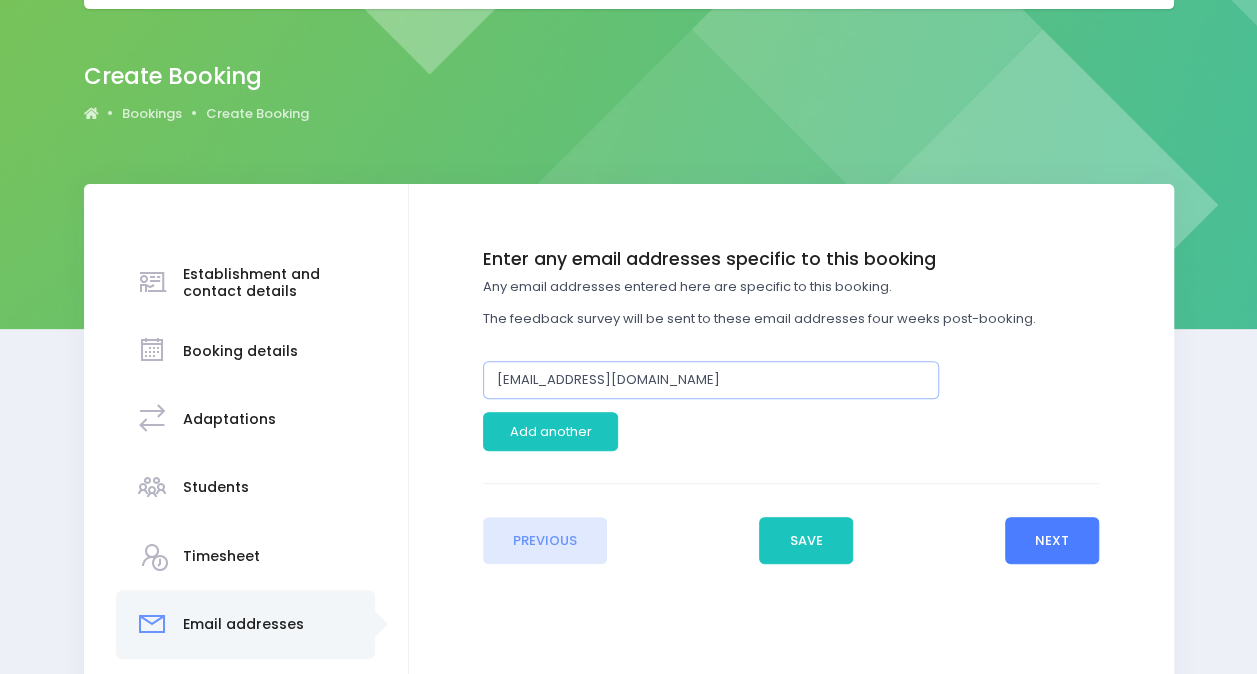 type on "[EMAIL_ADDRESS][DOMAIN_NAME]" 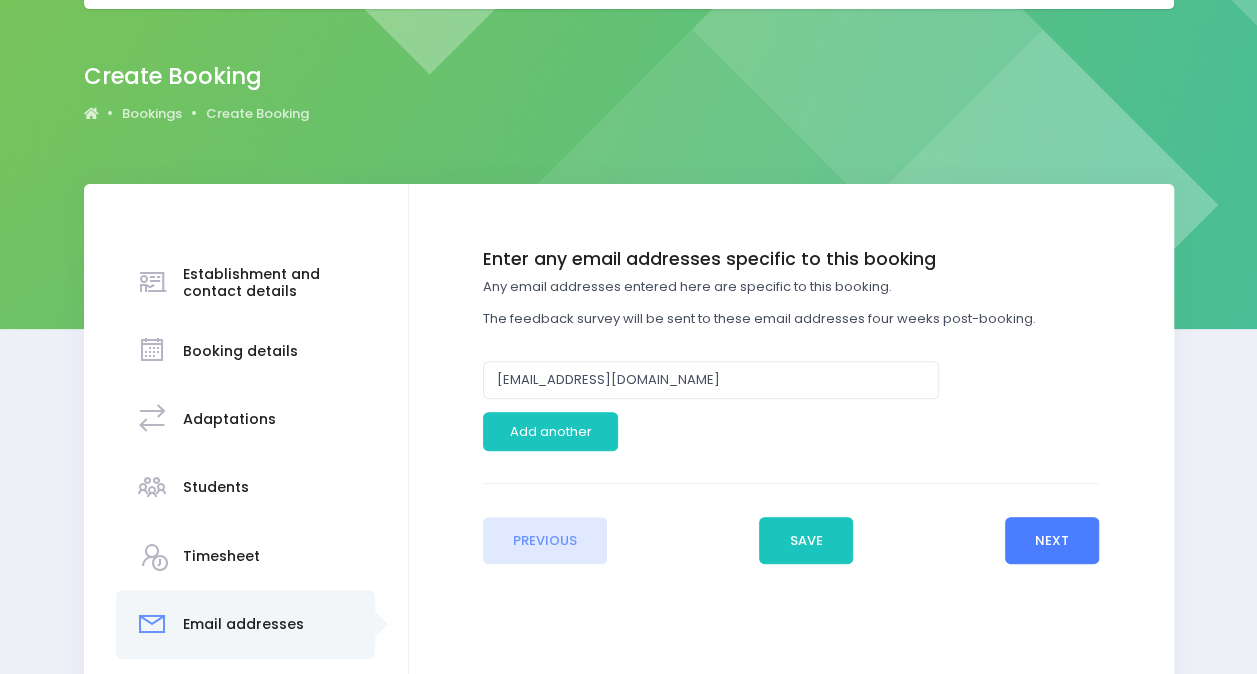 click on "Next" at bounding box center (1052, 541) 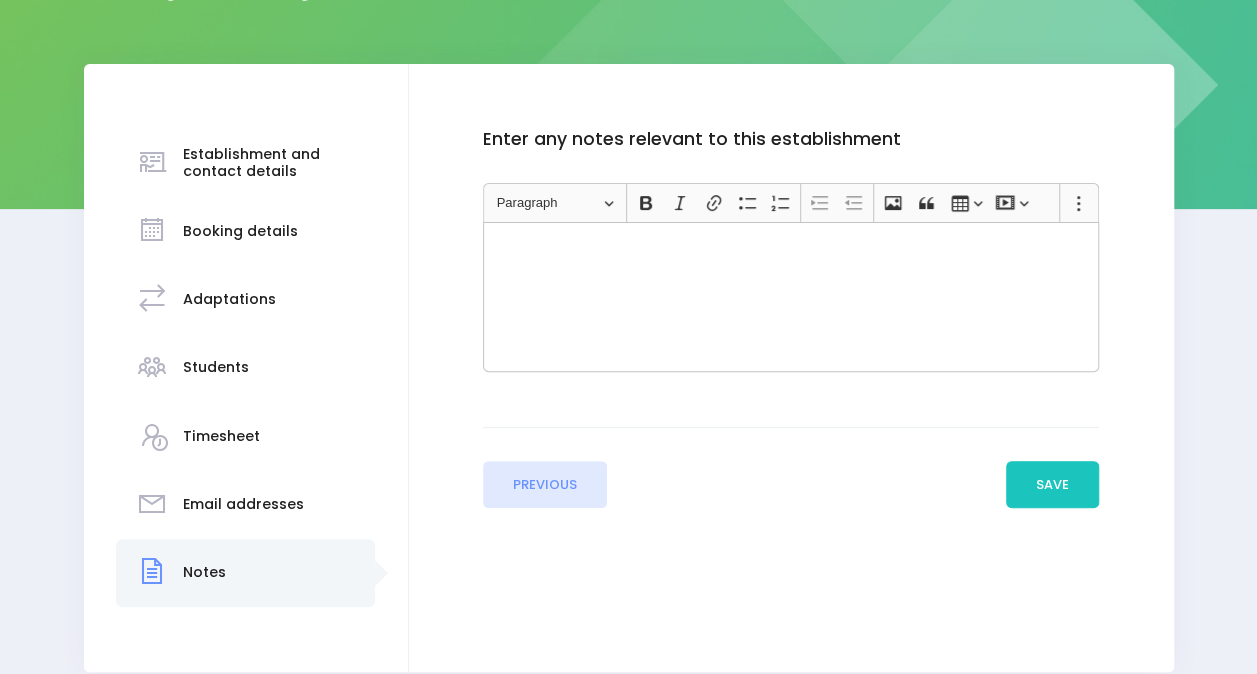 scroll, scrollTop: 242, scrollLeft: 0, axis: vertical 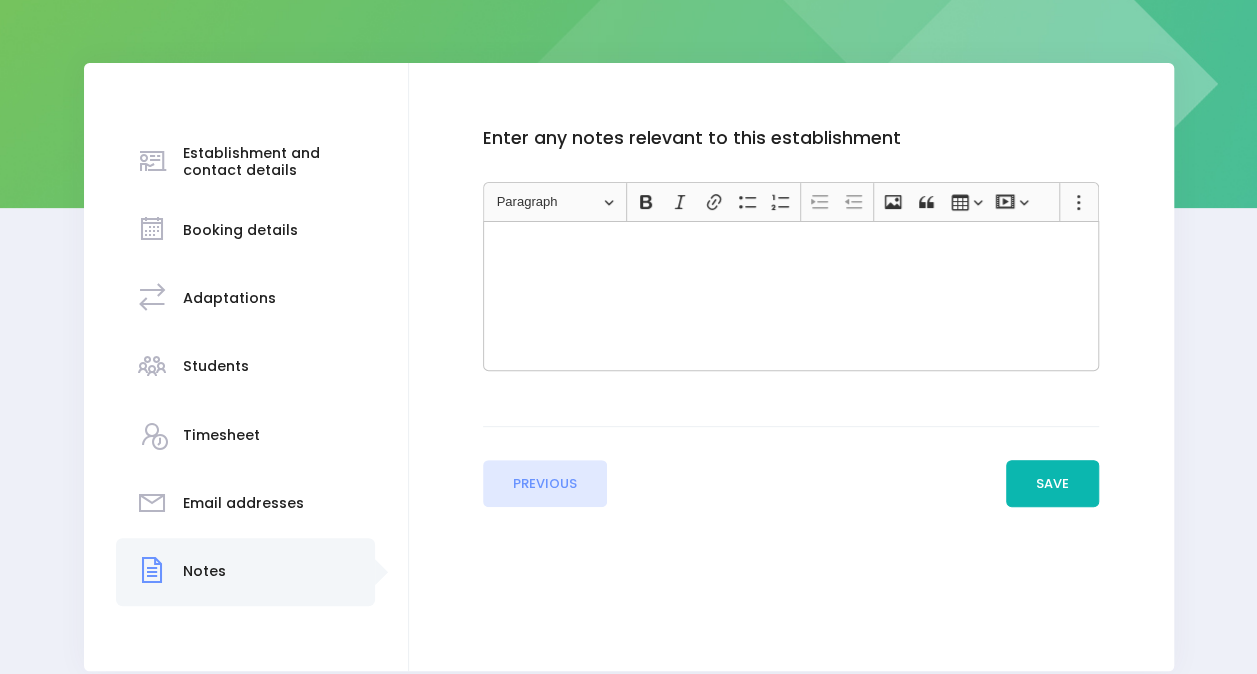 click on "Save" at bounding box center [1053, 484] 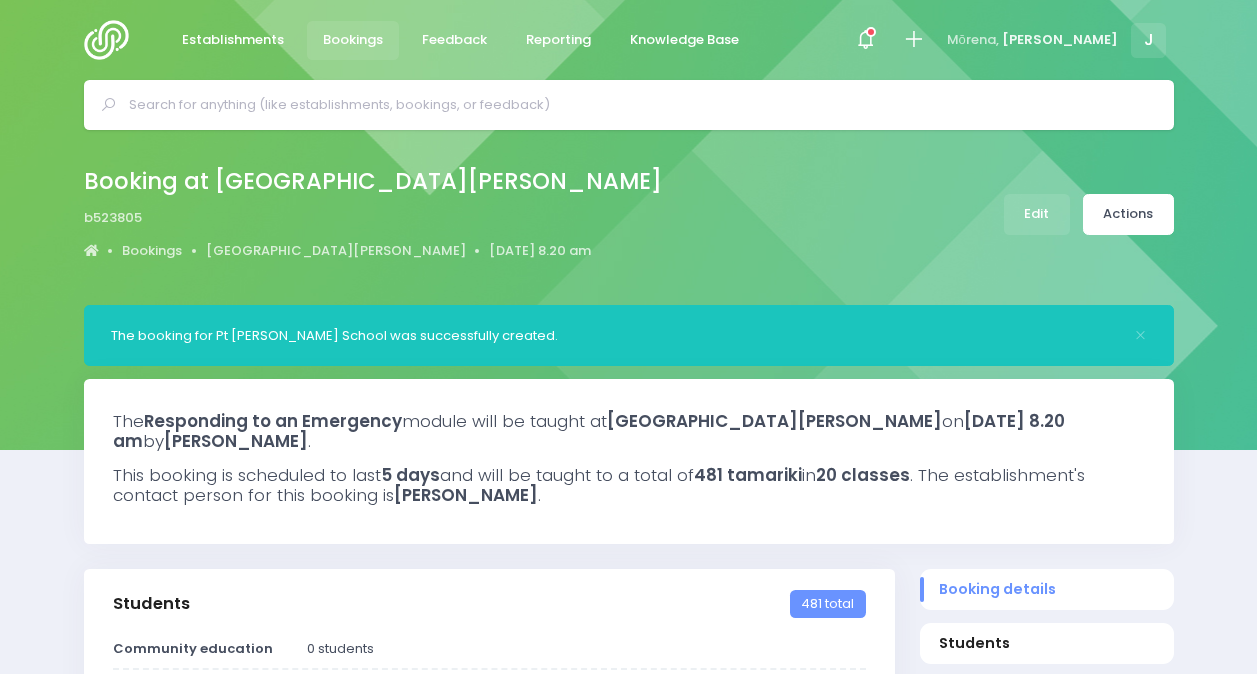 select on "5" 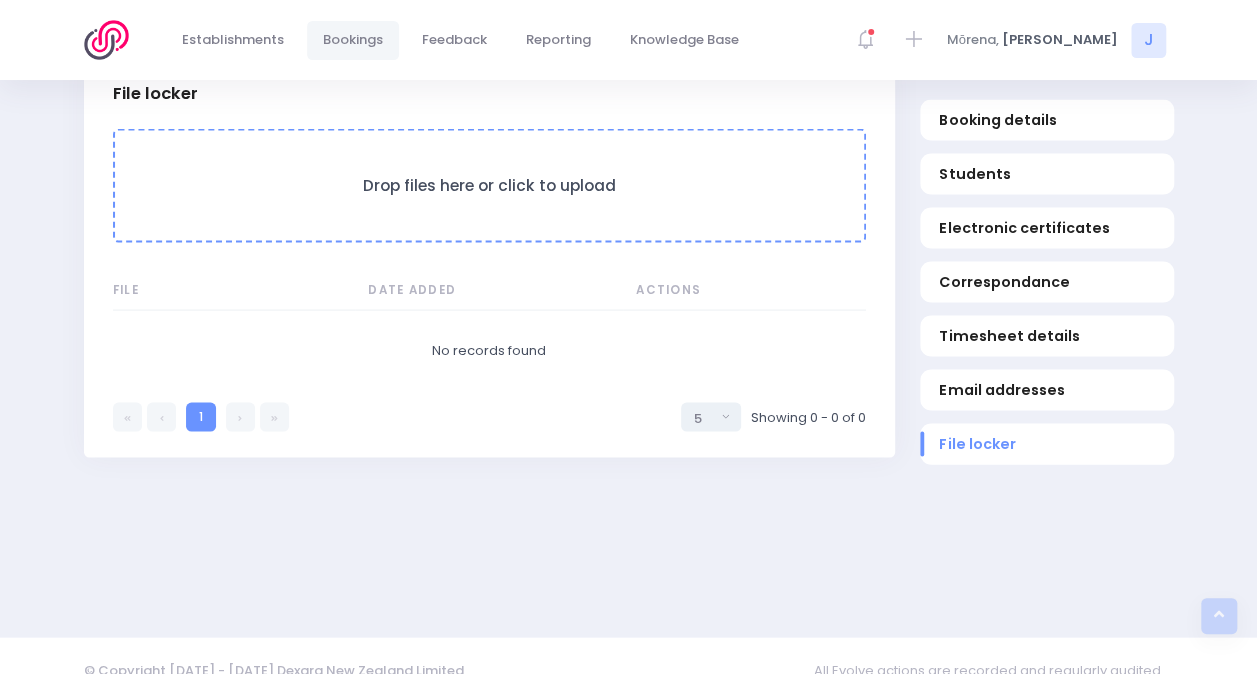 scroll, scrollTop: 1921, scrollLeft: 0, axis: vertical 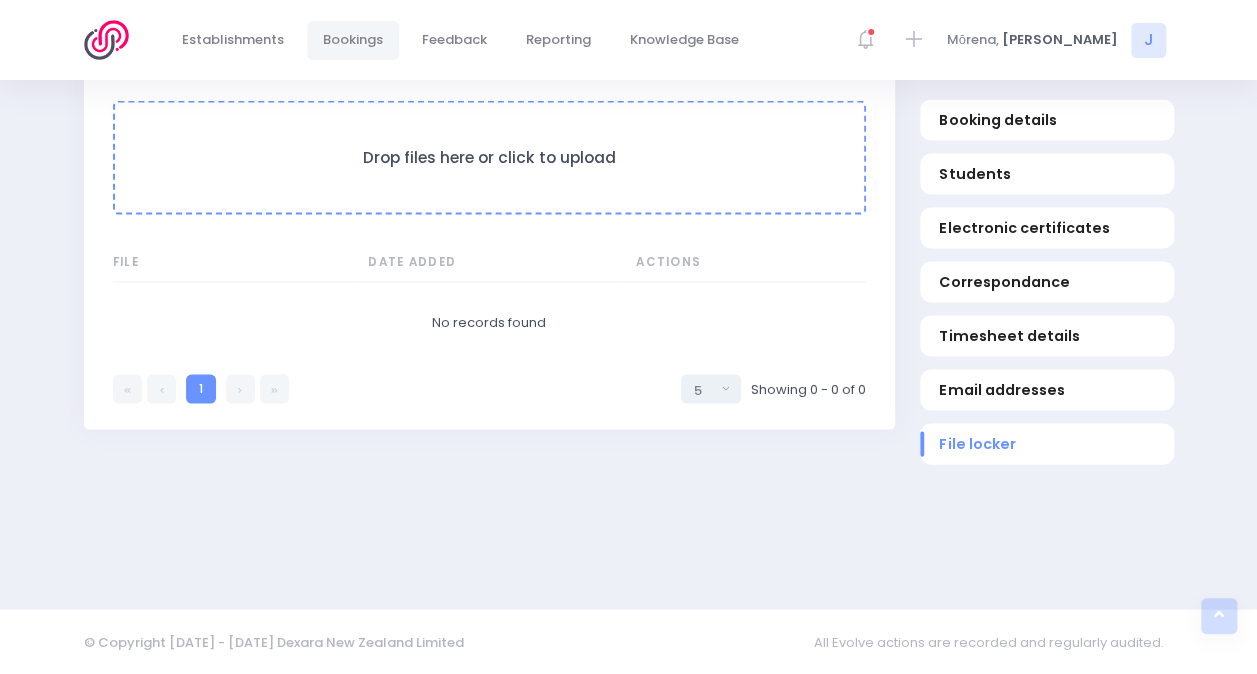 click on "Drop files here or click to upload" at bounding box center (489, 158) 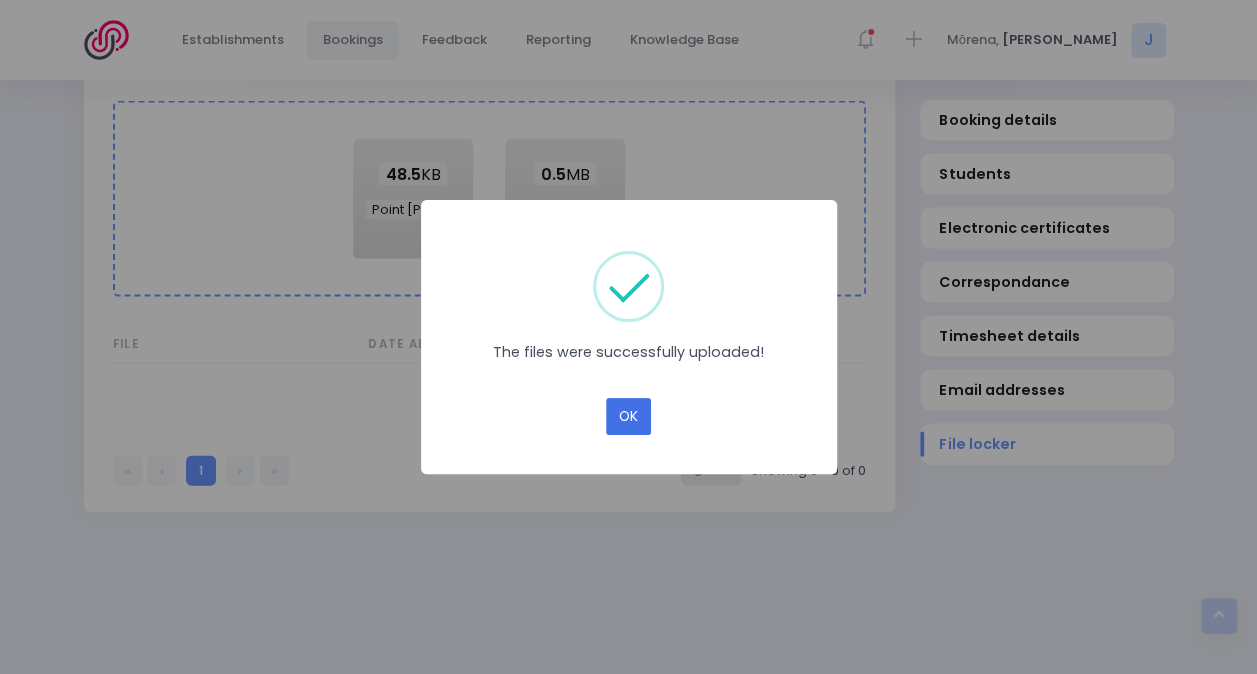 click on "OK" at bounding box center (628, 417) 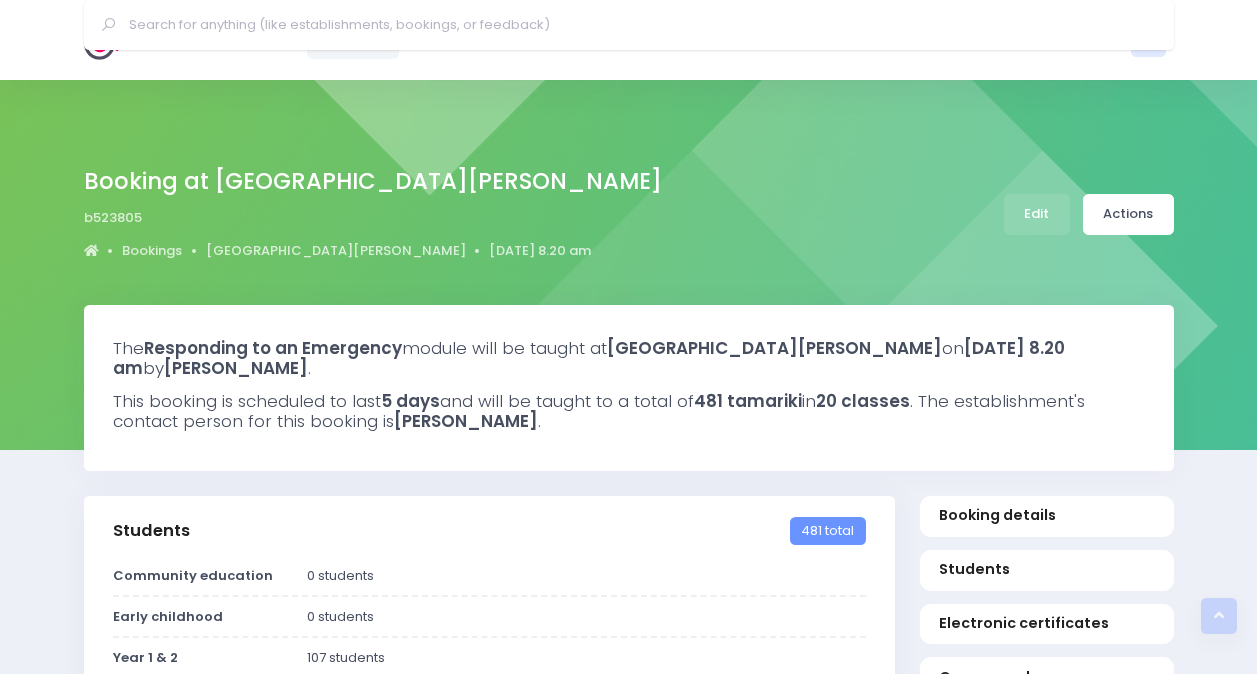 select on "5" 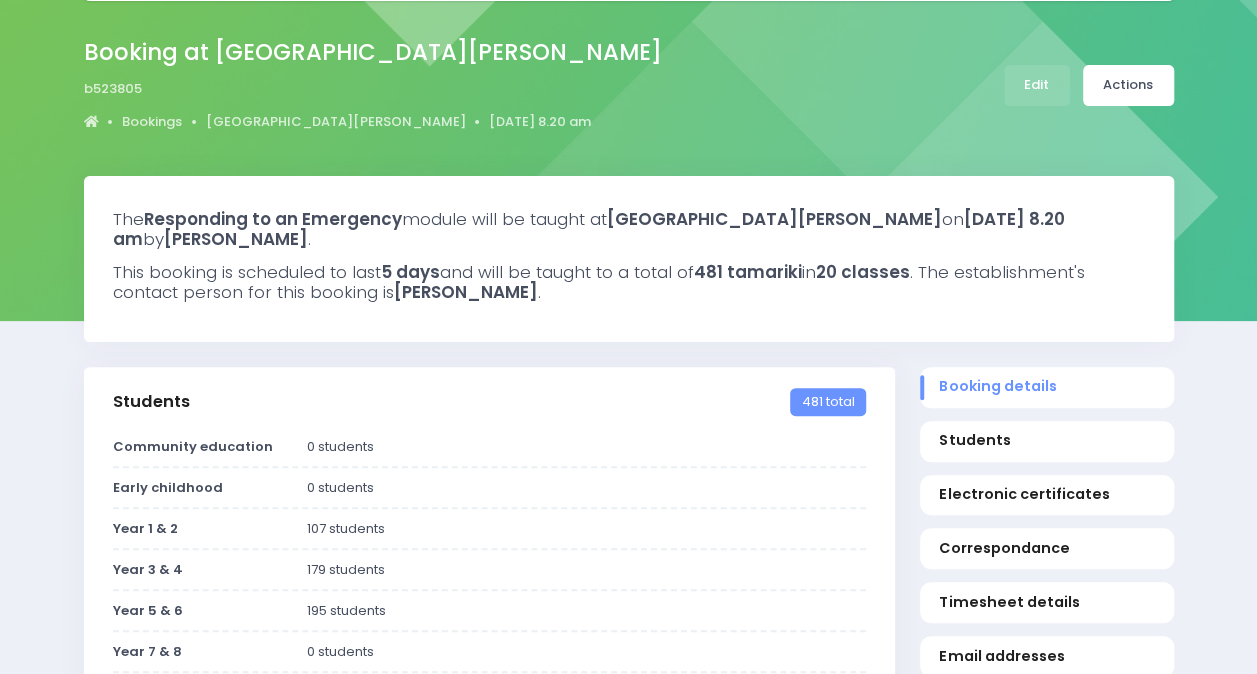scroll, scrollTop: 0, scrollLeft: 0, axis: both 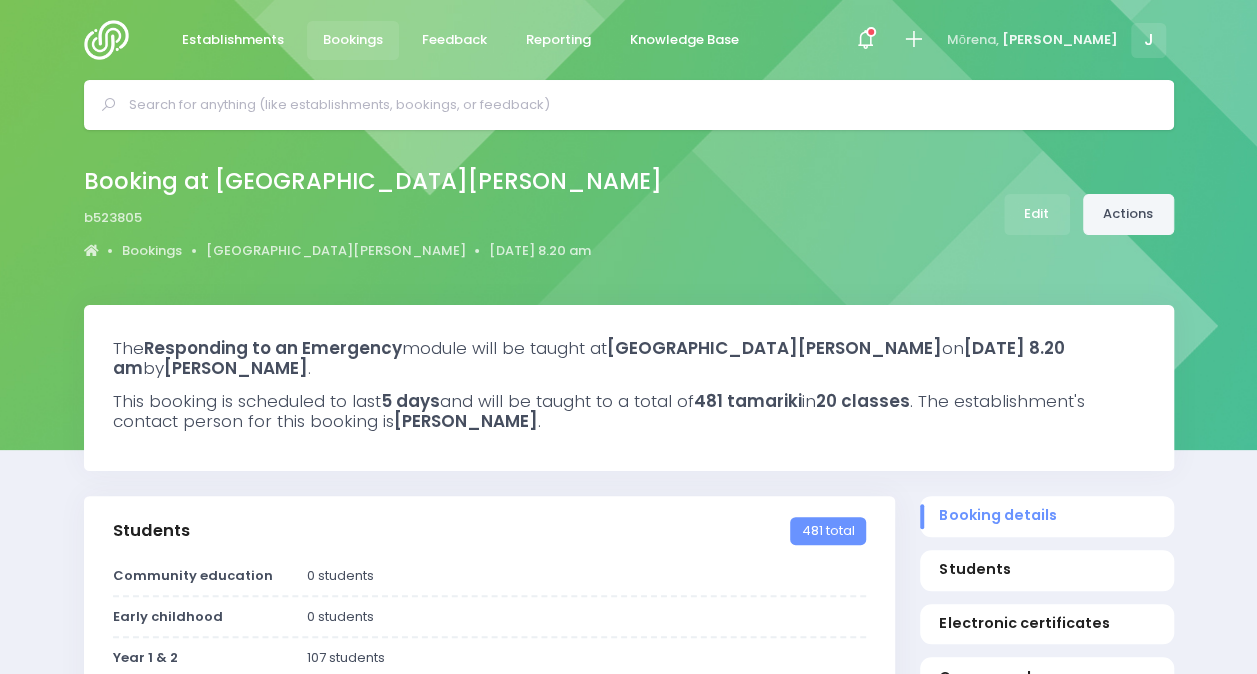 click on "Actions" at bounding box center [1128, 214] 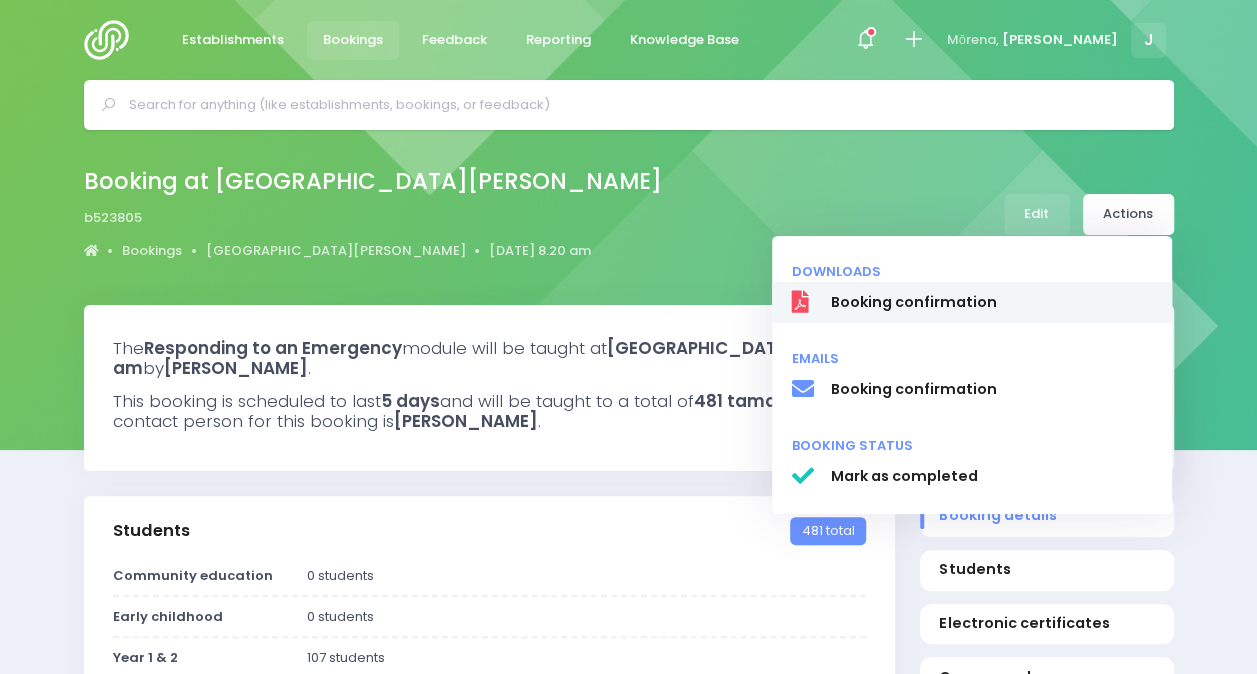 click on "Booking confirmation" at bounding box center [991, 302] 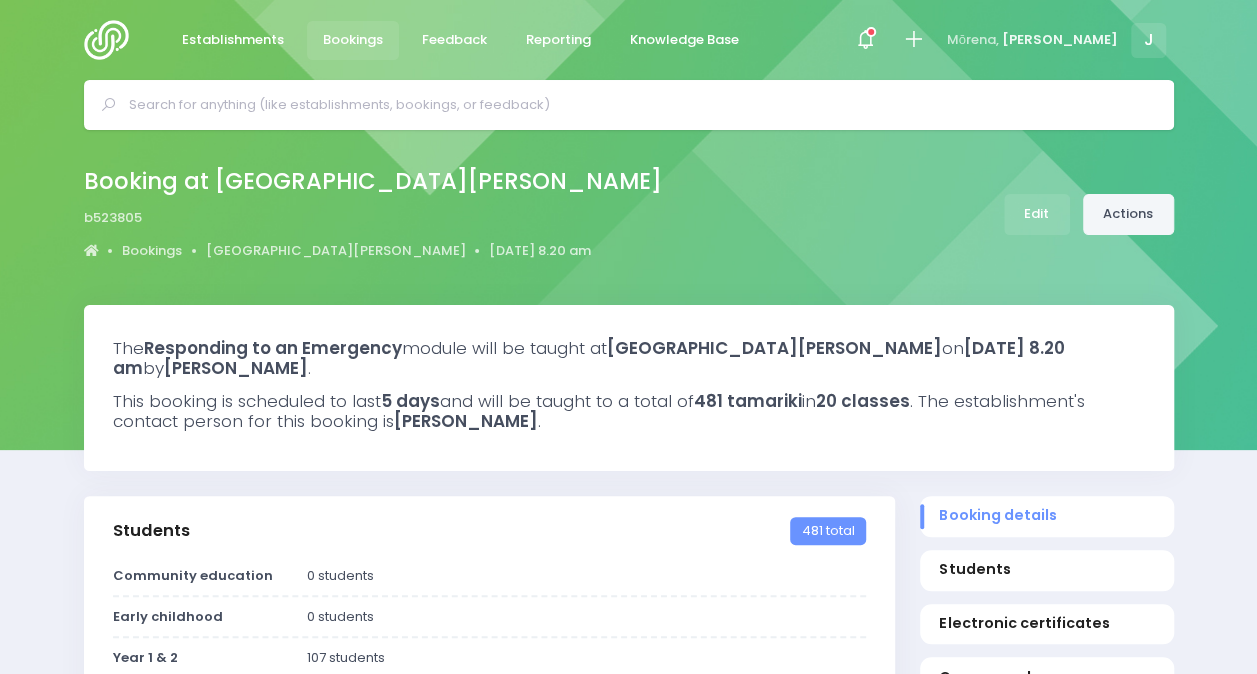 click on "Actions" at bounding box center [1128, 214] 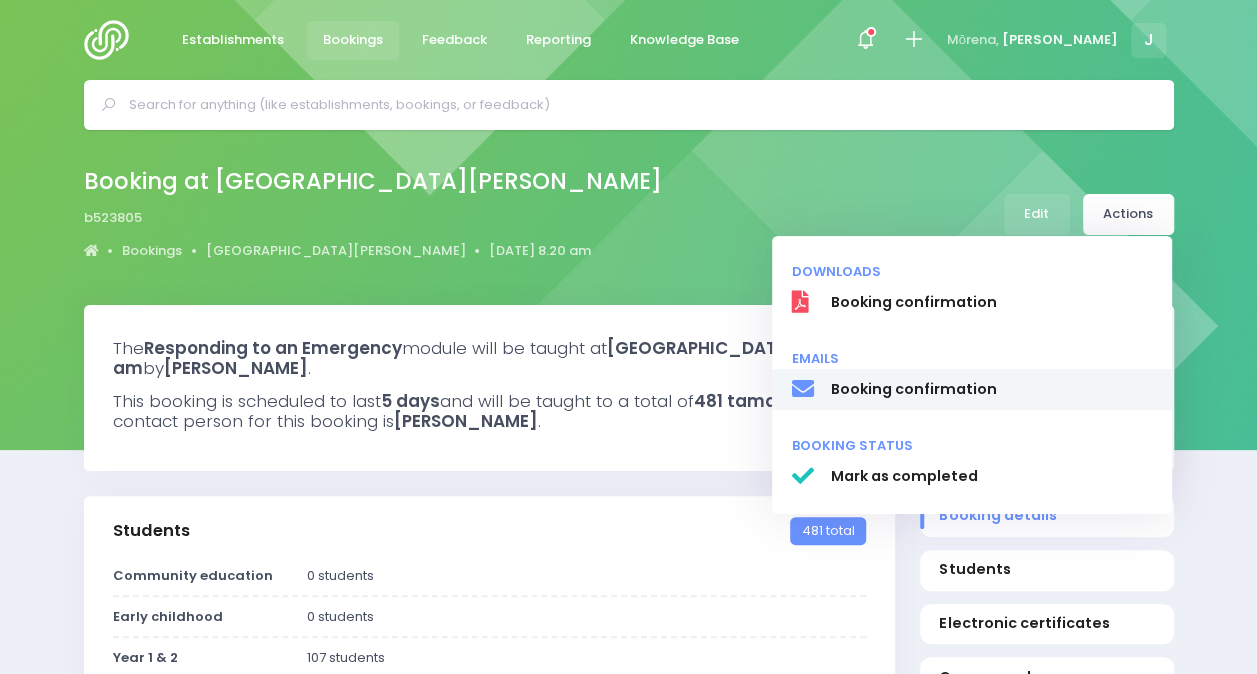 click on "Booking confirmation" at bounding box center (991, 389) 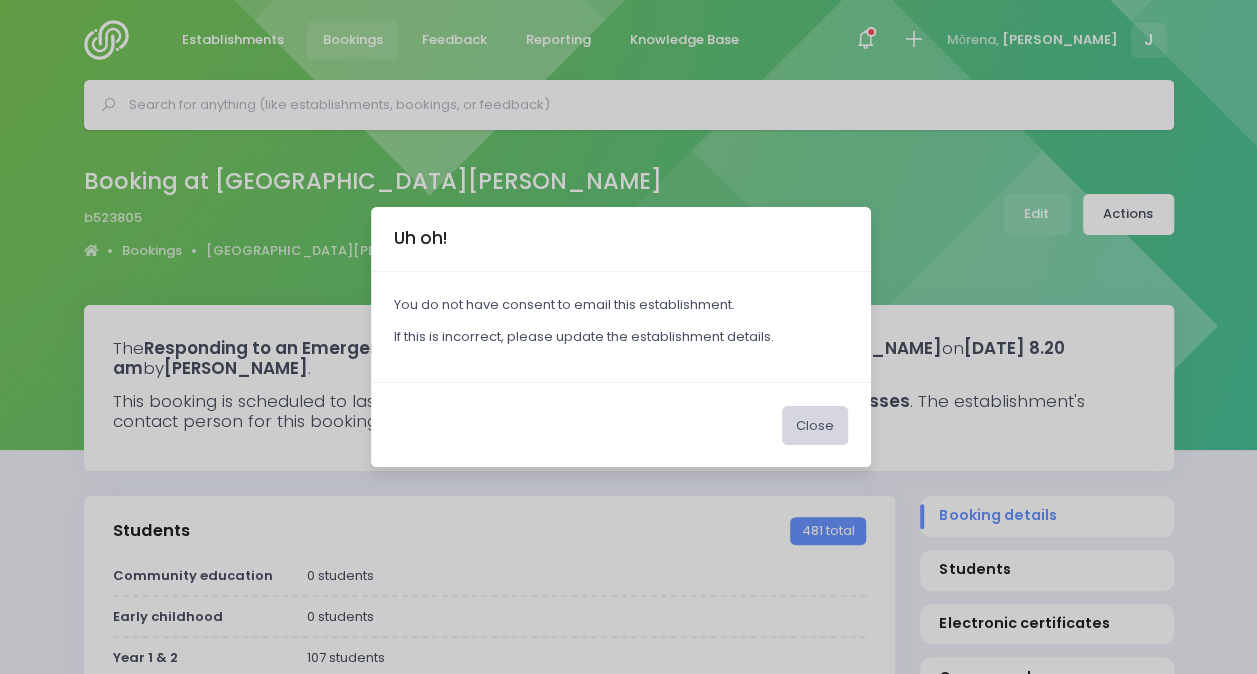 click on "Close" at bounding box center [815, 425] 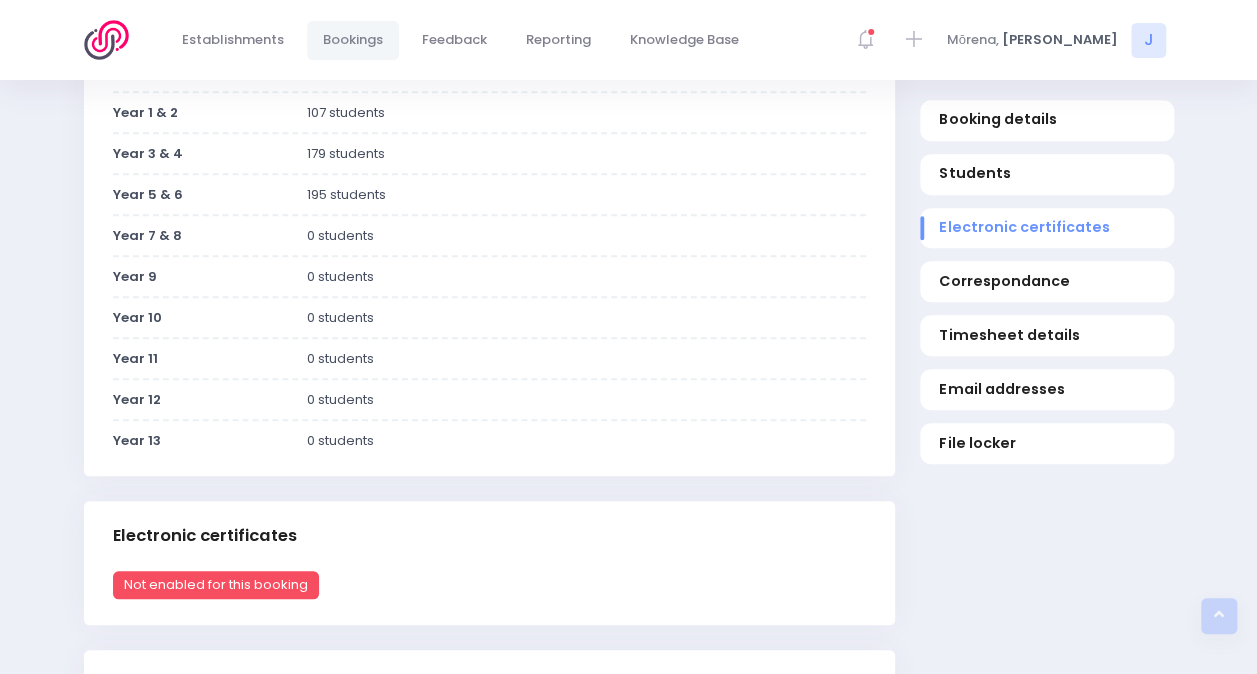 scroll, scrollTop: 0, scrollLeft: 0, axis: both 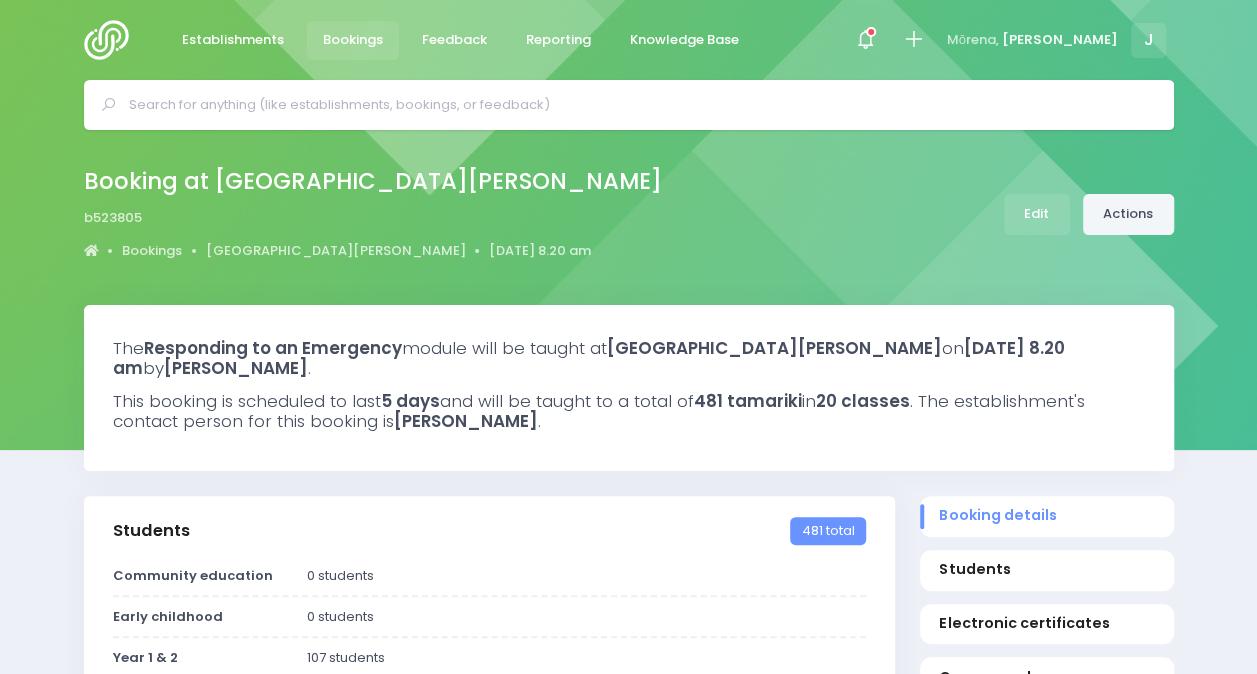 click on "Actions" at bounding box center [1128, 214] 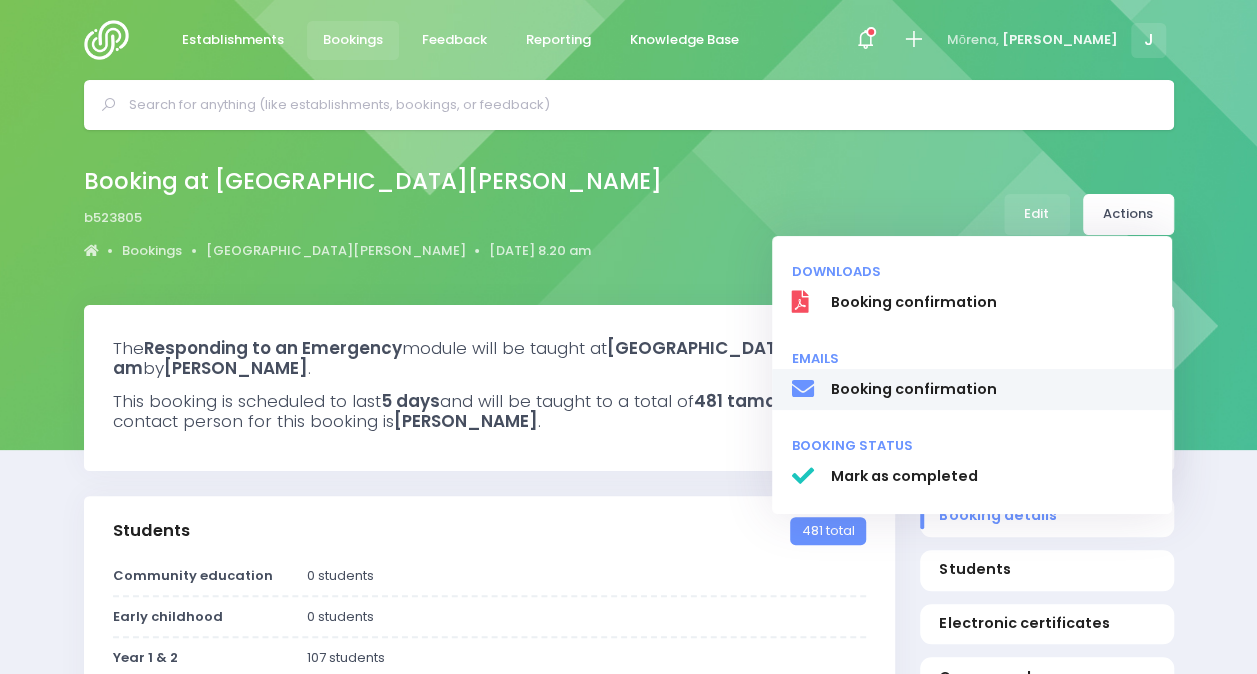 click on "Booking confirmation" at bounding box center (991, 389) 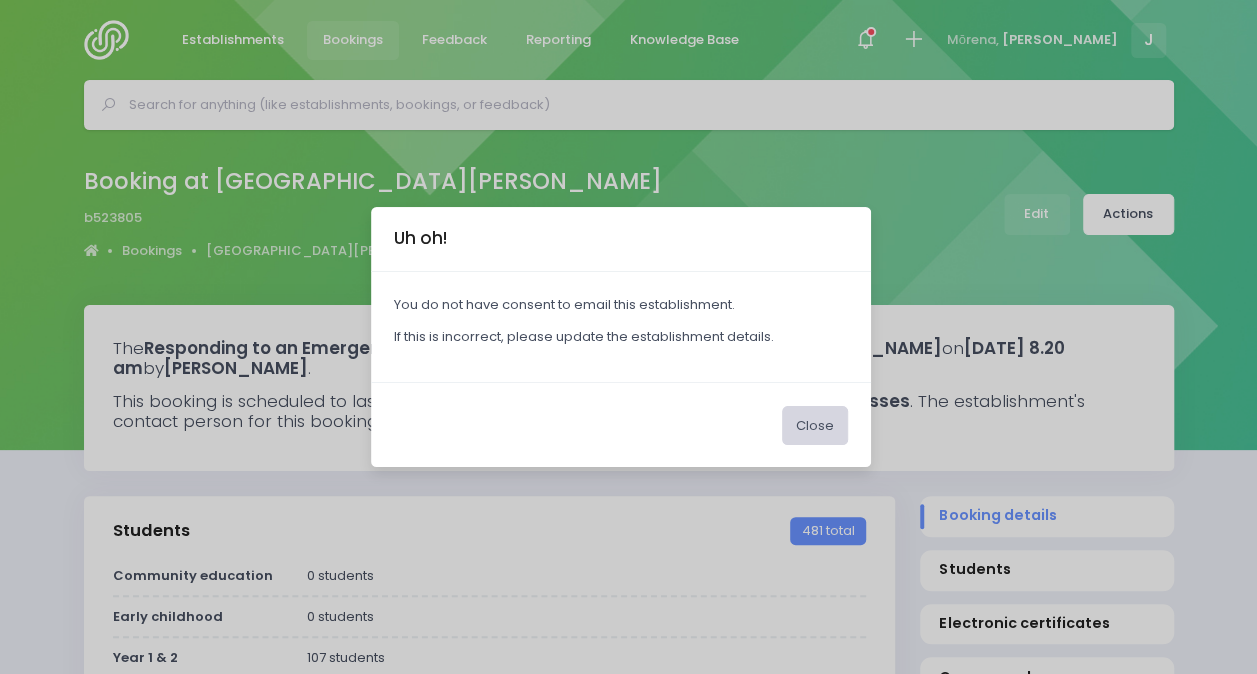 click on "Close" at bounding box center (815, 425) 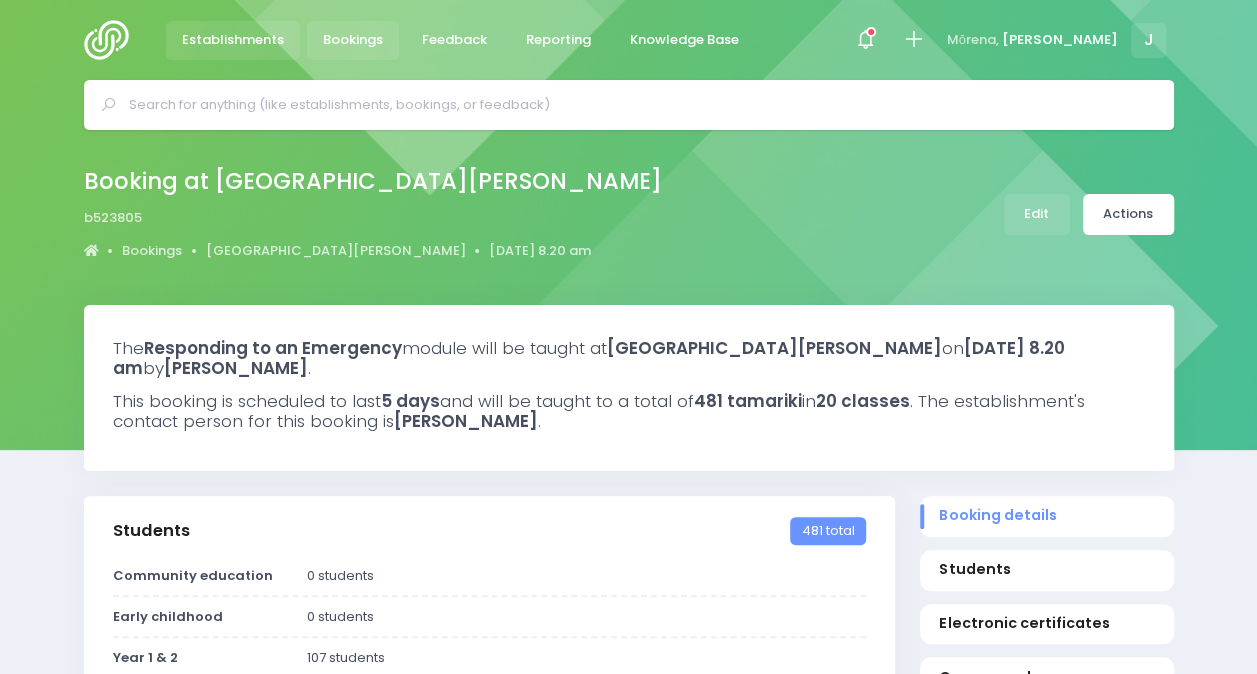 click on "Establishments" at bounding box center (233, 40) 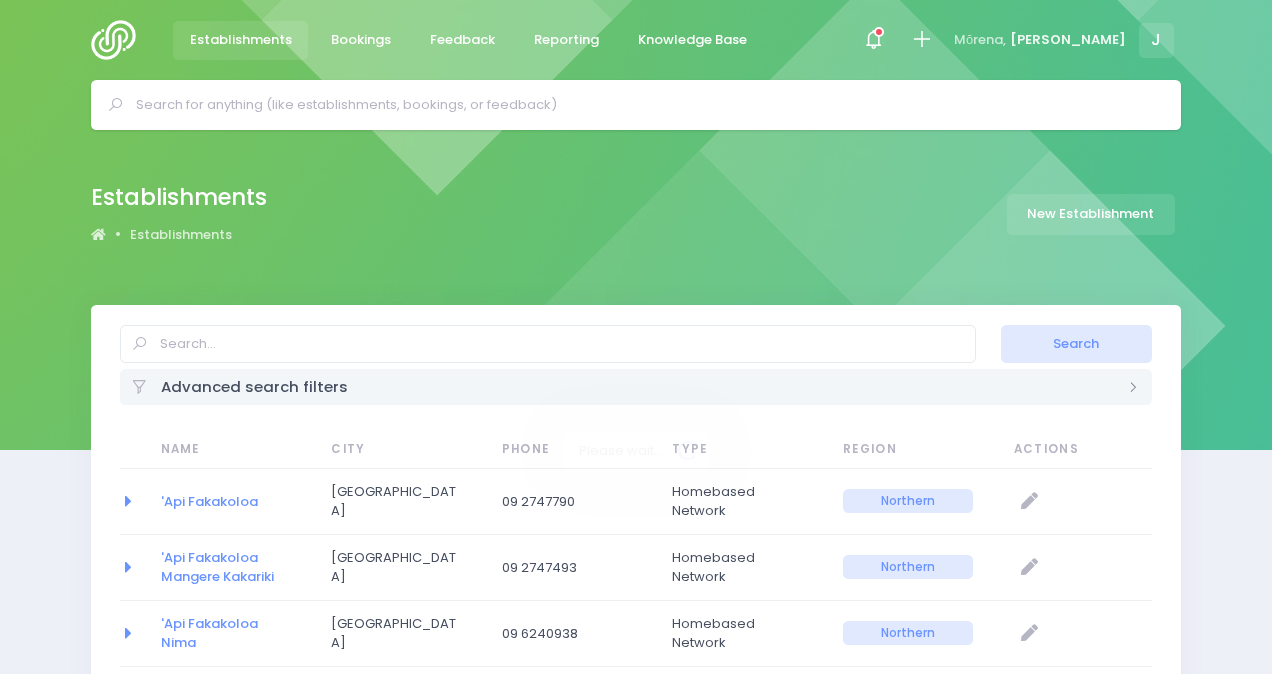 select on "20" 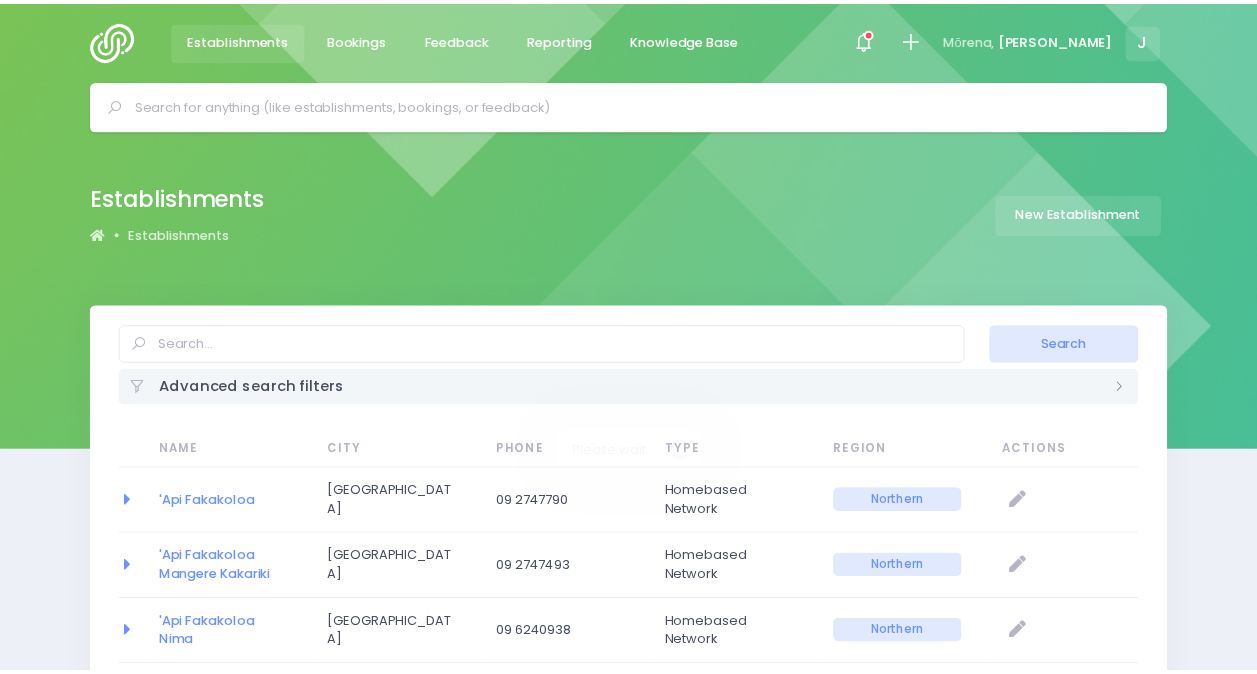 scroll, scrollTop: 0, scrollLeft: 0, axis: both 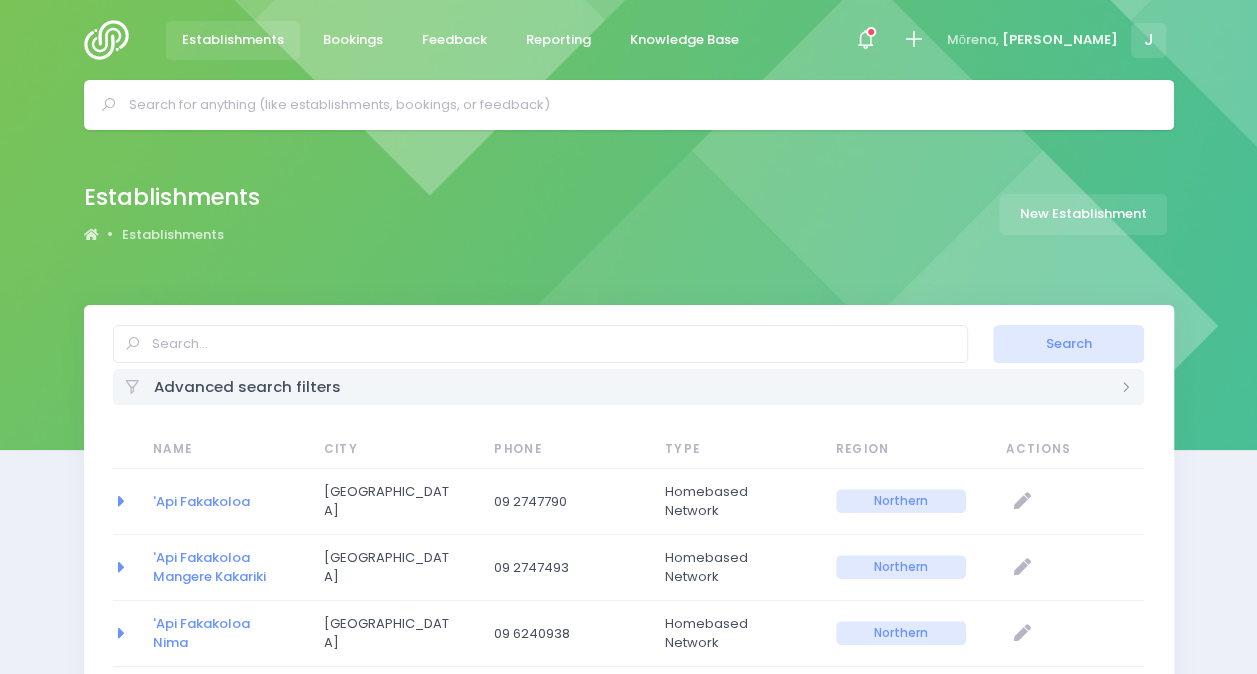 click at bounding box center [637, 105] 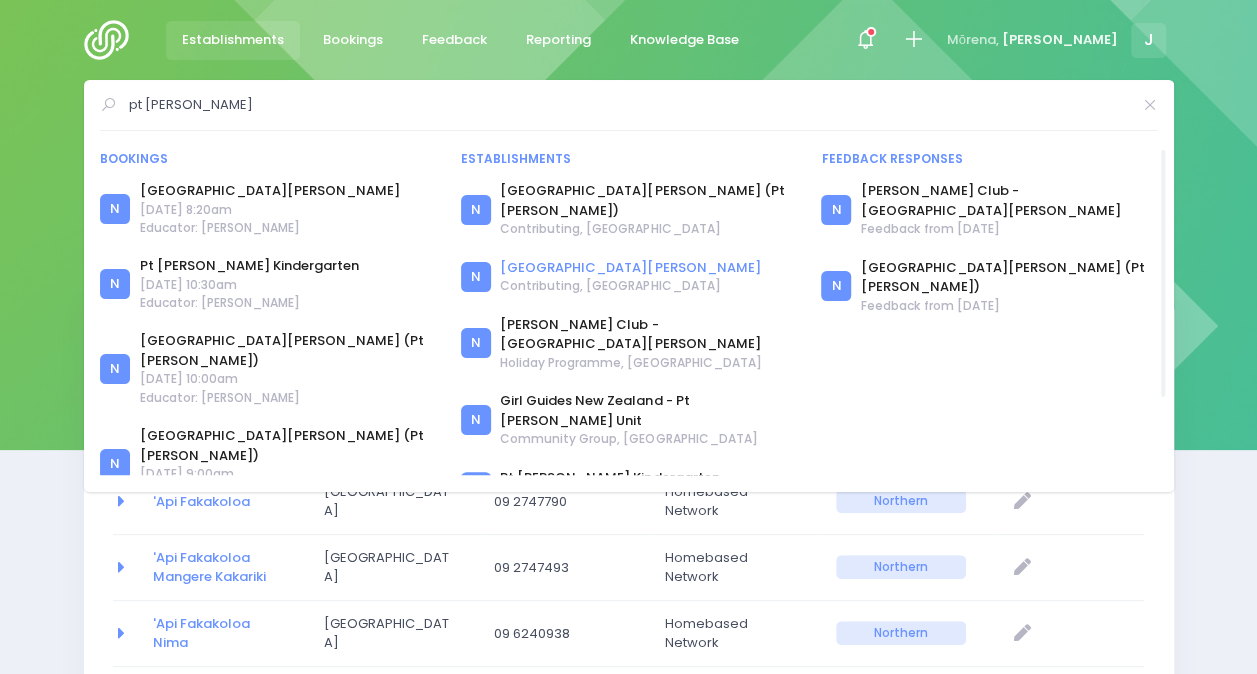 type on "pt [PERSON_NAME]" 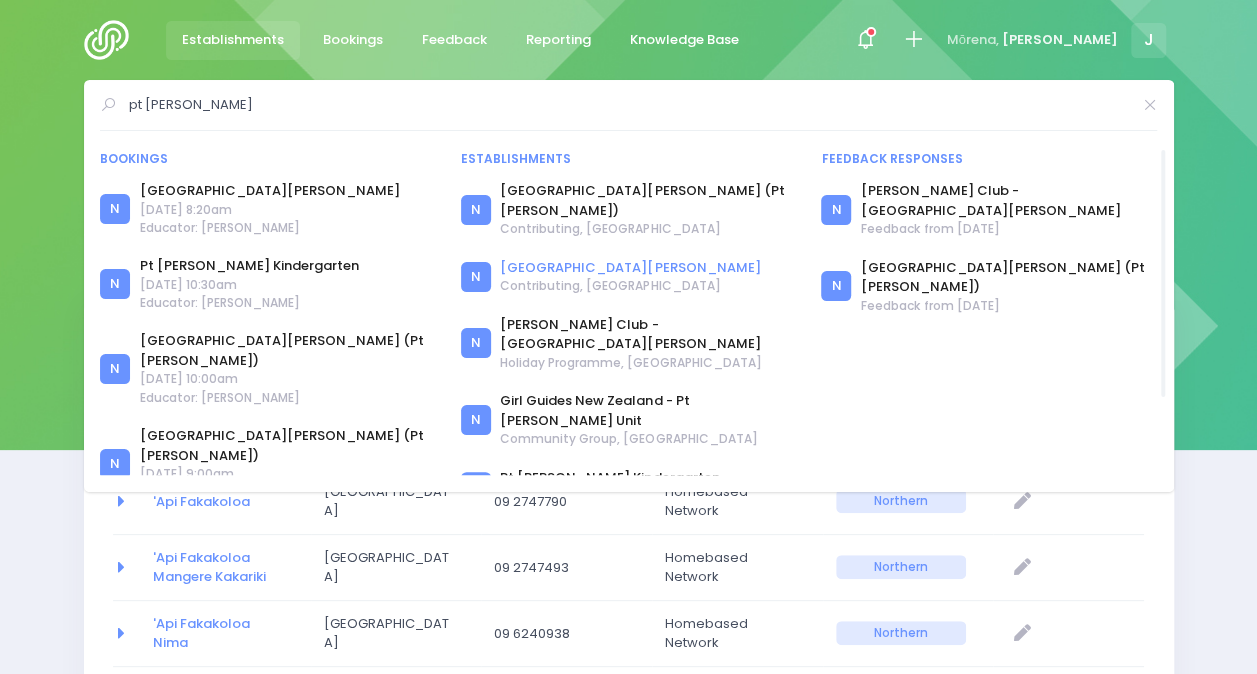 click on "[GEOGRAPHIC_DATA][PERSON_NAME]" at bounding box center (630, 268) 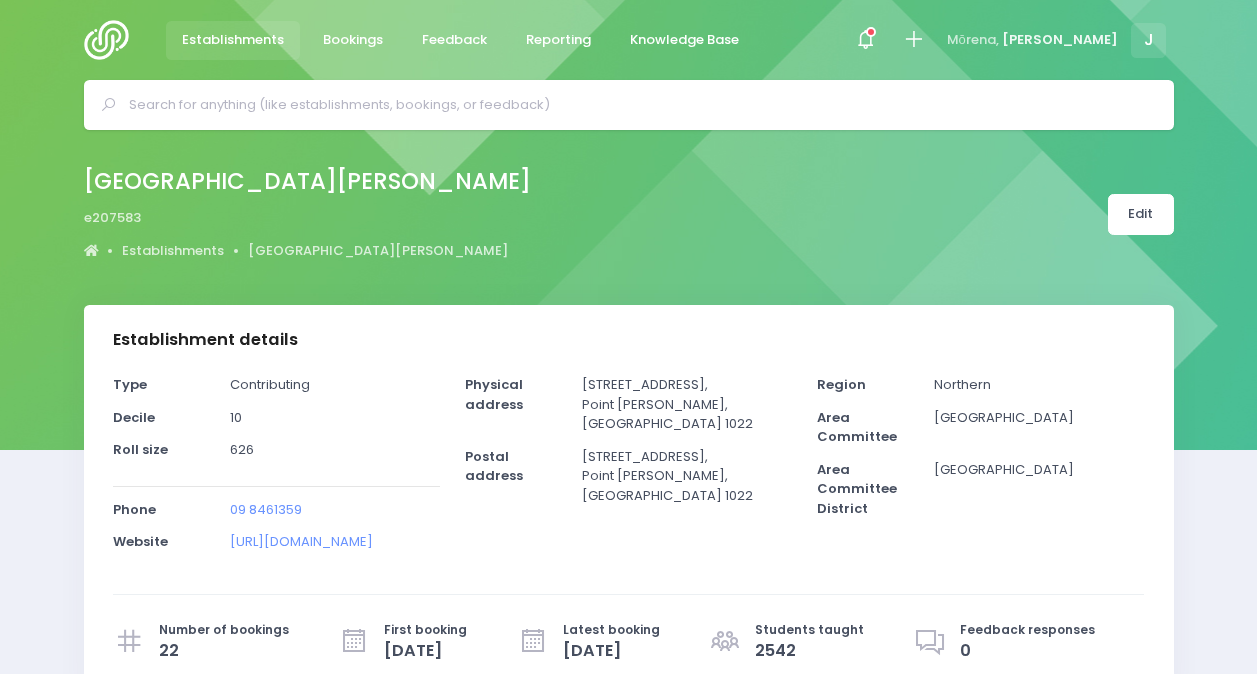 select on "5" 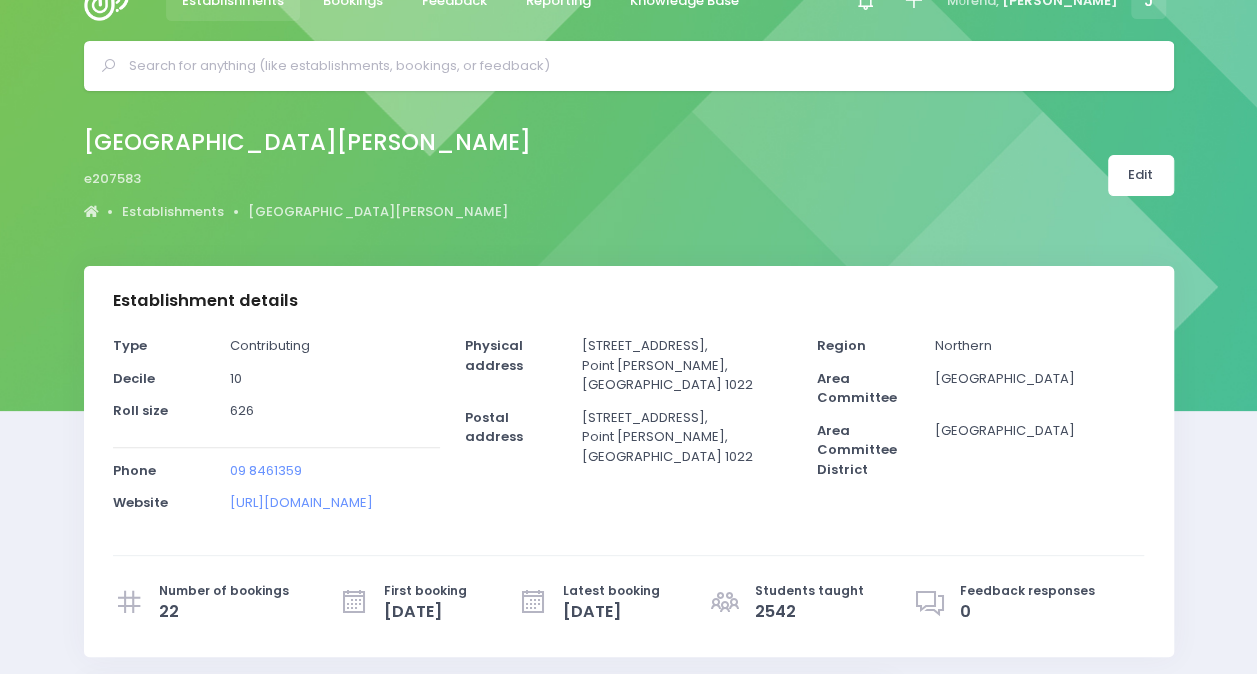 scroll, scrollTop: 0, scrollLeft: 0, axis: both 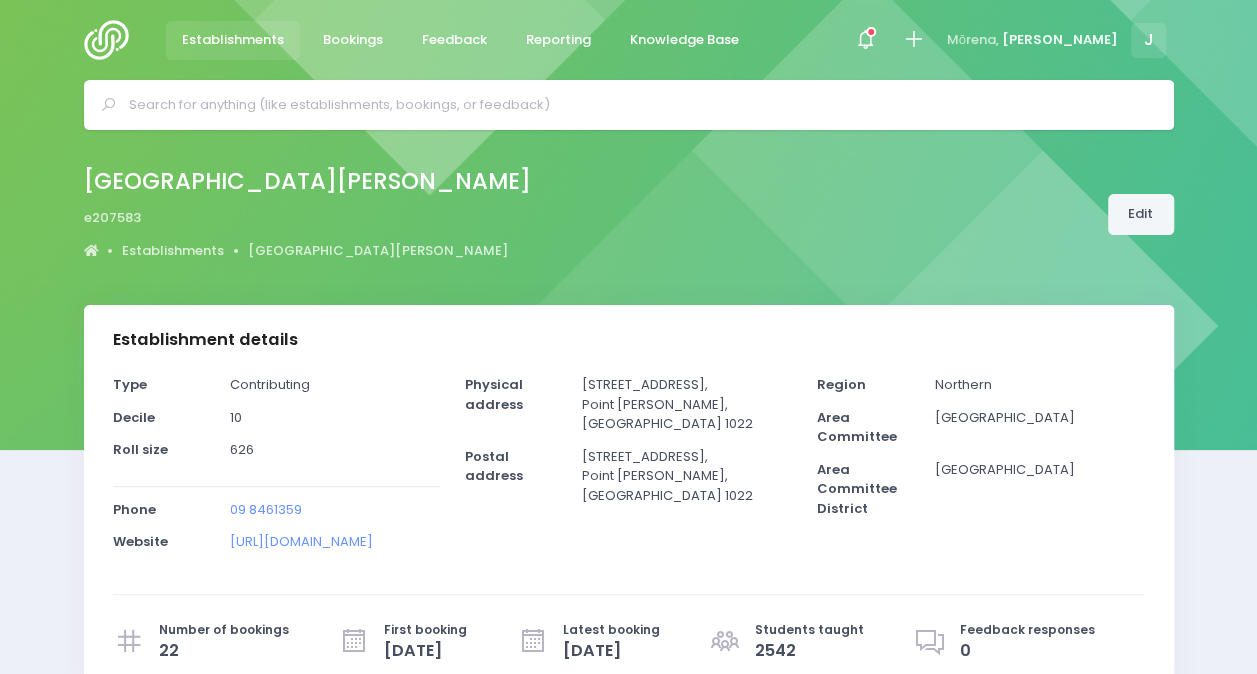 click on "Edit" at bounding box center (1141, 214) 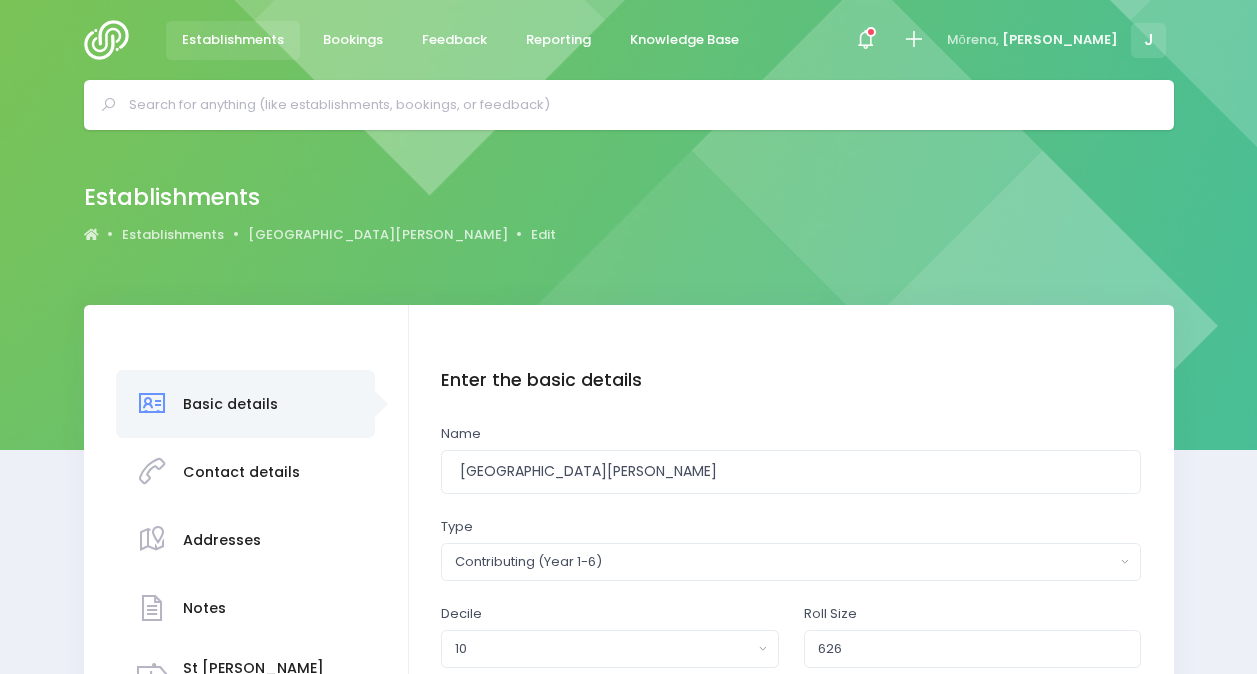 scroll, scrollTop: 0, scrollLeft: 0, axis: both 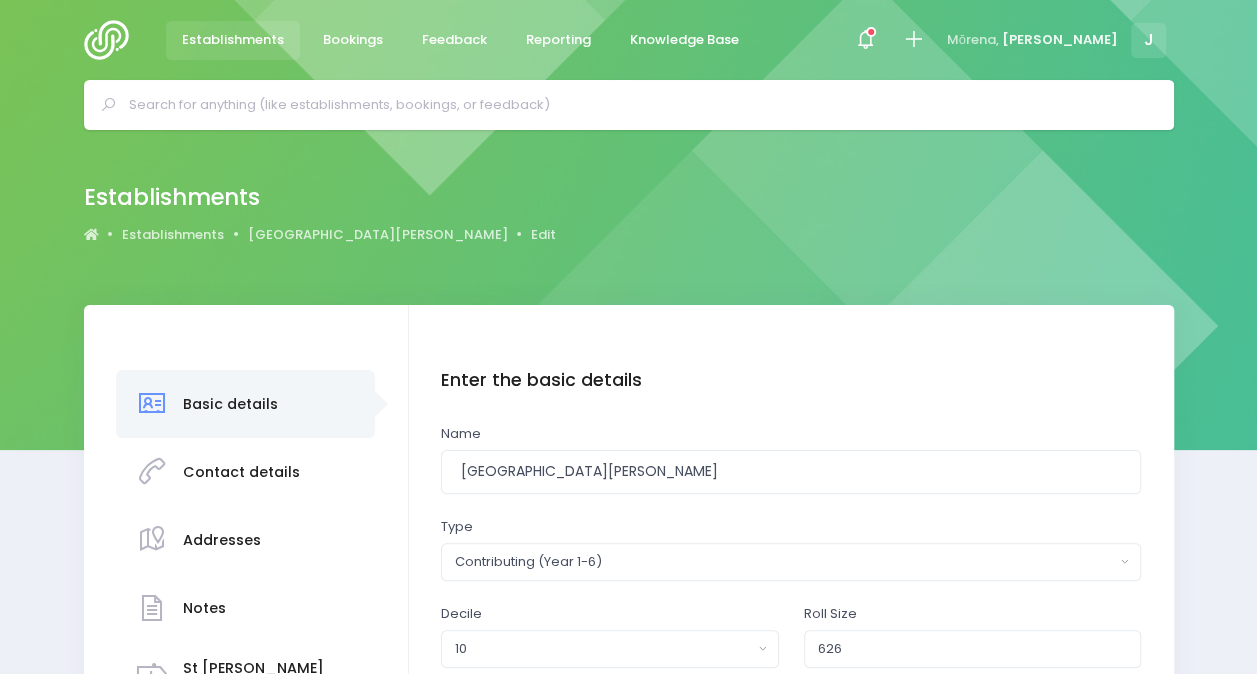 click on "Establishments
Establishments
[GEOGRAPHIC_DATA][PERSON_NAME]
Edit" at bounding box center [629, 214] 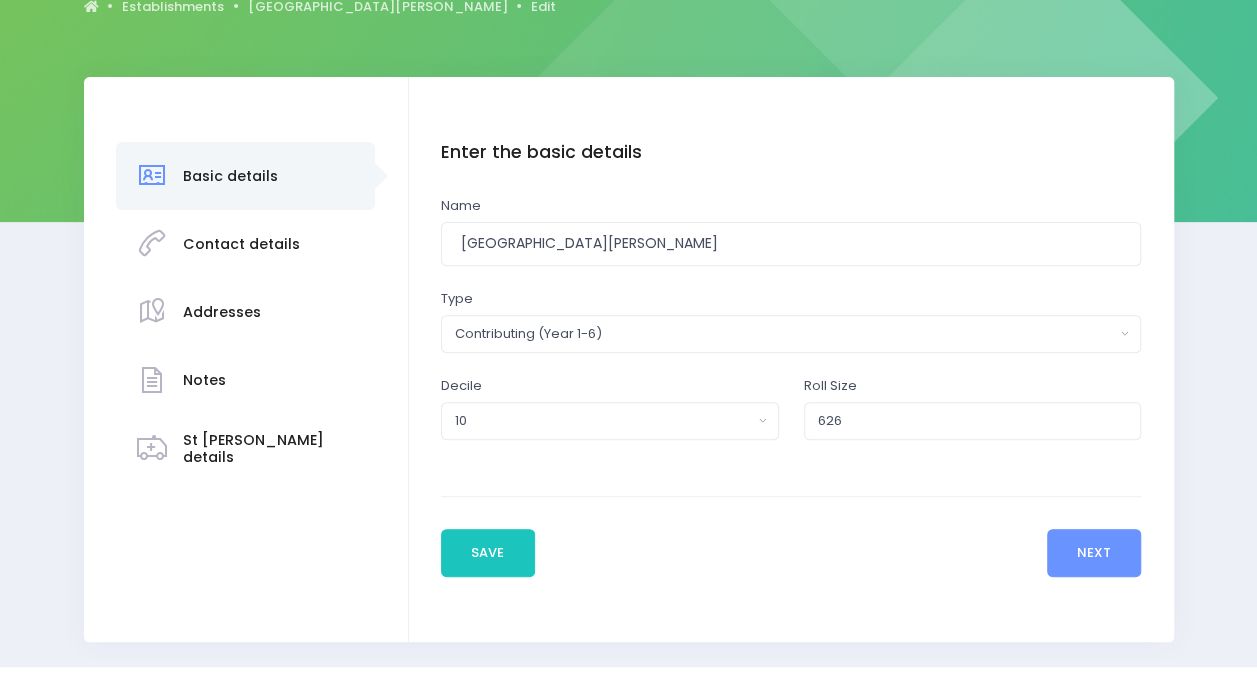 scroll, scrollTop: 229, scrollLeft: 0, axis: vertical 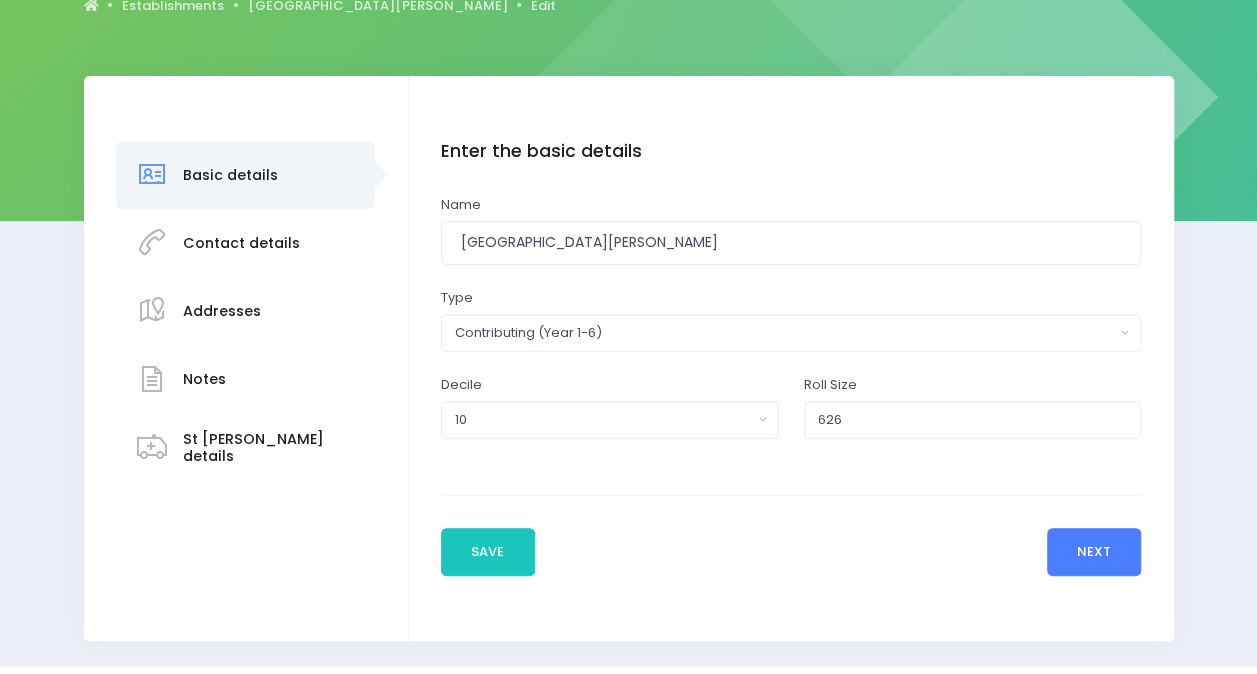 click on "Next" at bounding box center [1094, 552] 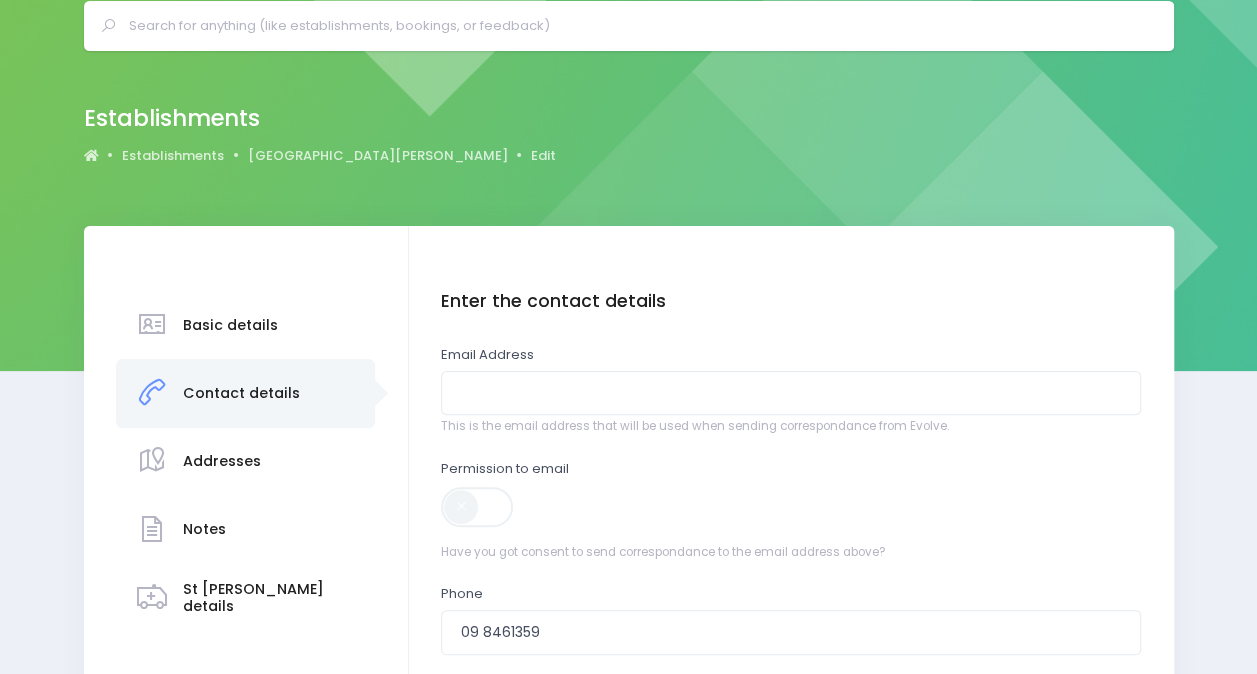 scroll, scrollTop: 0, scrollLeft: 0, axis: both 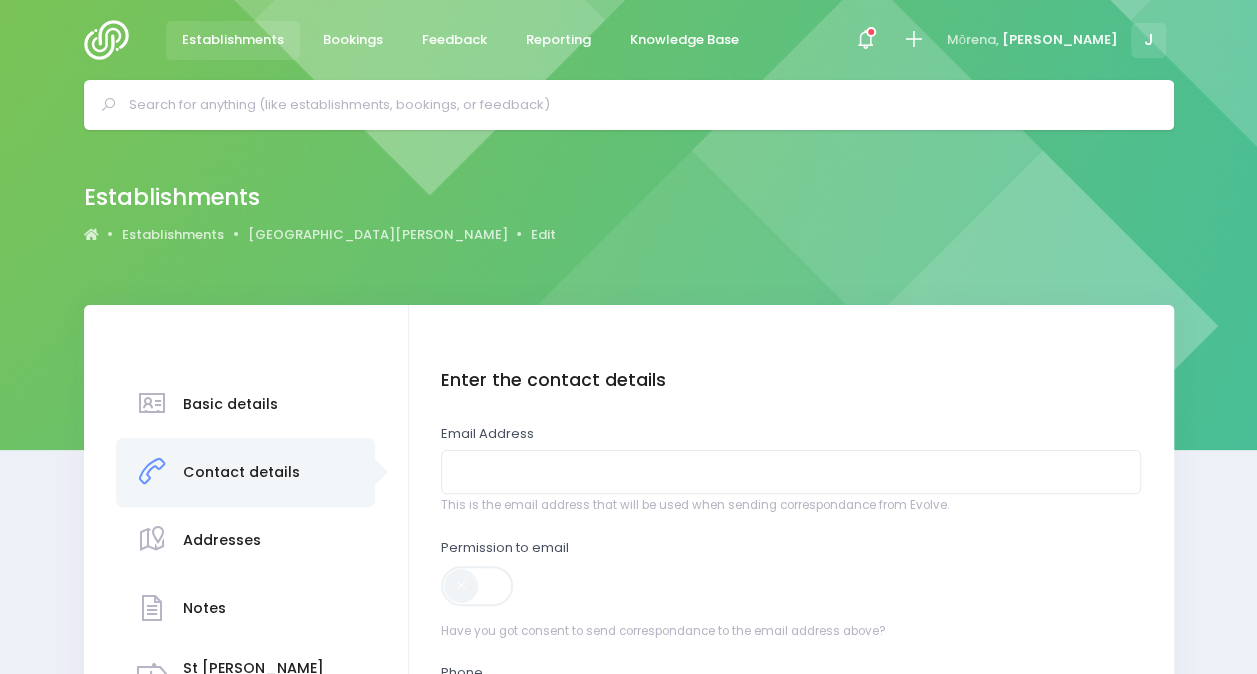 click on "Permission to email
Have you got consent to send correspondance to the email address above?" at bounding box center [791, 589] 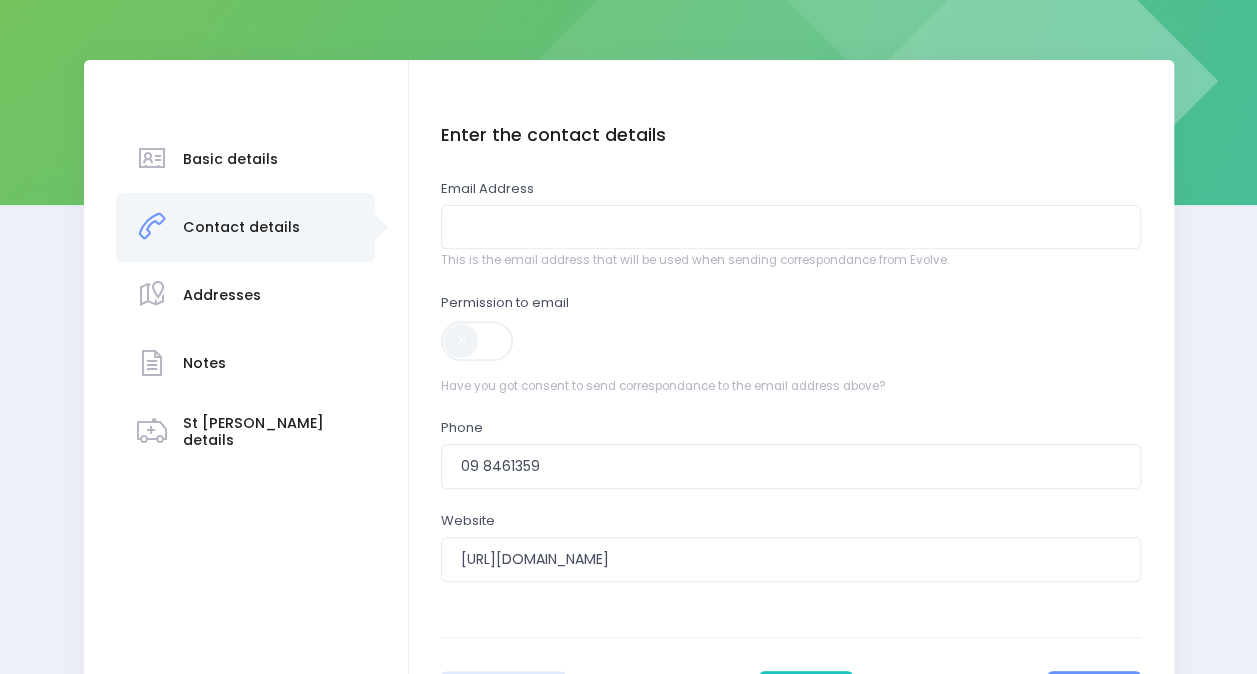 scroll, scrollTop: 246, scrollLeft: 0, axis: vertical 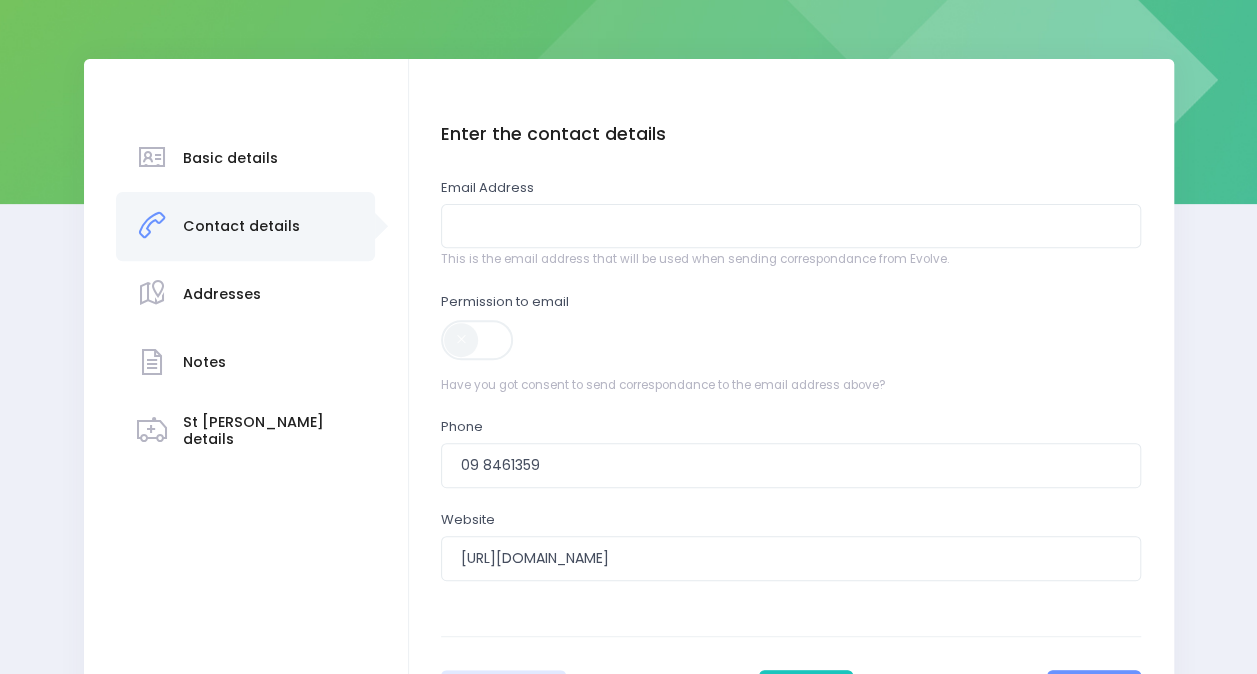 click at bounding box center (478, 340) 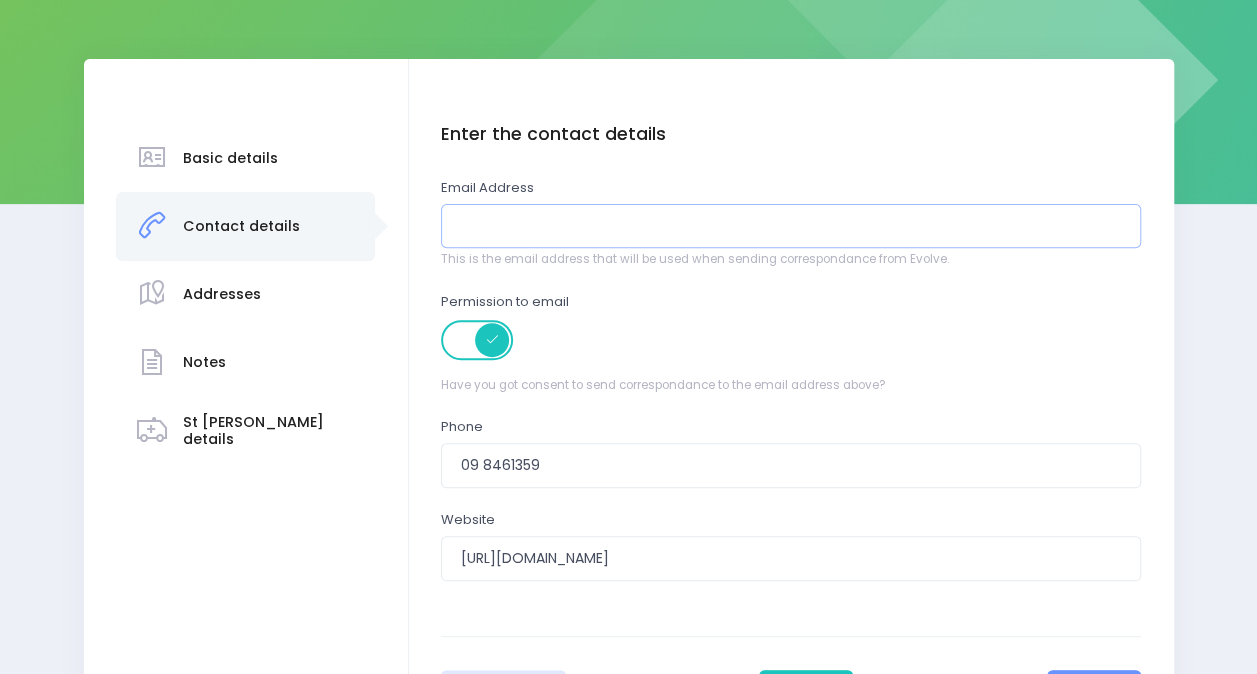click at bounding box center [791, 226] 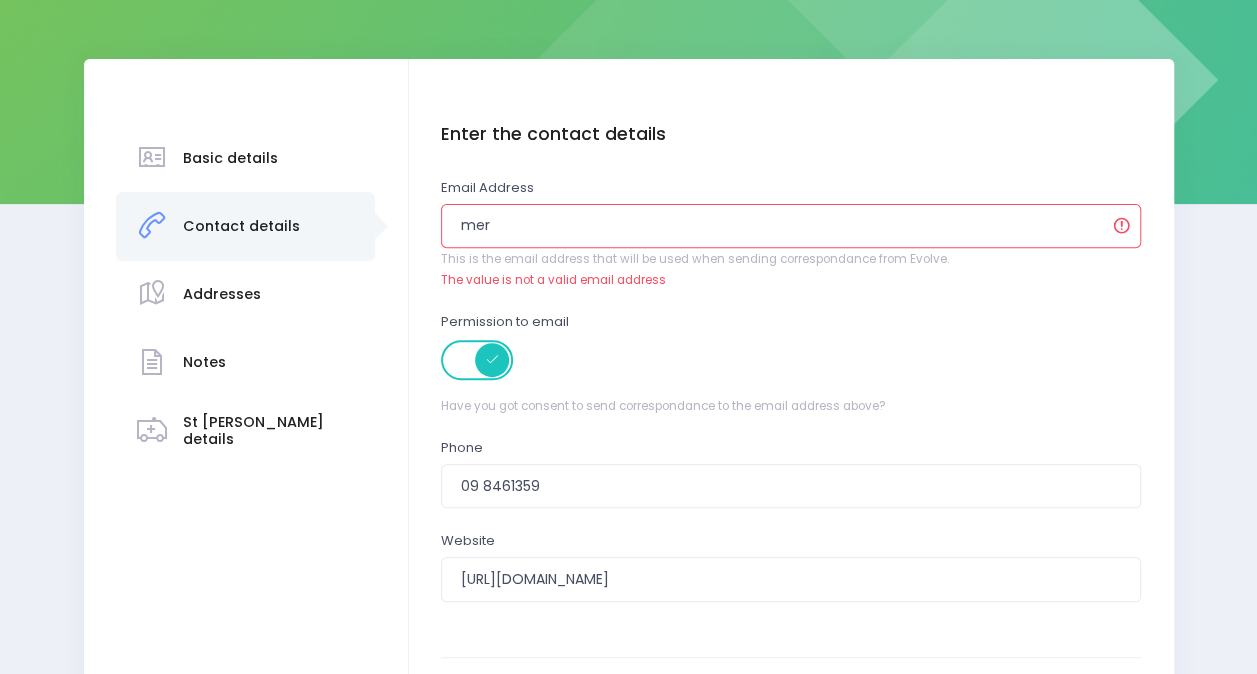 click on "Previous" at bounding box center (503, 714) 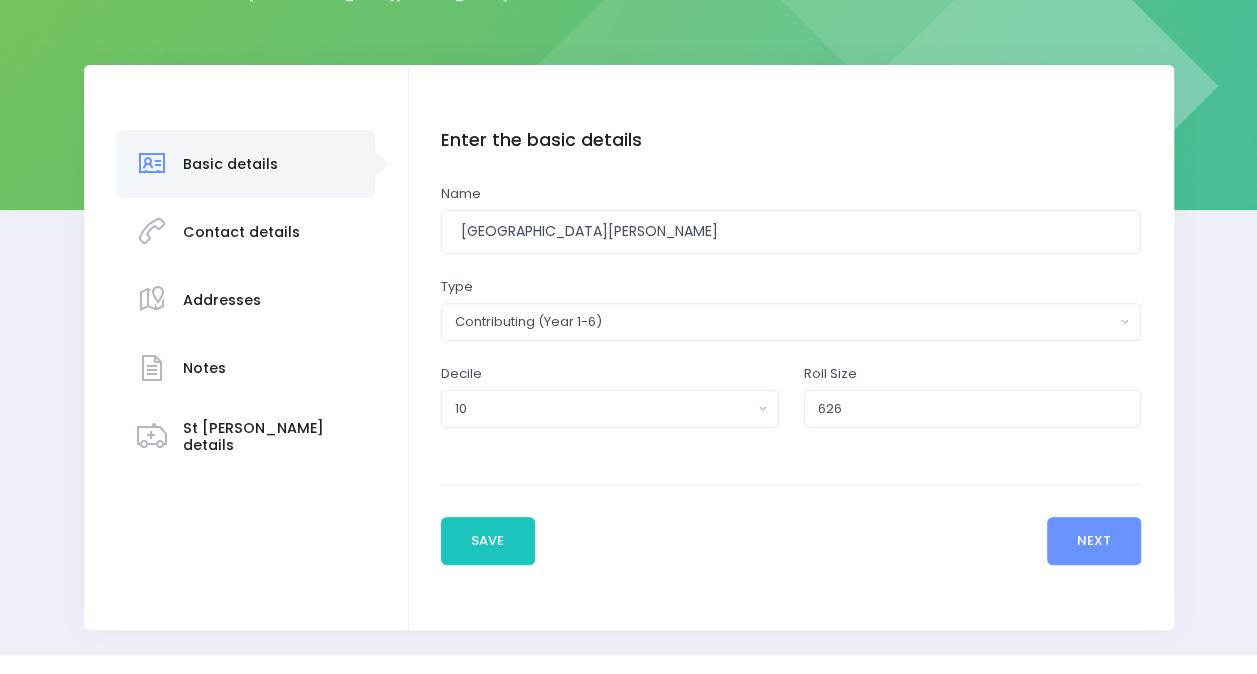 scroll, scrollTop: 284, scrollLeft: 0, axis: vertical 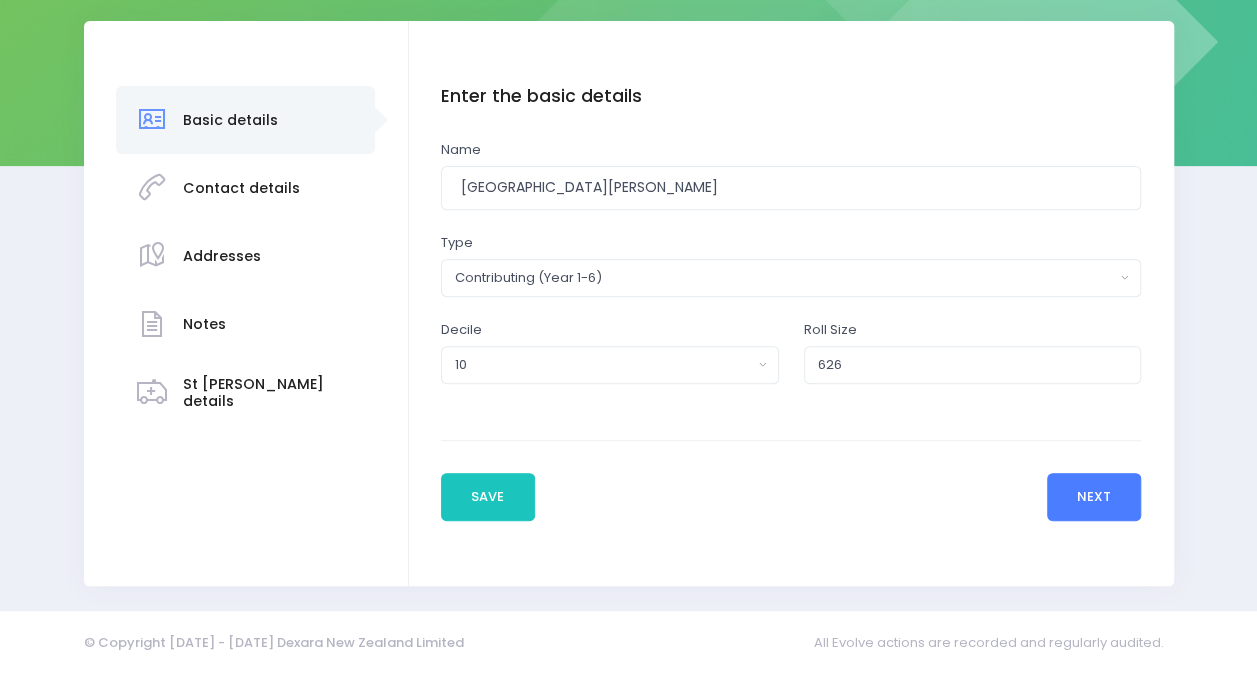 click on "Next" at bounding box center [1094, 497] 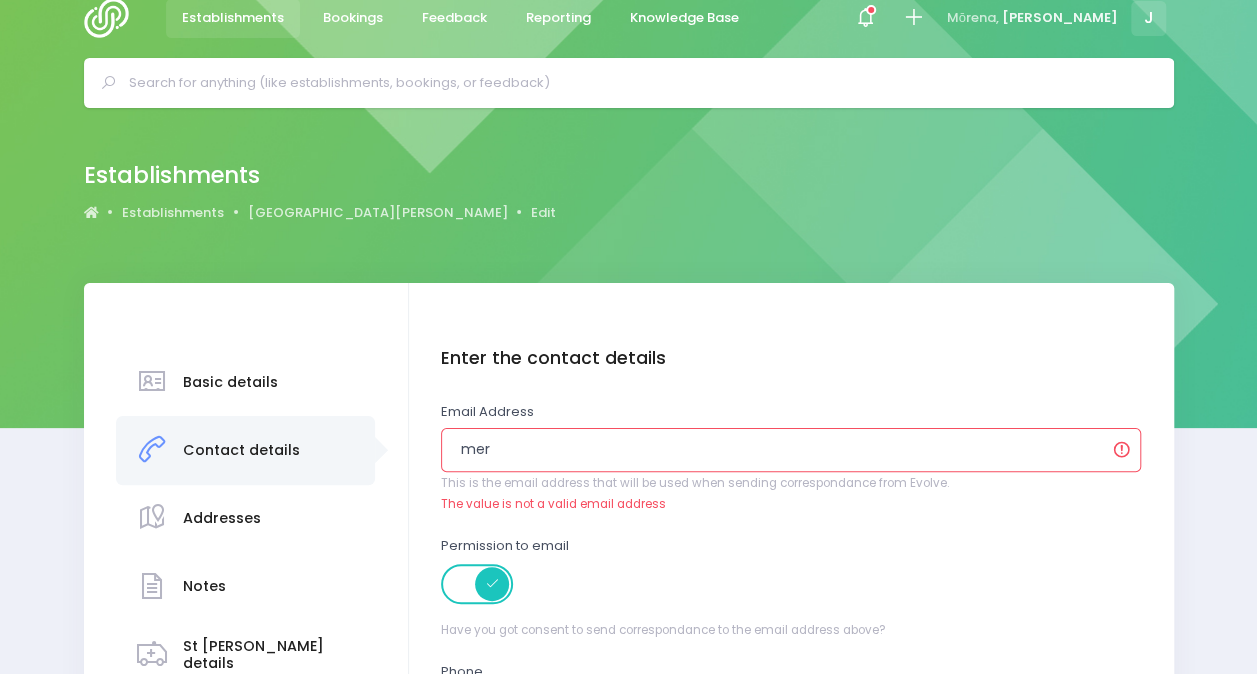 scroll, scrollTop: 0, scrollLeft: 0, axis: both 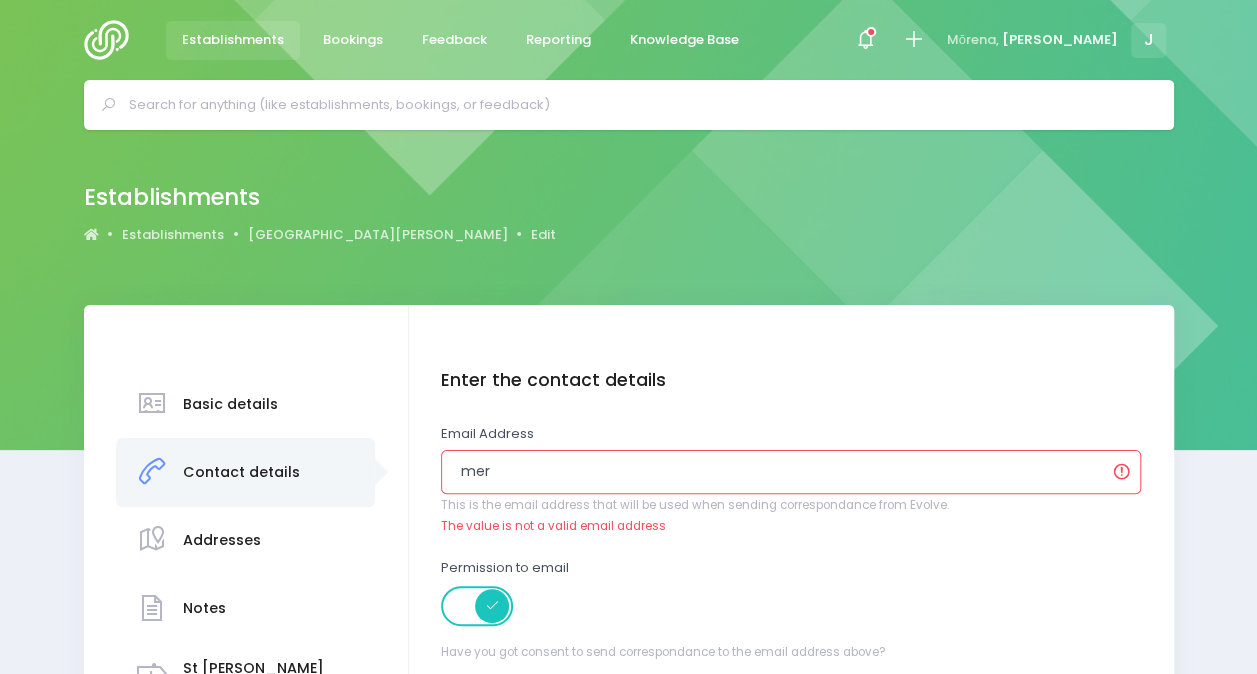 click on "mer" at bounding box center [791, 472] 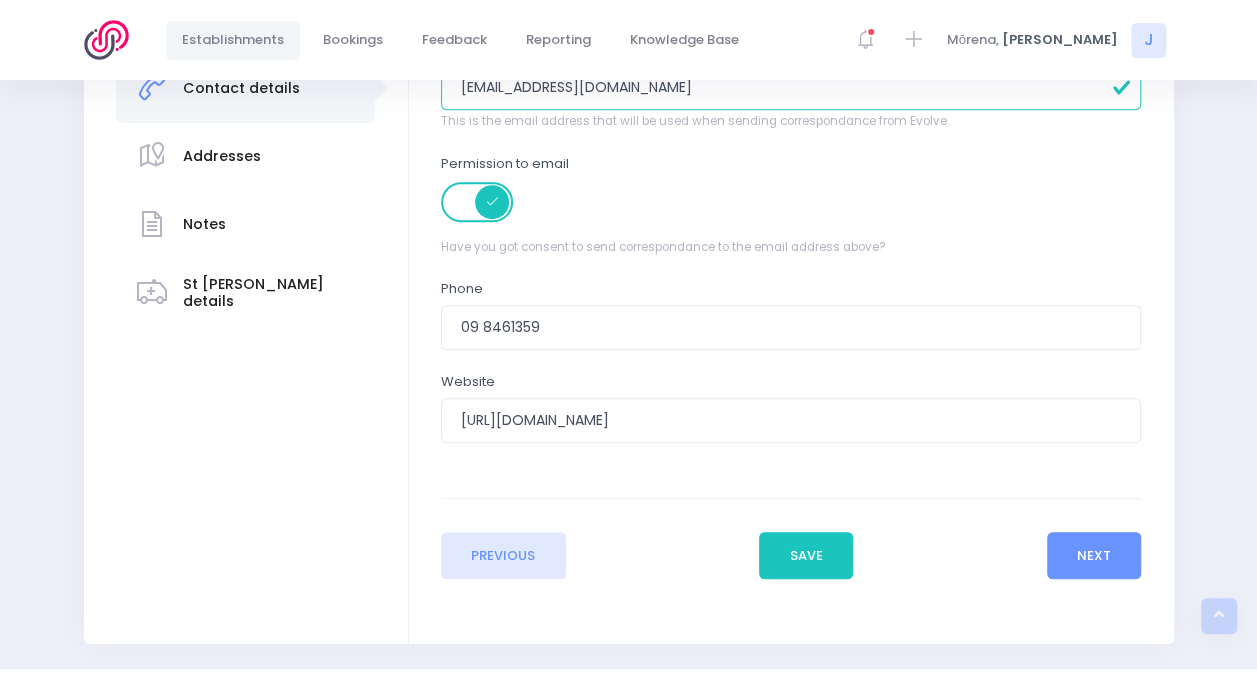 scroll, scrollTop: 443, scrollLeft: 0, axis: vertical 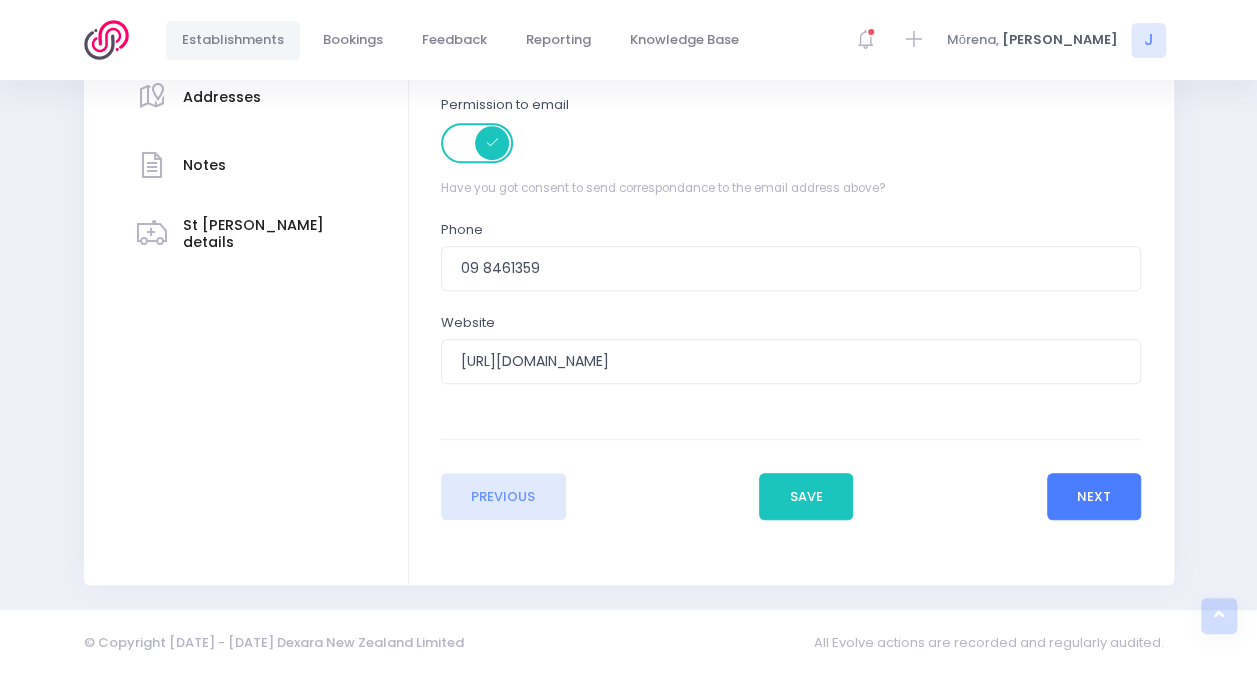 click on "Next" at bounding box center (1094, 497) 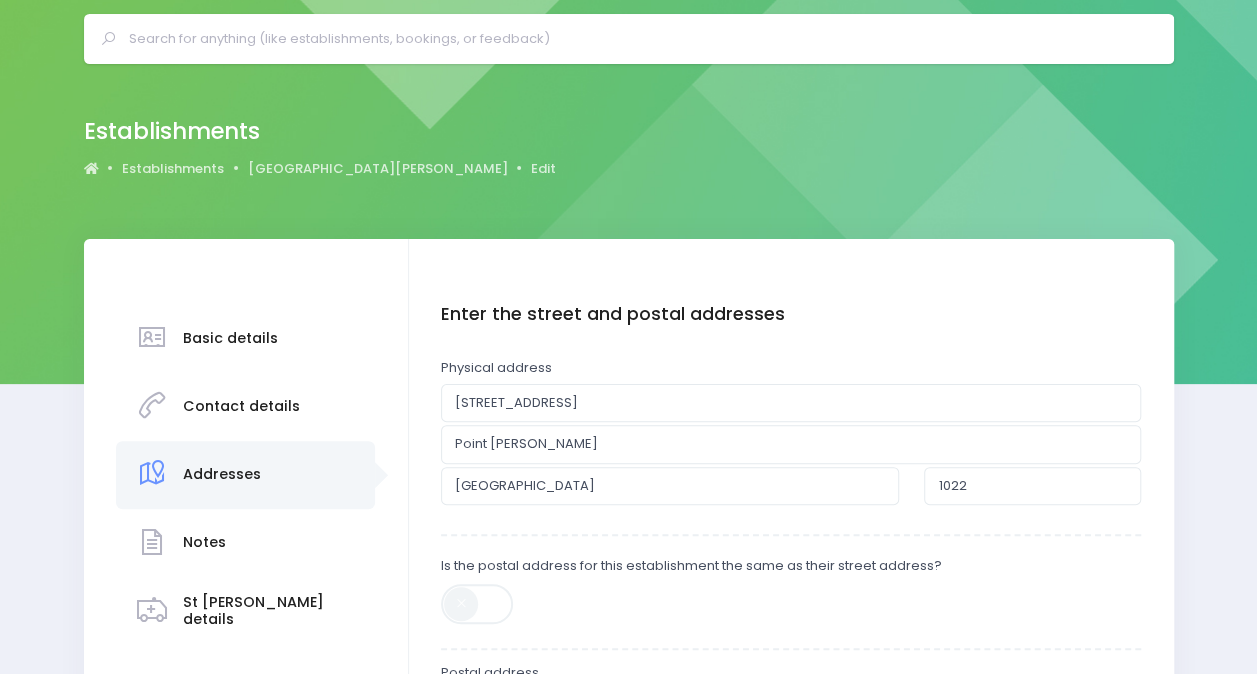 scroll, scrollTop: 0, scrollLeft: 0, axis: both 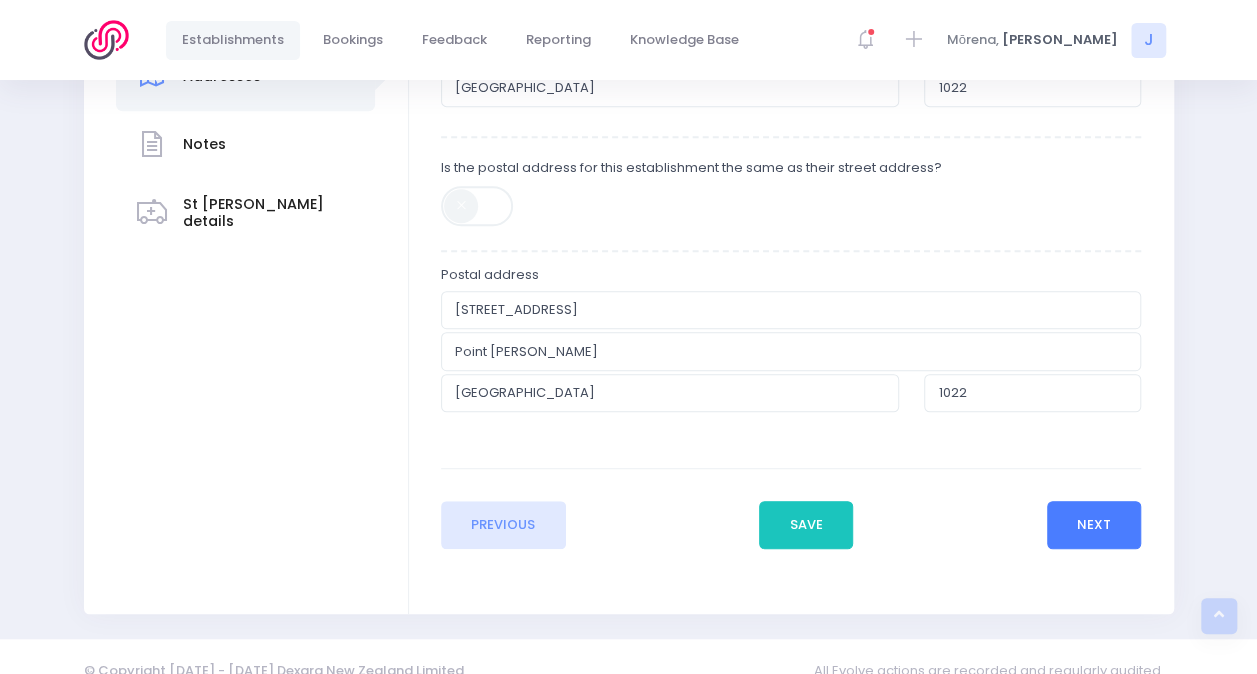 click on "Next" at bounding box center (1094, 525) 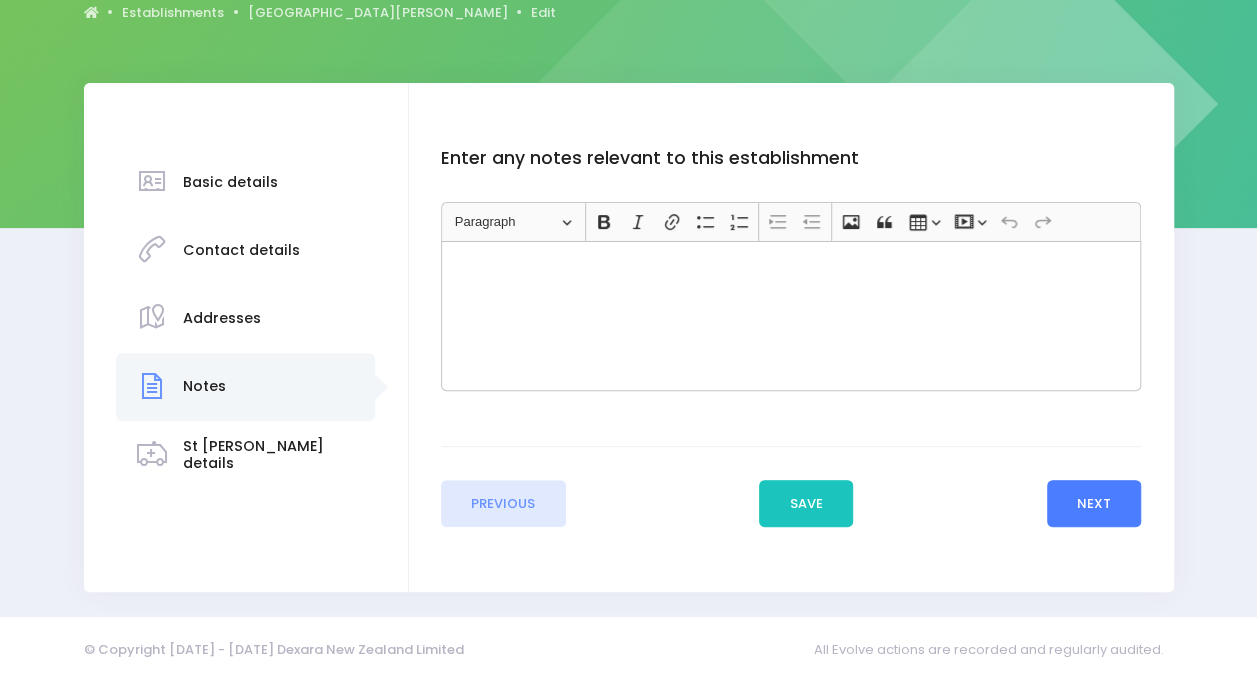 scroll, scrollTop: 228, scrollLeft: 0, axis: vertical 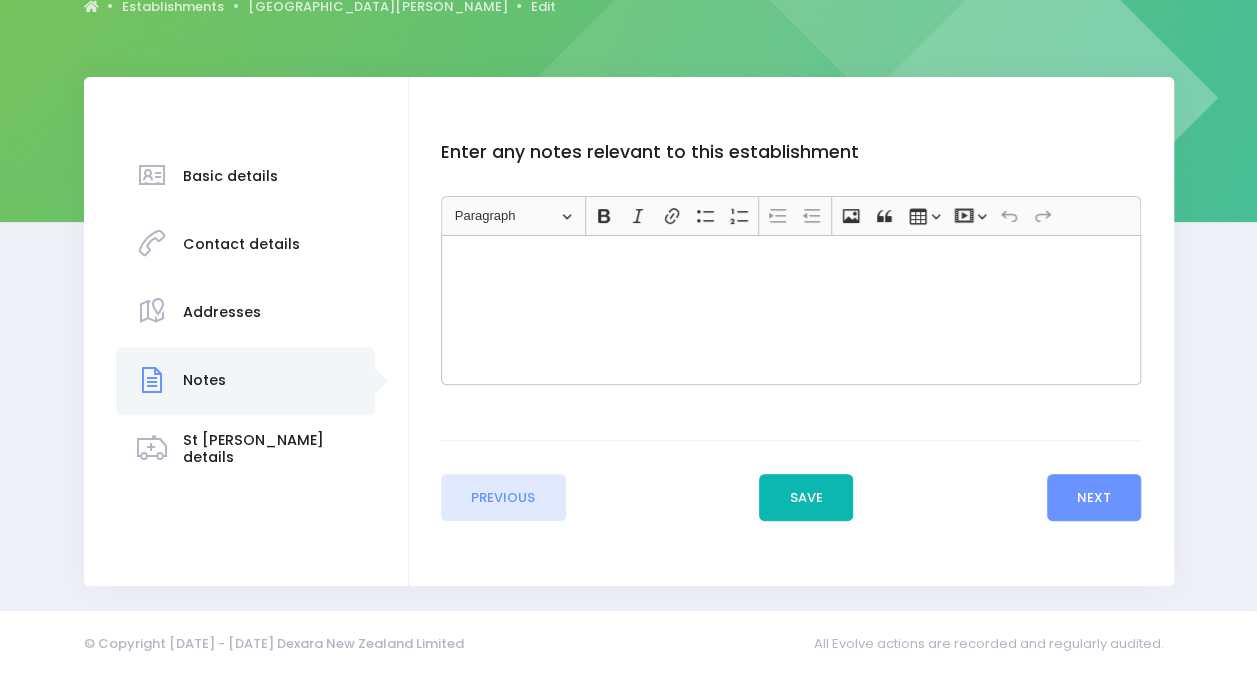 click on "Save" at bounding box center (806, 498) 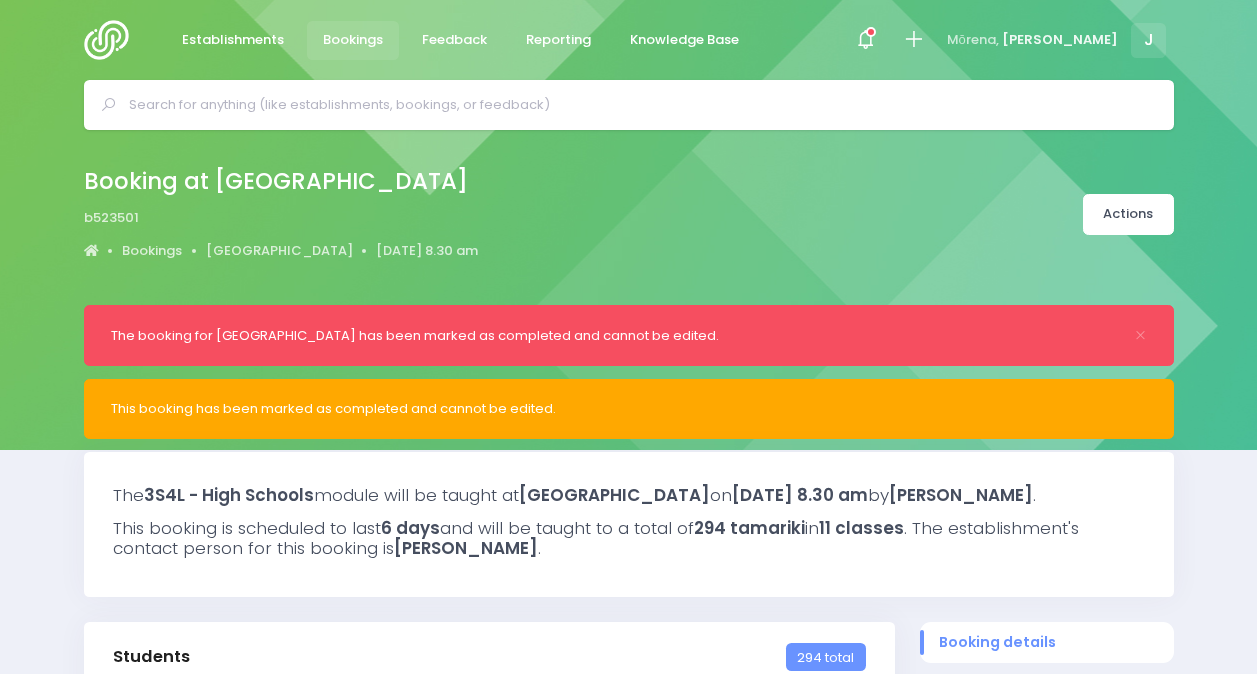 select on "5" 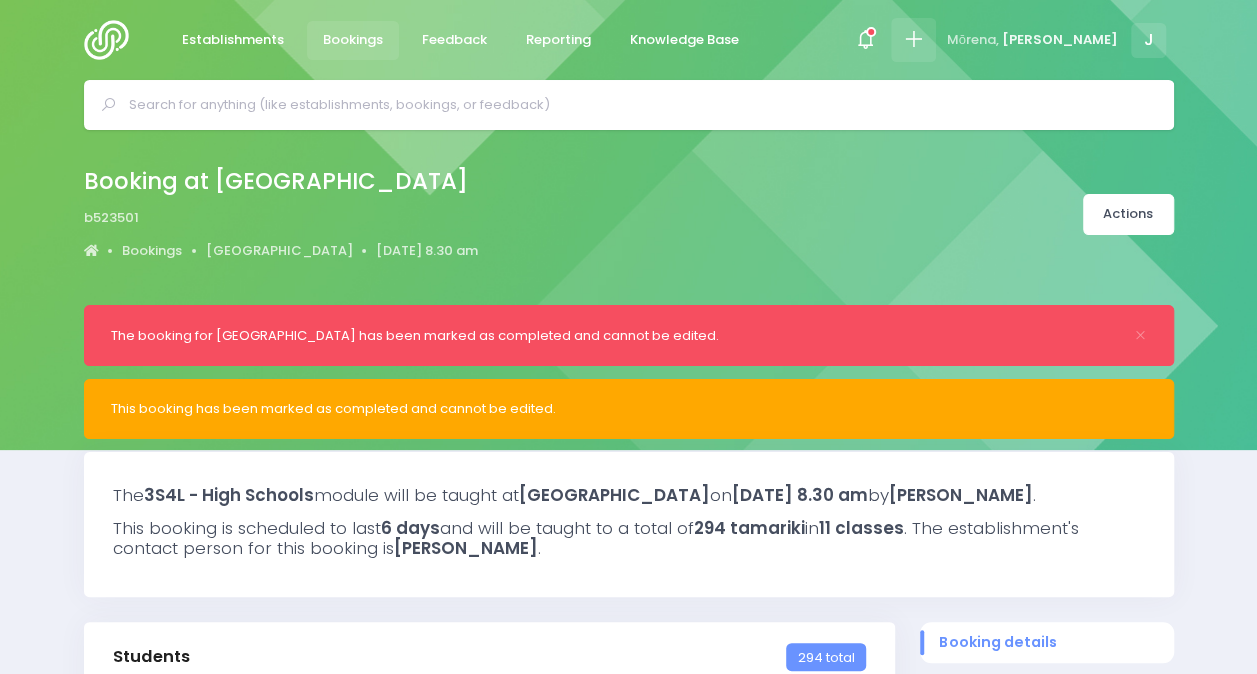 click at bounding box center [913, 40] 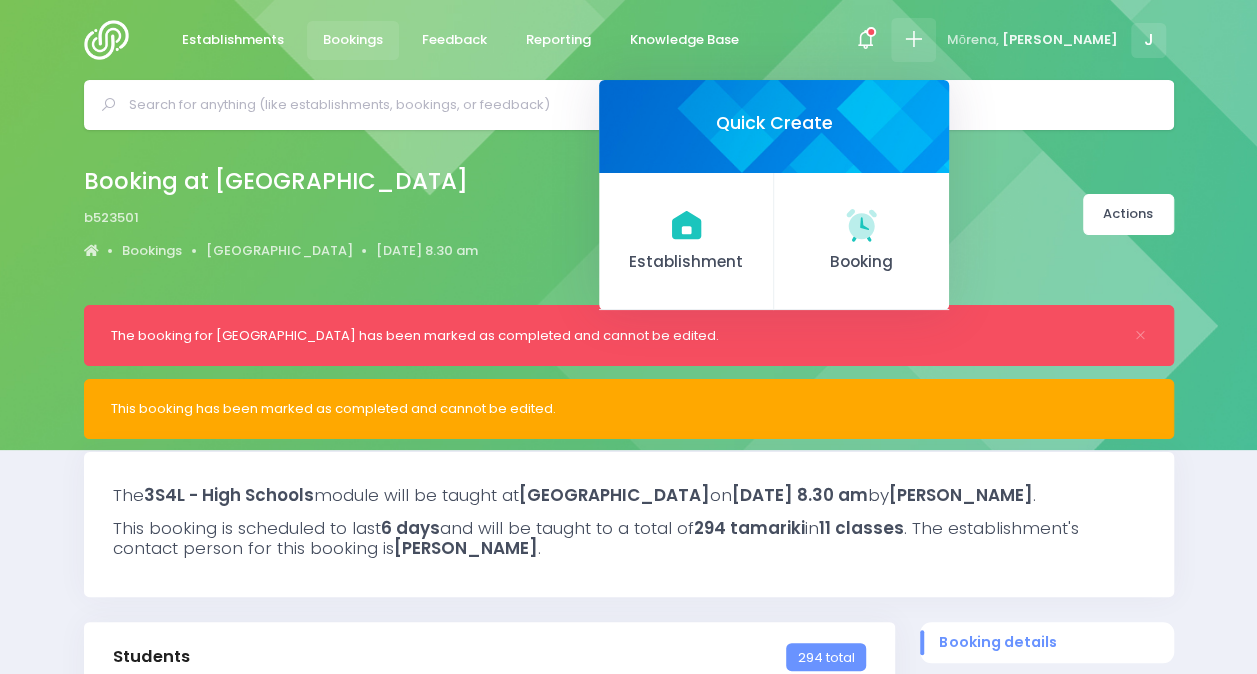 click on "Bookings" at bounding box center [353, 40] 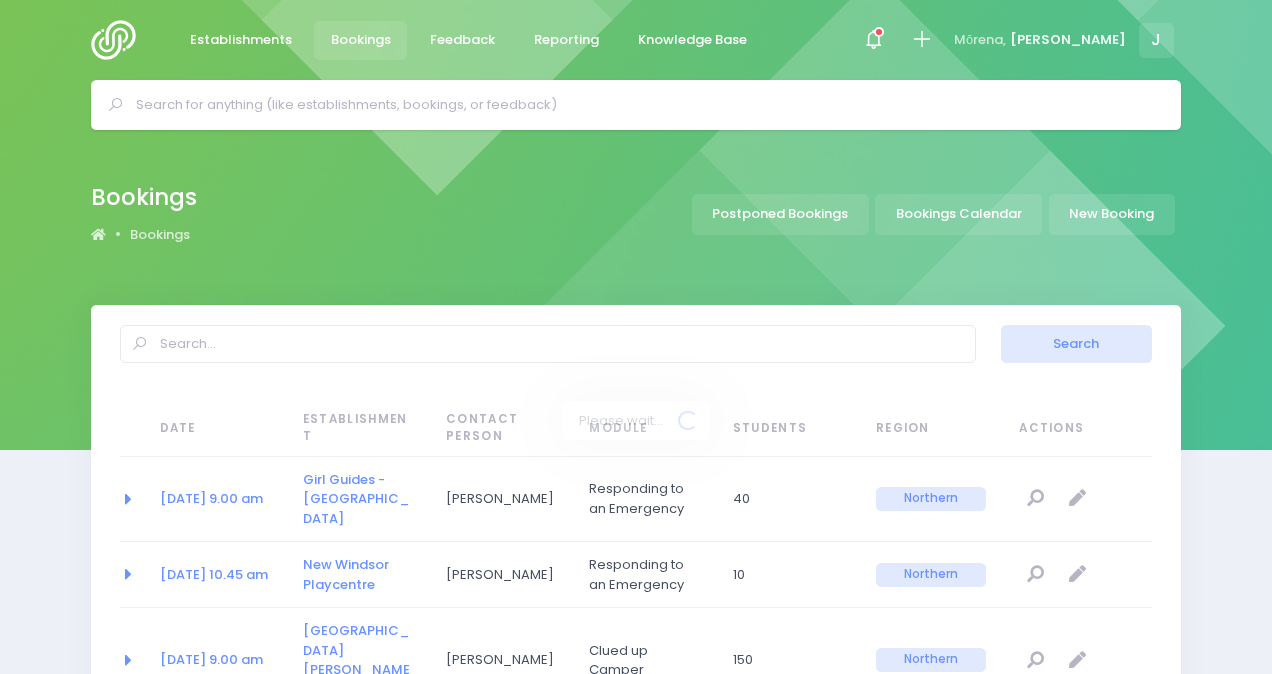 select on "20" 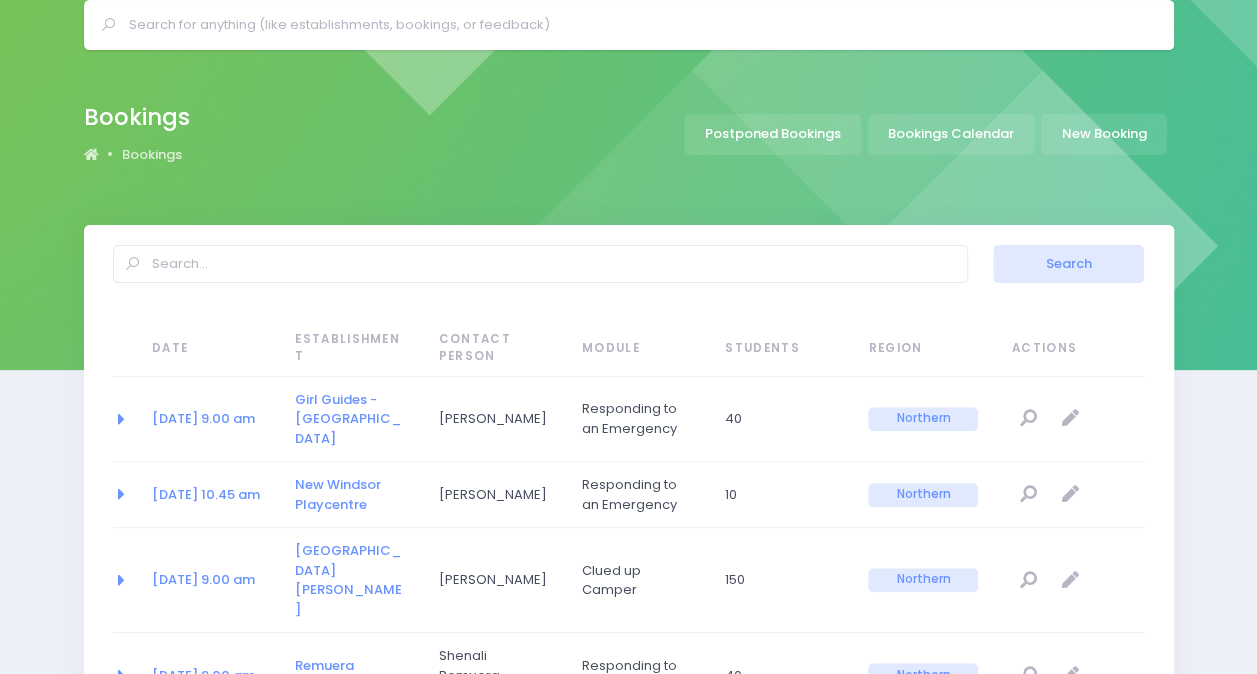 scroll, scrollTop: 76, scrollLeft: 0, axis: vertical 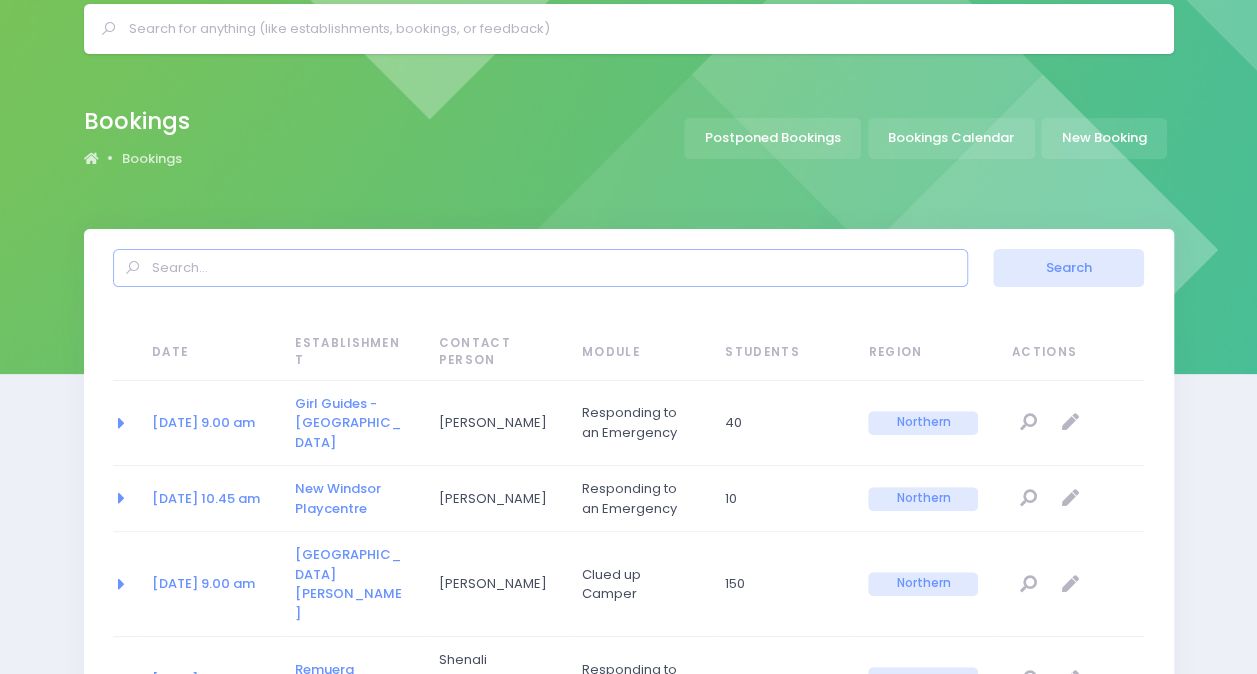 click at bounding box center [540, 268] 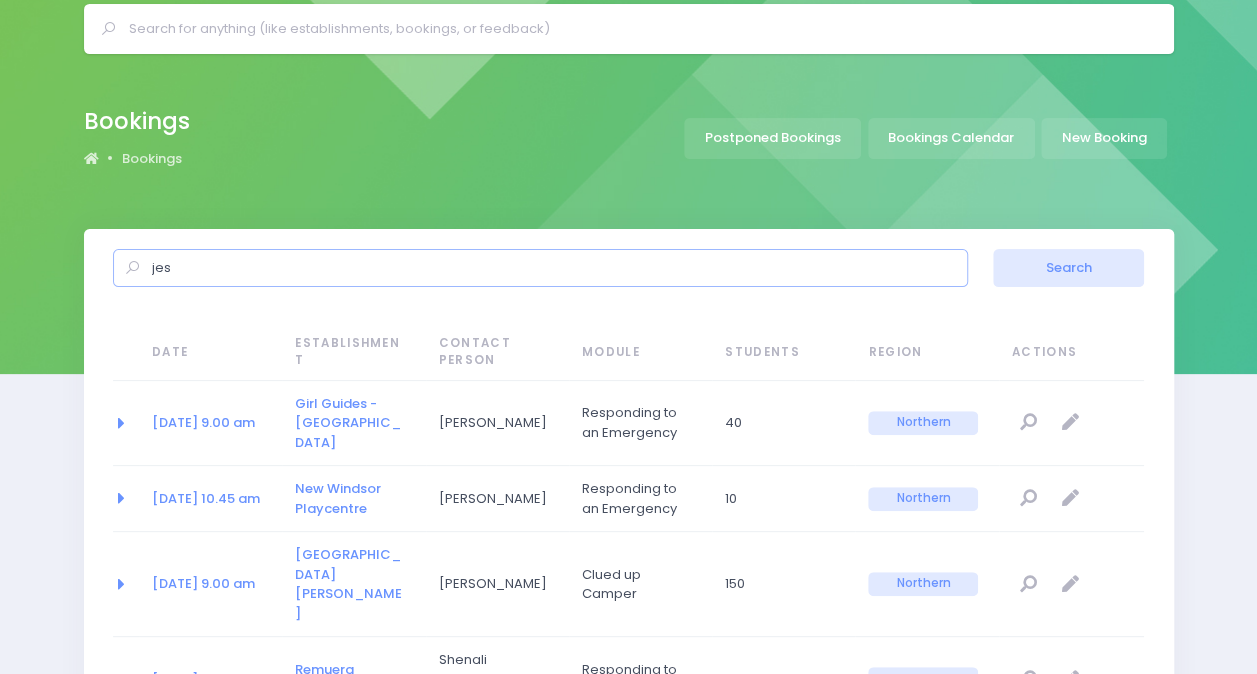 type on "jes" 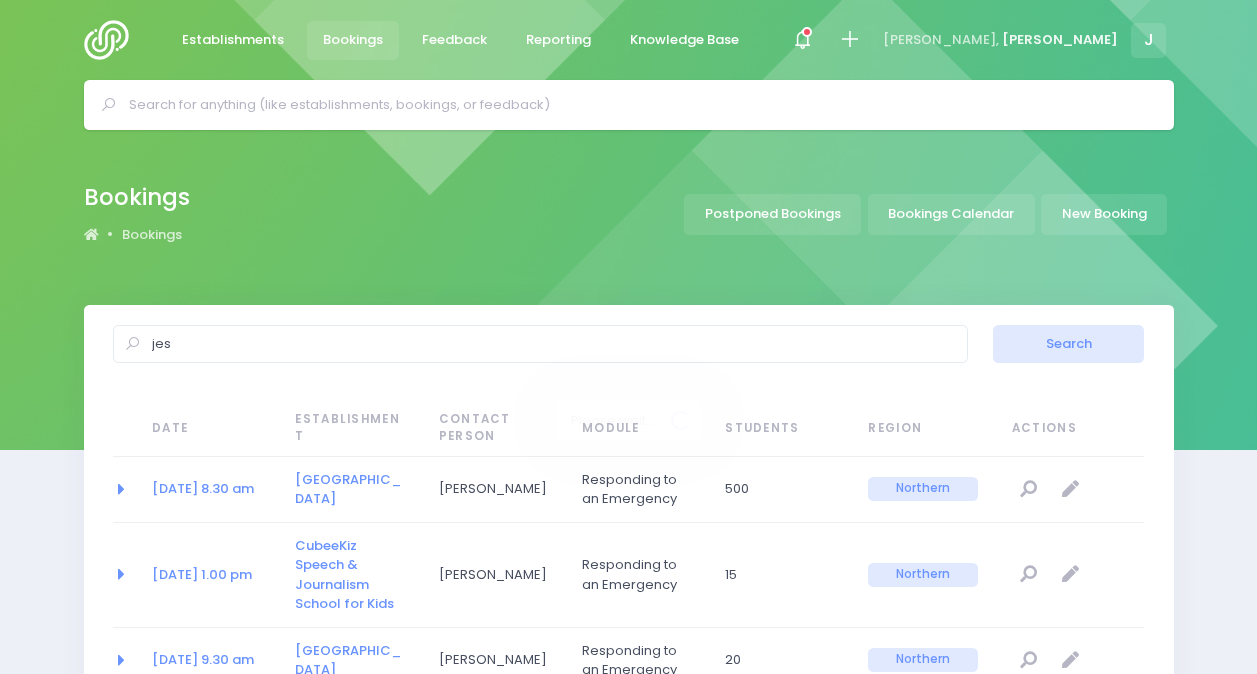 select on "20" 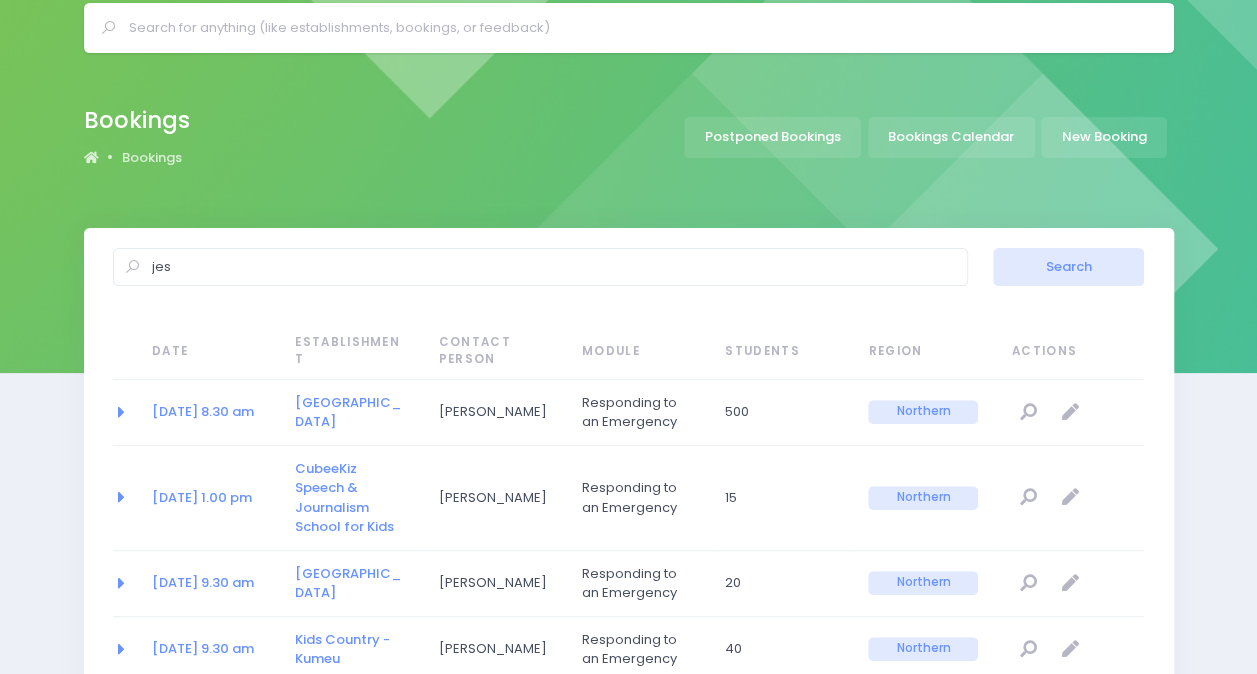 scroll, scrollTop: 0, scrollLeft: 0, axis: both 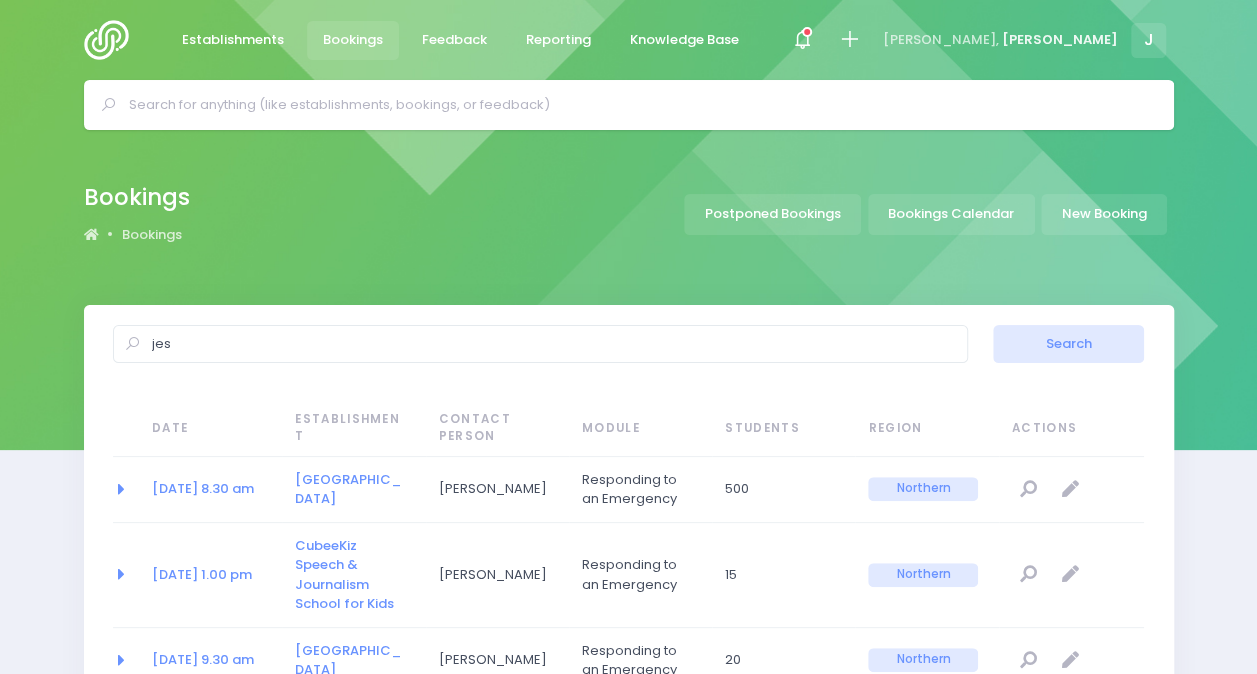 click at bounding box center (112, 40) 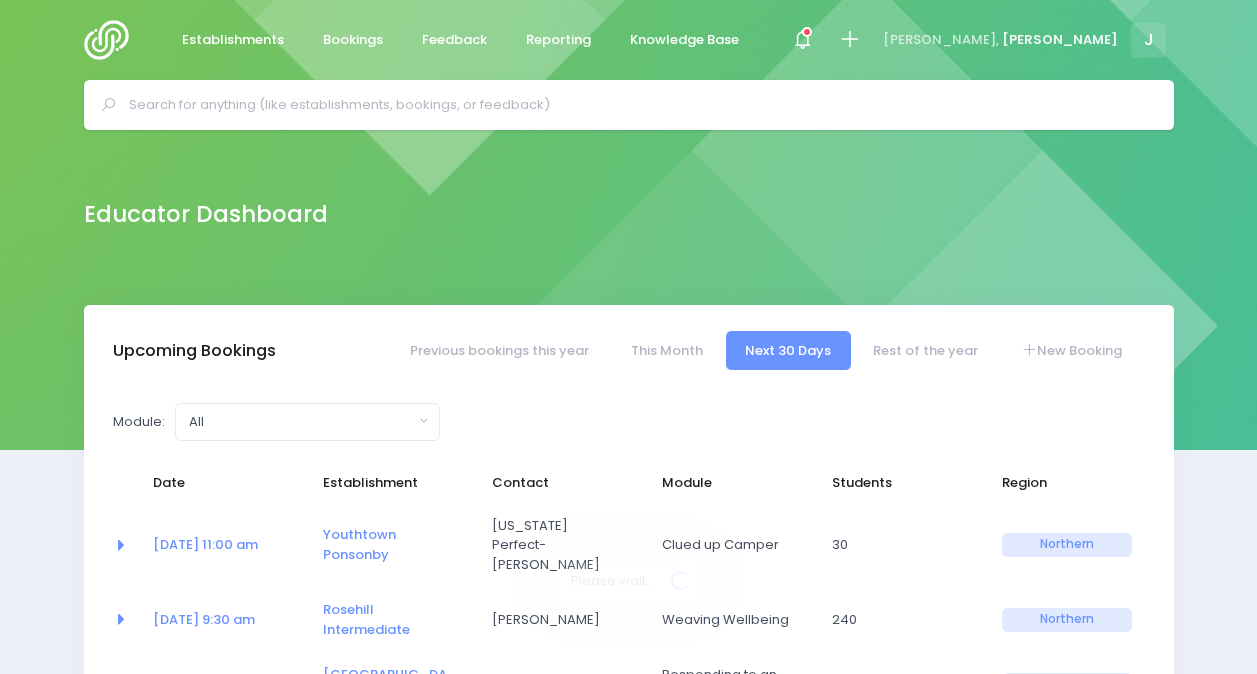 select on "5" 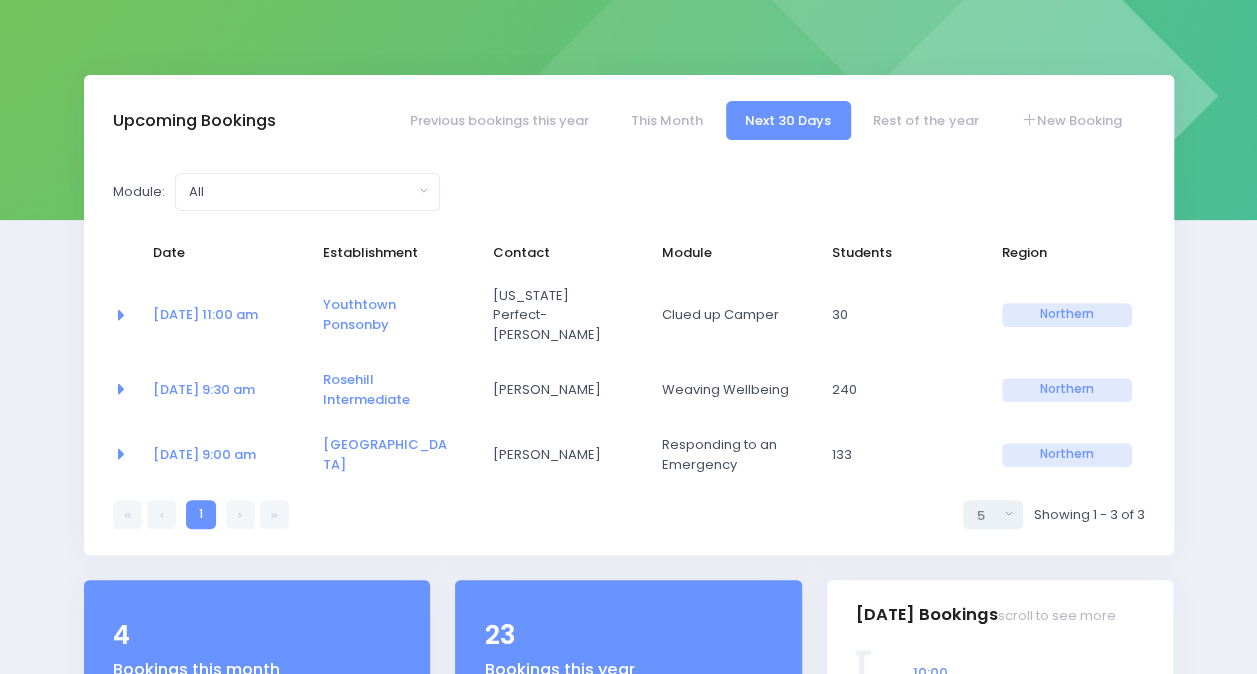 scroll, scrollTop: 248, scrollLeft: 0, axis: vertical 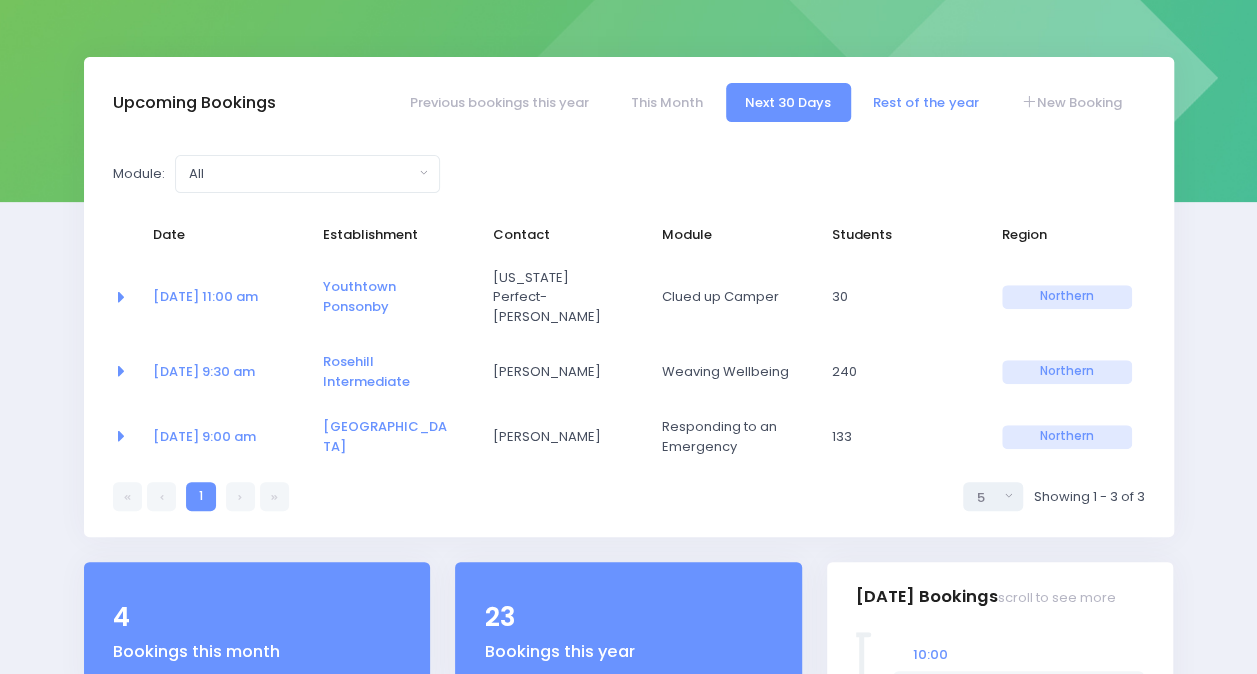 click on "Rest of the year" at bounding box center [926, 102] 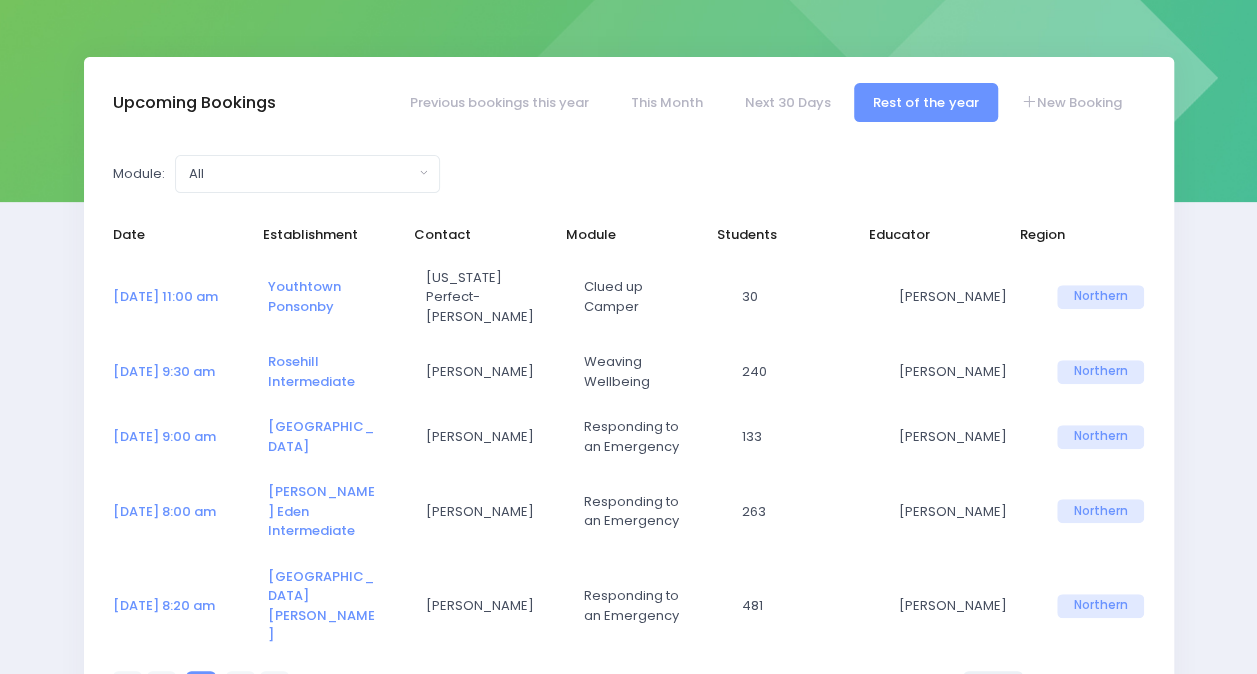 select on "5" 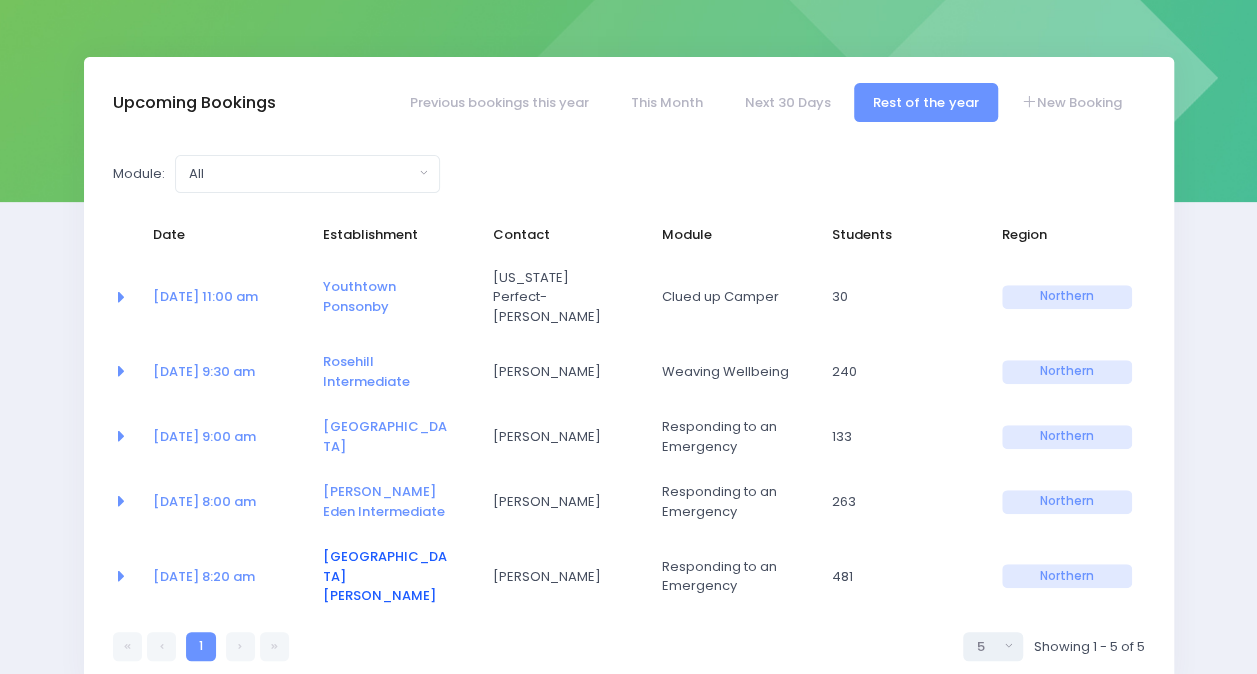 click on "Pt Chevalier School" 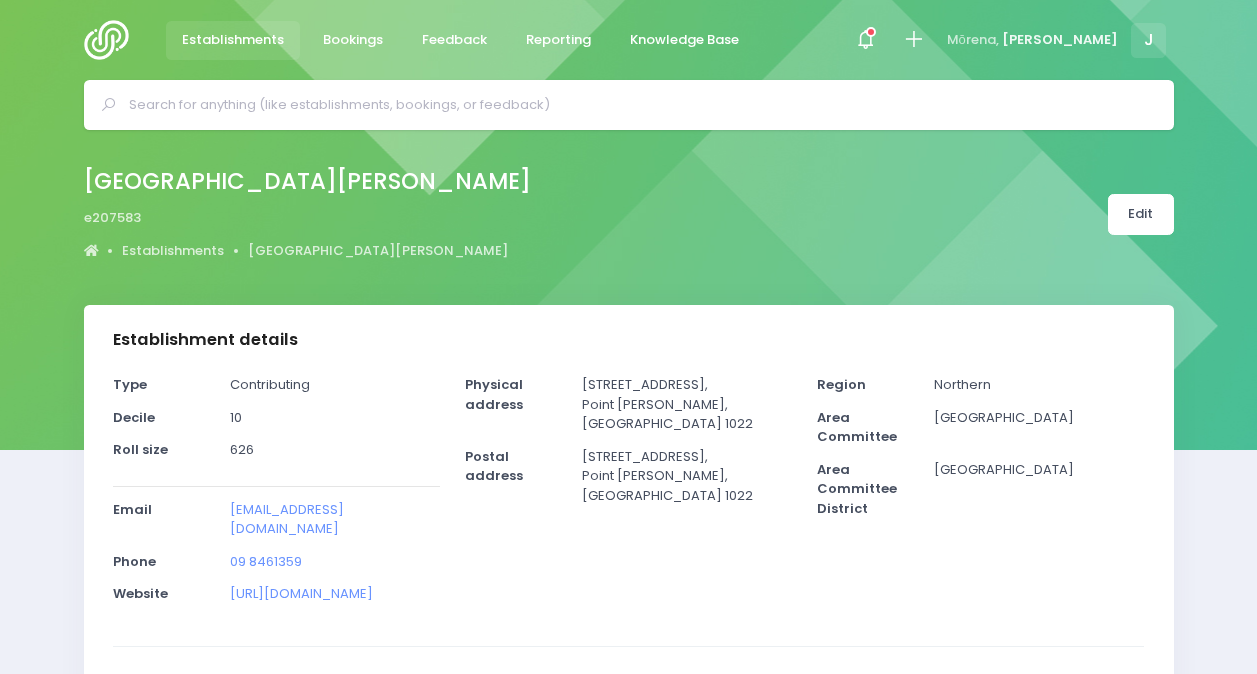 select on "5" 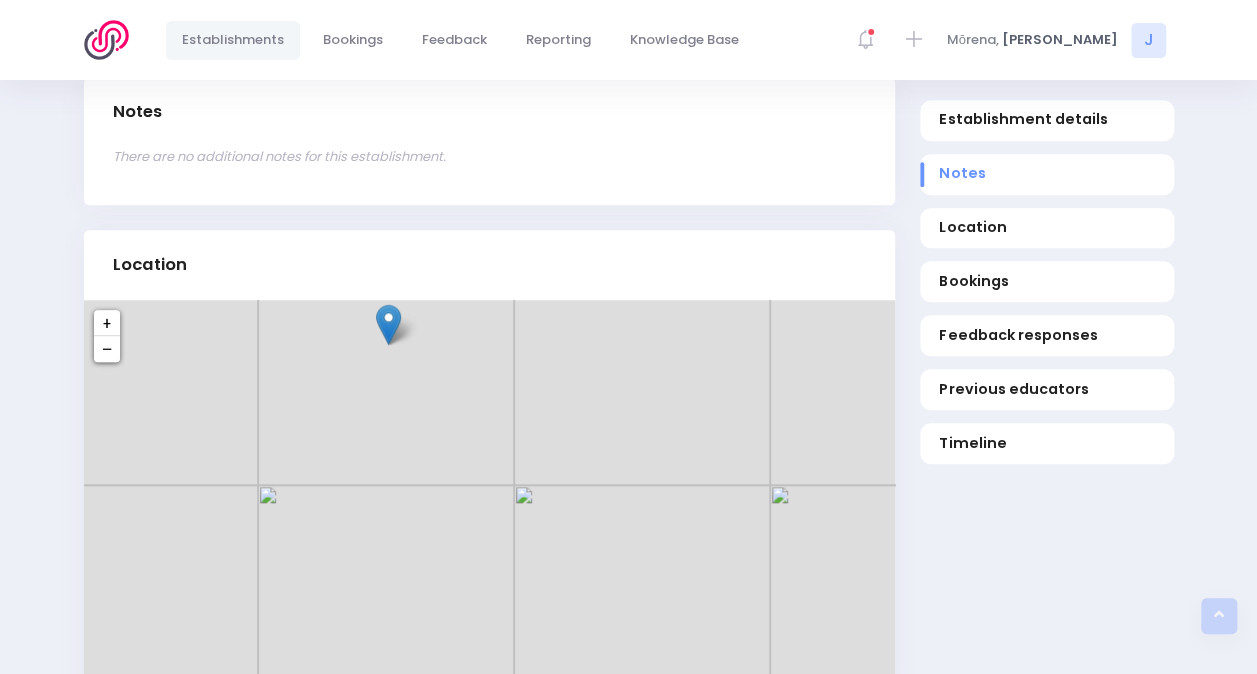 scroll, scrollTop: 706, scrollLeft: 0, axis: vertical 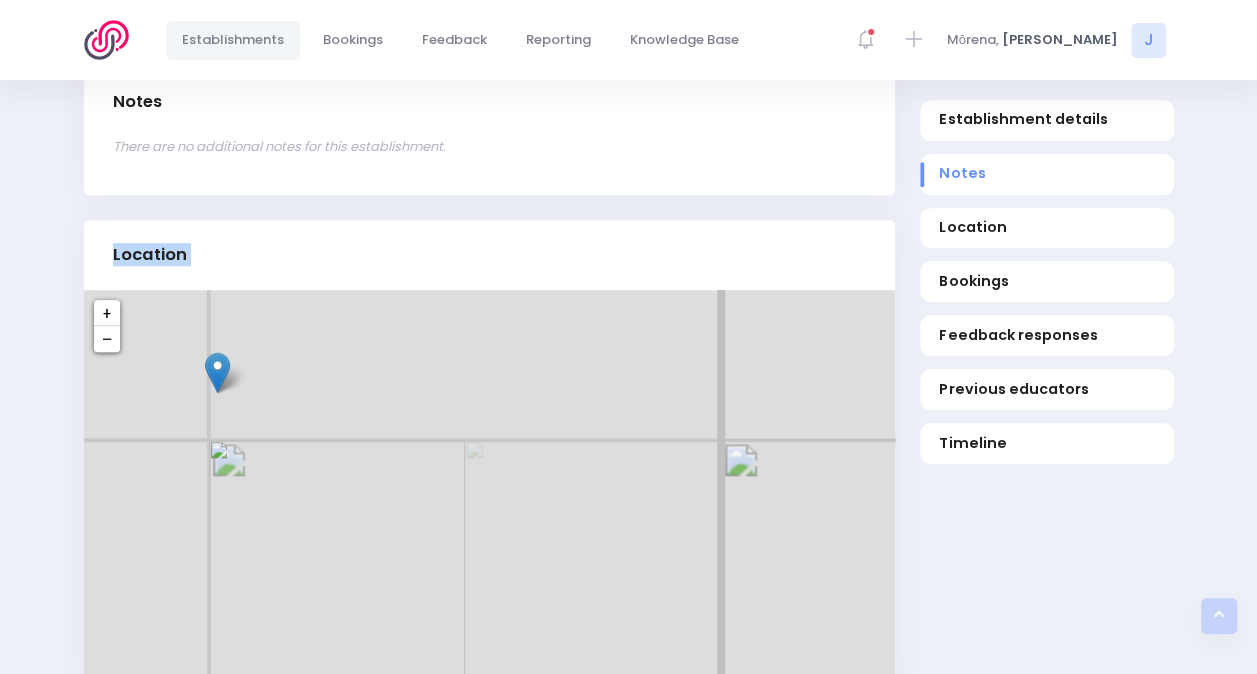 drag, startPoint x: 444, startPoint y: 296, endPoint x: 503, endPoint y: 112, distance: 193.22784 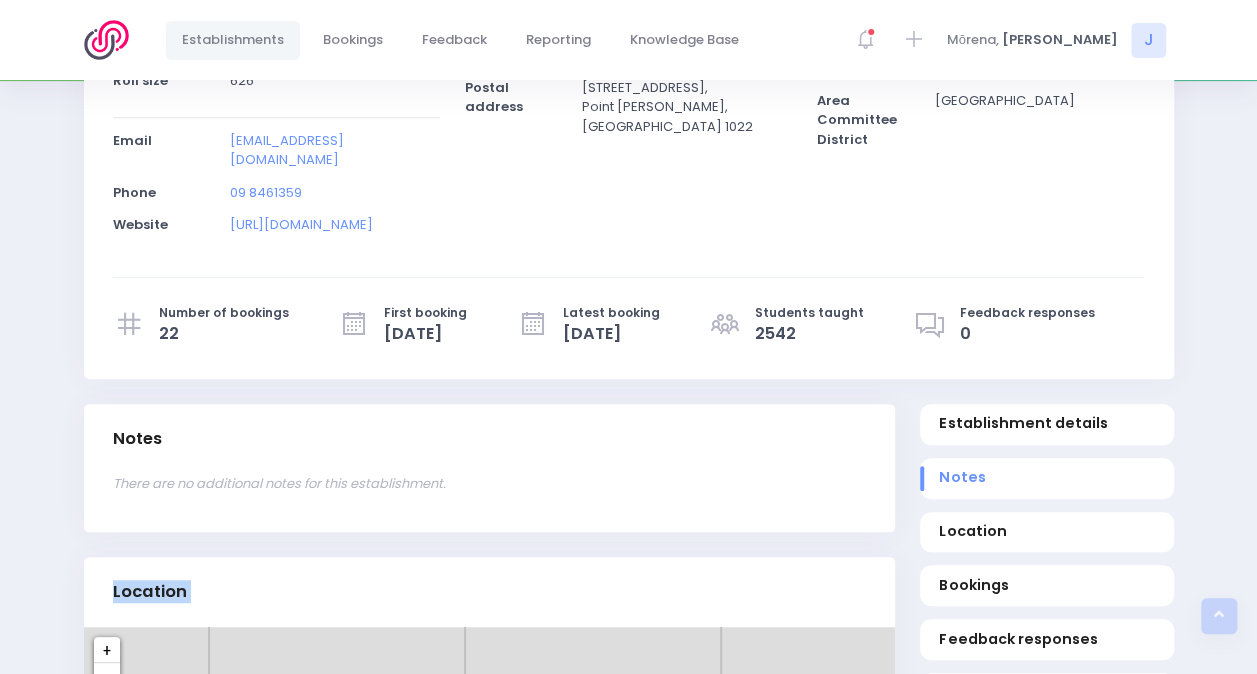 scroll, scrollTop: 364, scrollLeft: 0, axis: vertical 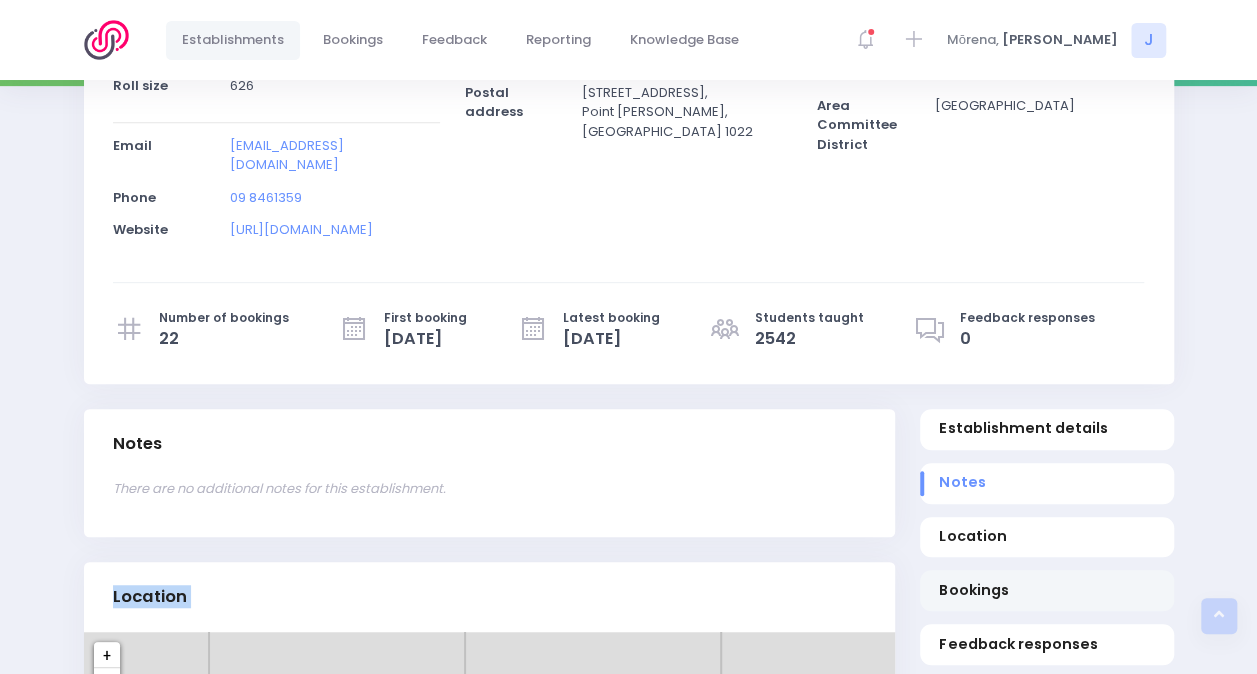click on "Bookings" at bounding box center (1046, 590) 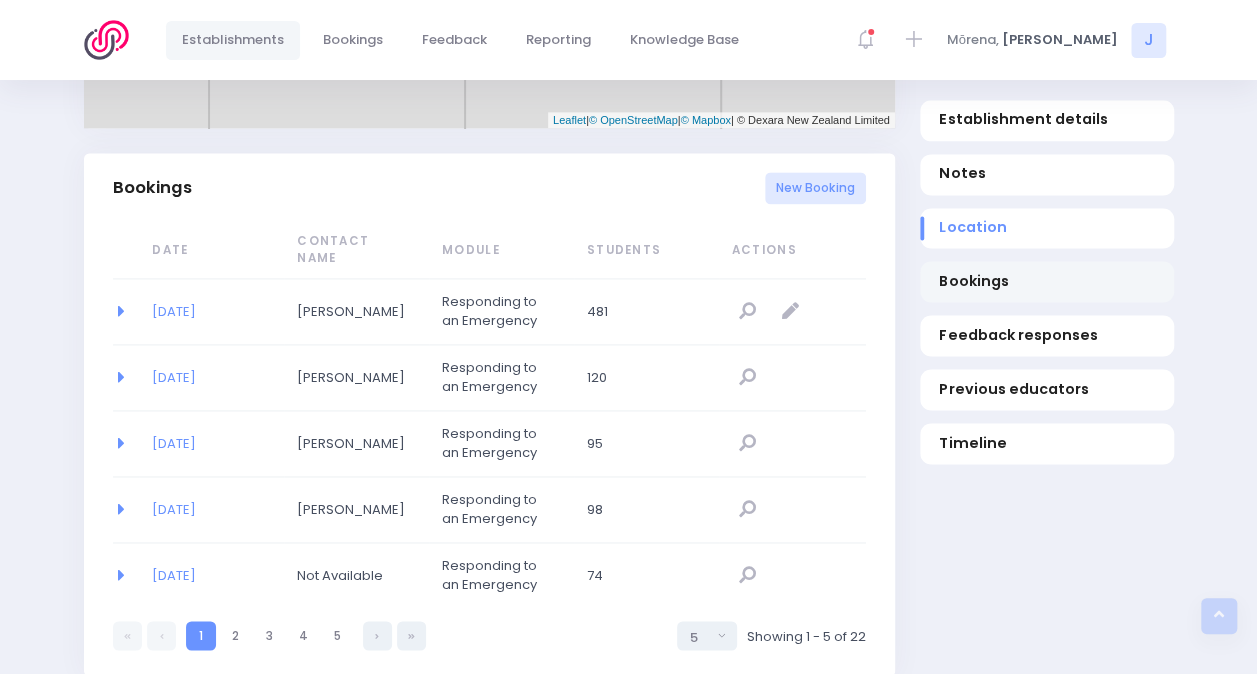 scroll, scrollTop: 1300, scrollLeft: 0, axis: vertical 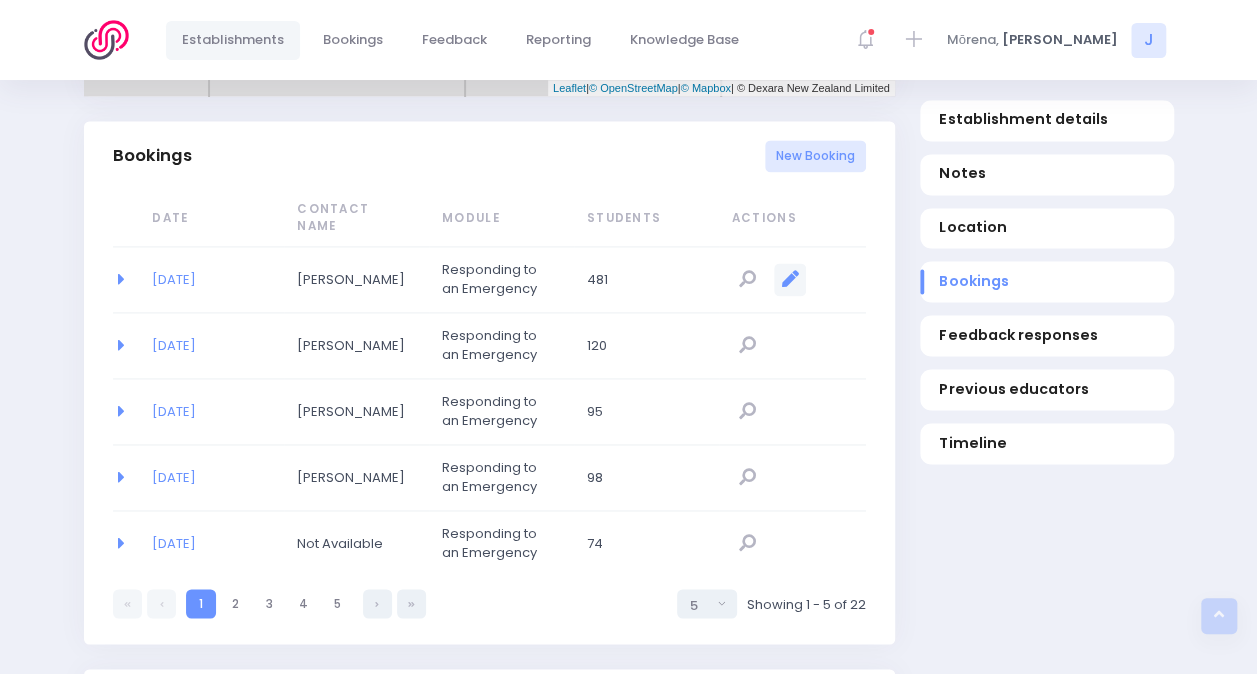 click at bounding box center (790, 279) 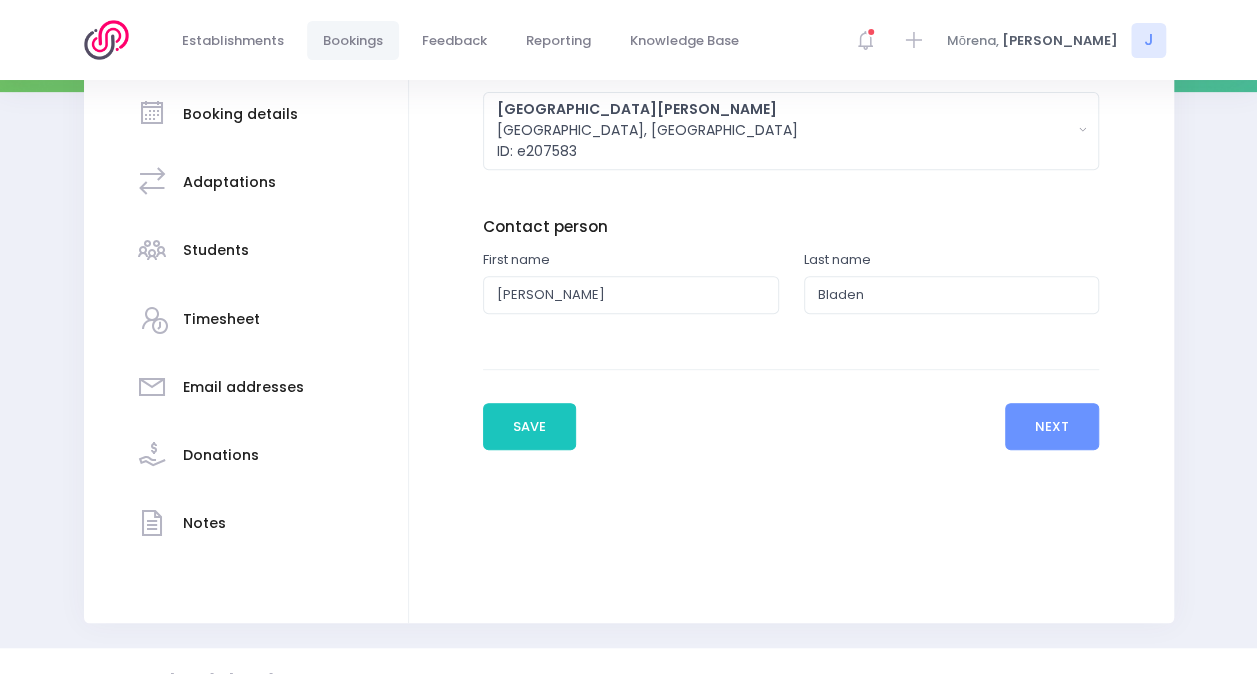 scroll, scrollTop: 397, scrollLeft: 0, axis: vertical 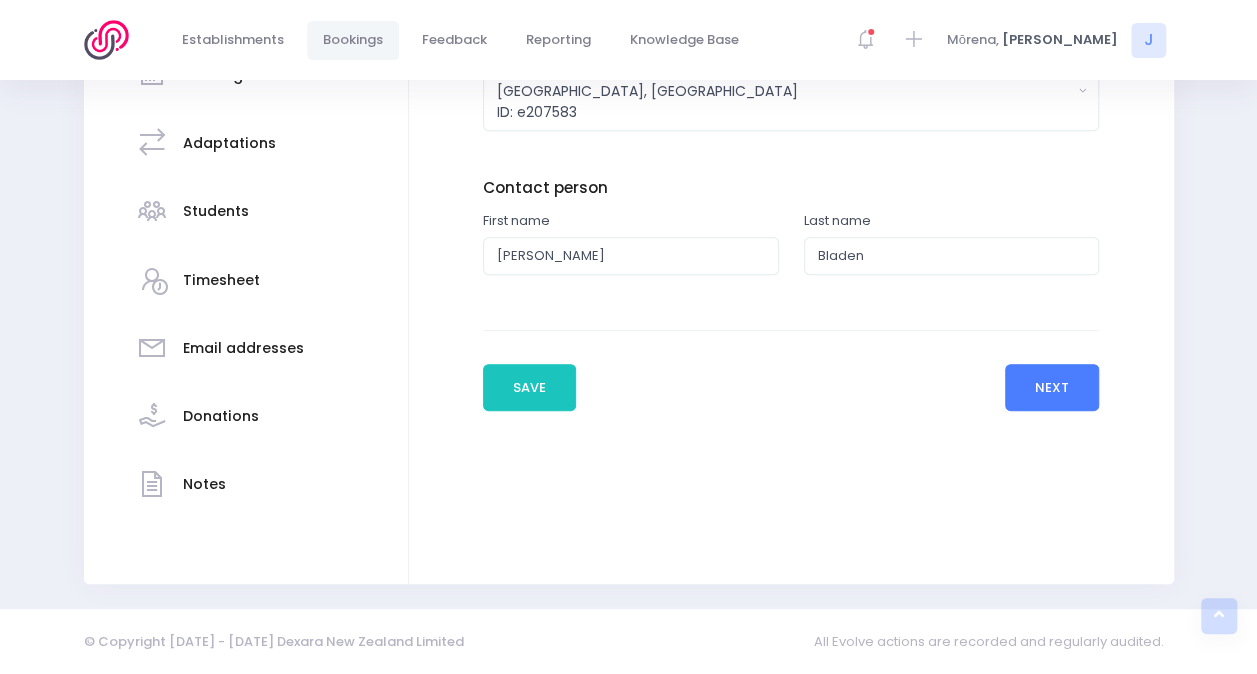 click on "Next" at bounding box center [1052, 388] 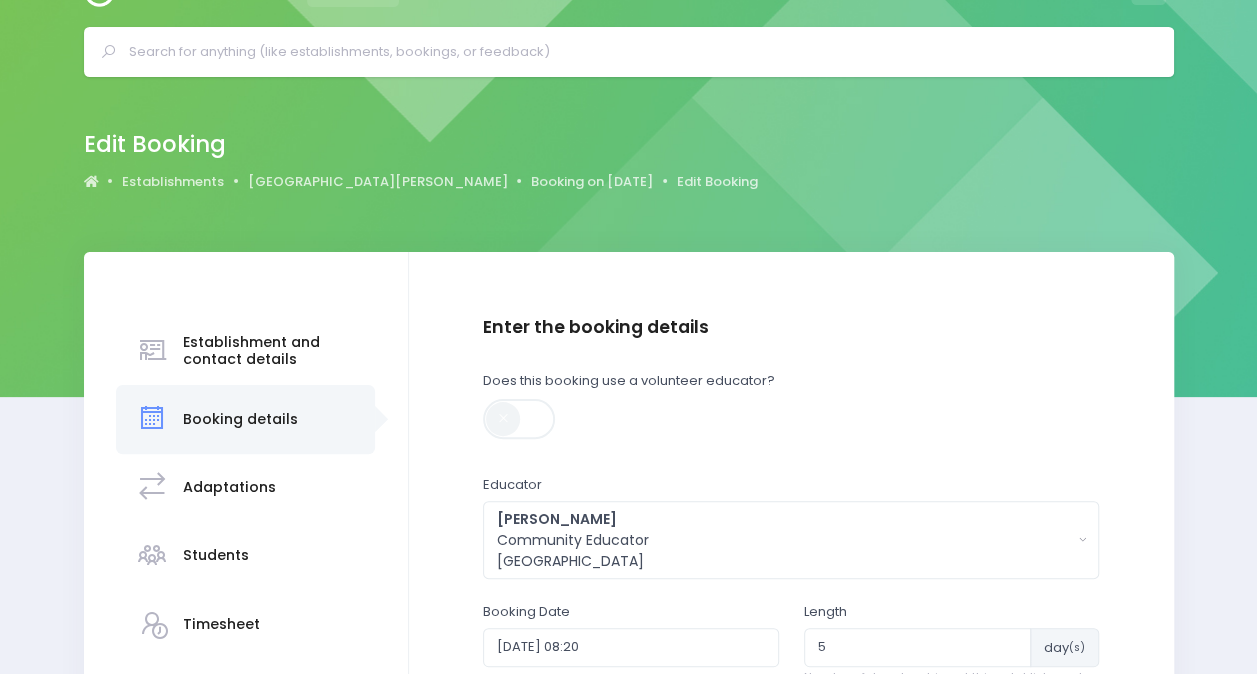 scroll, scrollTop: 0, scrollLeft: 0, axis: both 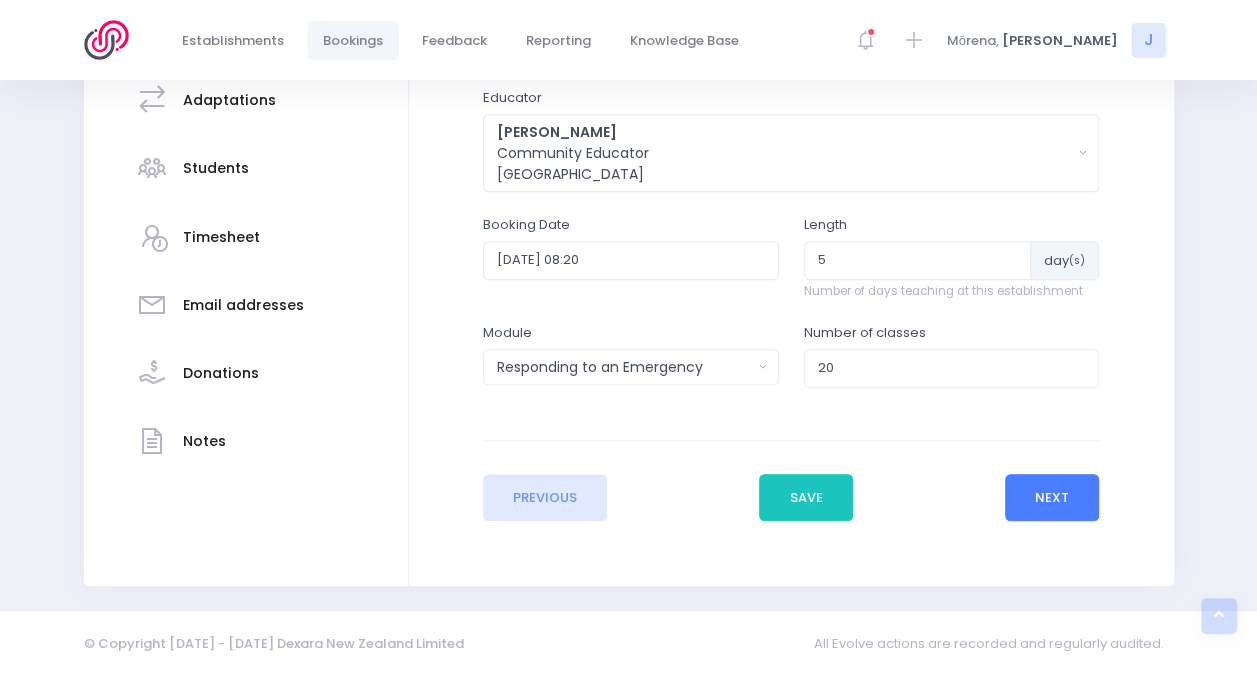 click on "Next" at bounding box center [1052, 498] 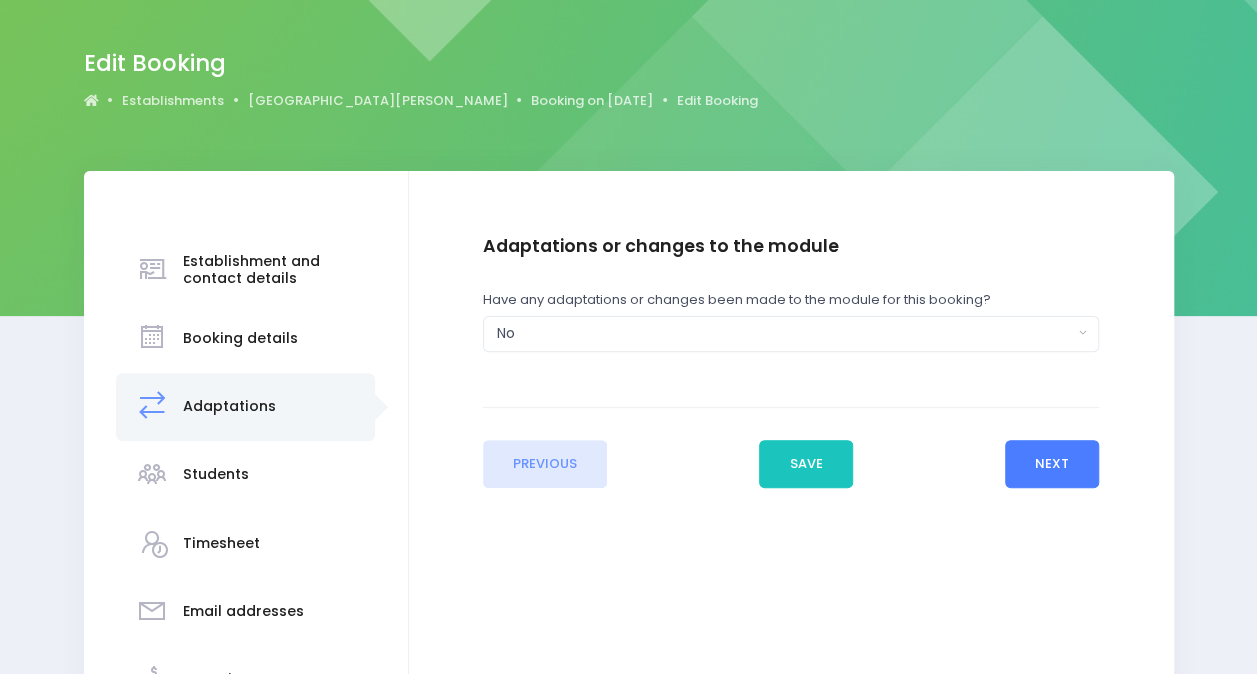 click on "Next" at bounding box center (1052, 464) 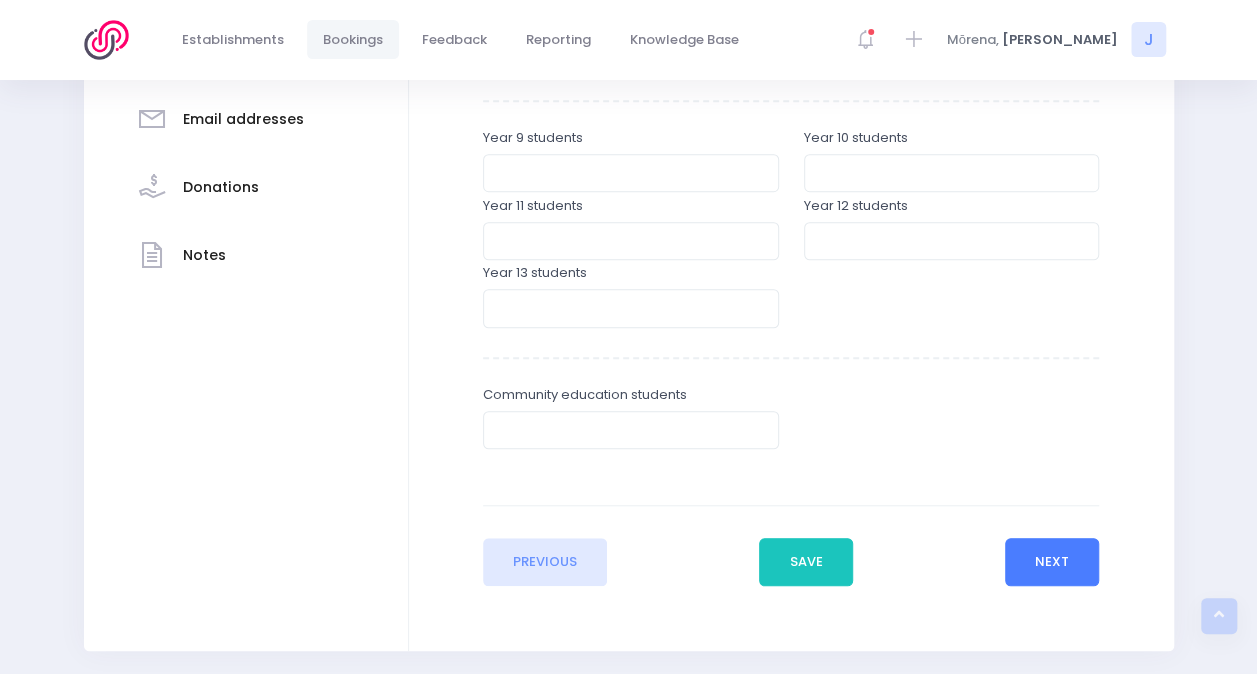 scroll, scrollTop: 633, scrollLeft: 0, axis: vertical 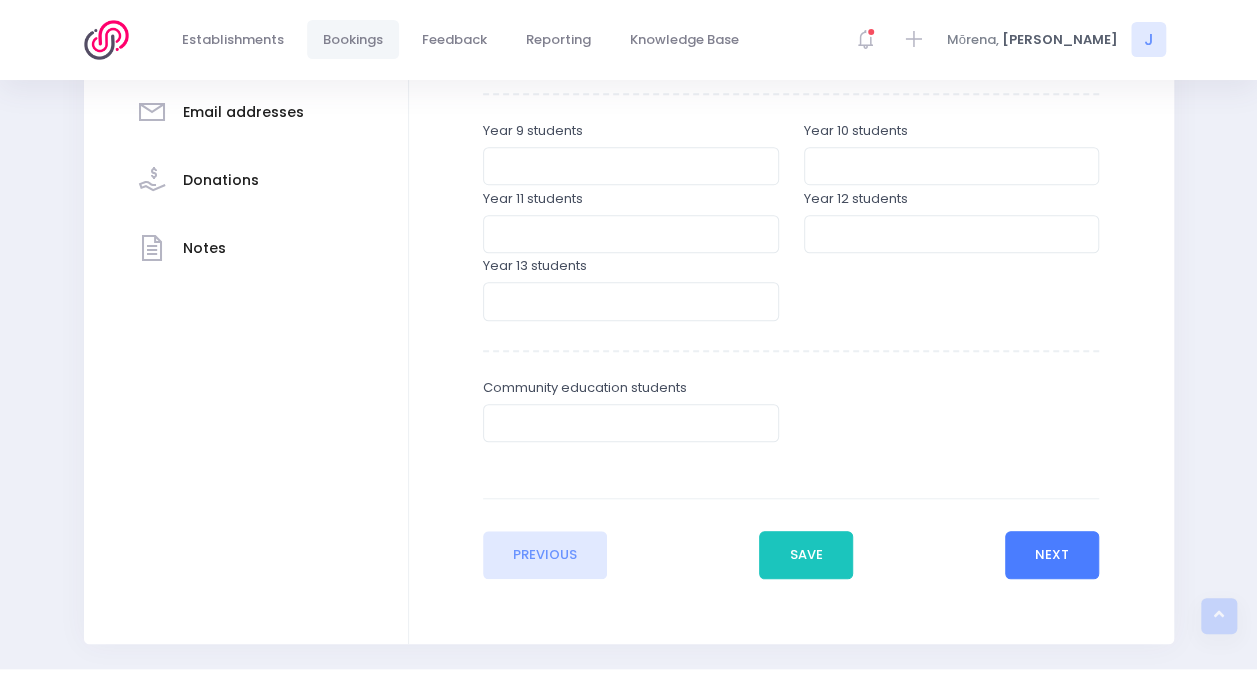 click on "Next" at bounding box center [1052, 555] 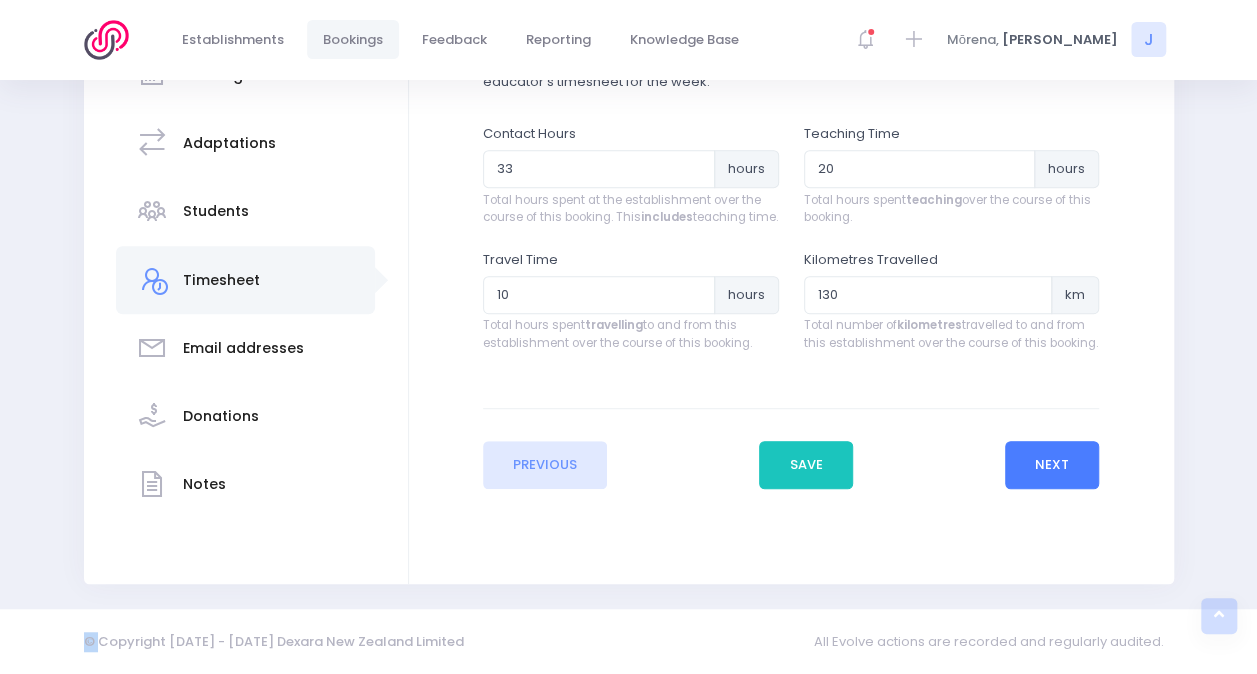 click on "Enter the establishment
details
Establishment
Select one...
'Api Fakakoloa
'Api Fakakoloa Mangere Kakariki
CNSST" at bounding box center [791, 246] 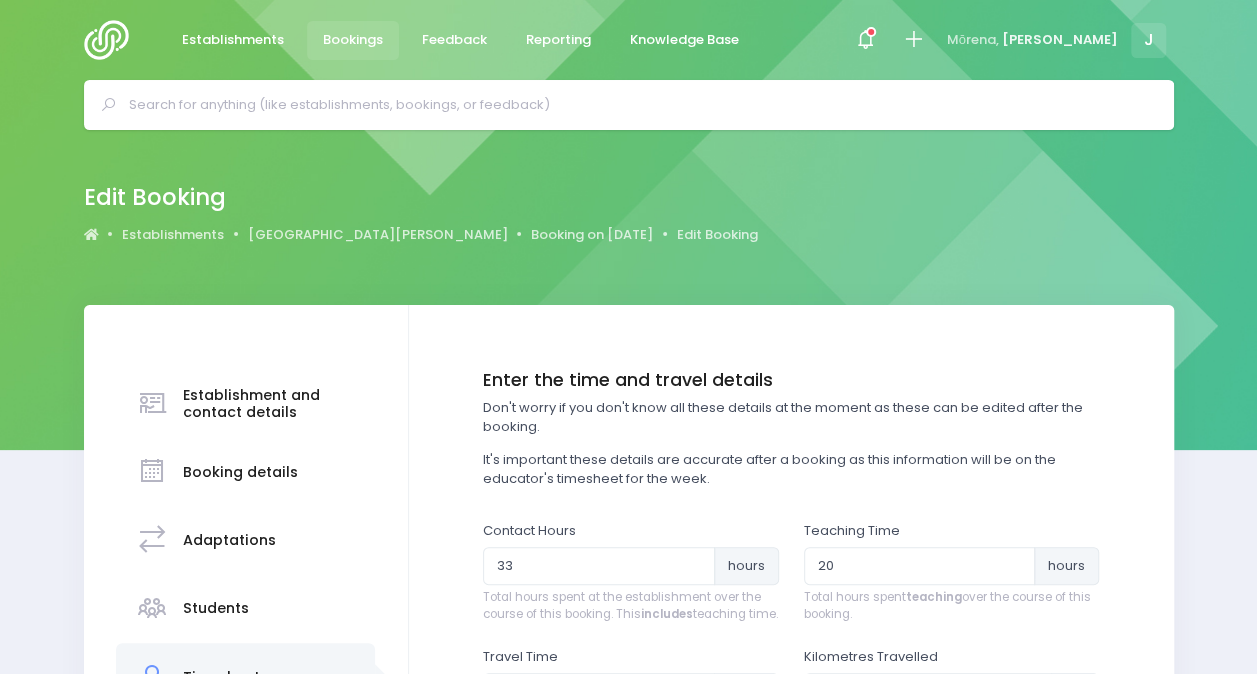scroll, scrollTop: 0, scrollLeft: 0, axis: both 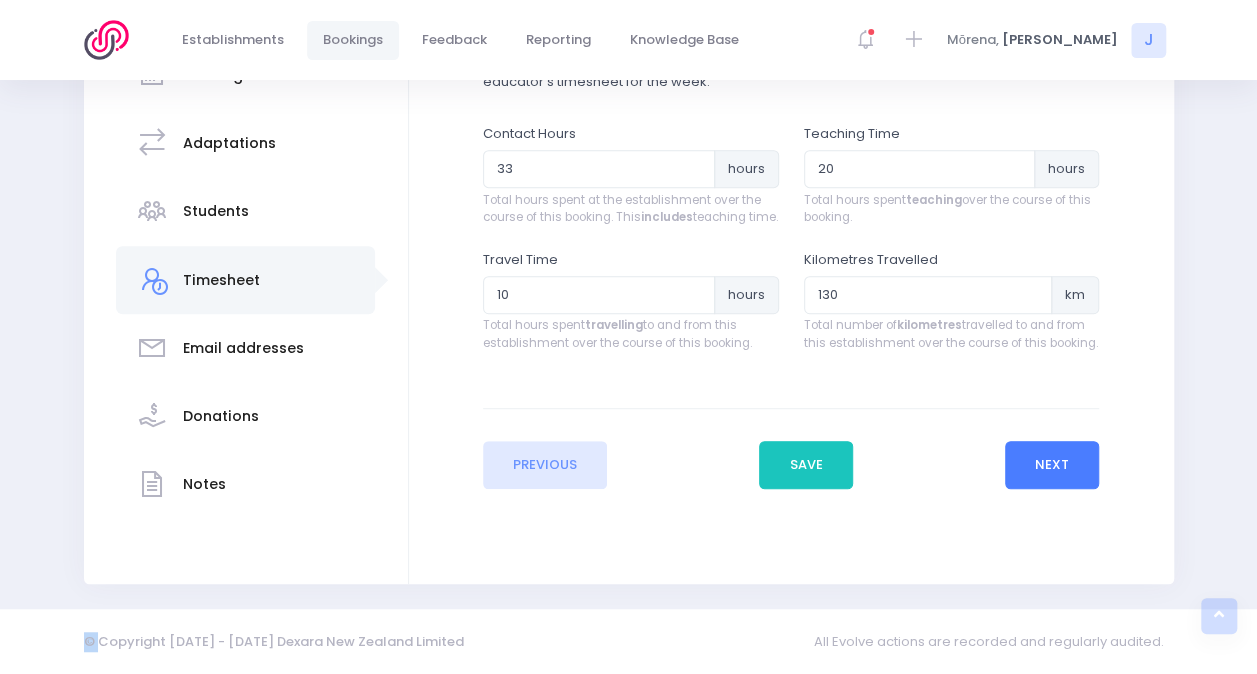 click on "Next" at bounding box center [1052, 465] 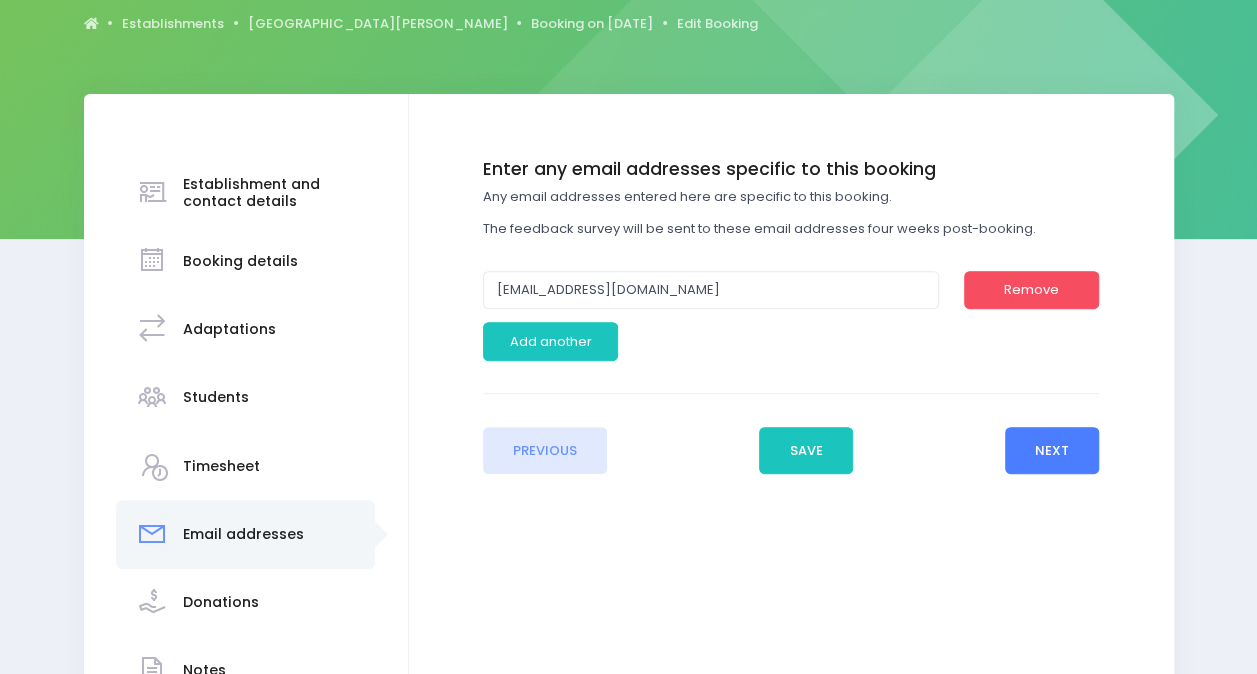 scroll, scrollTop: 212, scrollLeft: 0, axis: vertical 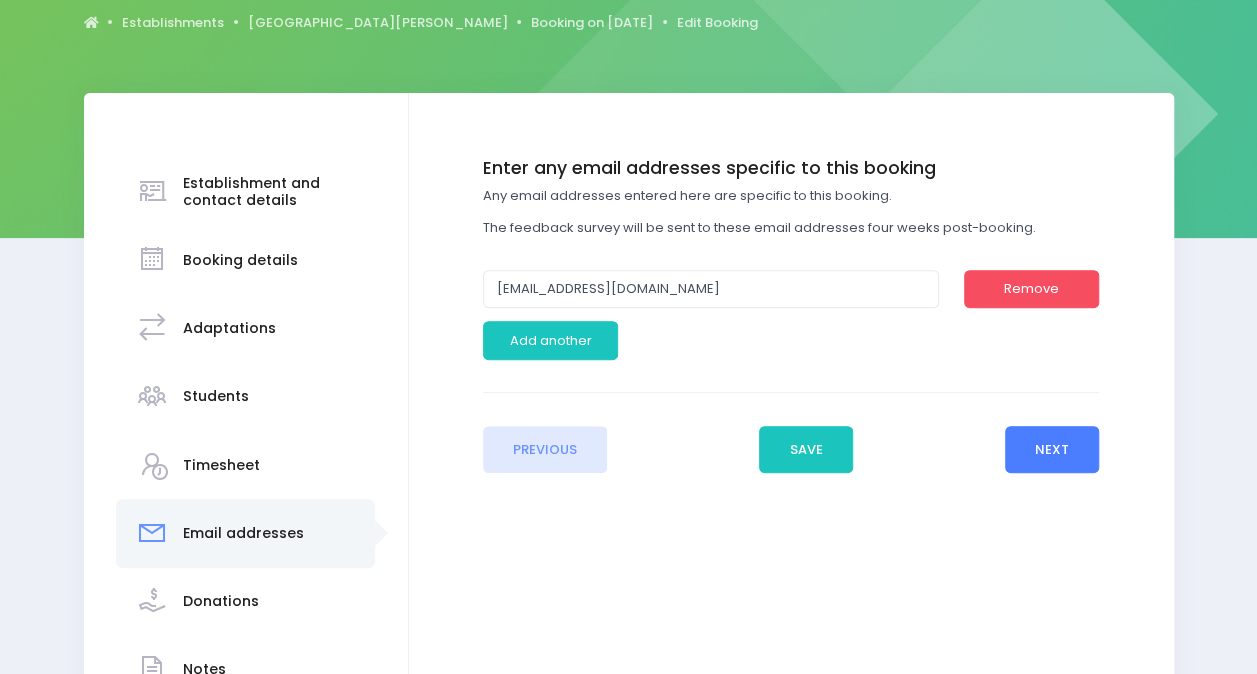 click on "Next" at bounding box center [1052, 450] 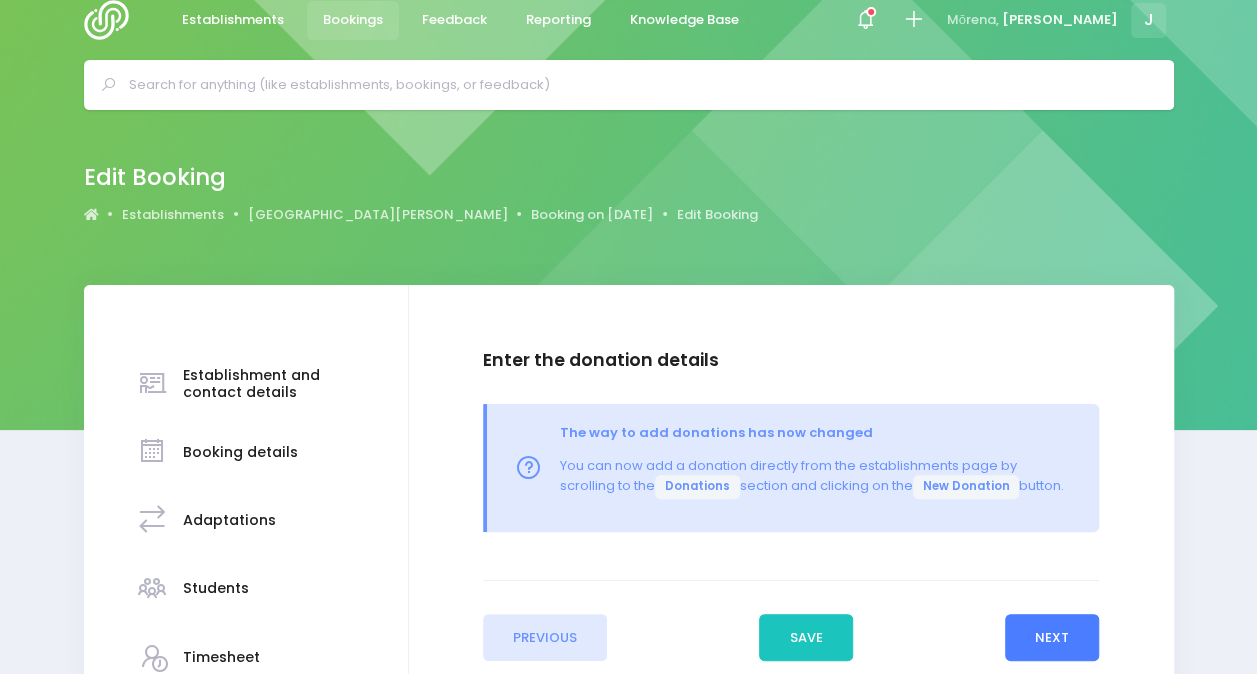 scroll, scrollTop: 0, scrollLeft: 0, axis: both 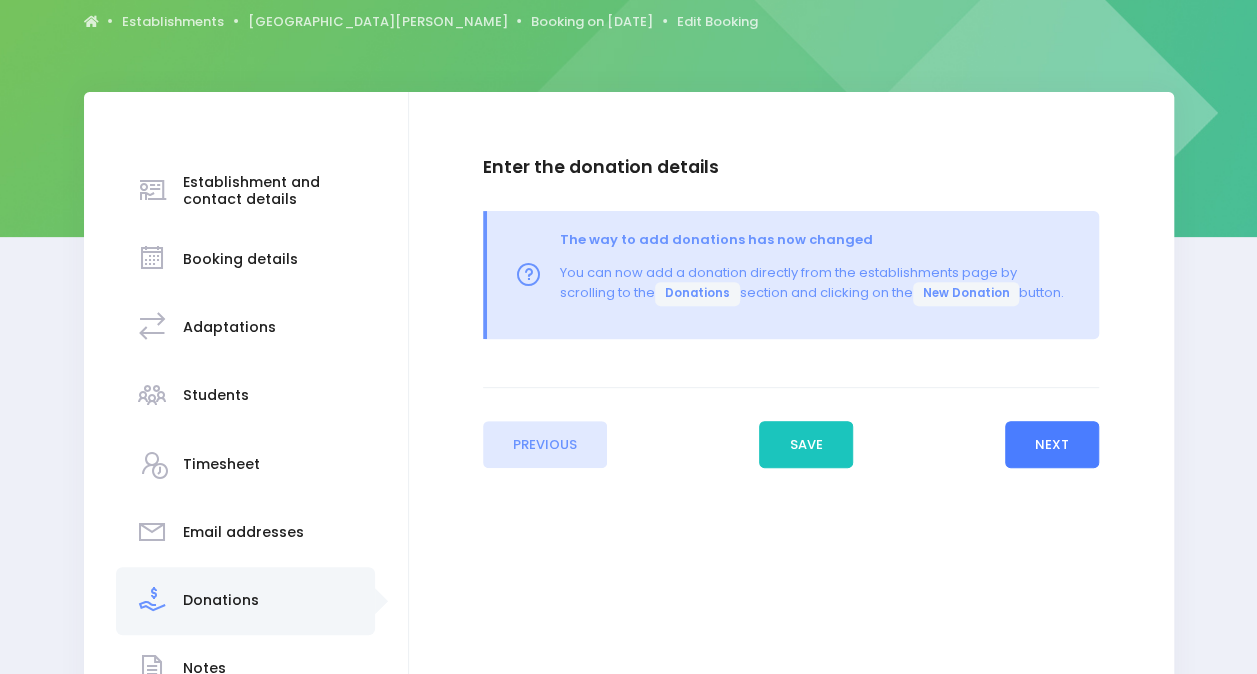 click on "Next" at bounding box center (1052, 445) 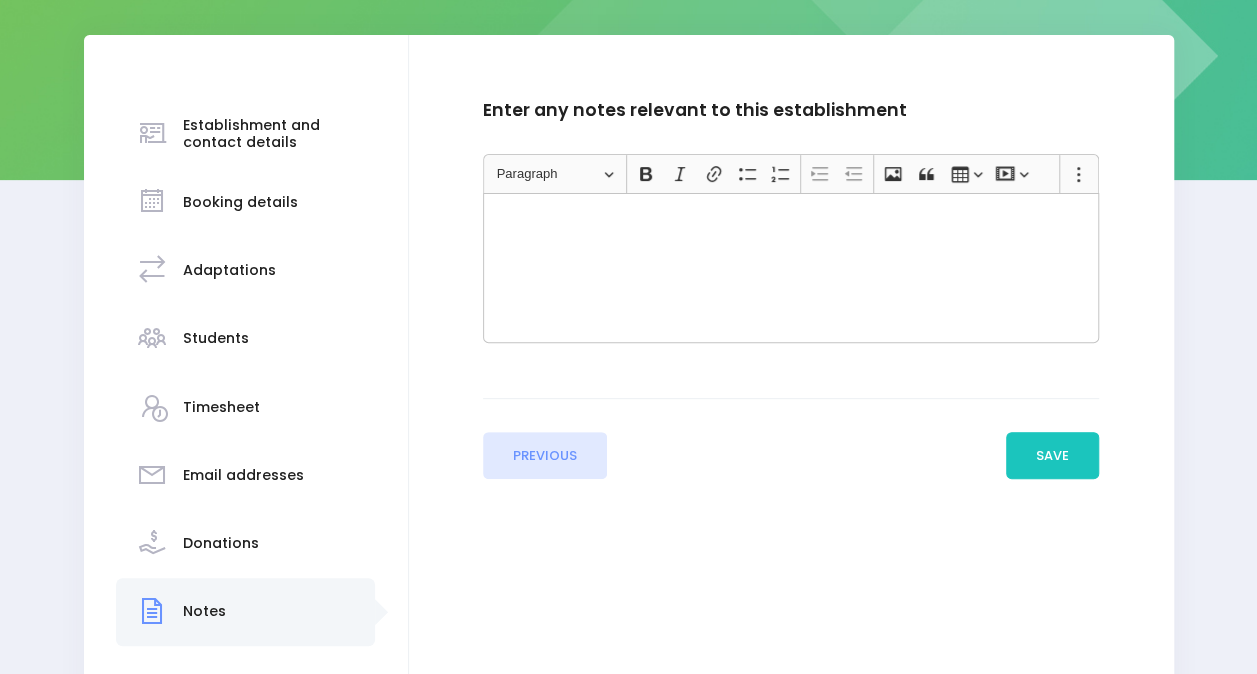 scroll, scrollTop: 289, scrollLeft: 0, axis: vertical 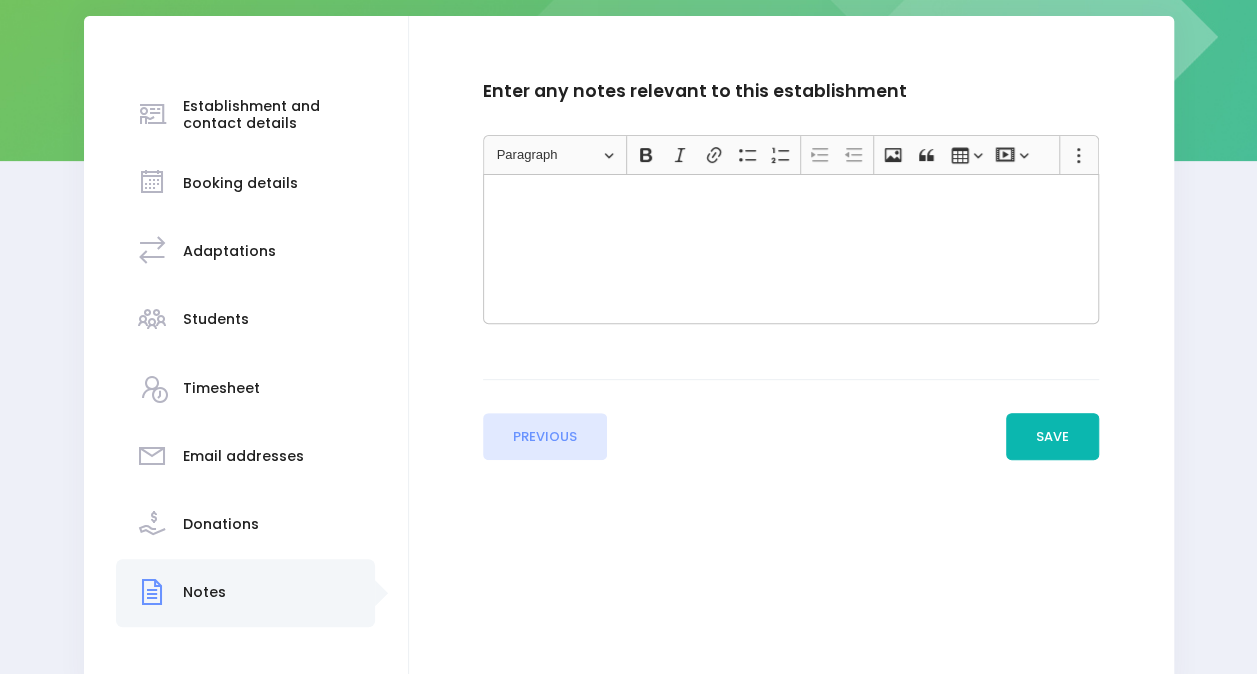 click on "Save" at bounding box center [1053, 437] 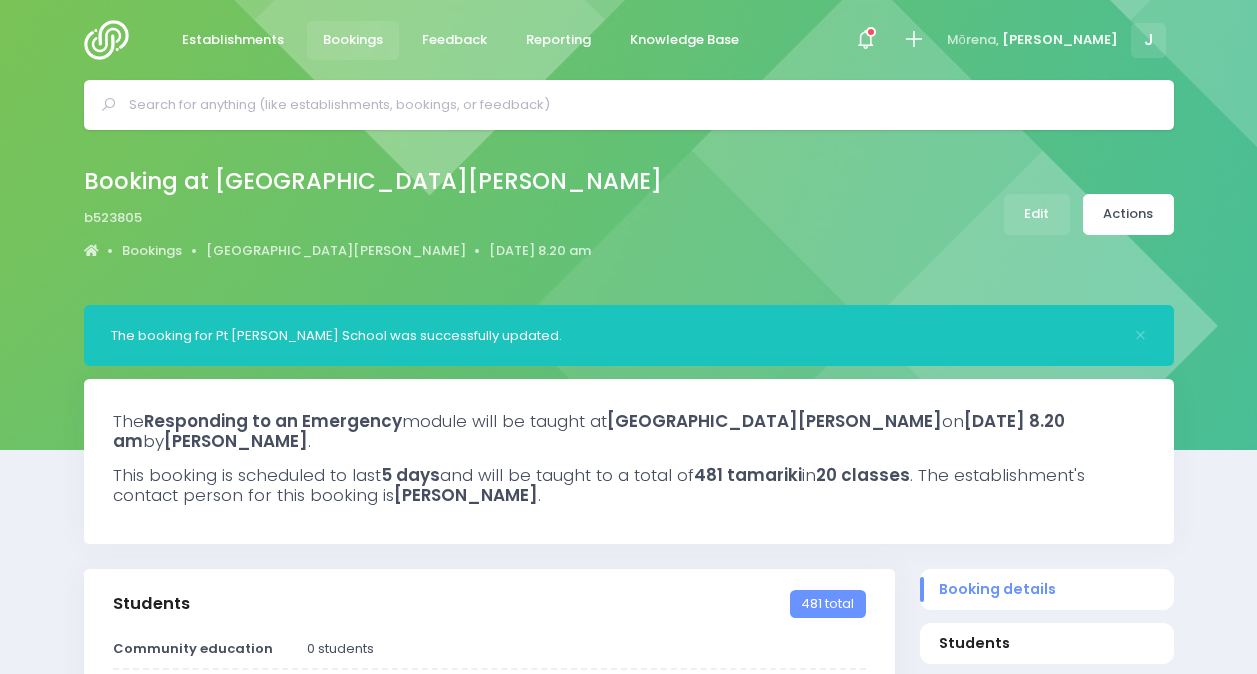 select on "5" 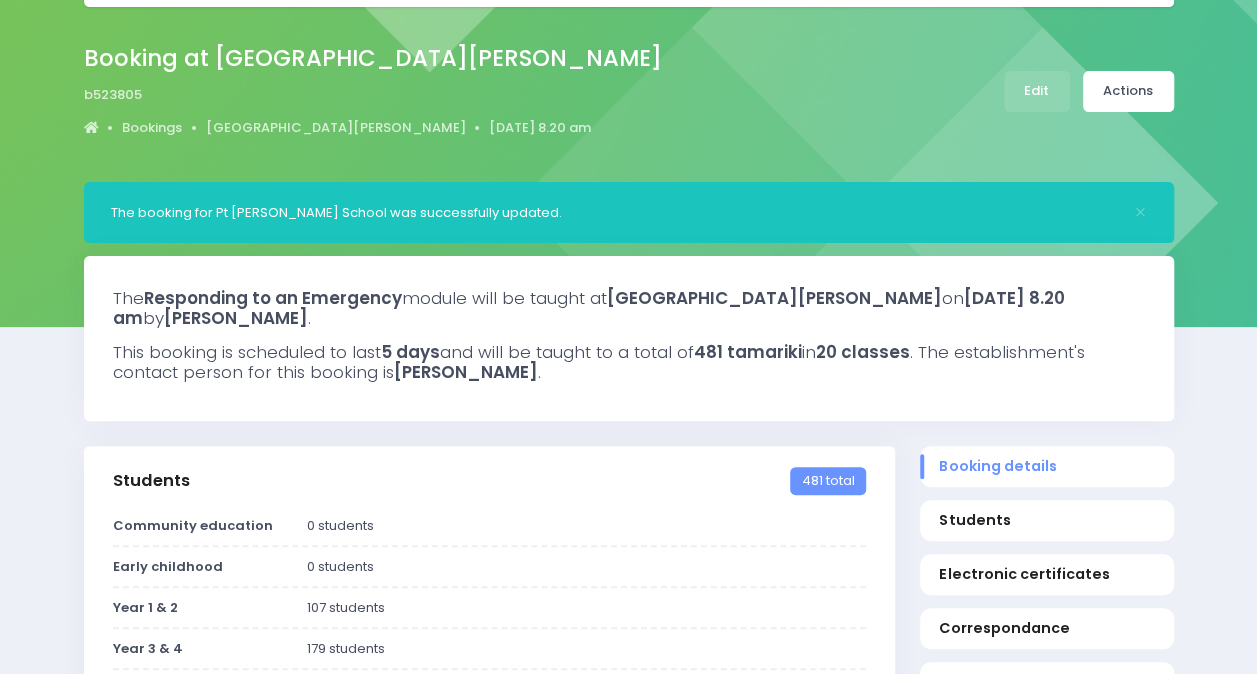 scroll, scrollTop: 142, scrollLeft: 0, axis: vertical 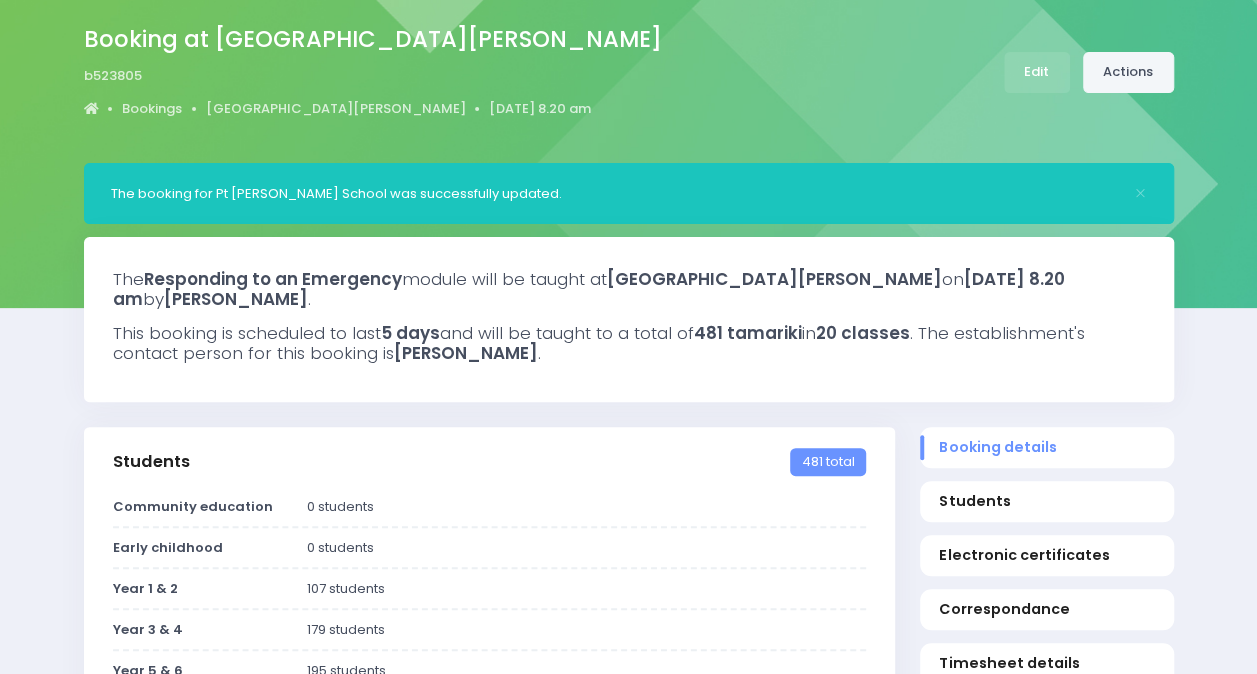 click on "Actions" at bounding box center [1128, 72] 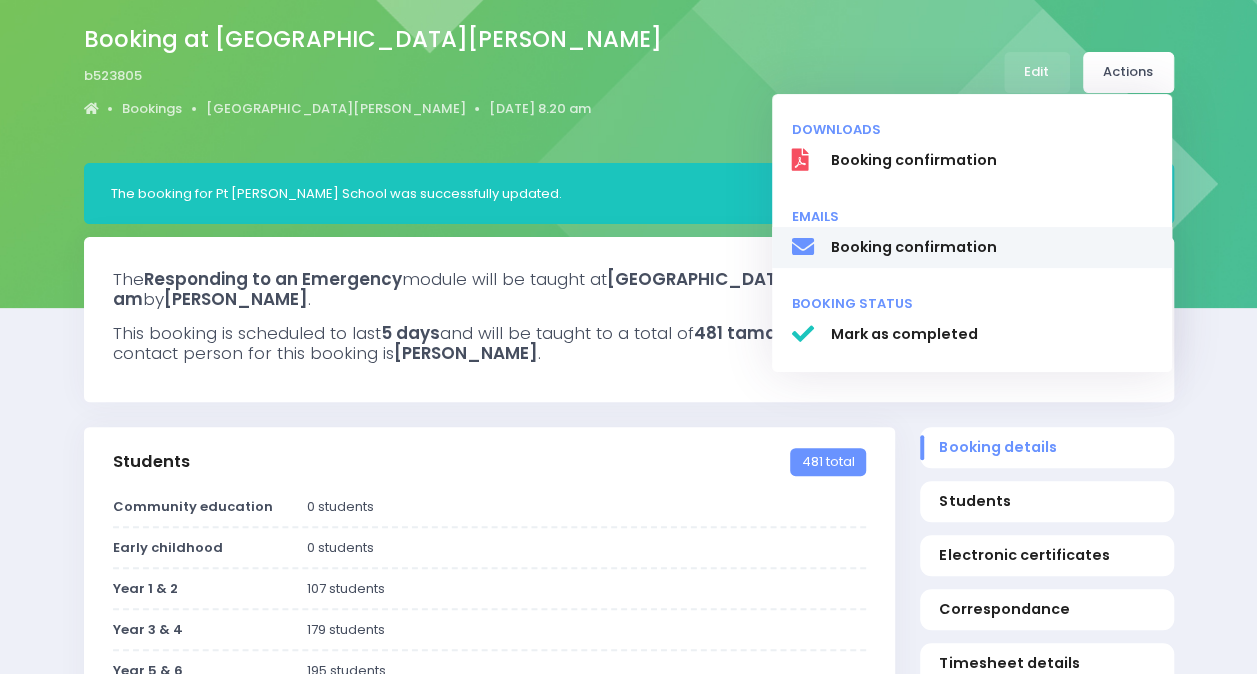 click on "Booking confirmation" at bounding box center [991, 247] 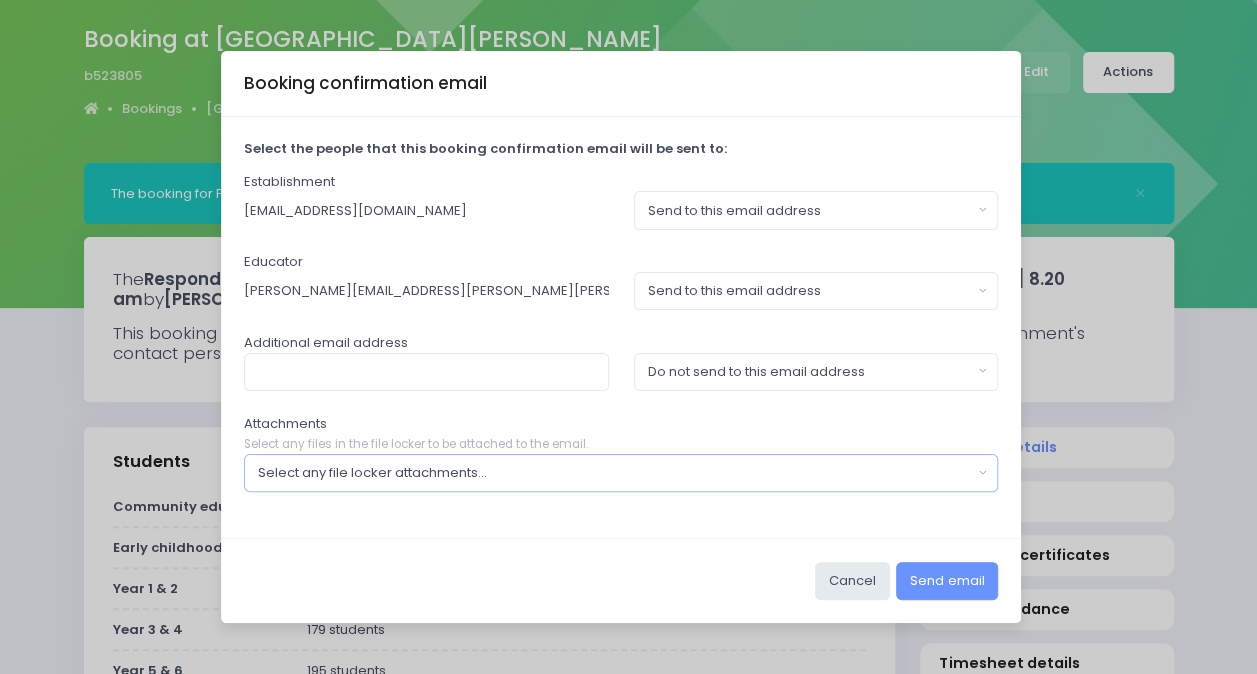 click on "Select any file locker attachments..." at bounding box center (615, 473) 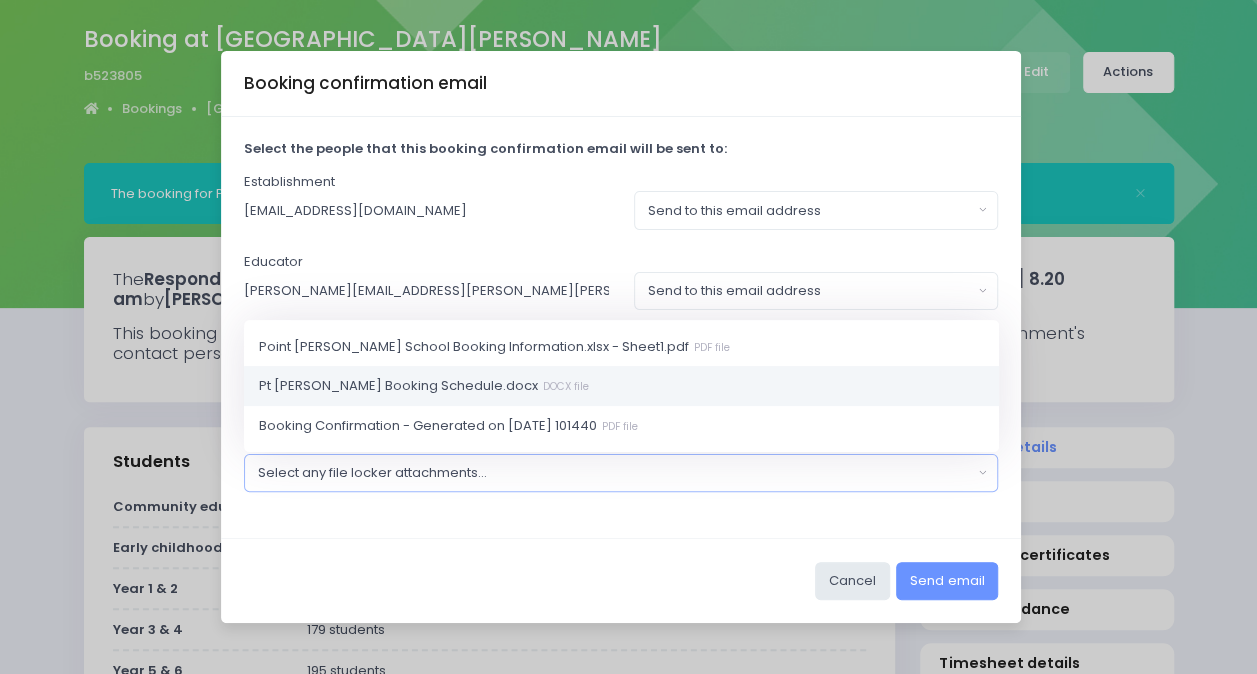 click on "Pt [PERSON_NAME] Booking Schedule.docx DOCX file" at bounding box center [621, 386] 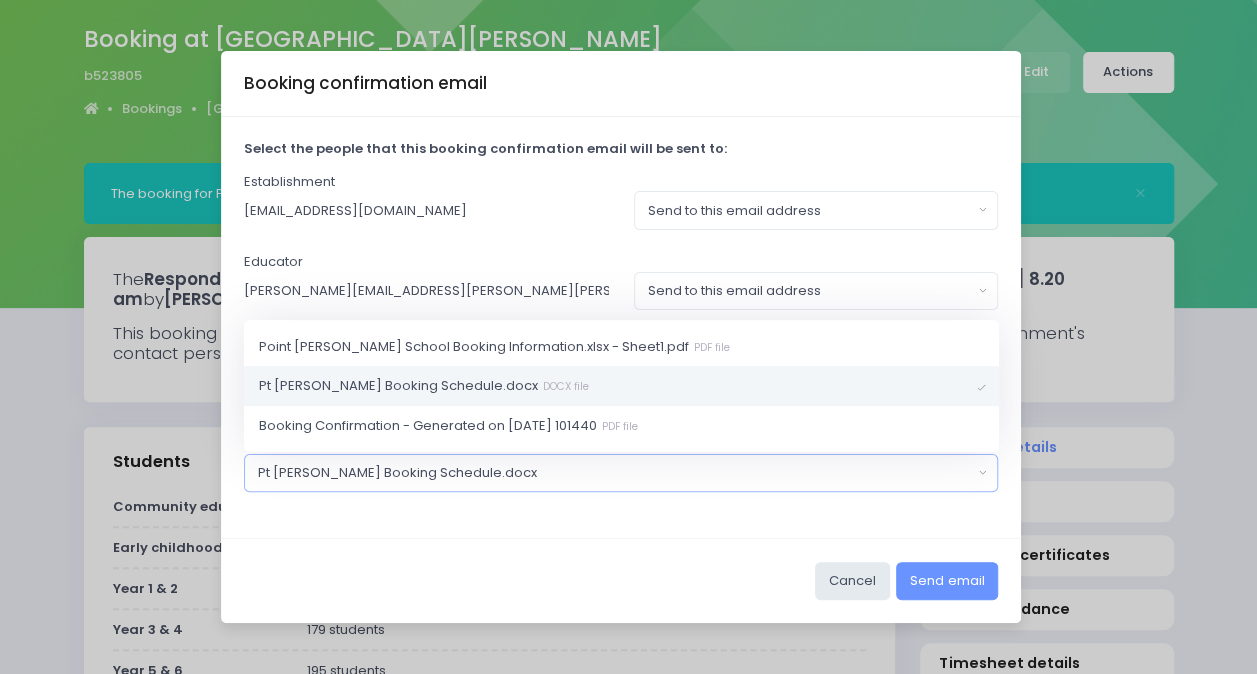 scroll, scrollTop: 2, scrollLeft: 0, axis: vertical 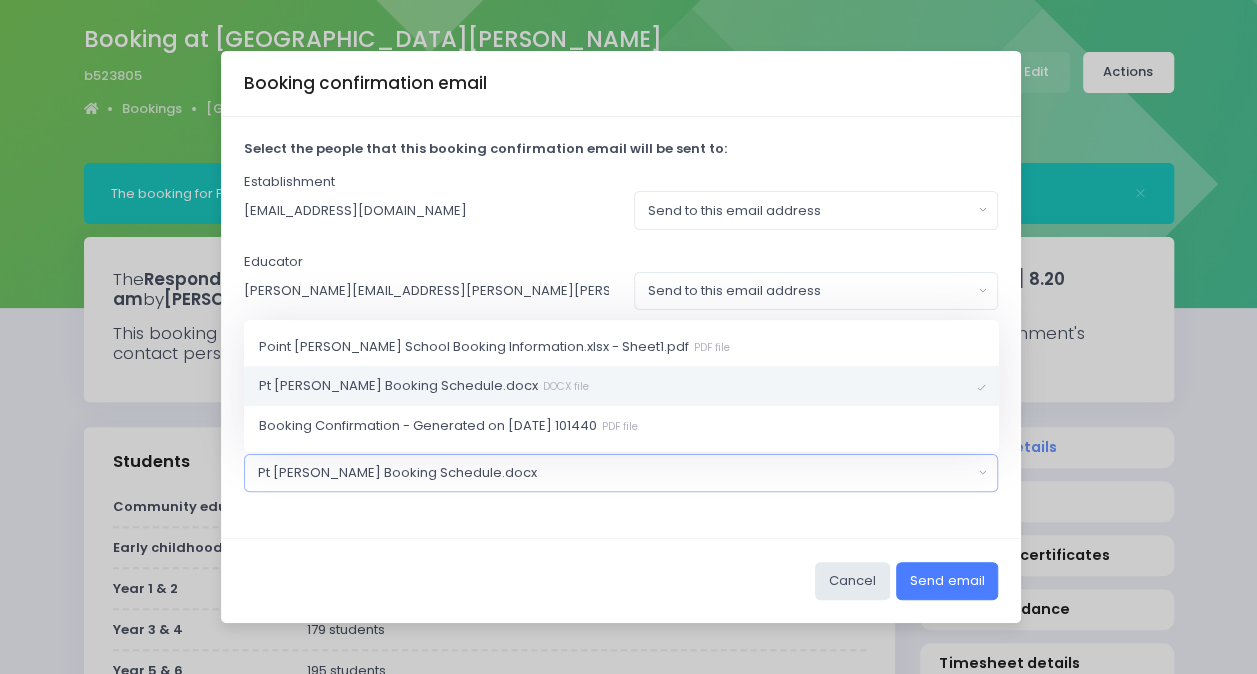 click on "Send email" at bounding box center [947, 581] 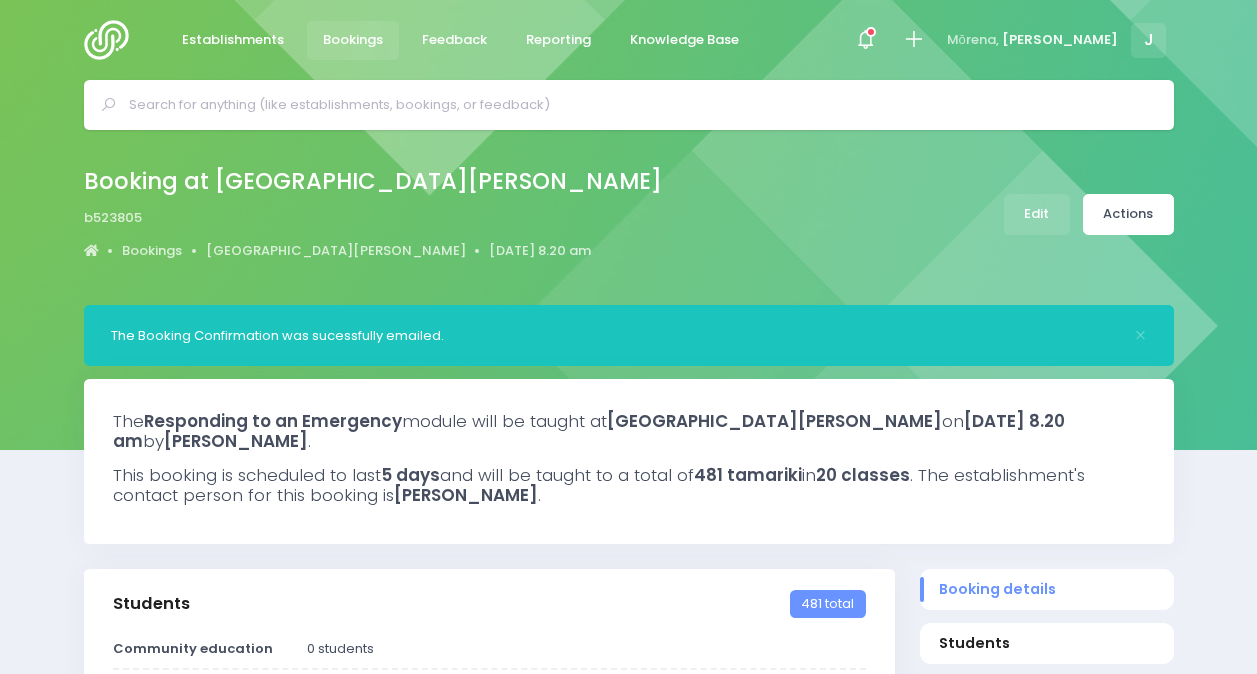 select on "5" 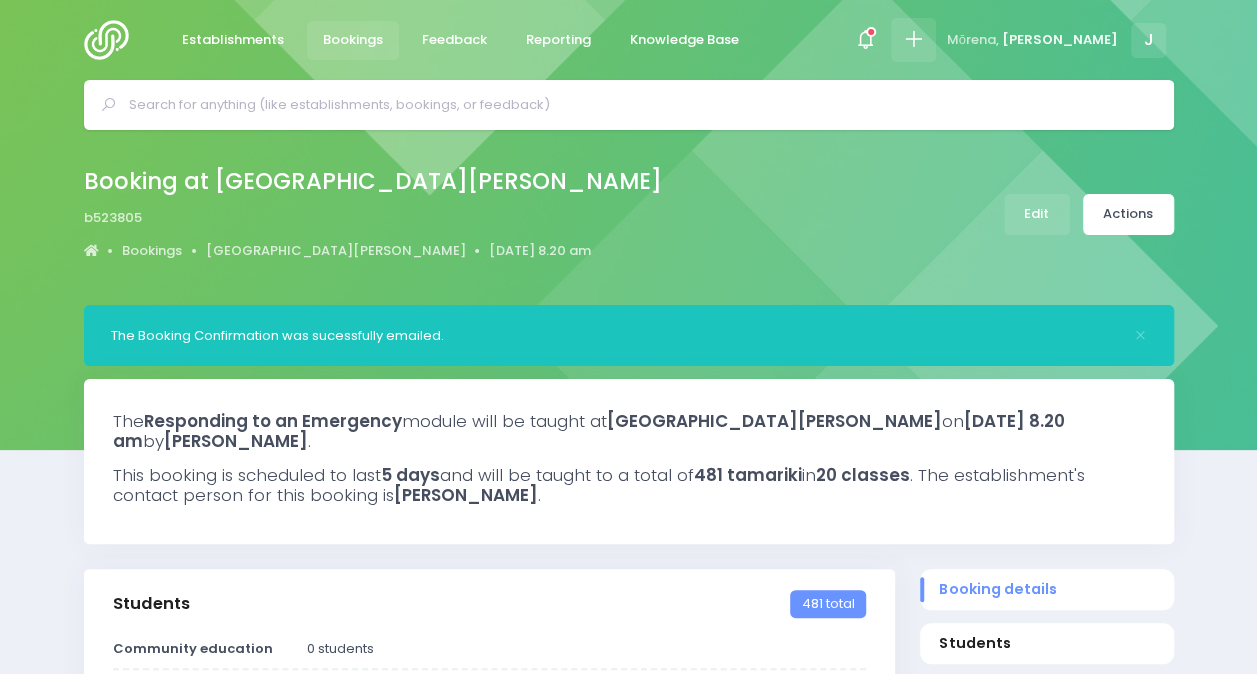 click at bounding box center (913, 39) 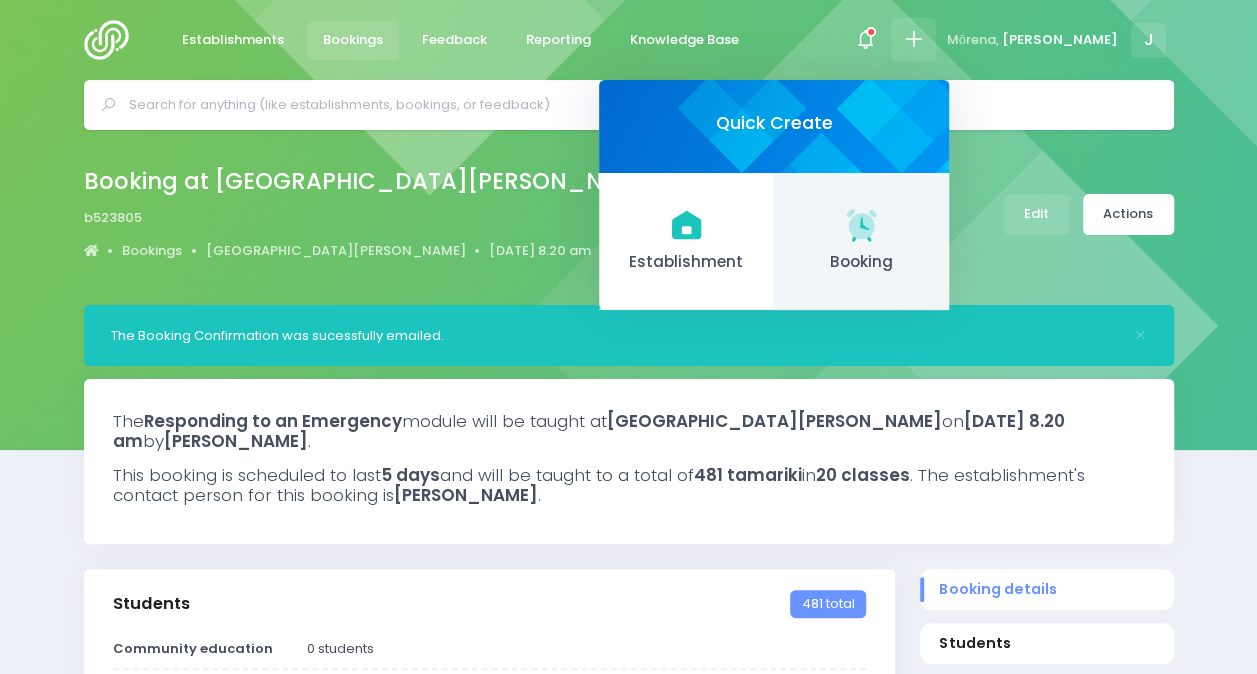click on "Booking" at bounding box center [861, 242] 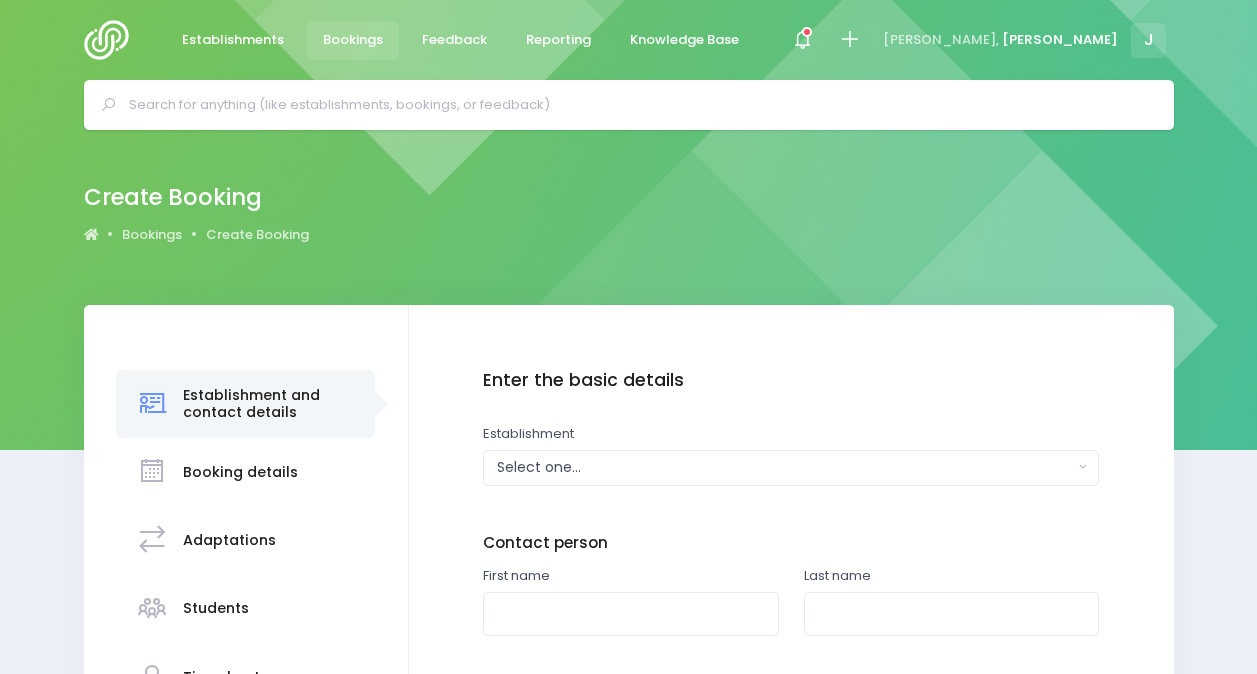 scroll, scrollTop: 0, scrollLeft: 0, axis: both 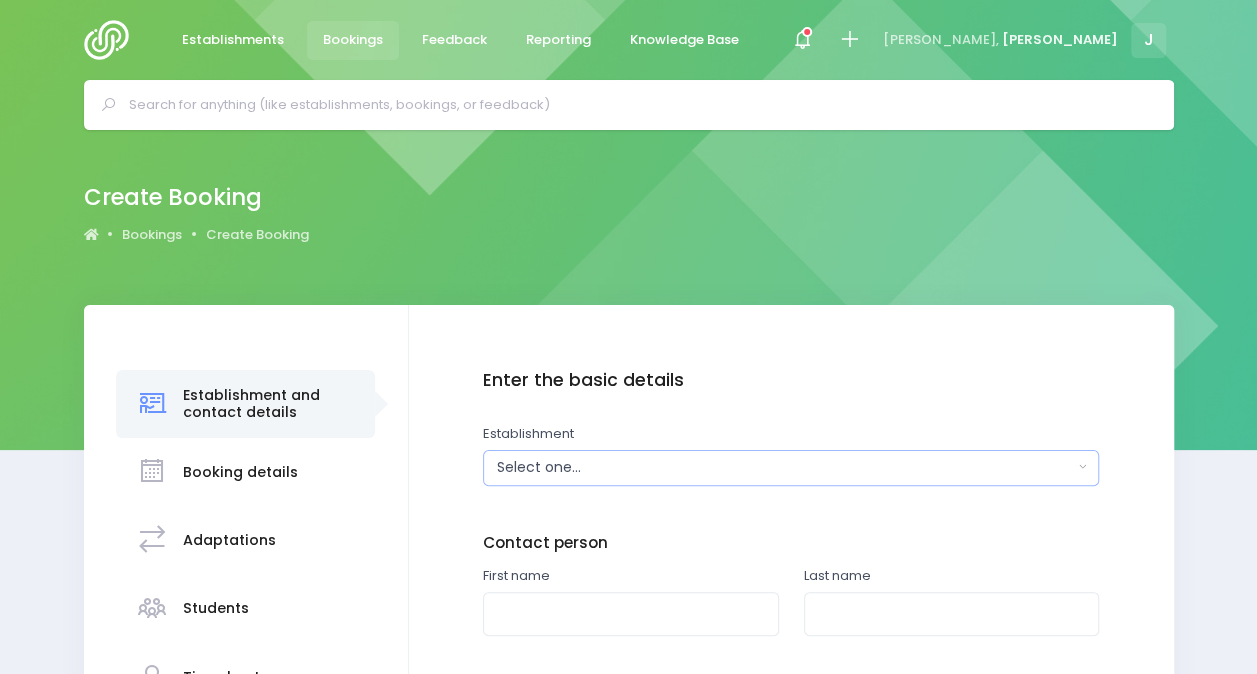 click on "Select one..." at bounding box center (785, 467) 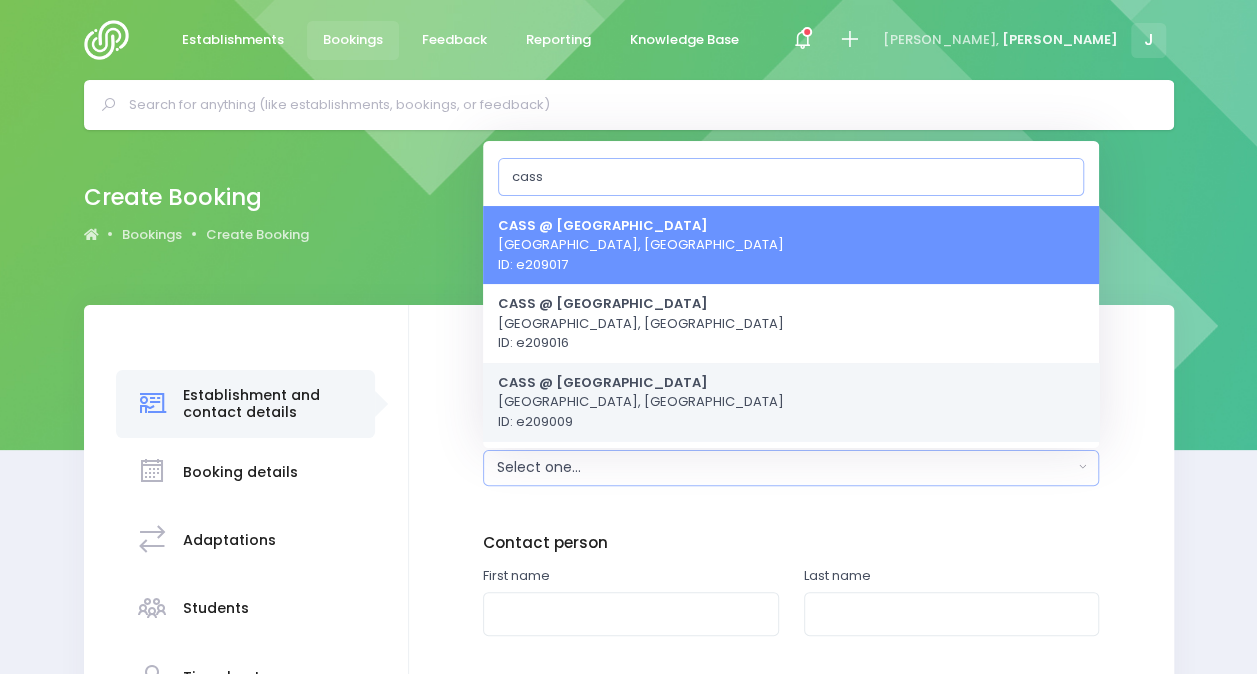 type on "cass" 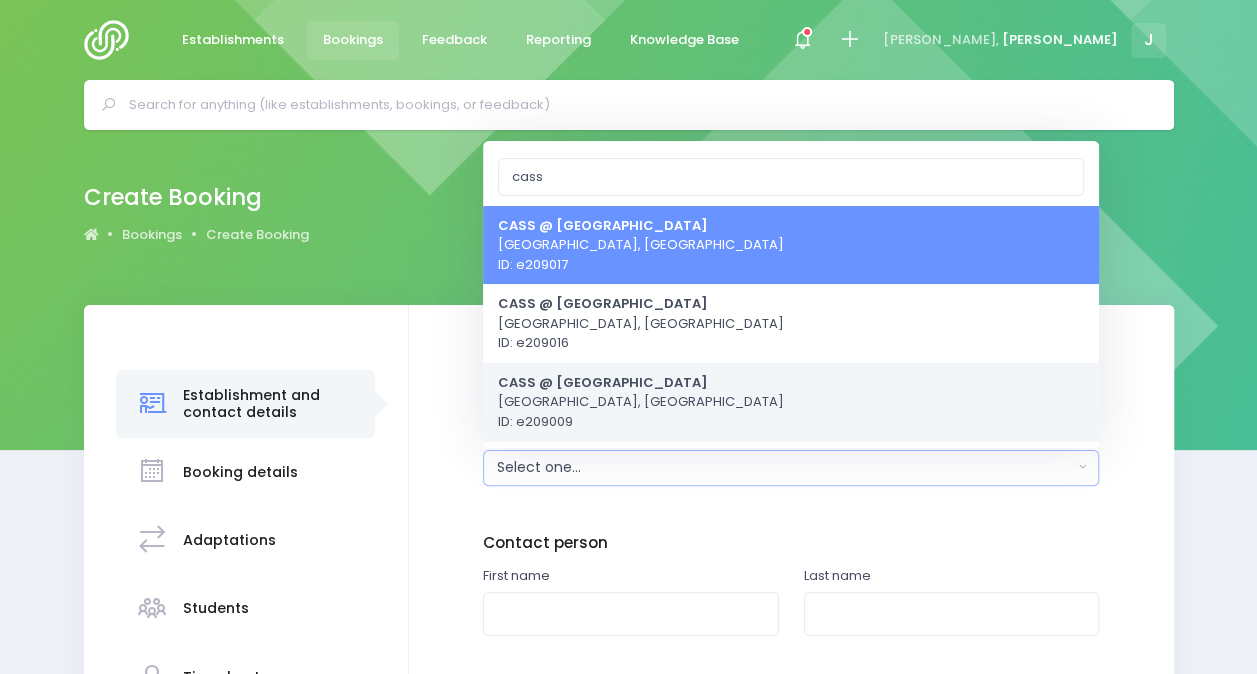 click on "CASS @ [GEOGRAPHIC_DATA] [GEOGRAPHIC_DATA], [GEOGRAPHIC_DATA] ID: e209009" at bounding box center (641, 401) 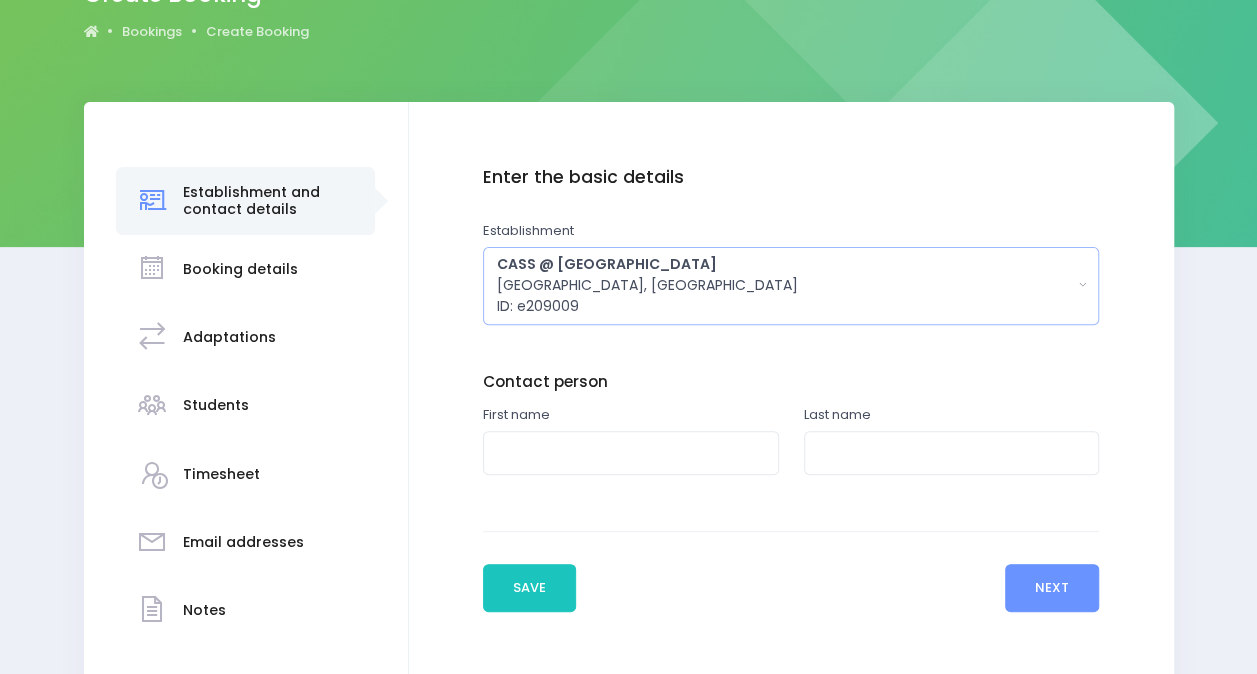 scroll, scrollTop: 247, scrollLeft: 0, axis: vertical 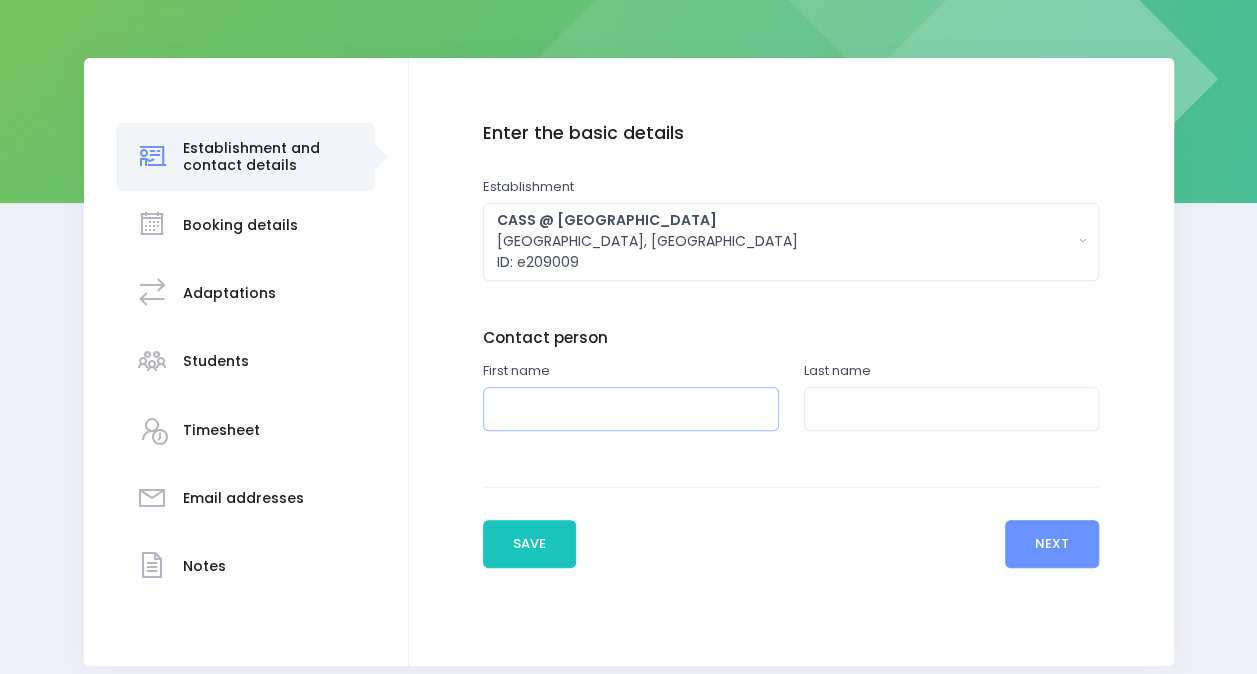 click at bounding box center (631, 409) 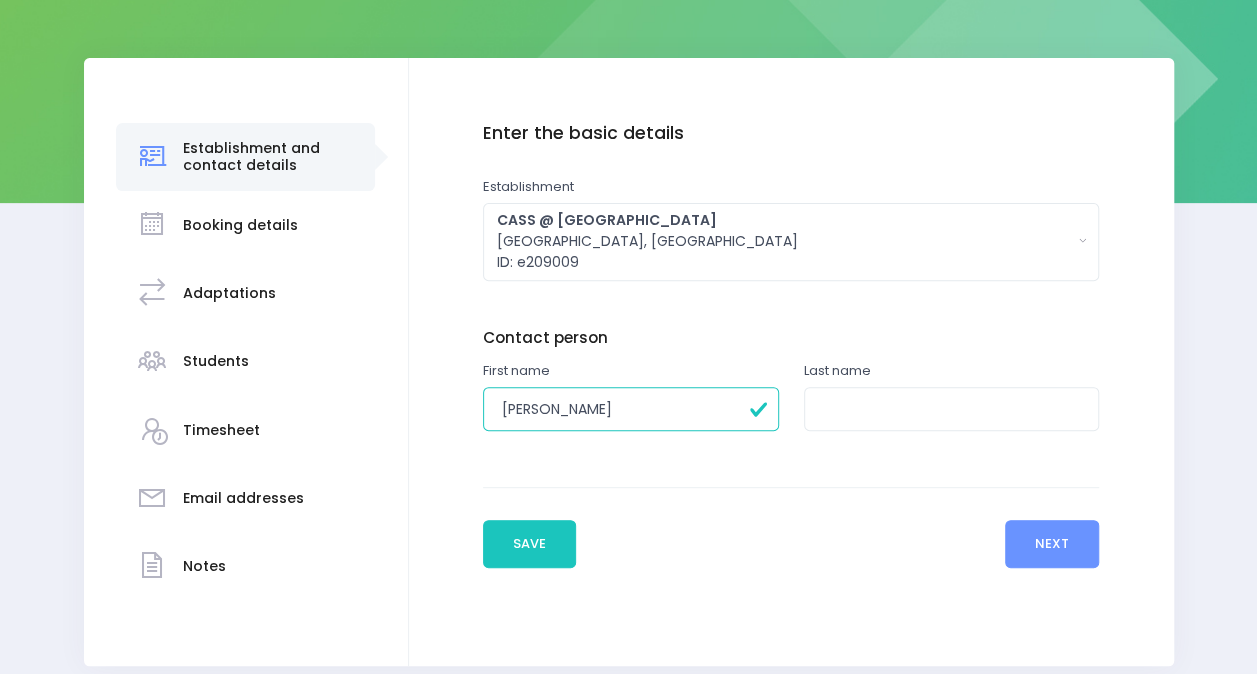 type on "[PERSON_NAME]" 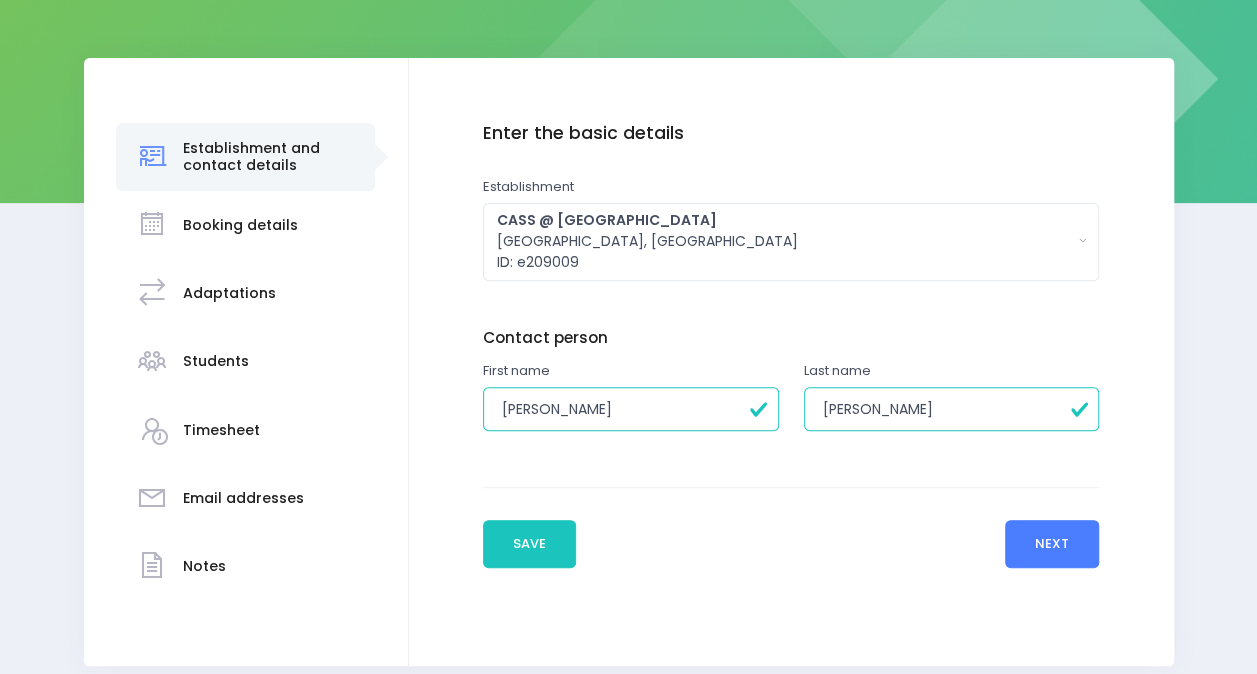 type on "[PERSON_NAME]" 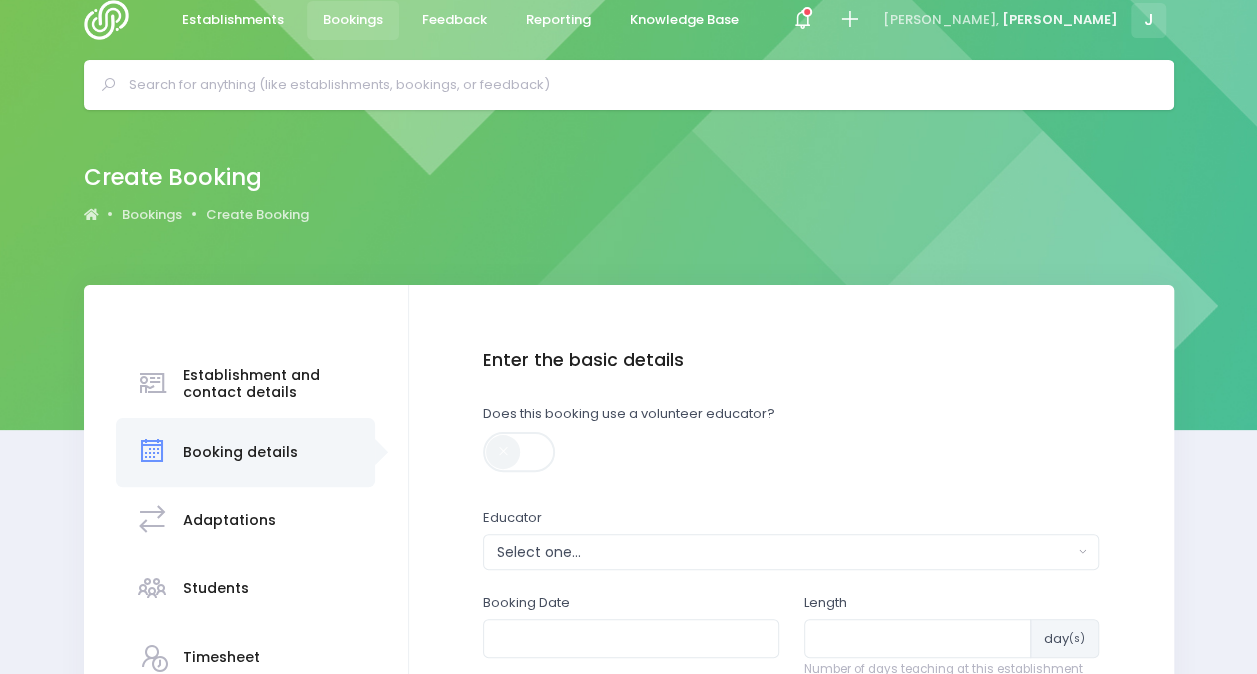 scroll, scrollTop: 0, scrollLeft: 0, axis: both 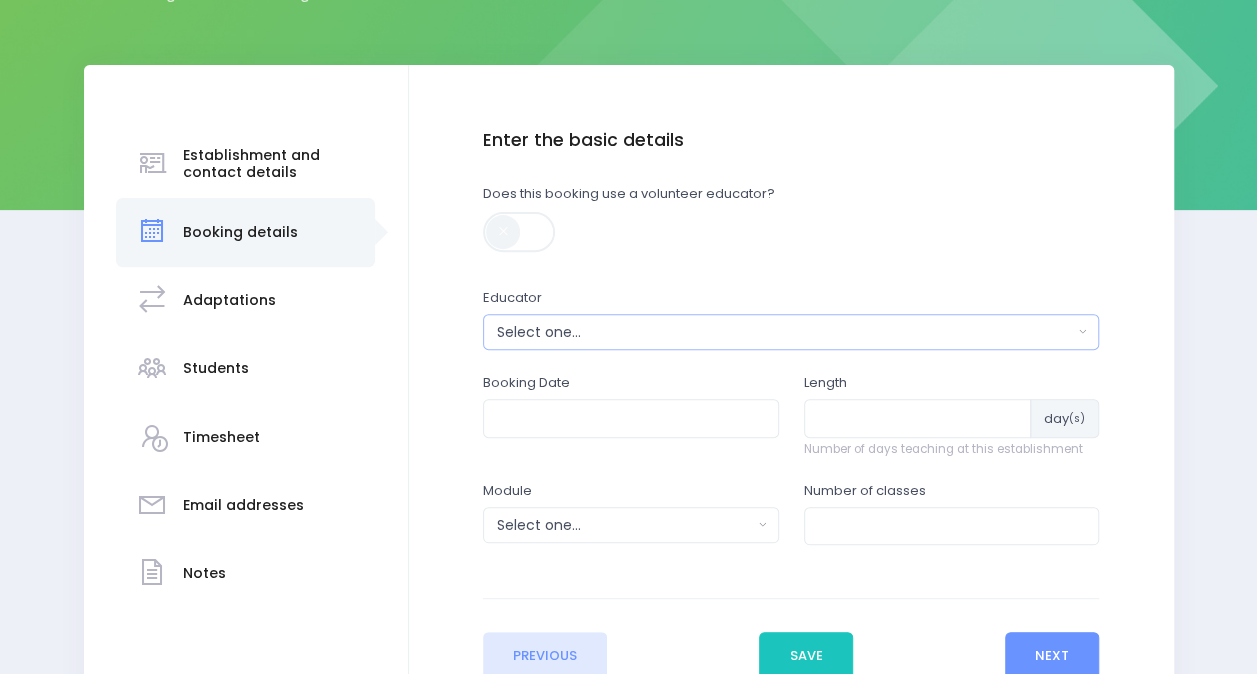 click on "Select one..." at bounding box center [791, 332] 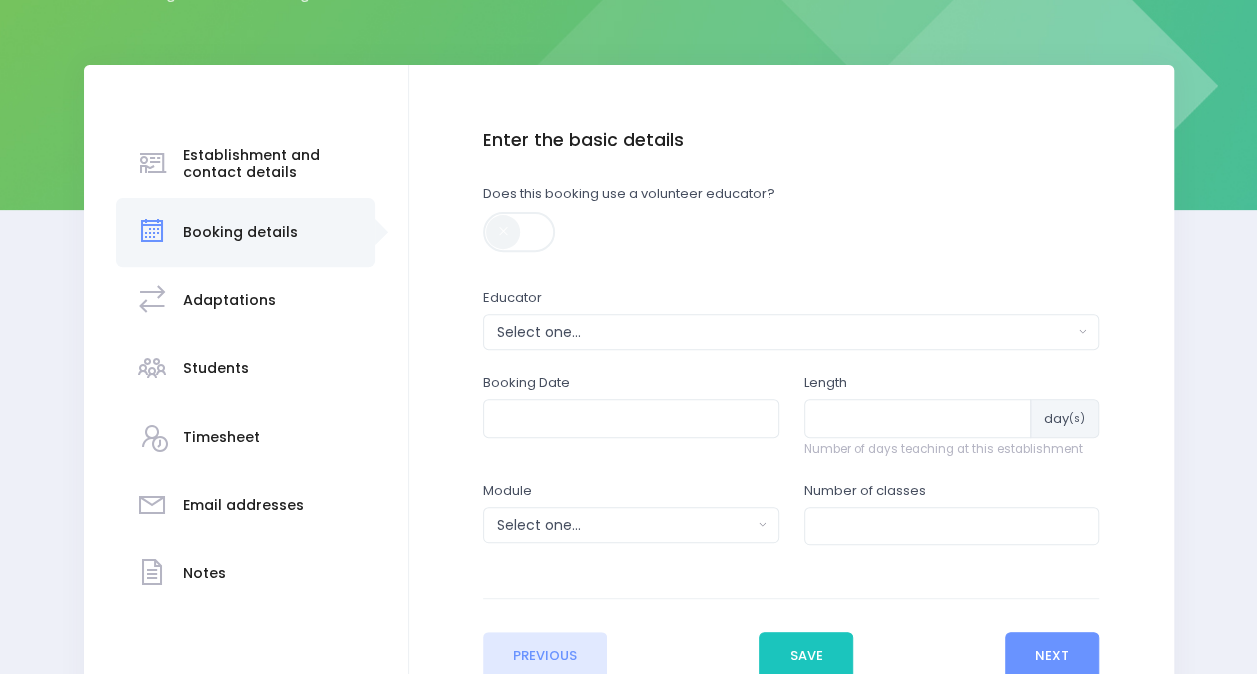 scroll, scrollTop: 220, scrollLeft: 0, axis: vertical 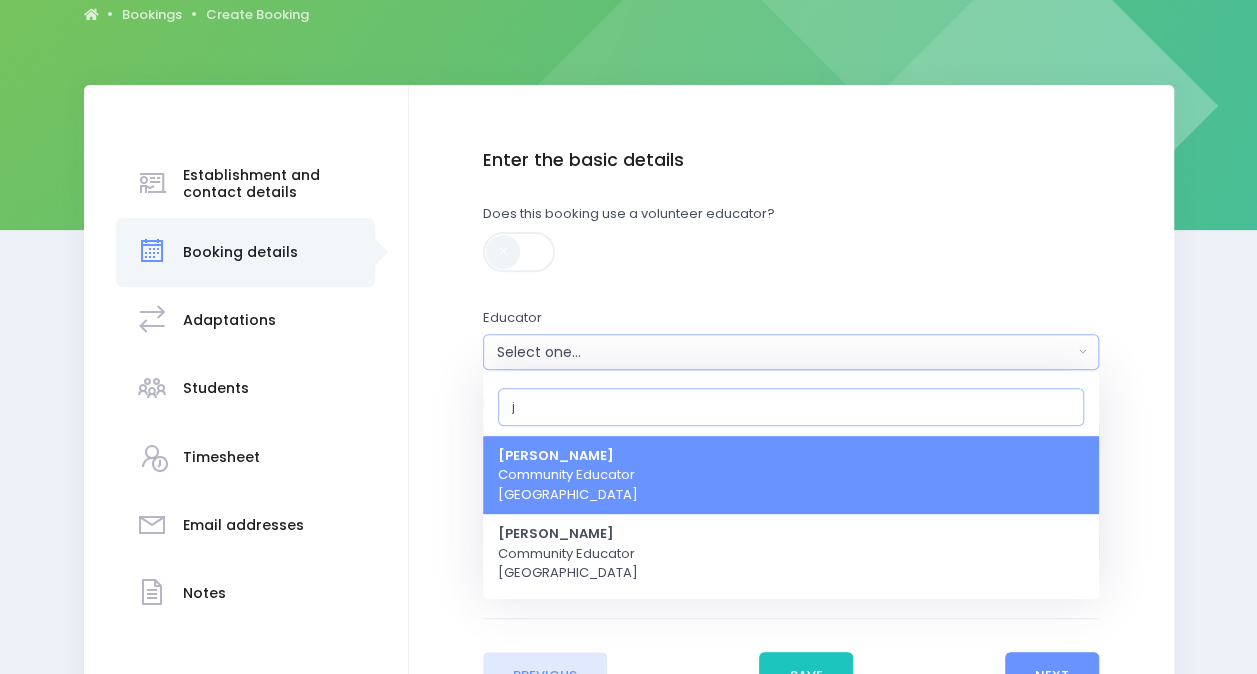 type on "j" 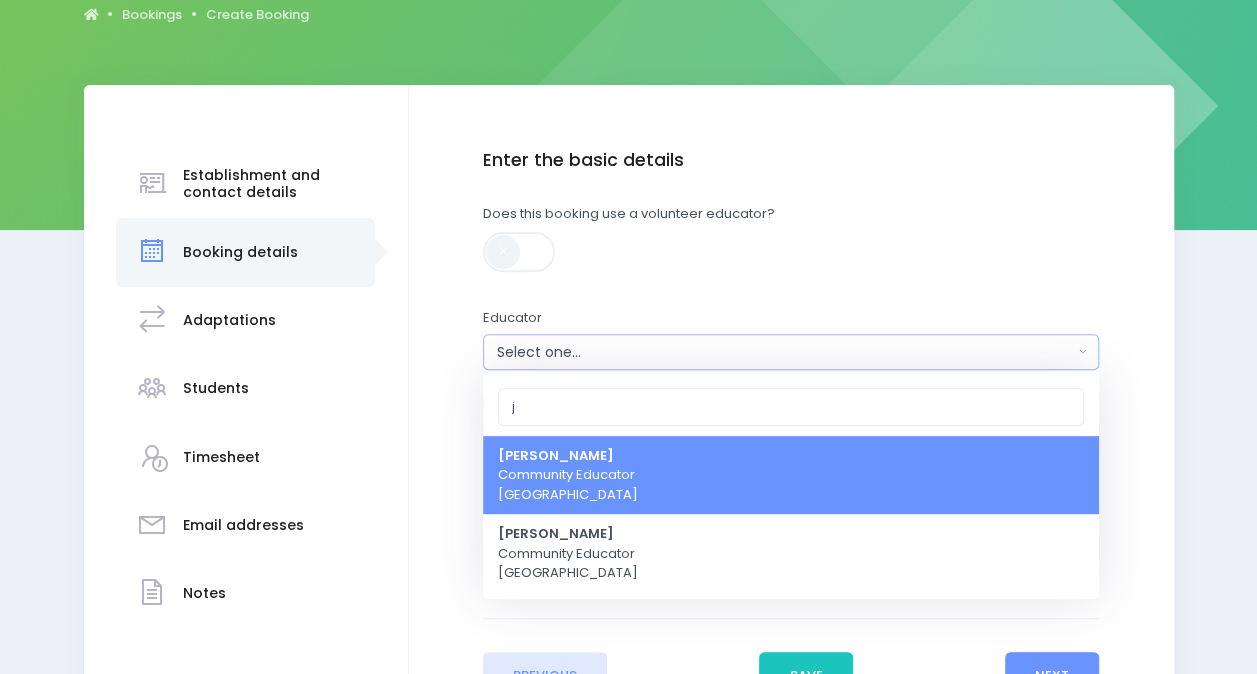 click on "[PERSON_NAME] Community Educator [GEOGRAPHIC_DATA]" at bounding box center [791, 475] 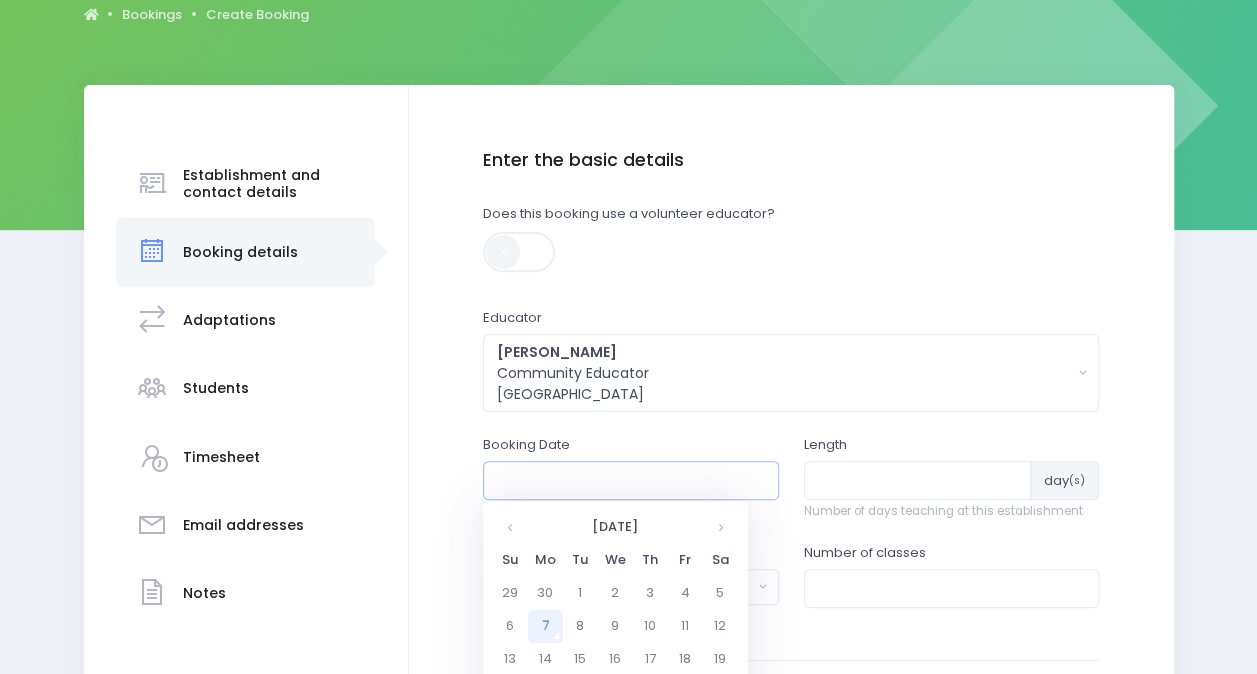 click at bounding box center [631, 480] 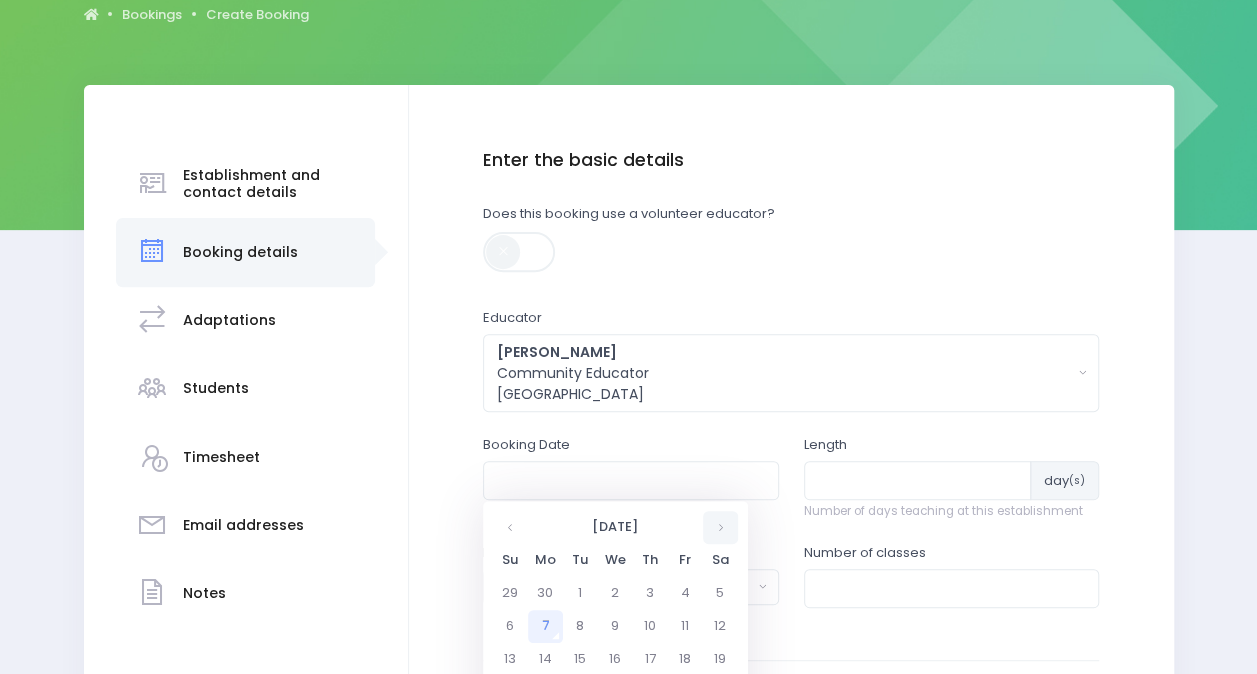 click at bounding box center (720, 527) 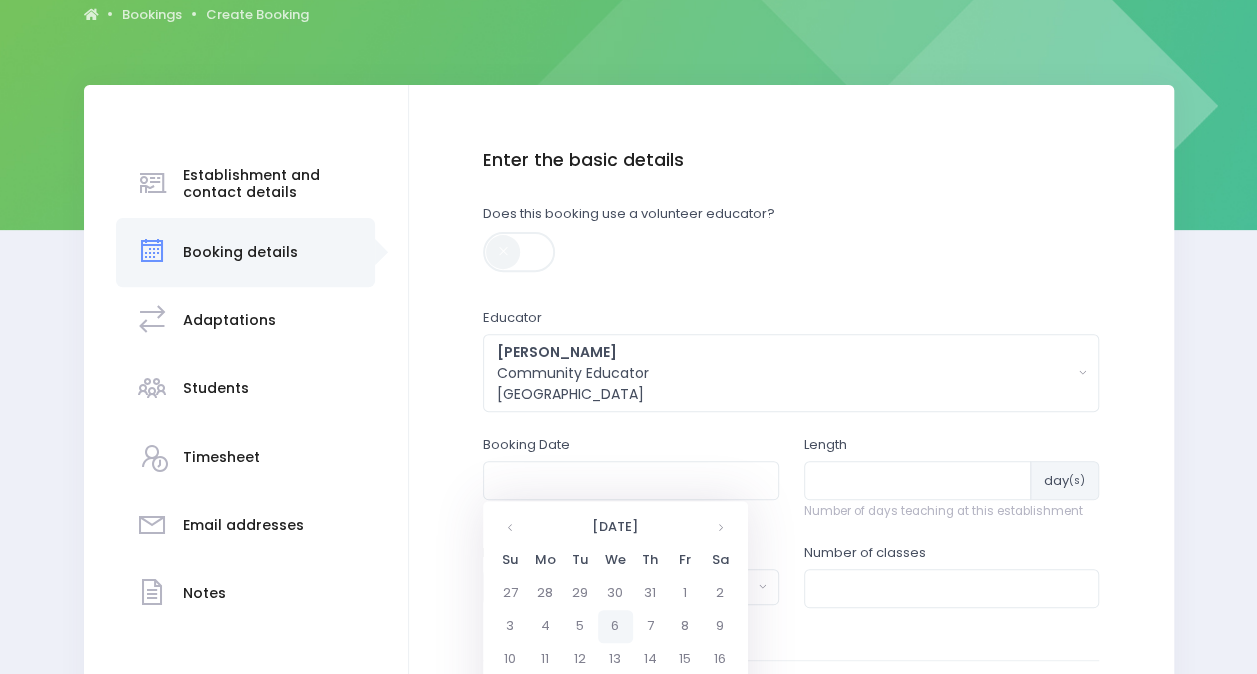 click on "6" at bounding box center (615, 626) 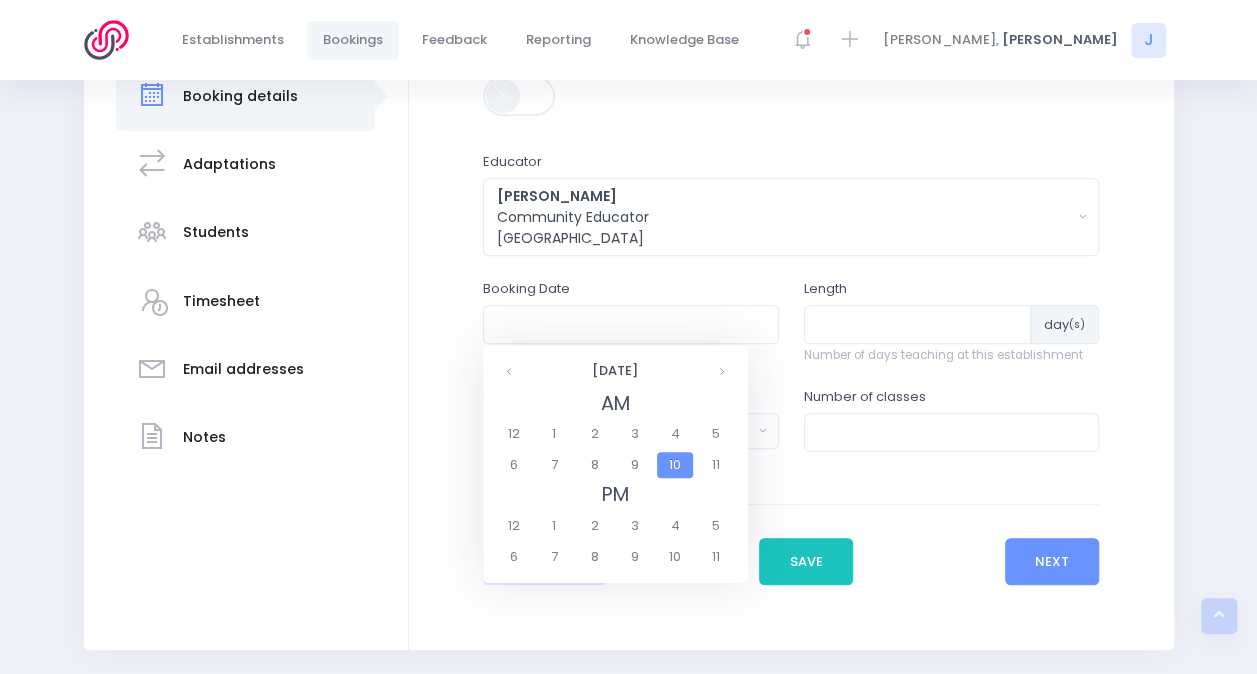 scroll, scrollTop: 382, scrollLeft: 0, axis: vertical 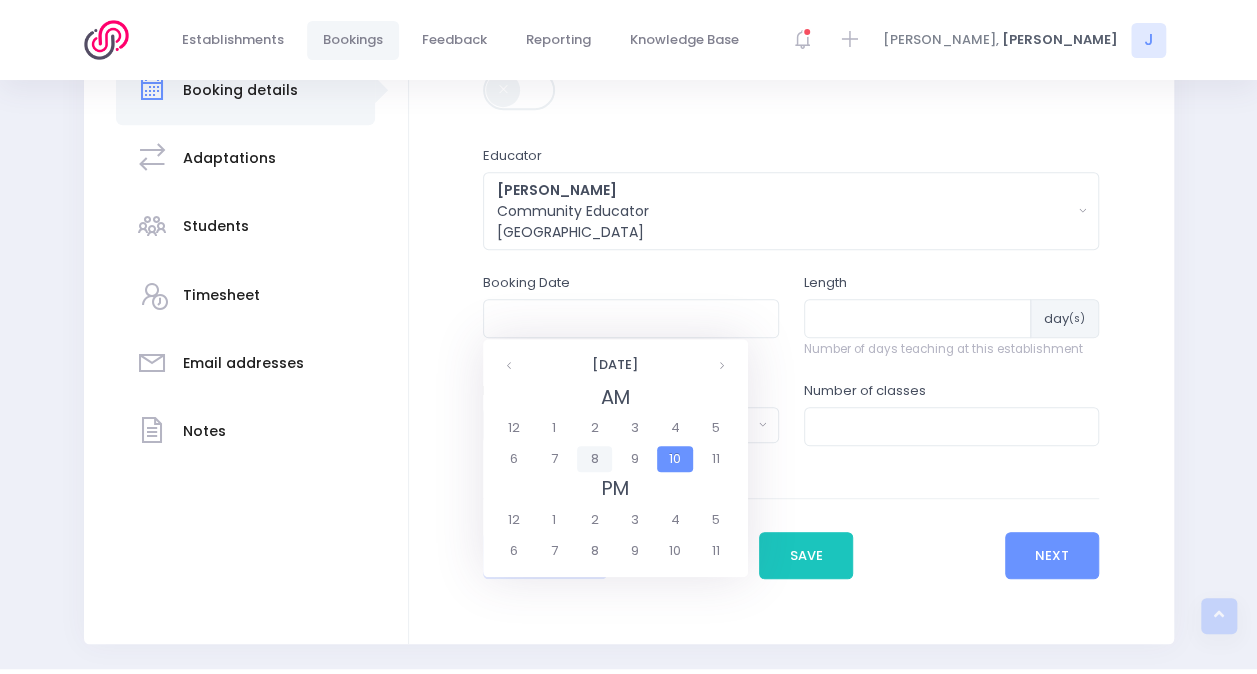click on "8" at bounding box center (594, 459) 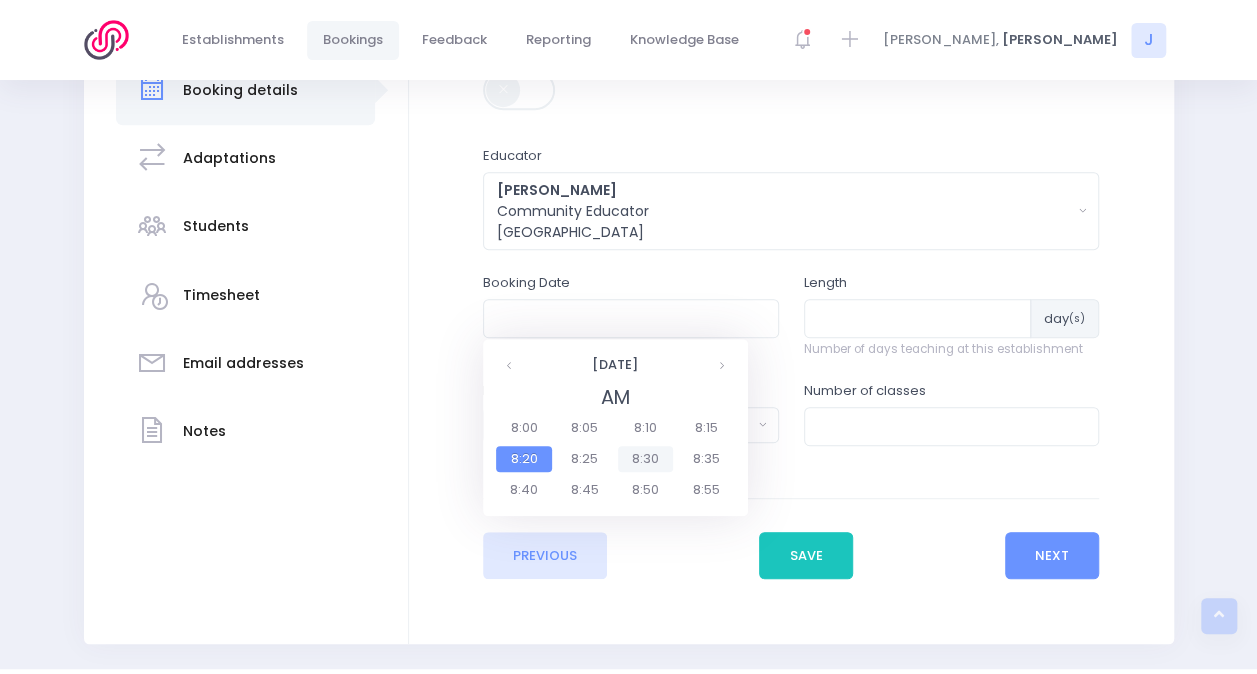 click on "8:30" at bounding box center (646, 459) 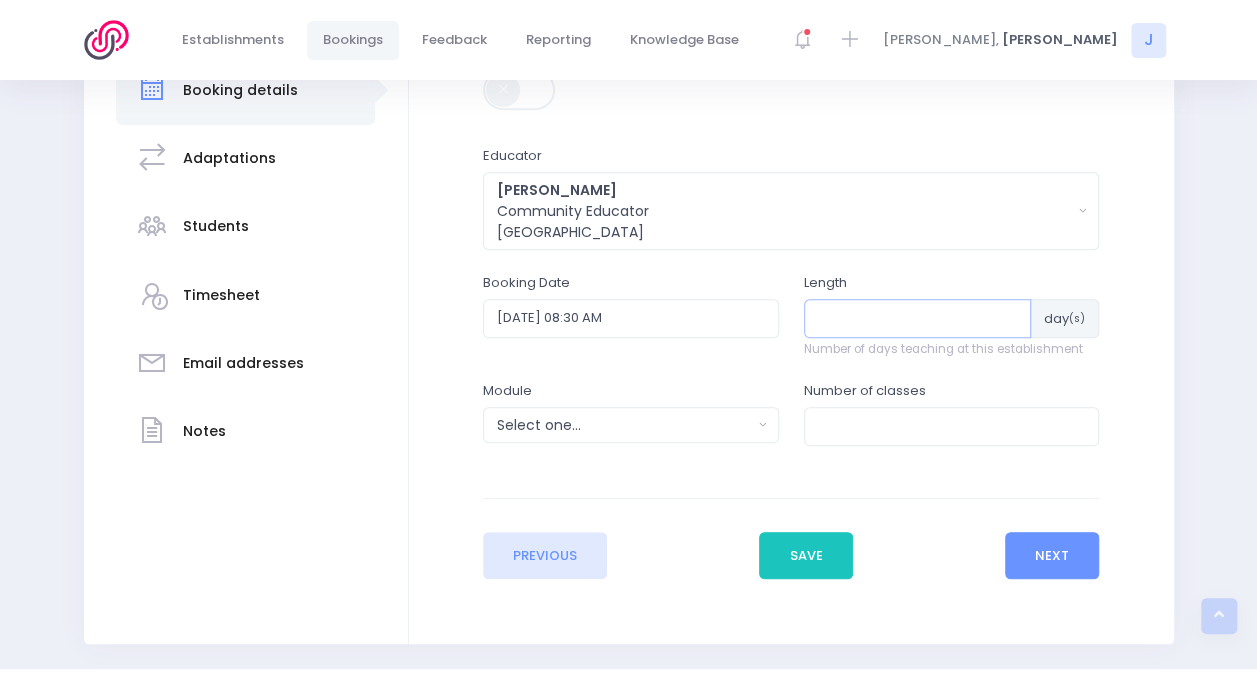 click at bounding box center [918, 318] 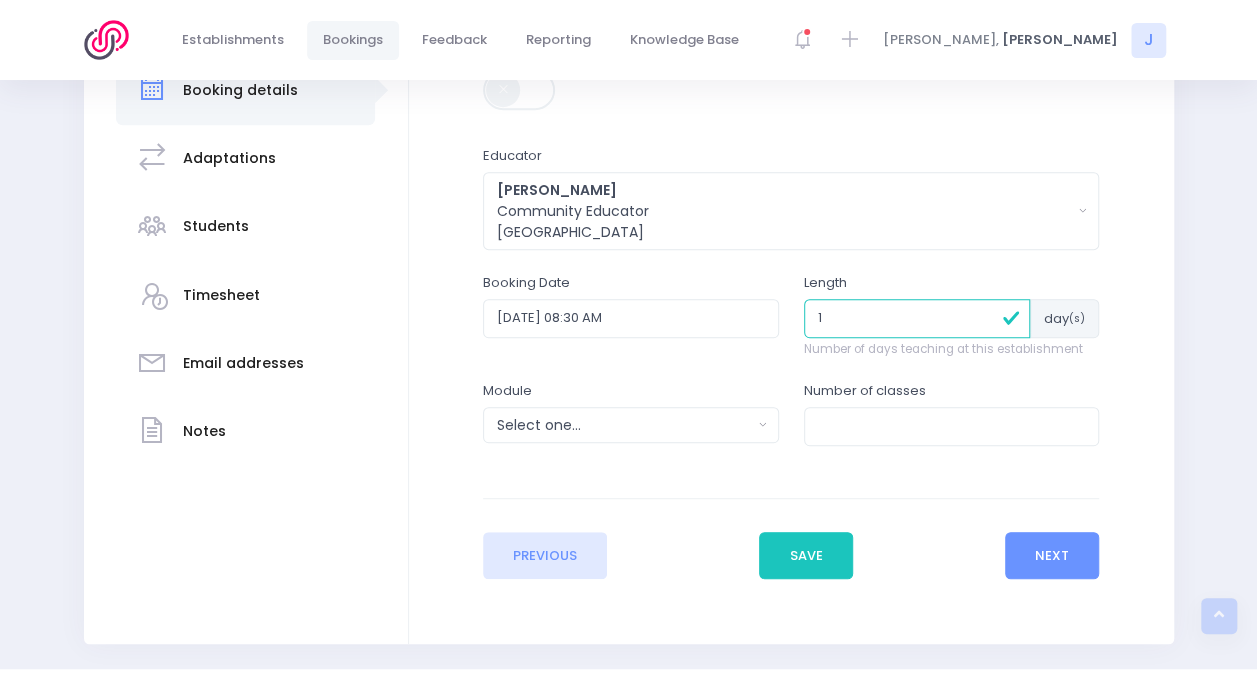 type on "1" 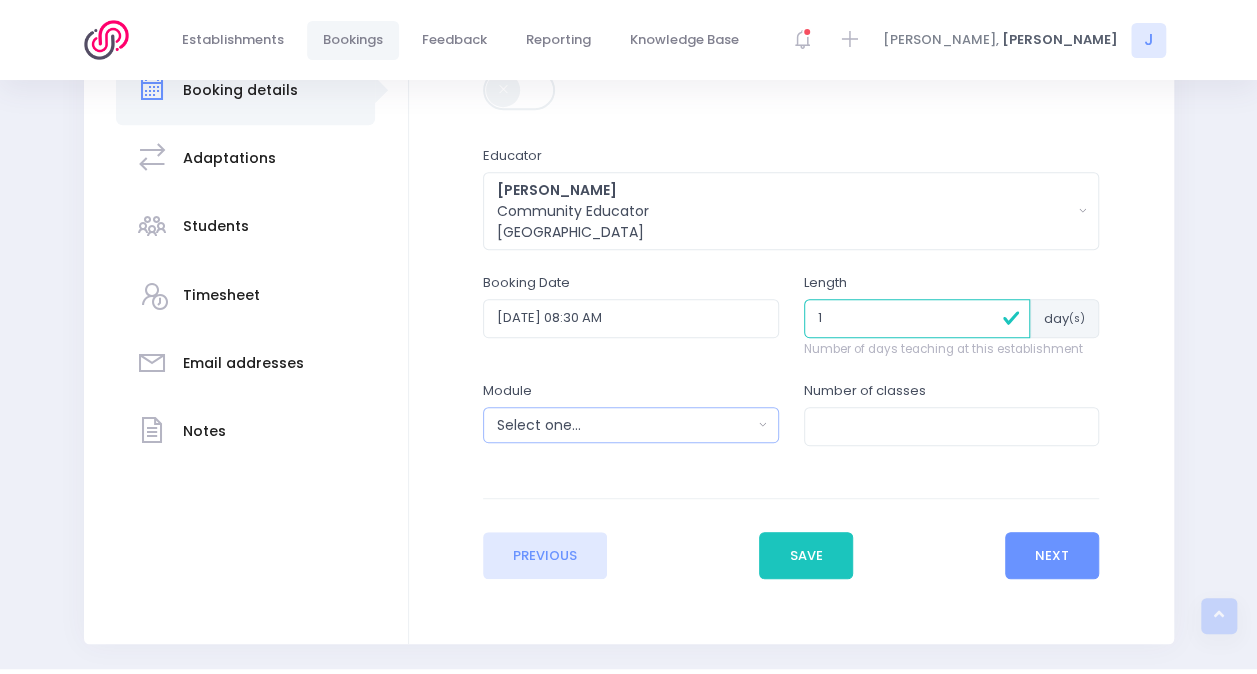 click on "Select one..." at bounding box center [624, 425] 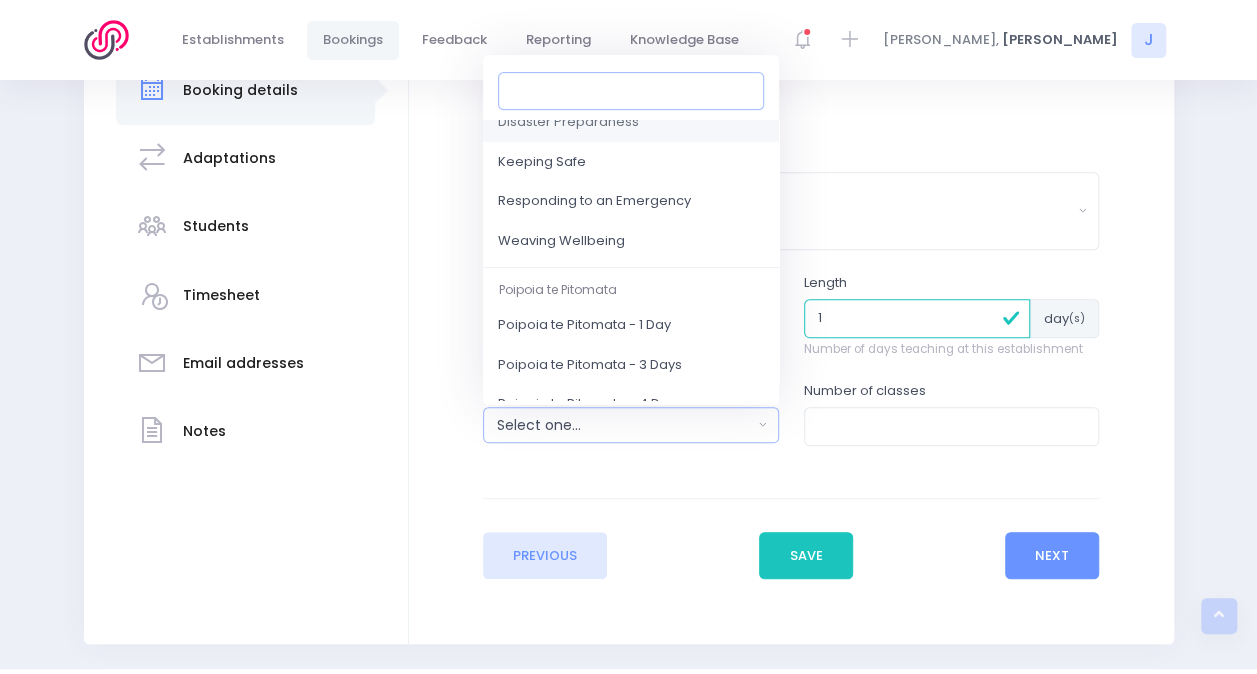 scroll, scrollTop: 249, scrollLeft: 0, axis: vertical 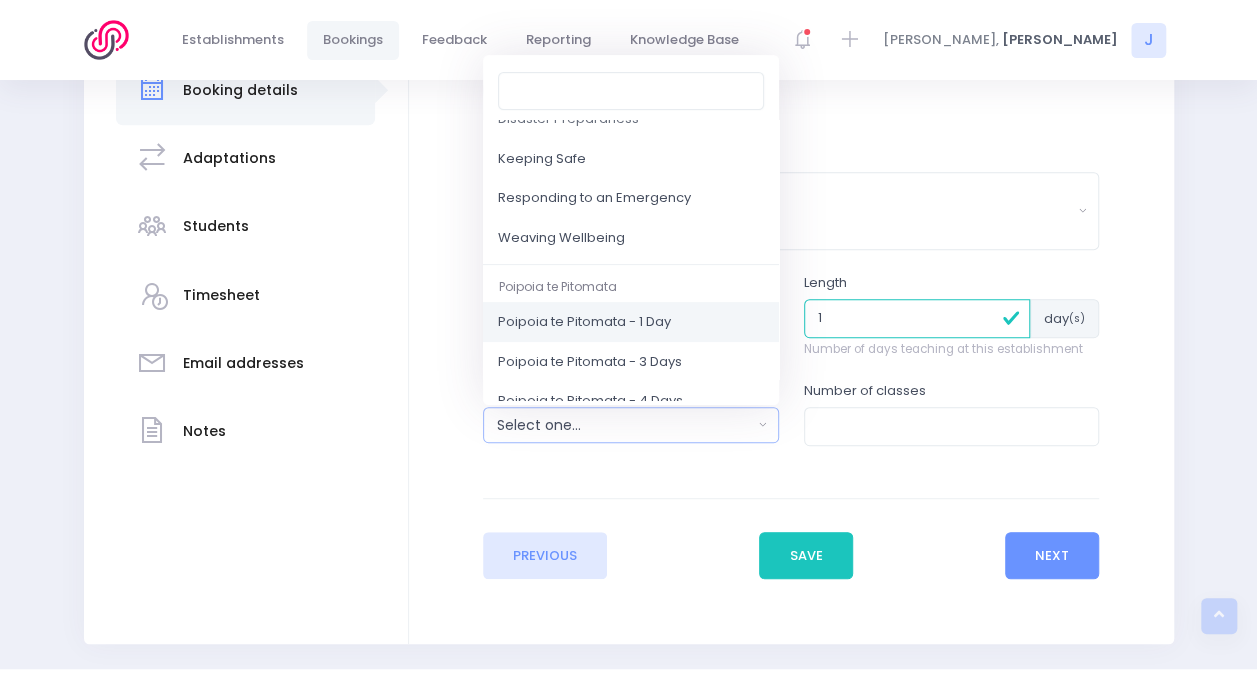 click on "Poipoia te Pitomata - 1 Day" at bounding box center (631, 323) 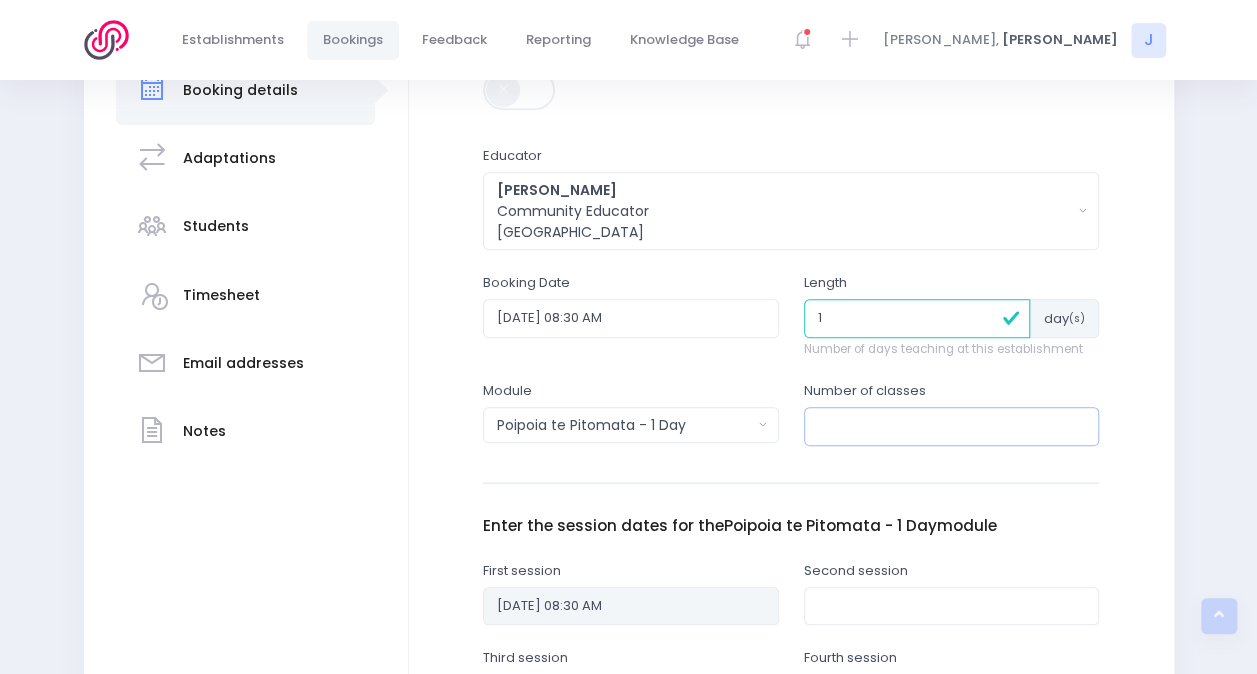 click at bounding box center [952, 426] 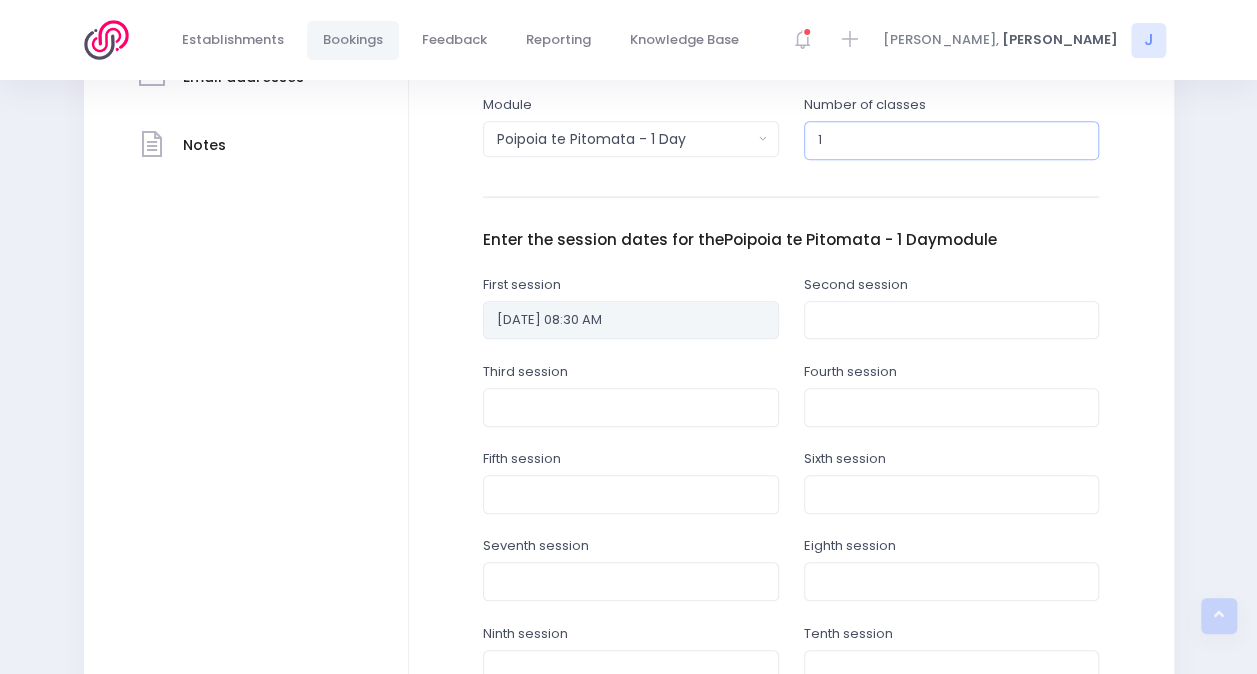 scroll, scrollTop: 674, scrollLeft: 0, axis: vertical 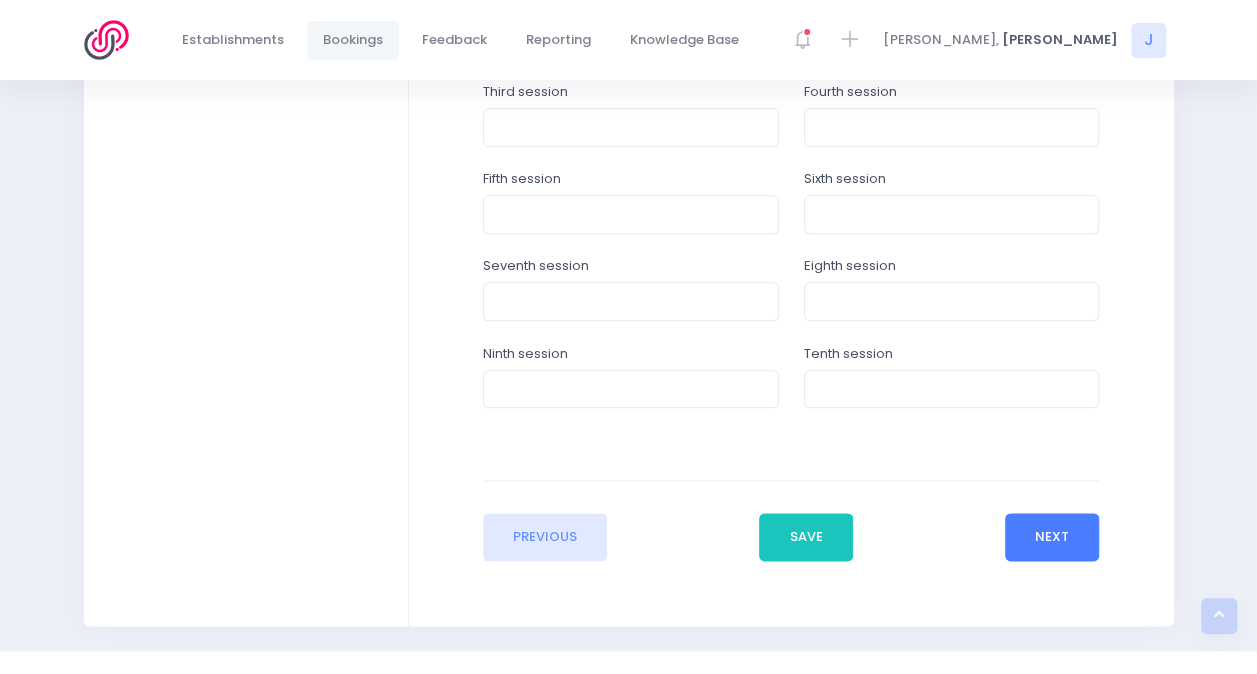 type on "1" 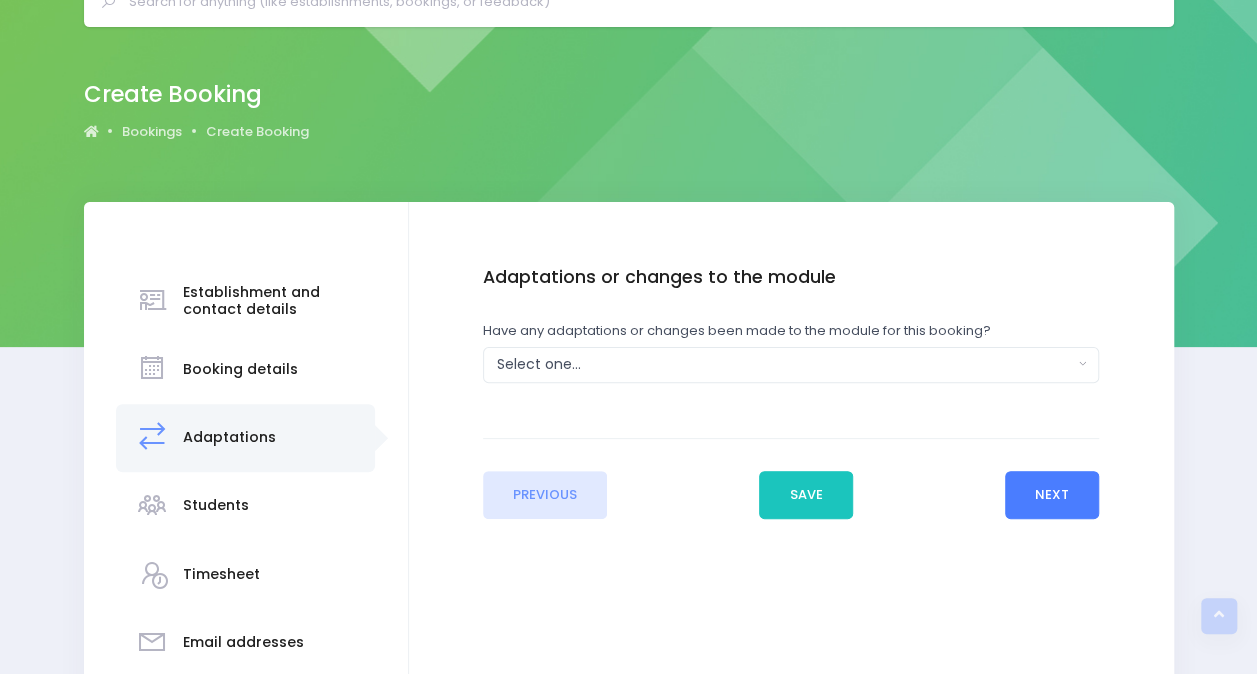 scroll, scrollTop: 0, scrollLeft: 0, axis: both 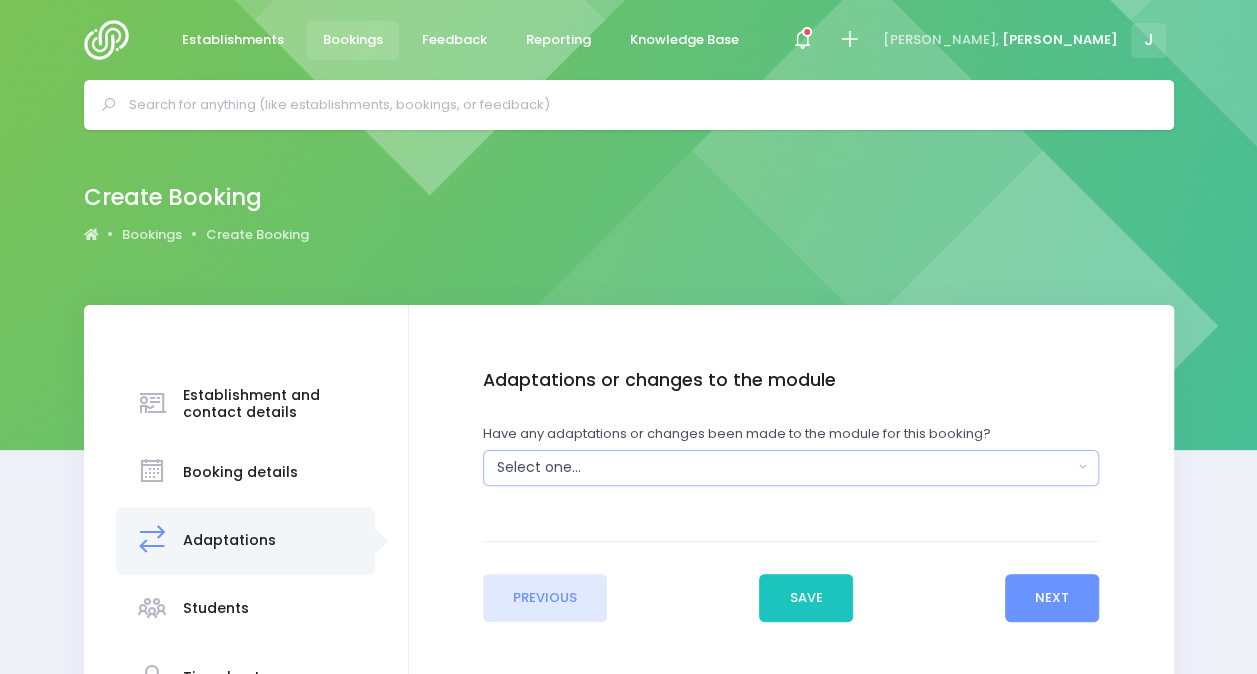 click on "Select one..." at bounding box center [791, 468] 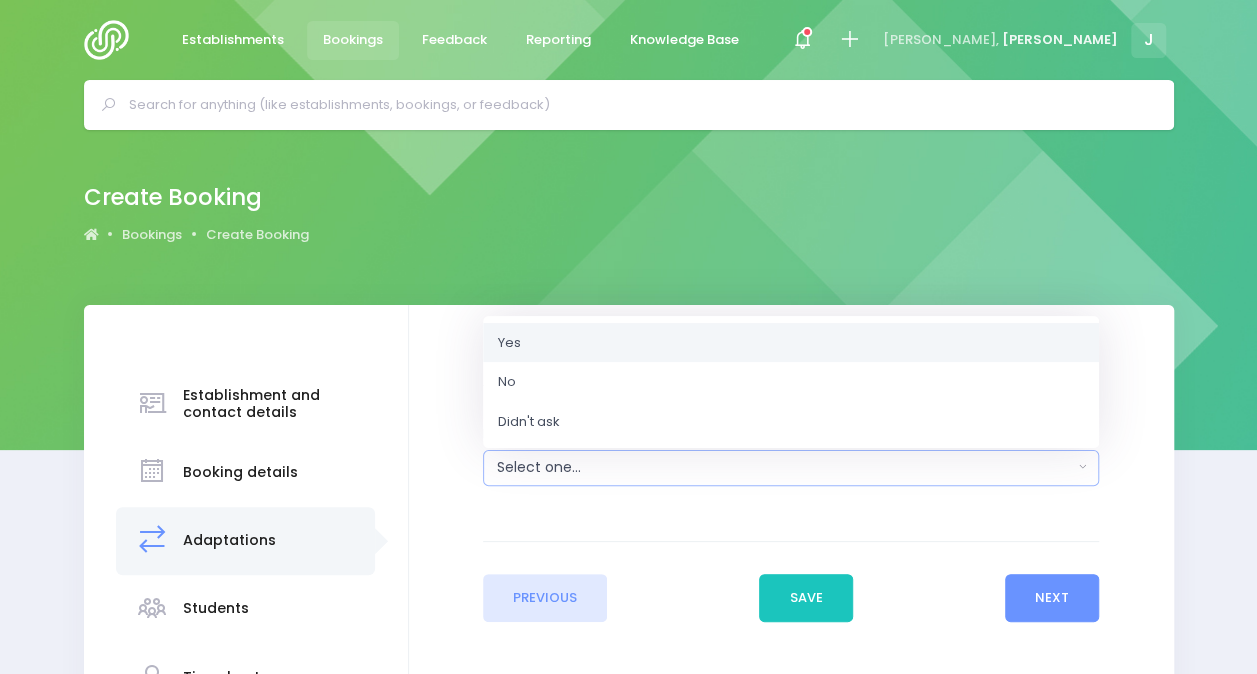 click on "Yes" at bounding box center (791, 342) 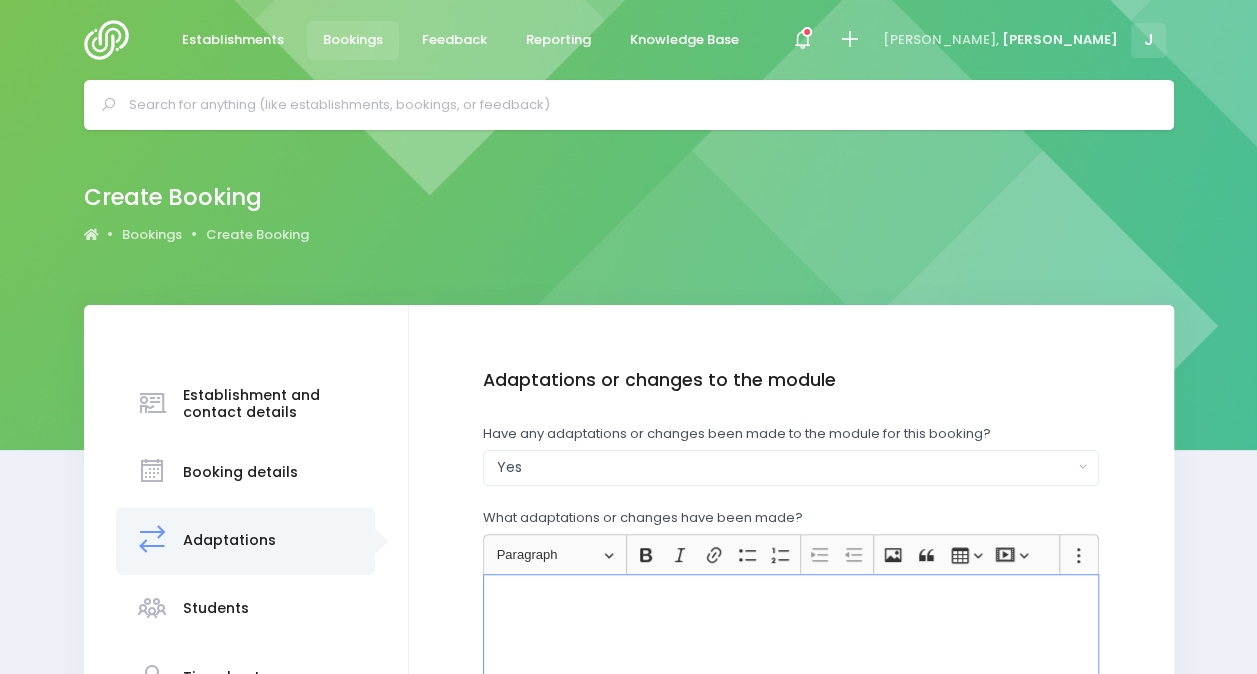 click at bounding box center (791, 649) 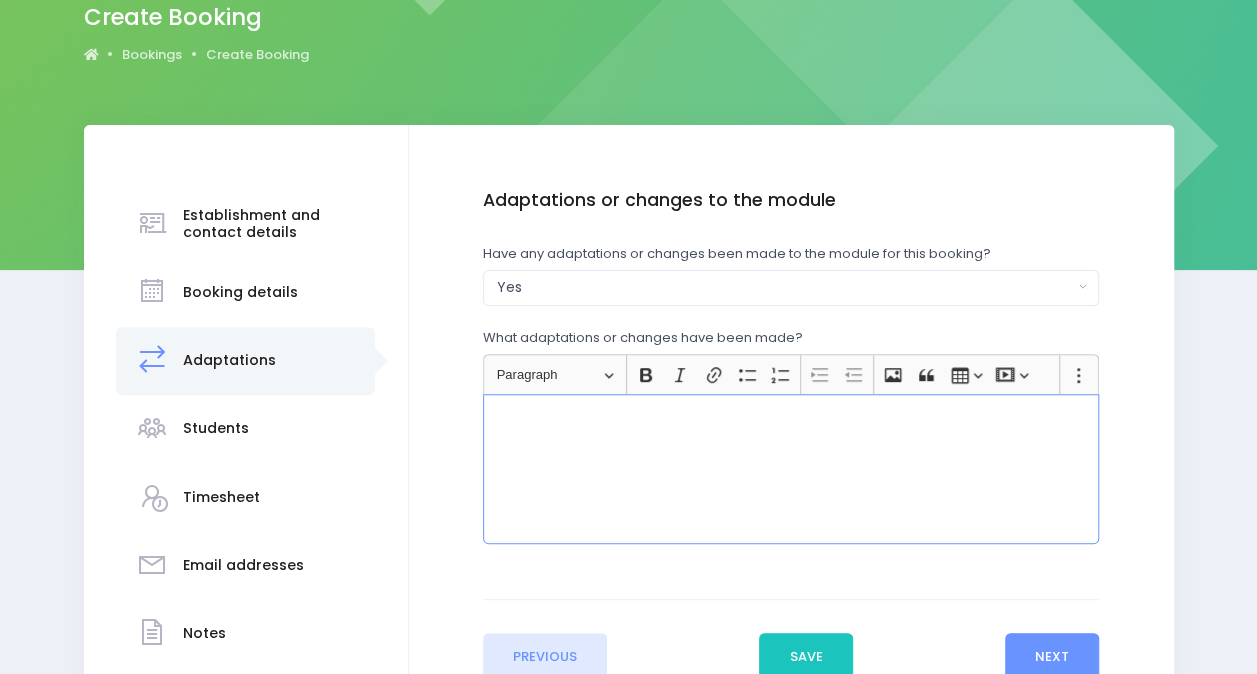 scroll, scrollTop: 189, scrollLeft: 0, axis: vertical 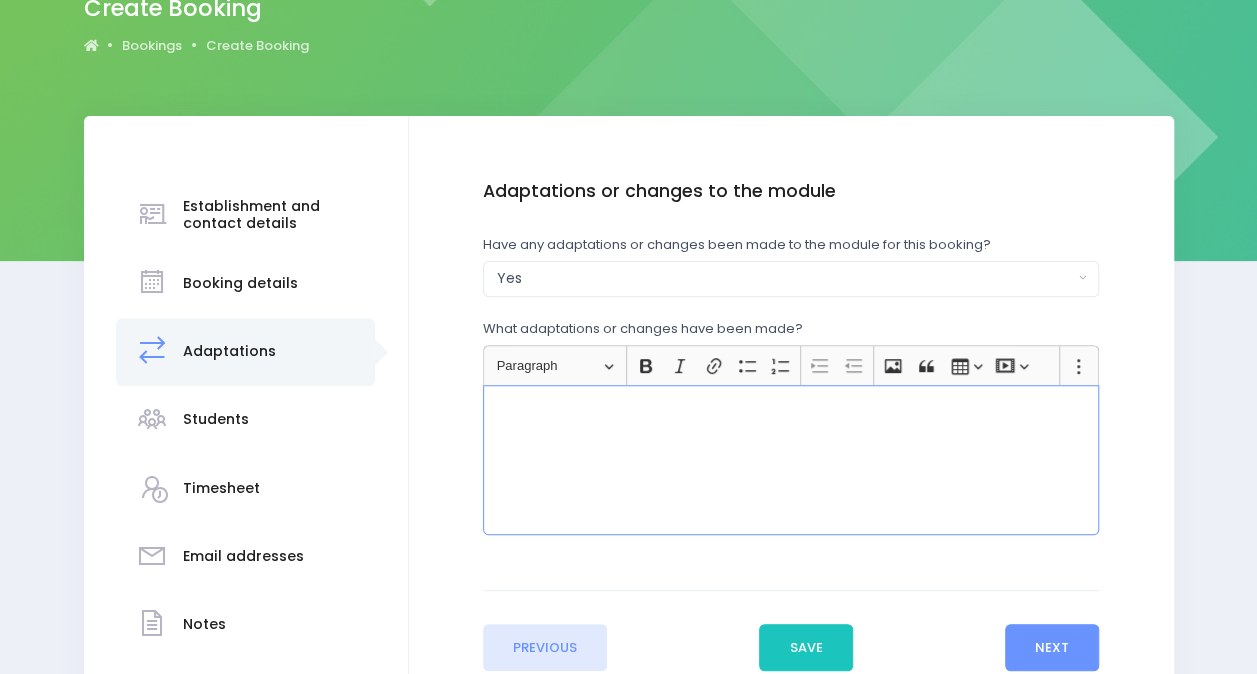 type 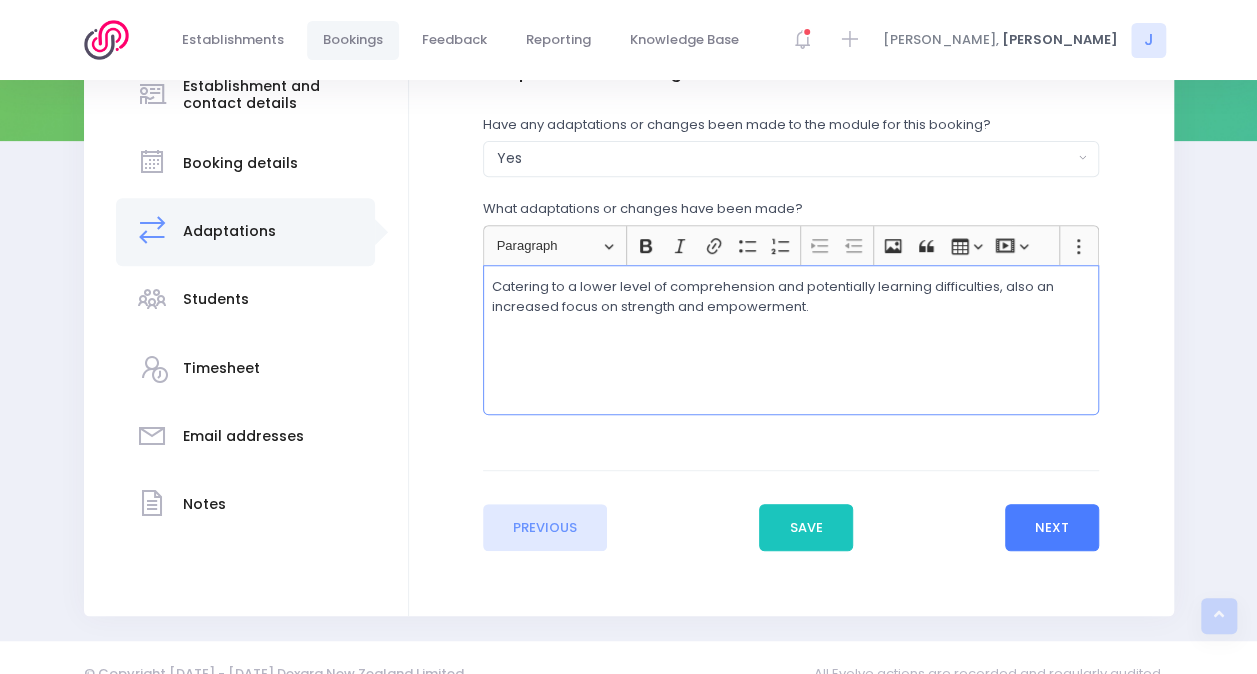 click on "Next" at bounding box center (1052, 528) 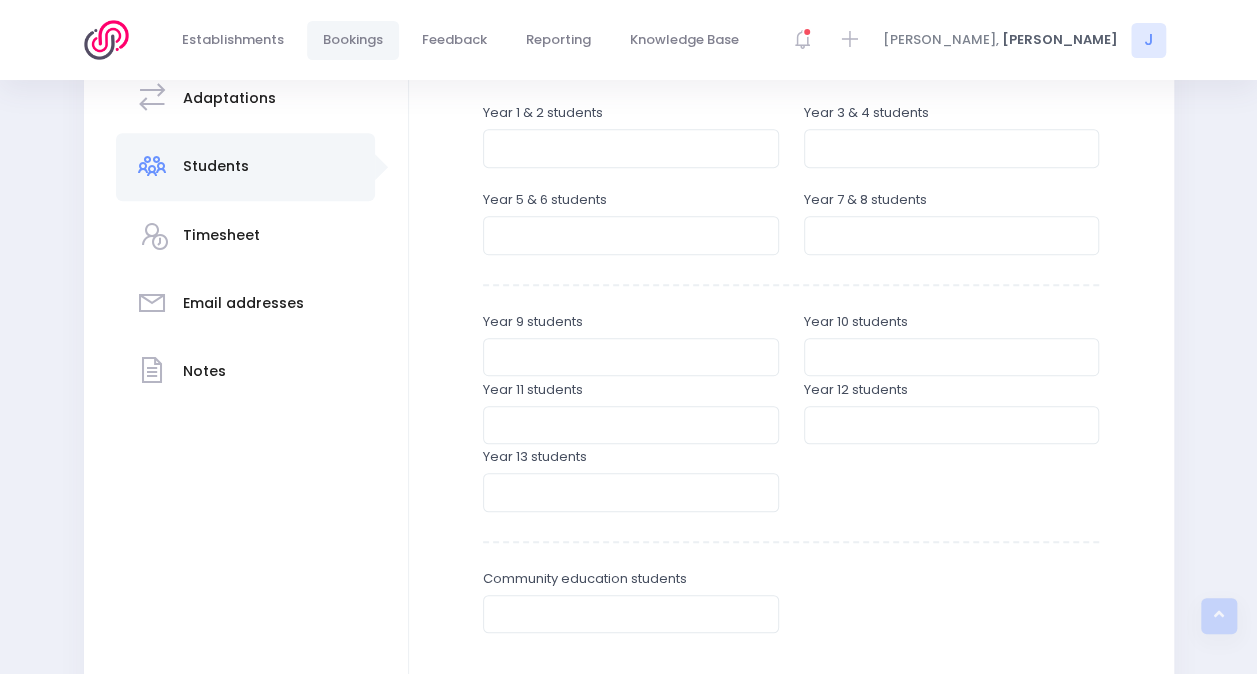 scroll, scrollTop: 443, scrollLeft: 0, axis: vertical 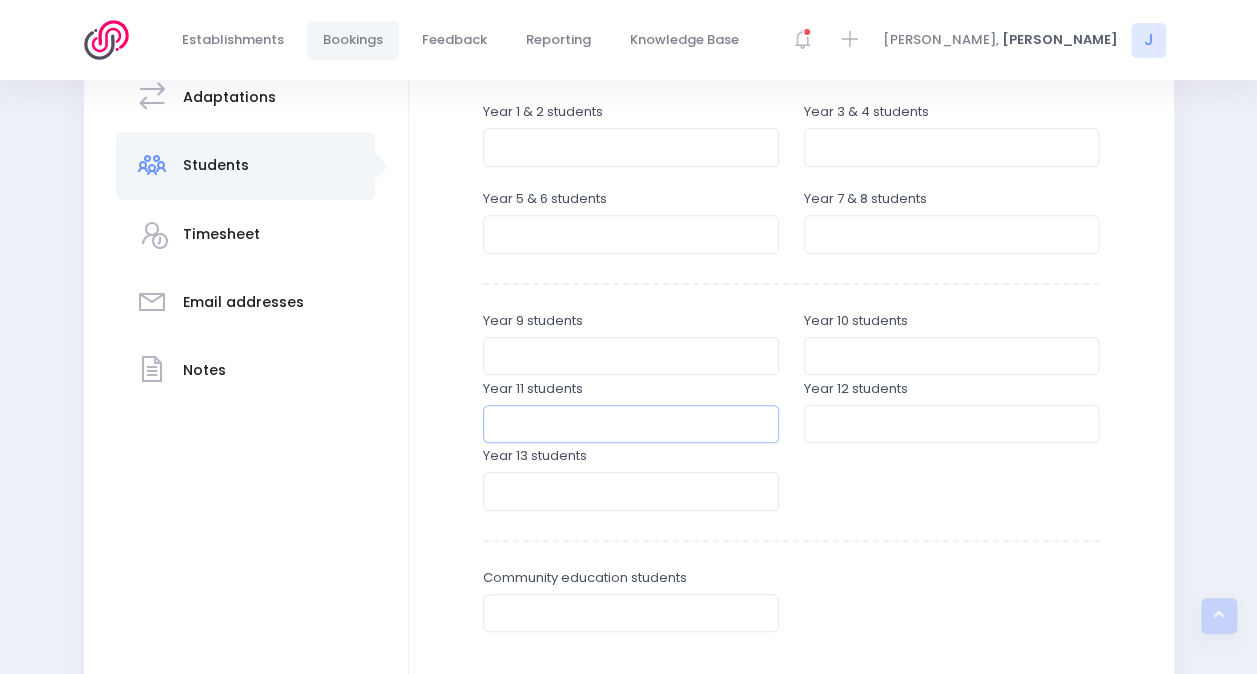 click at bounding box center [631, 424] 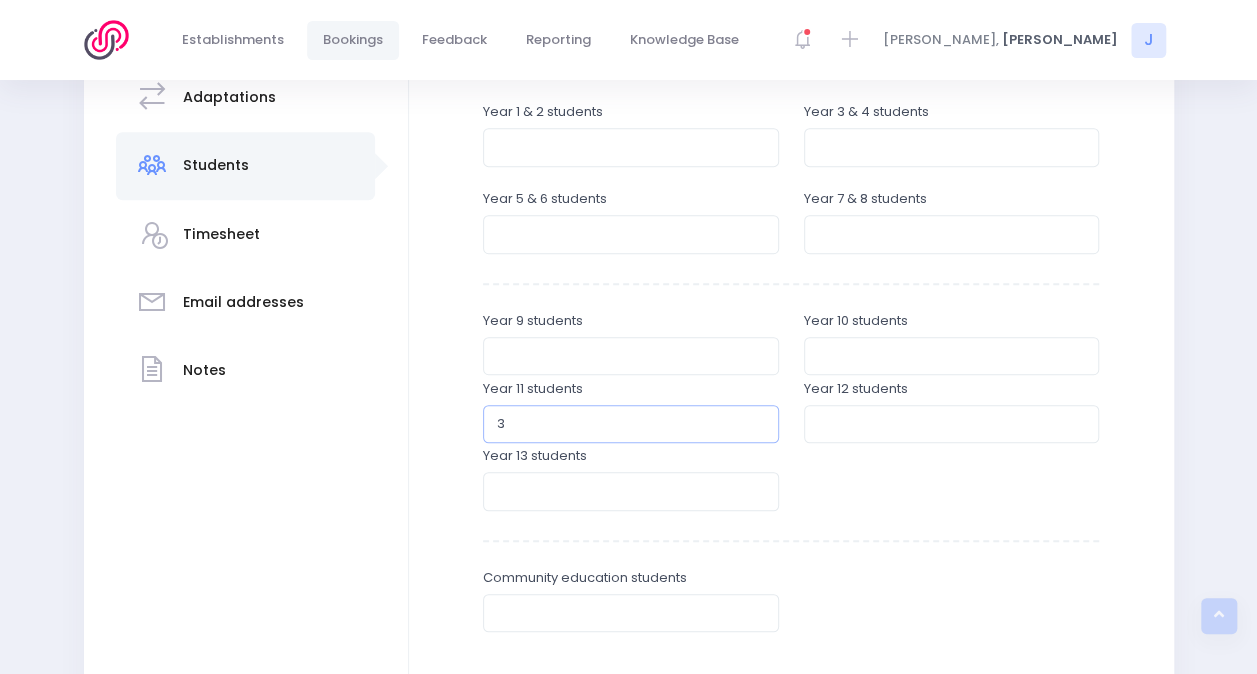 type on "3" 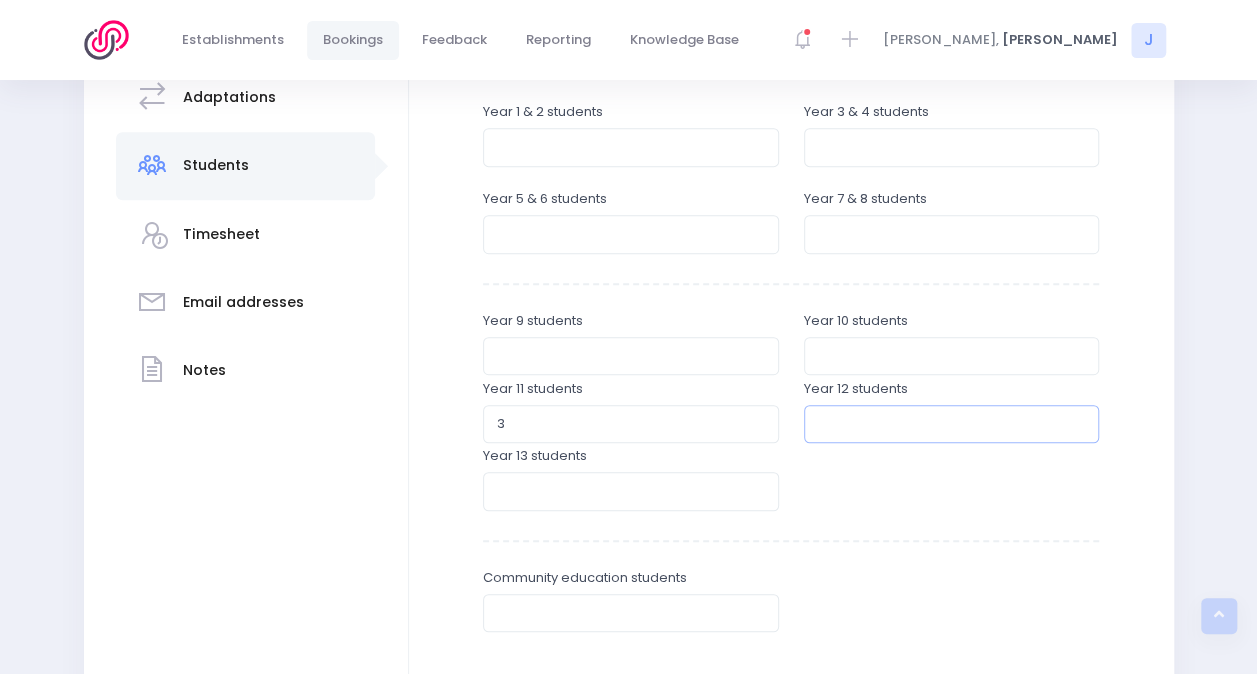 click at bounding box center (952, 424) 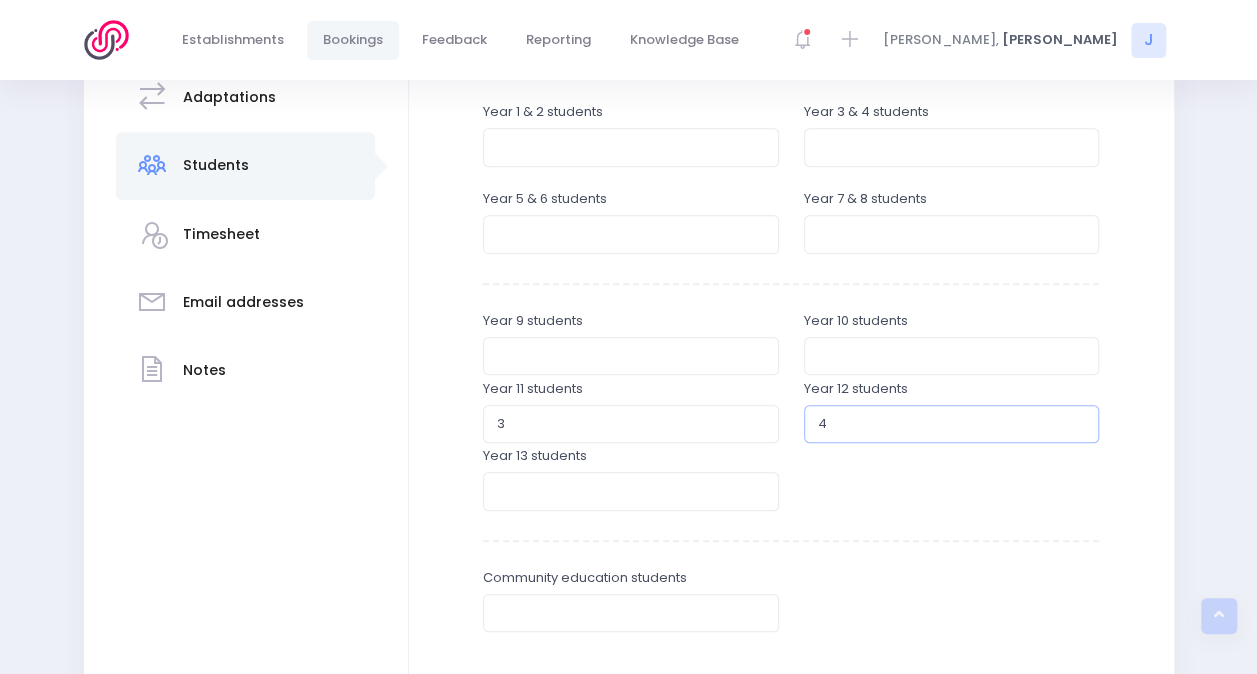 type on "4" 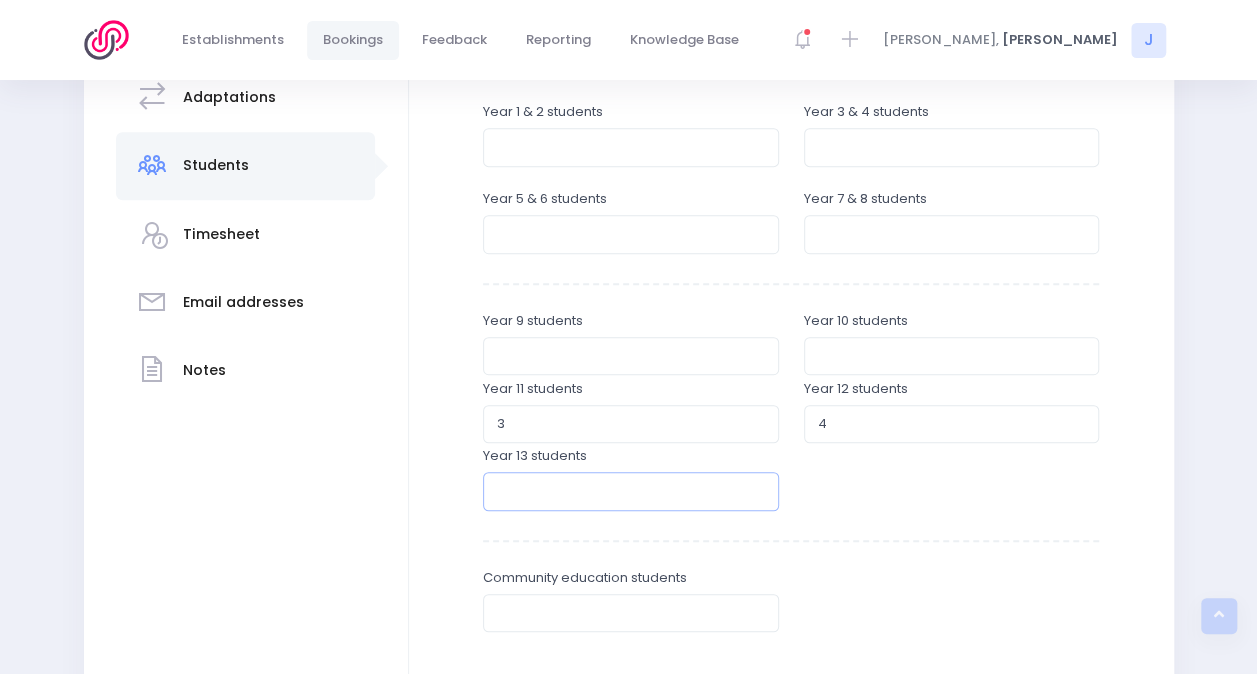 click at bounding box center (631, 491) 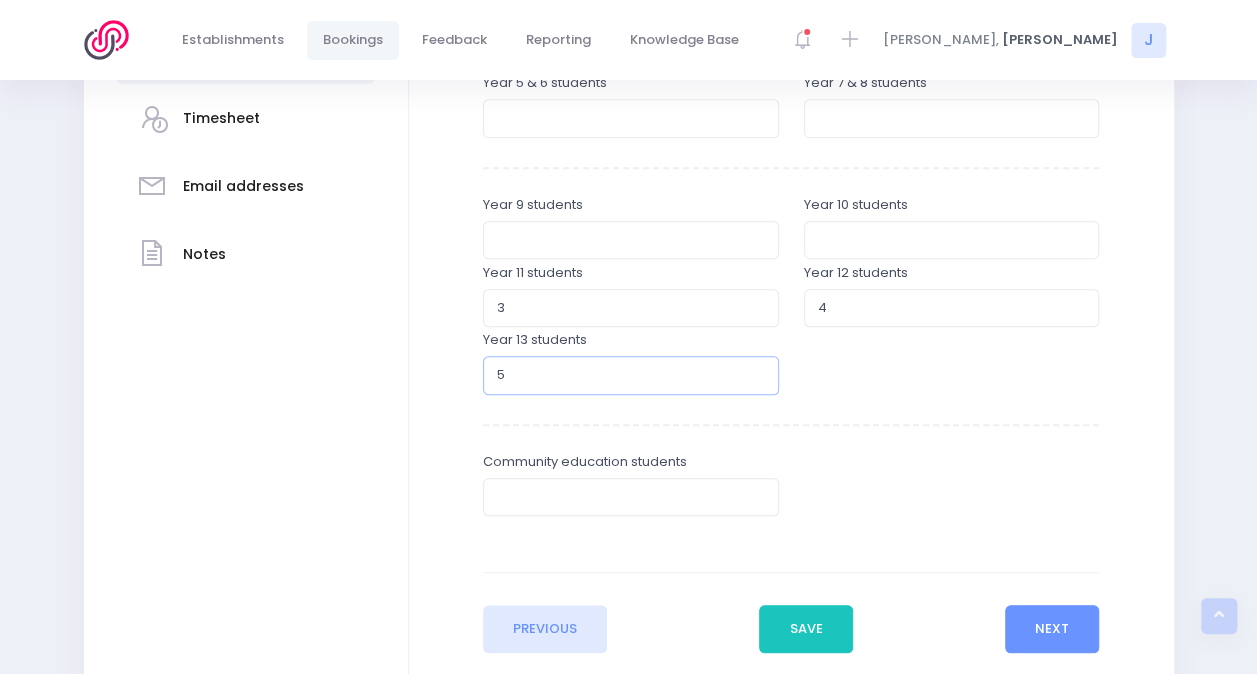 scroll, scrollTop: 568, scrollLeft: 0, axis: vertical 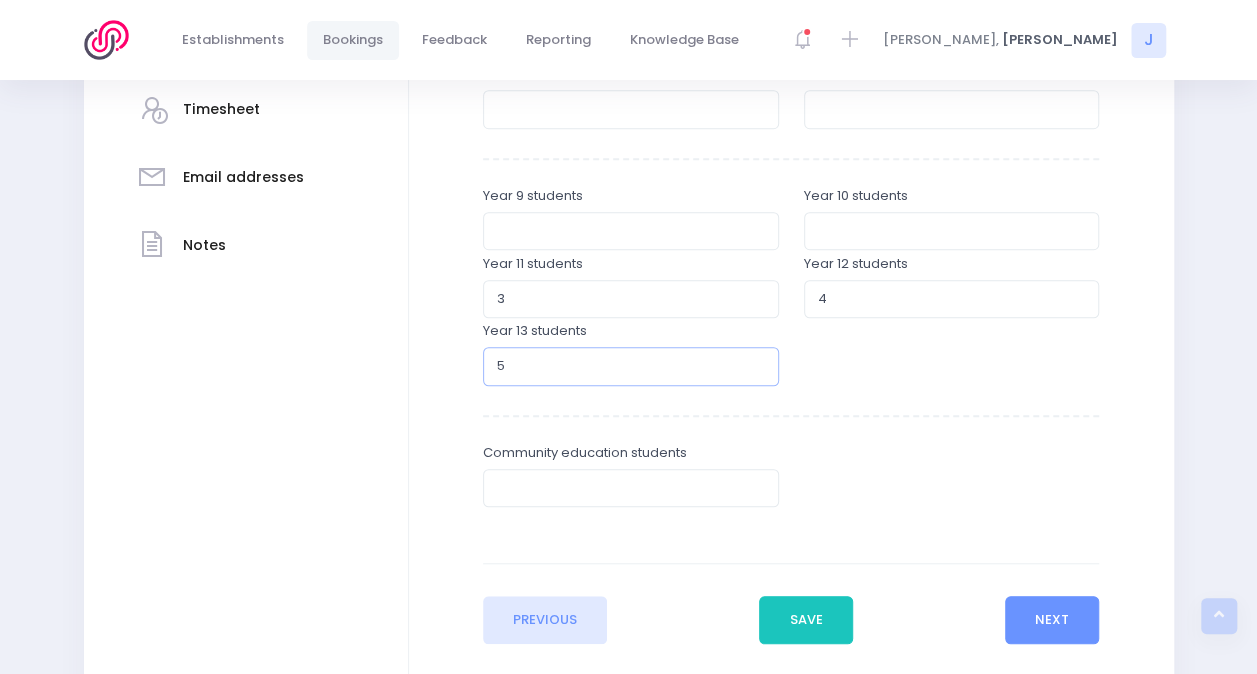 type on "5" 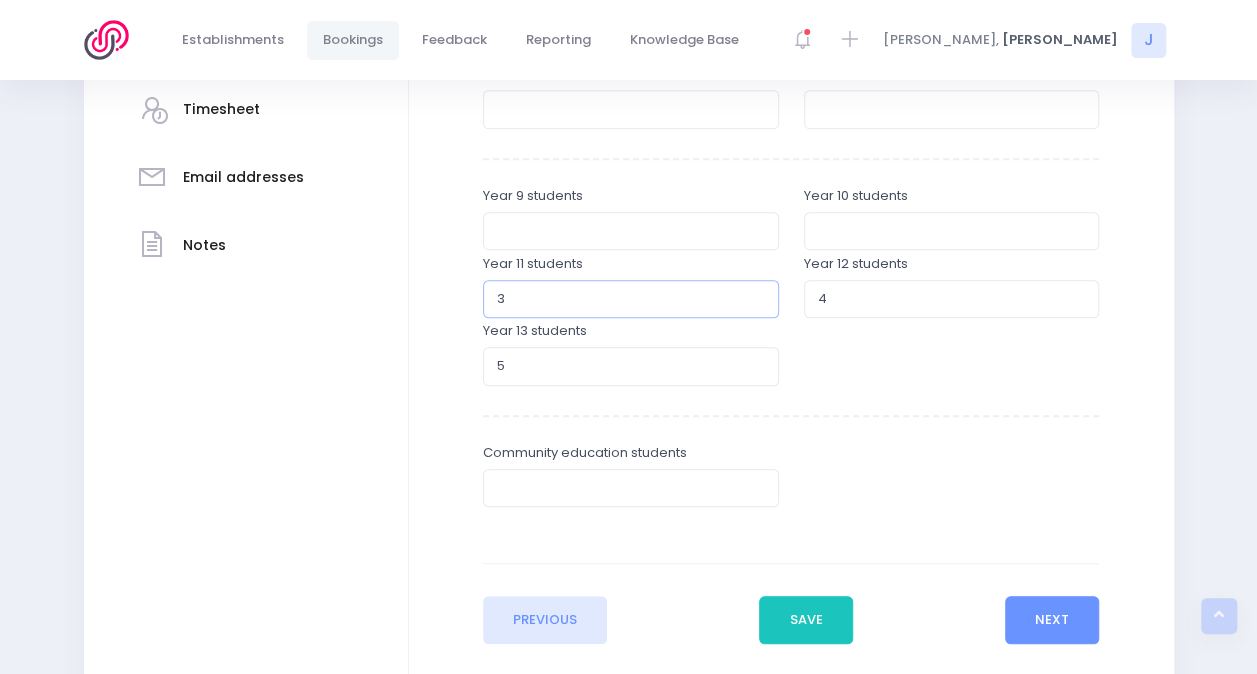 click on "3" at bounding box center (631, 299) 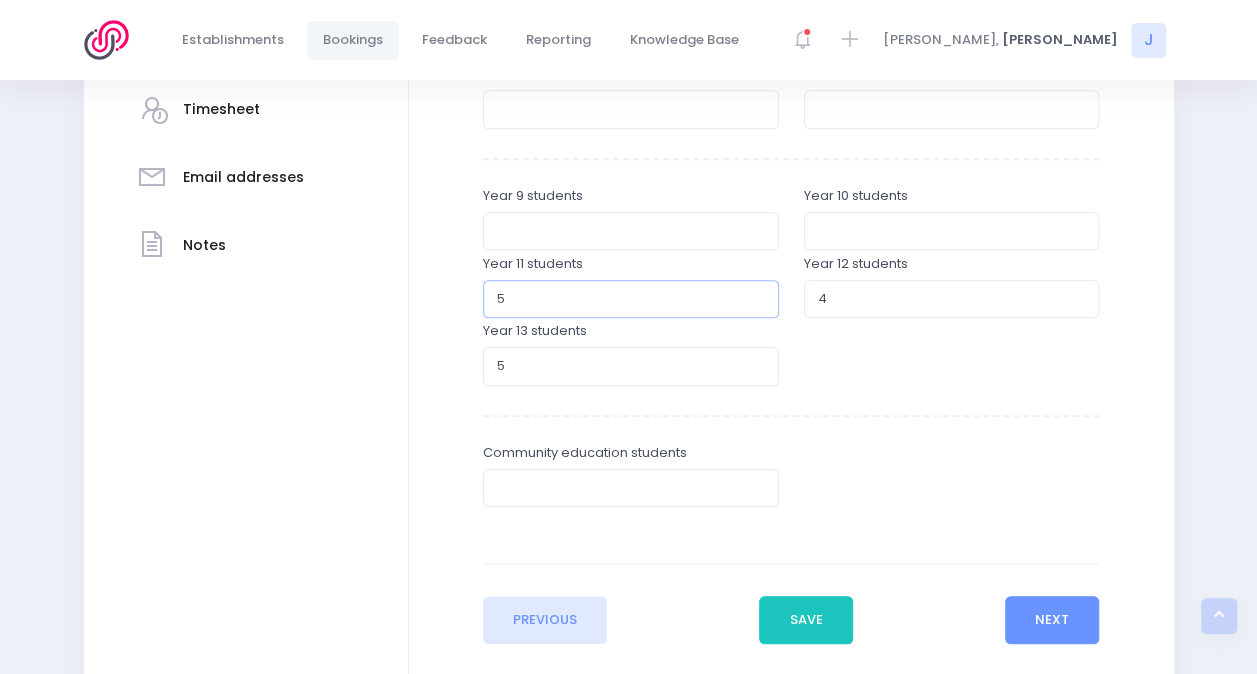 type on "5" 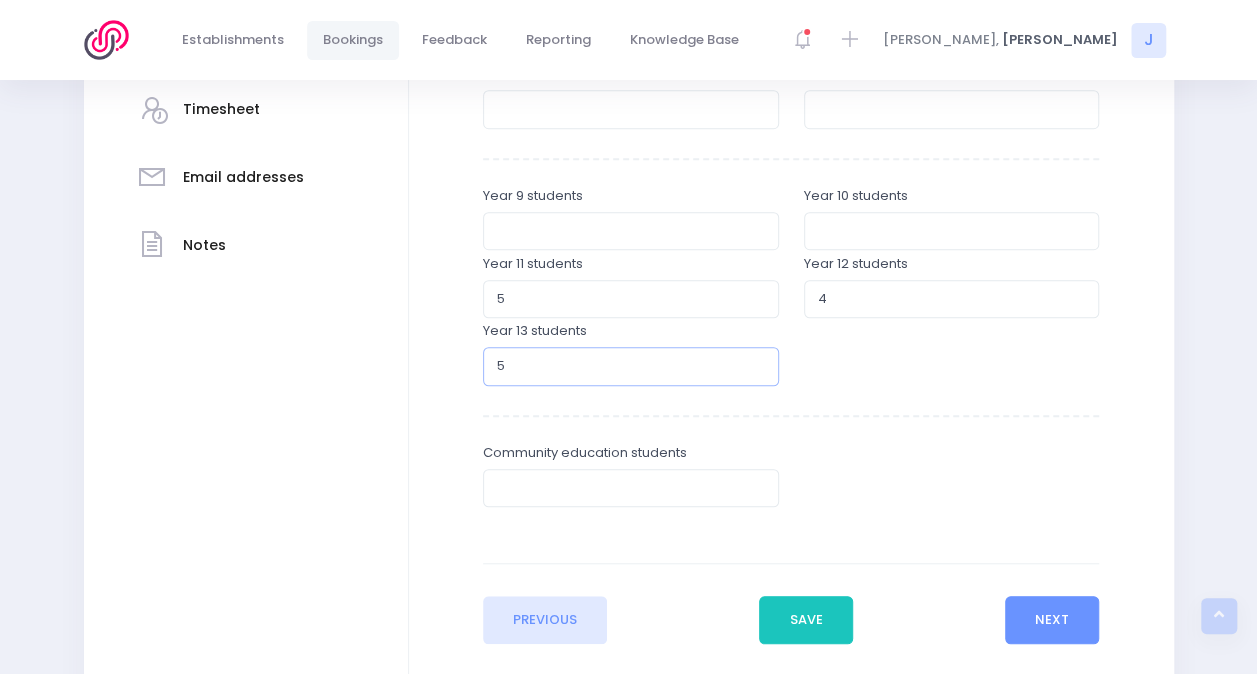 click on "5" at bounding box center (631, 366) 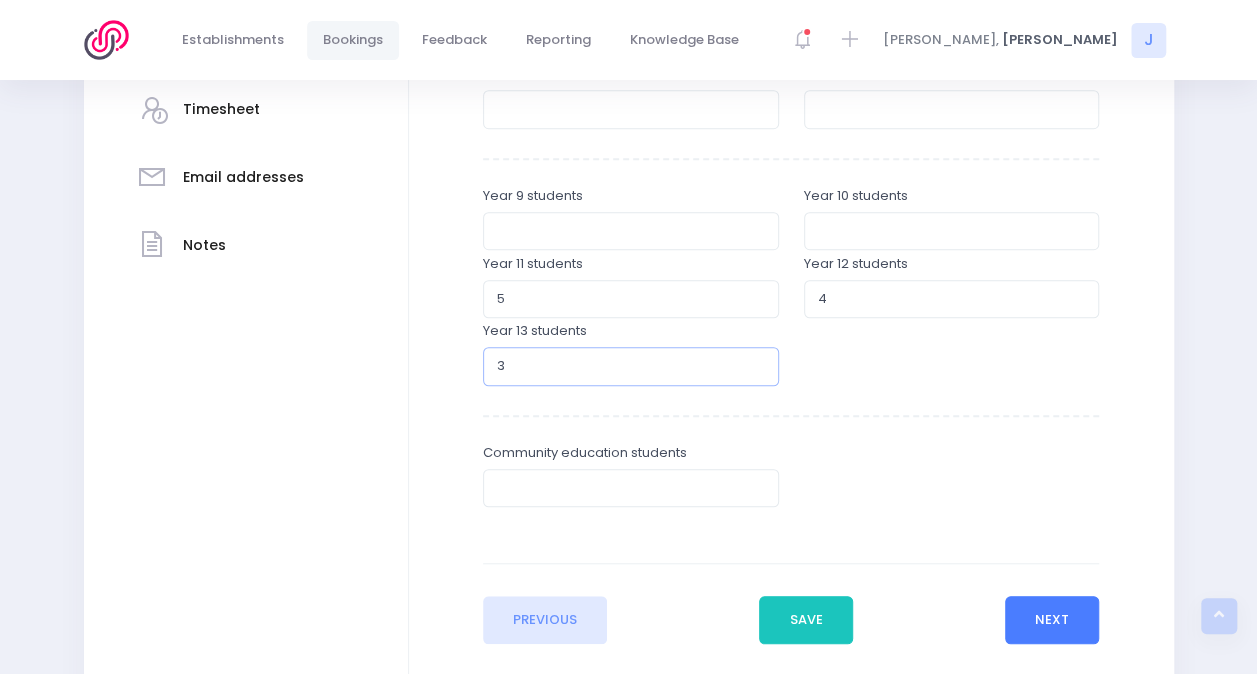 type on "3" 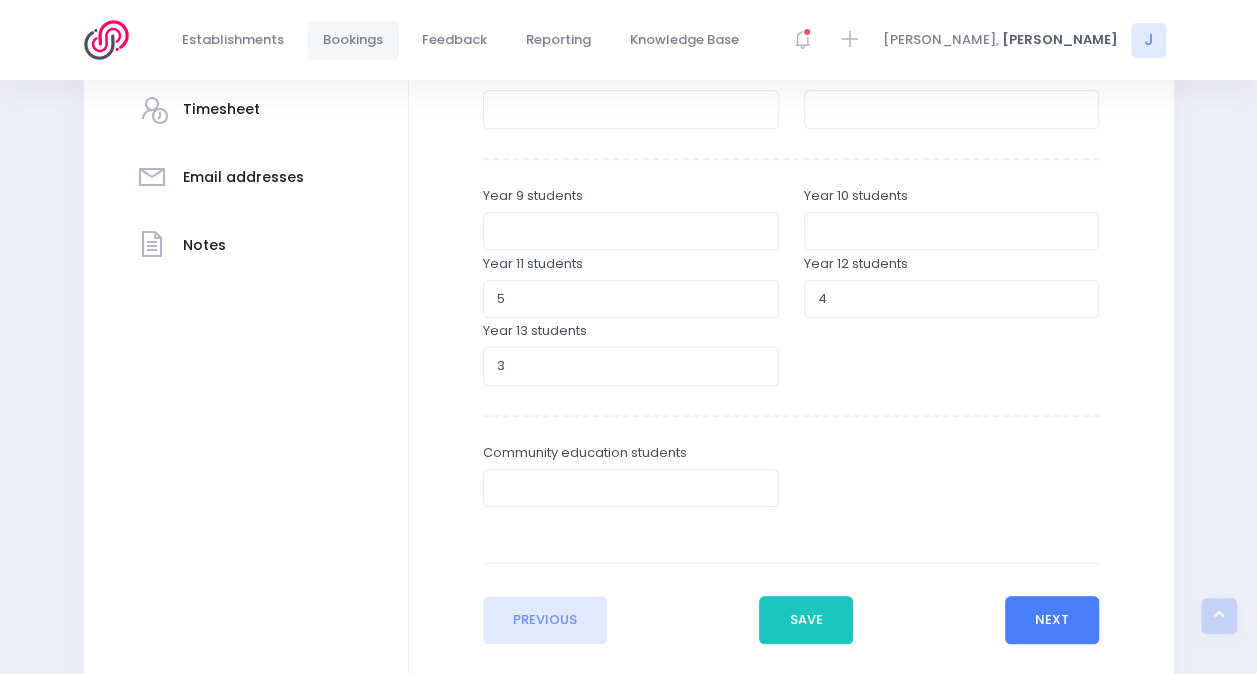 click on "Next" at bounding box center [1052, 620] 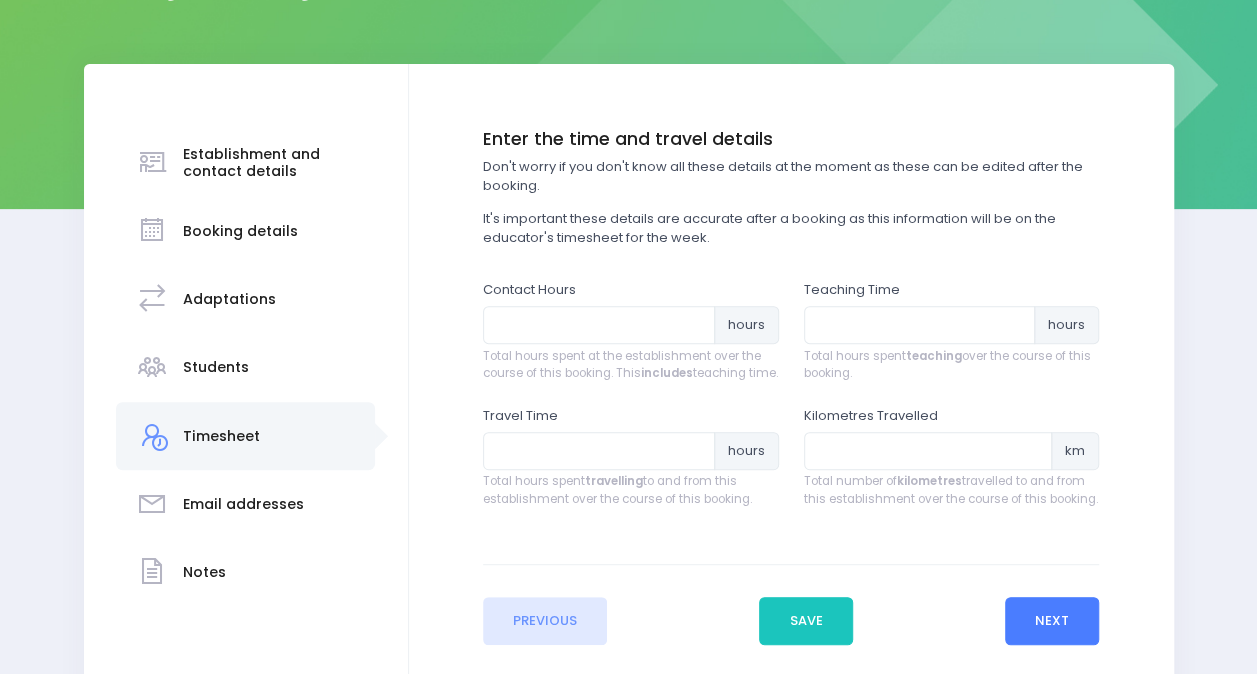 scroll, scrollTop: 244, scrollLeft: 0, axis: vertical 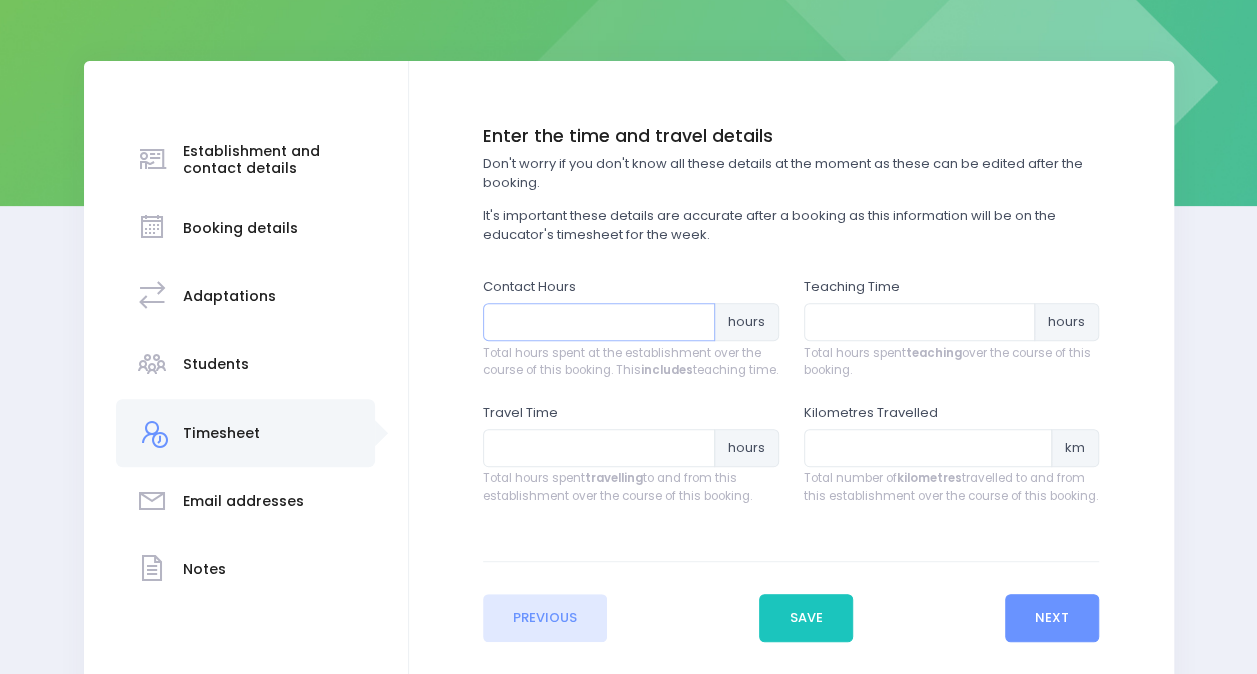 click at bounding box center [599, 322] 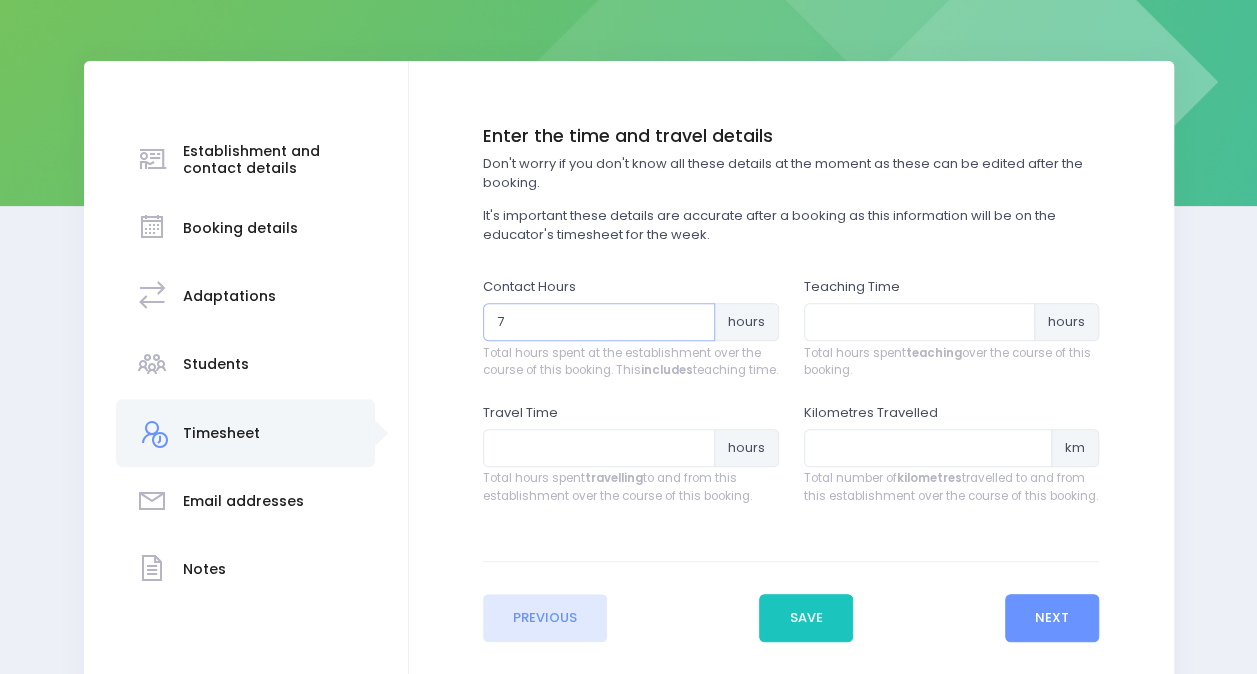 type on "7" 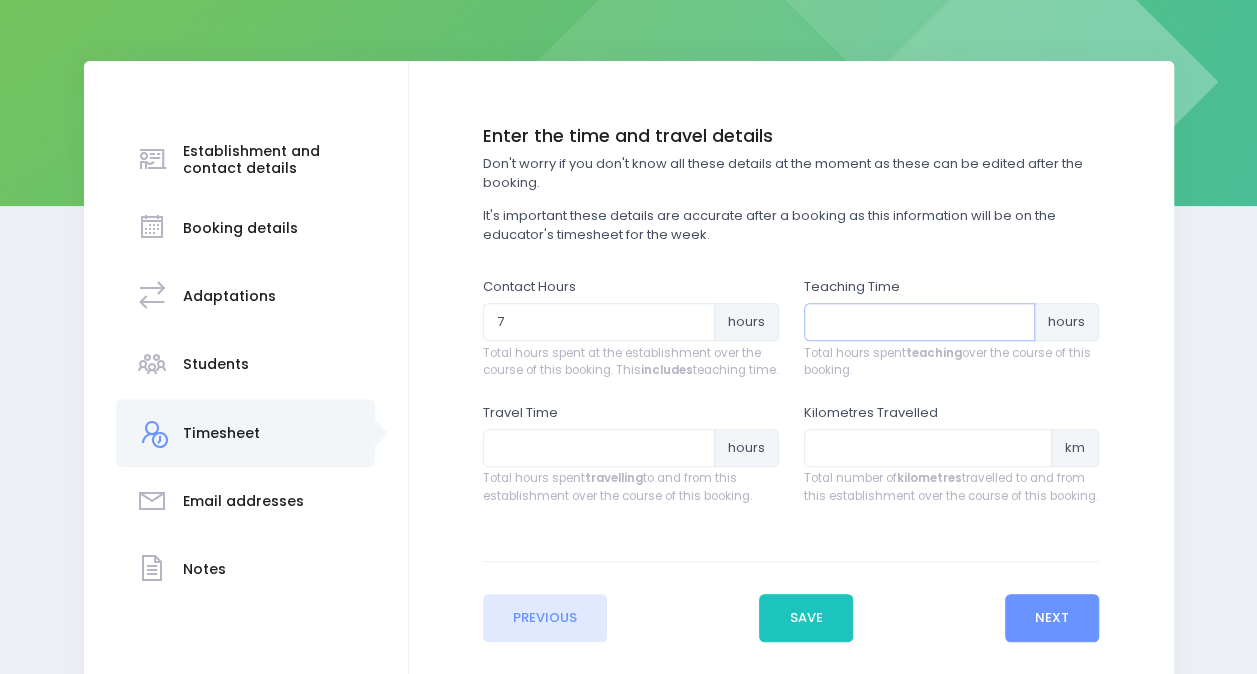 click at bounding box center [920, 322] 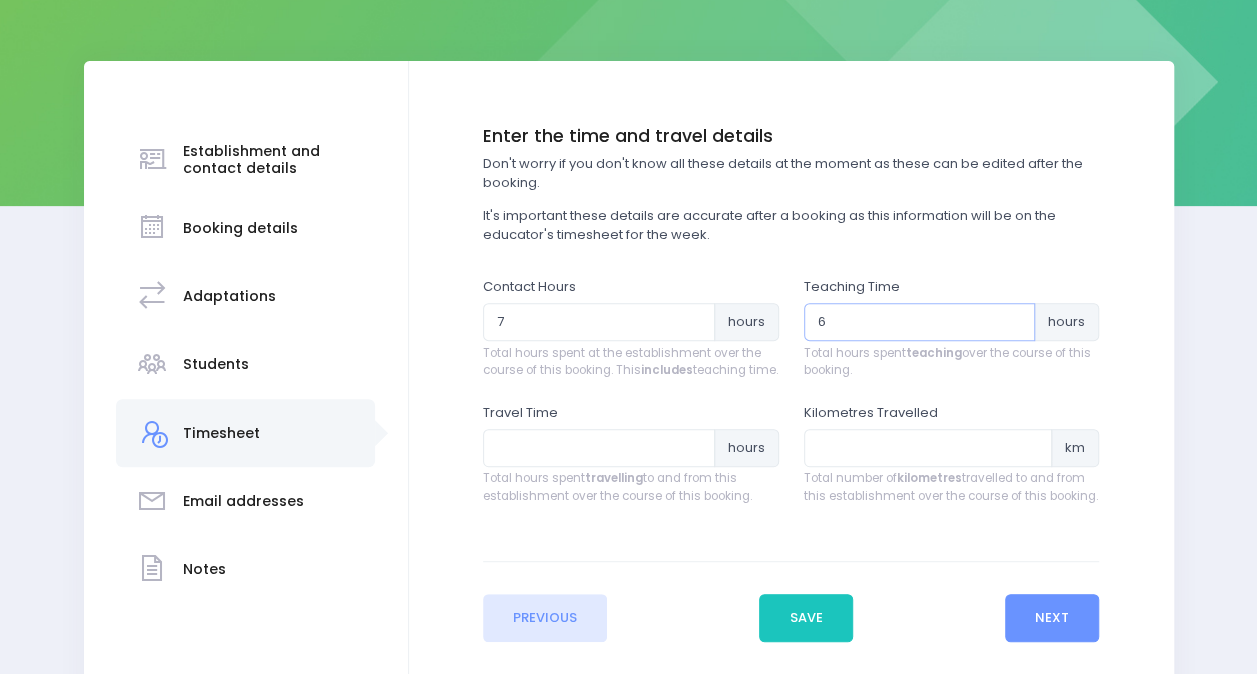 type on "6" 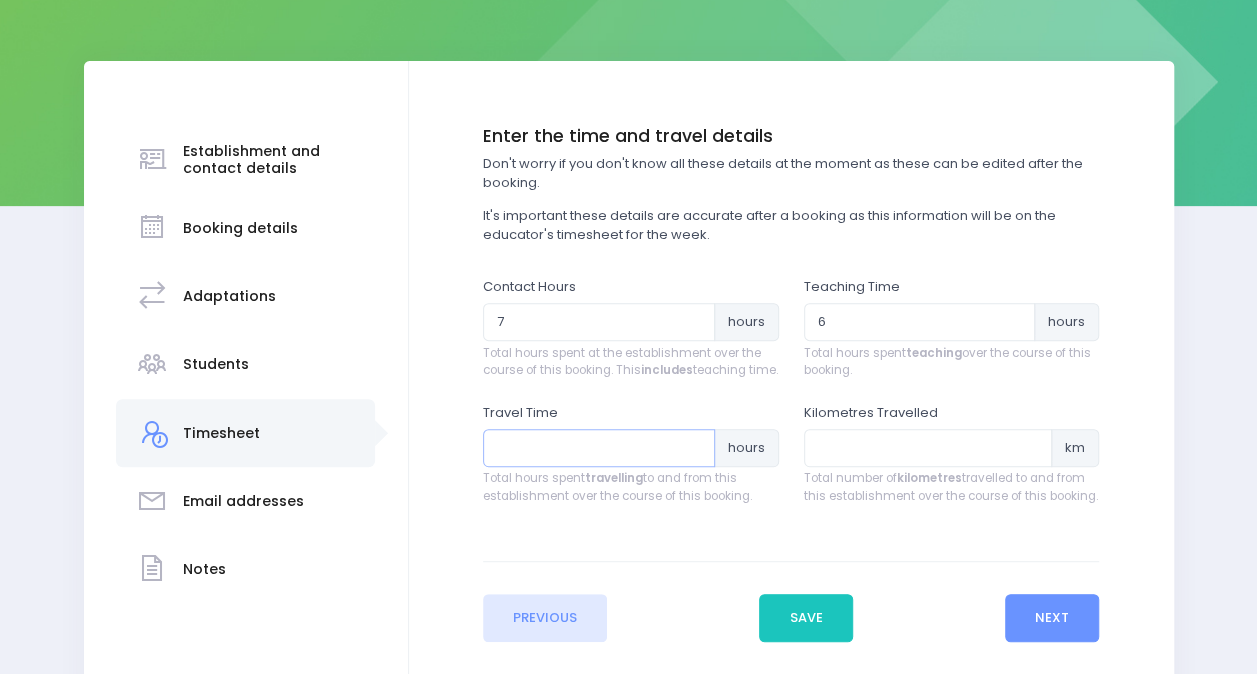 click at bounding box center [599, 448] 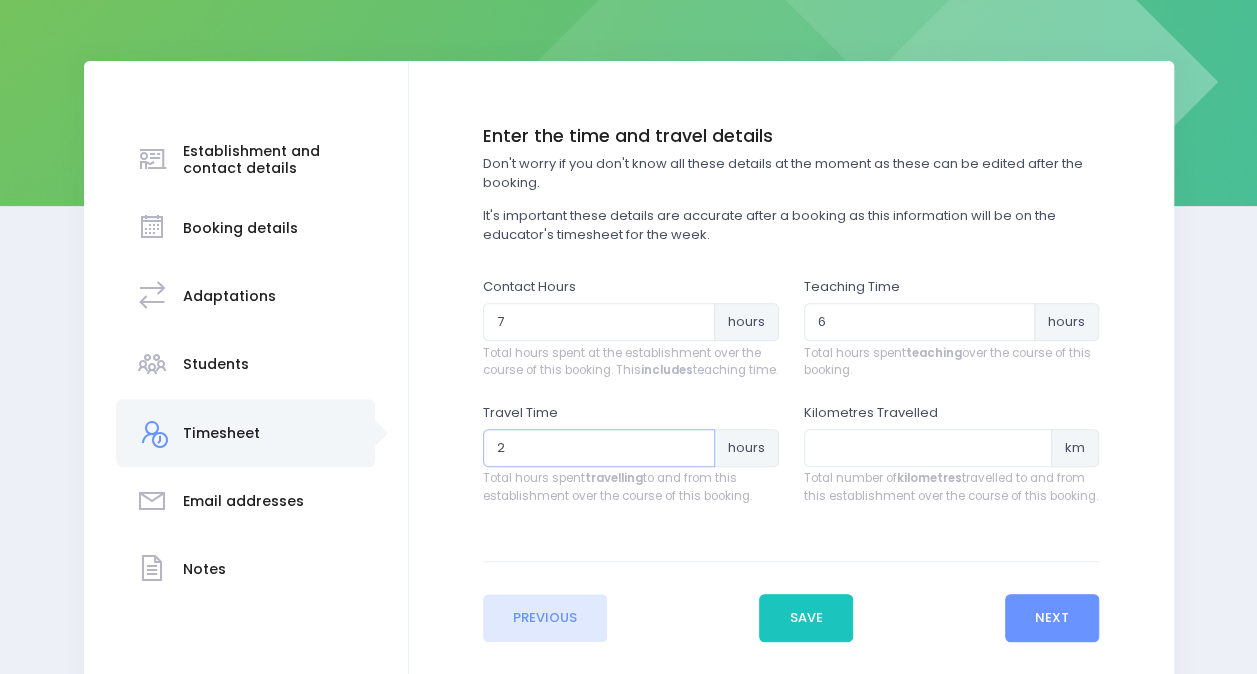 type on "2" 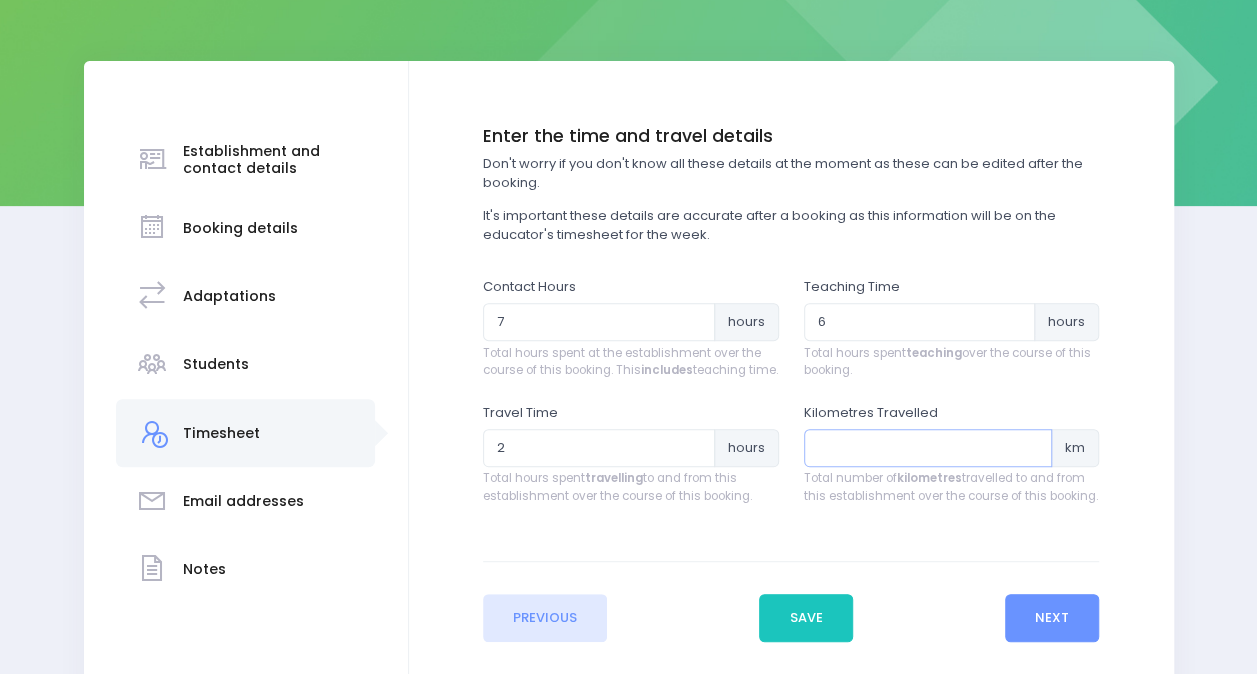 click at bounding box center (928, 448) 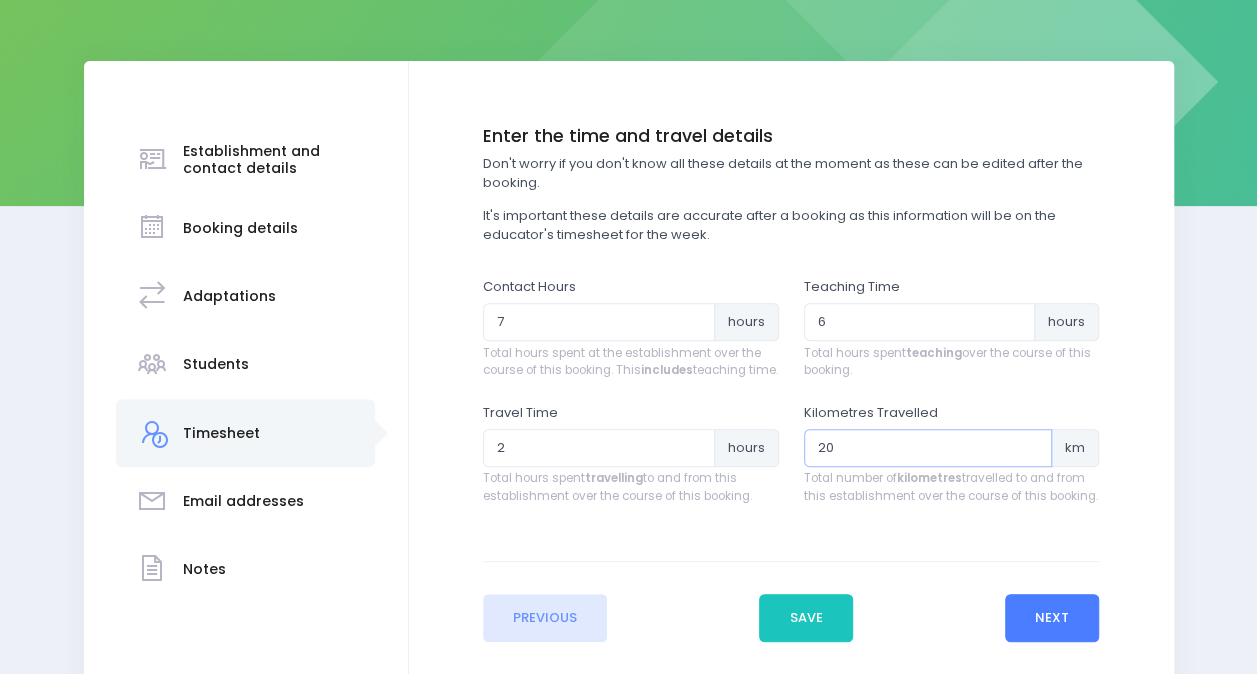 type on "20" 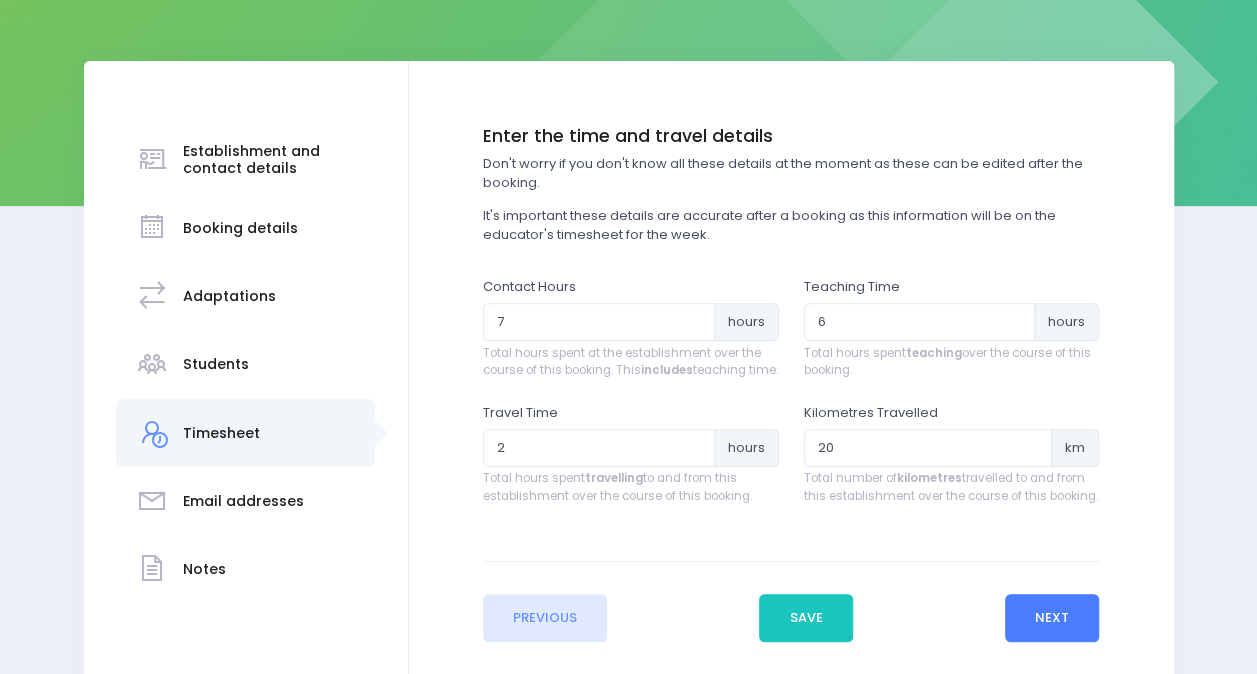 click on "Next" at bounding box center [1052, 618] 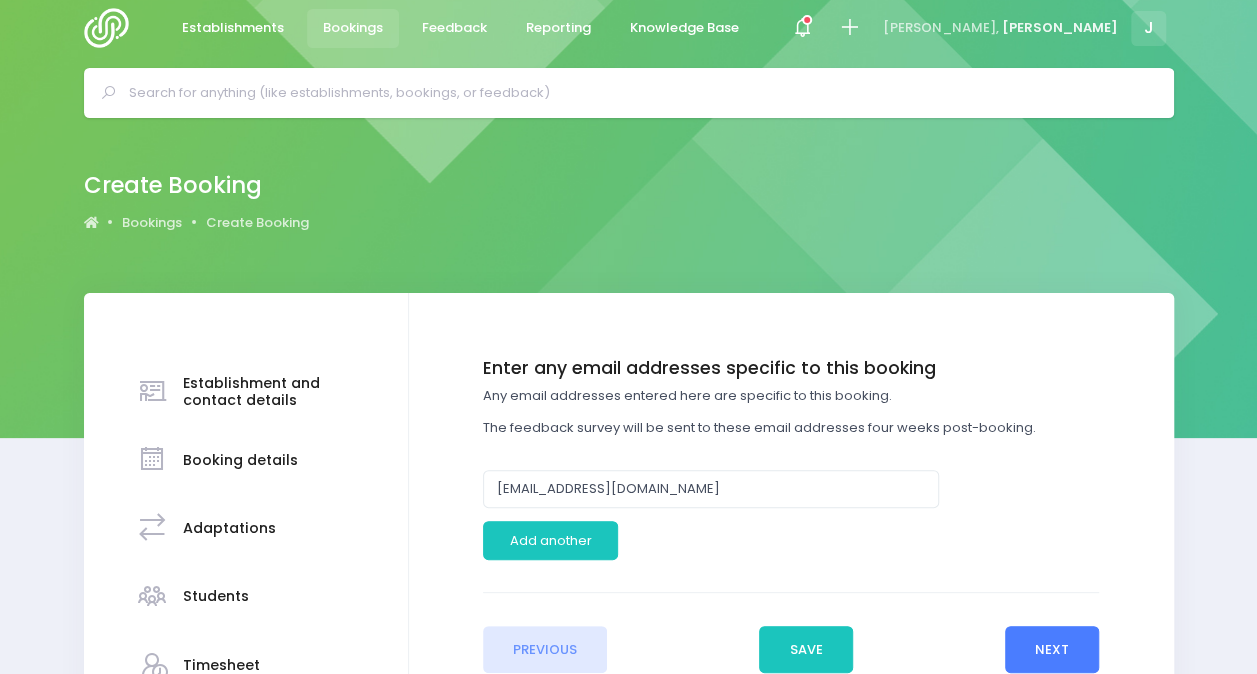 scroll, scrollTop: 0, scrollLeft: 0, axis: both 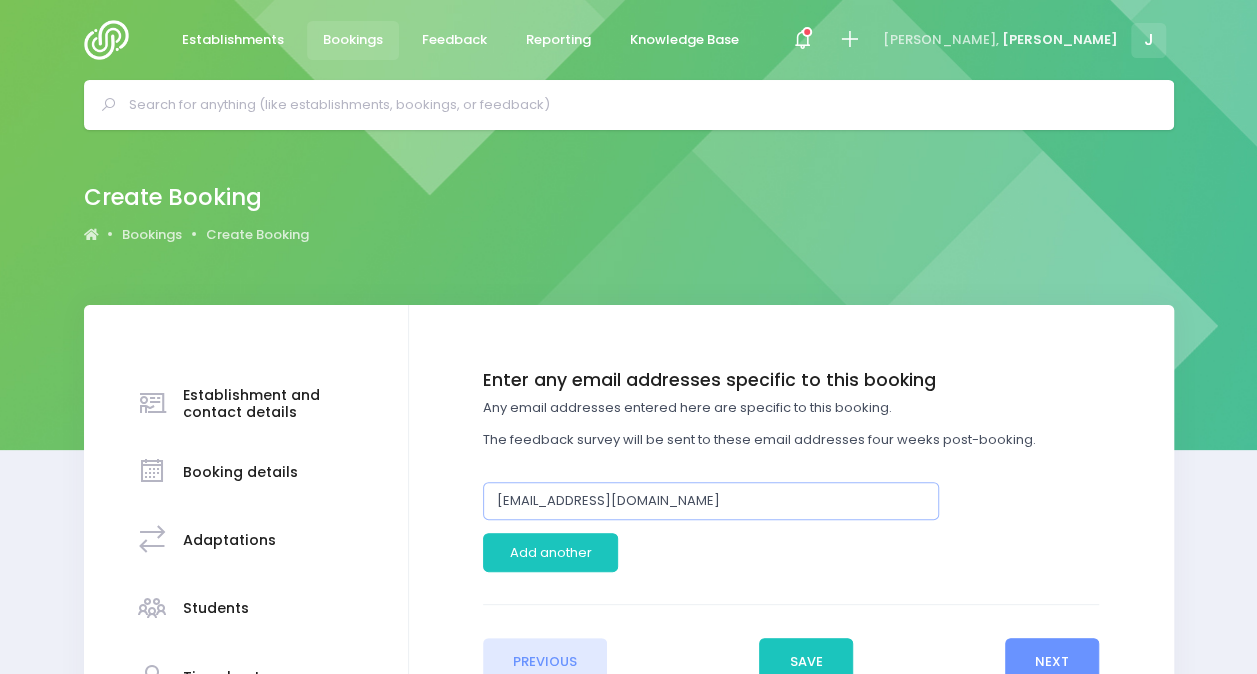 click on "[EMAIL_ADDRESS][DOMAIN_NAME]" at bounding box center (711, 501) 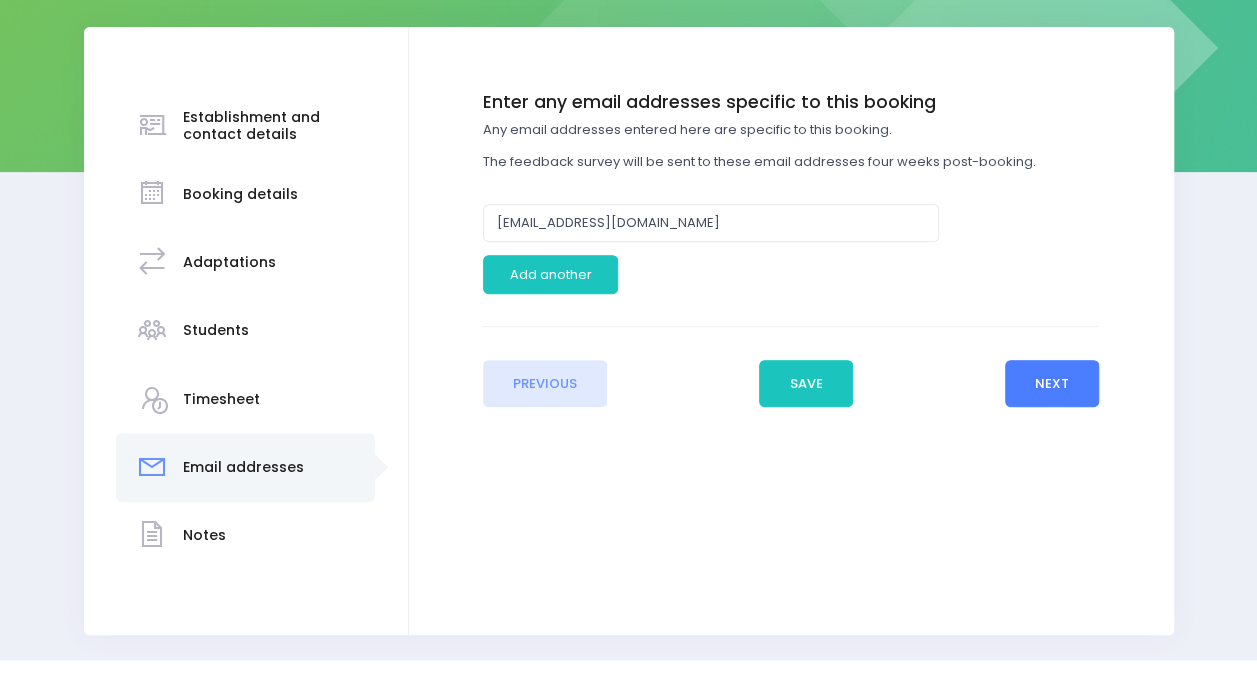 click on "Next" at bounding box center (1052, 384) 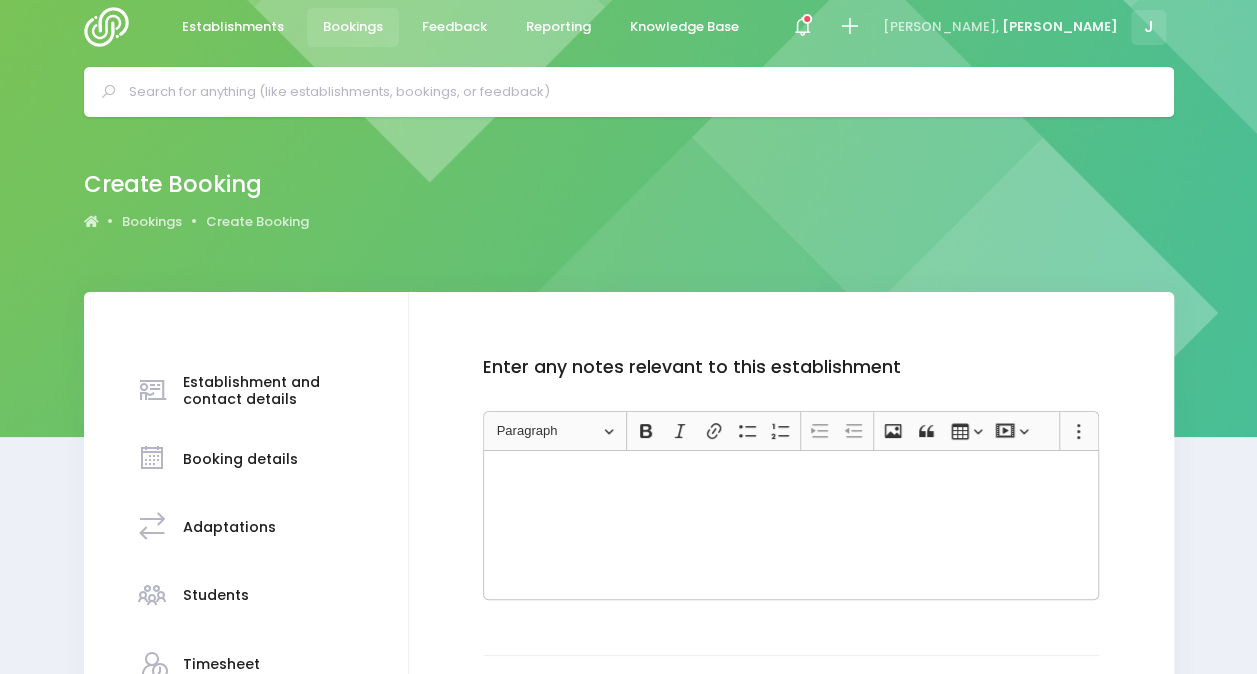 scroll, scrollTop: 0, scrollLeft: 0, axis: both 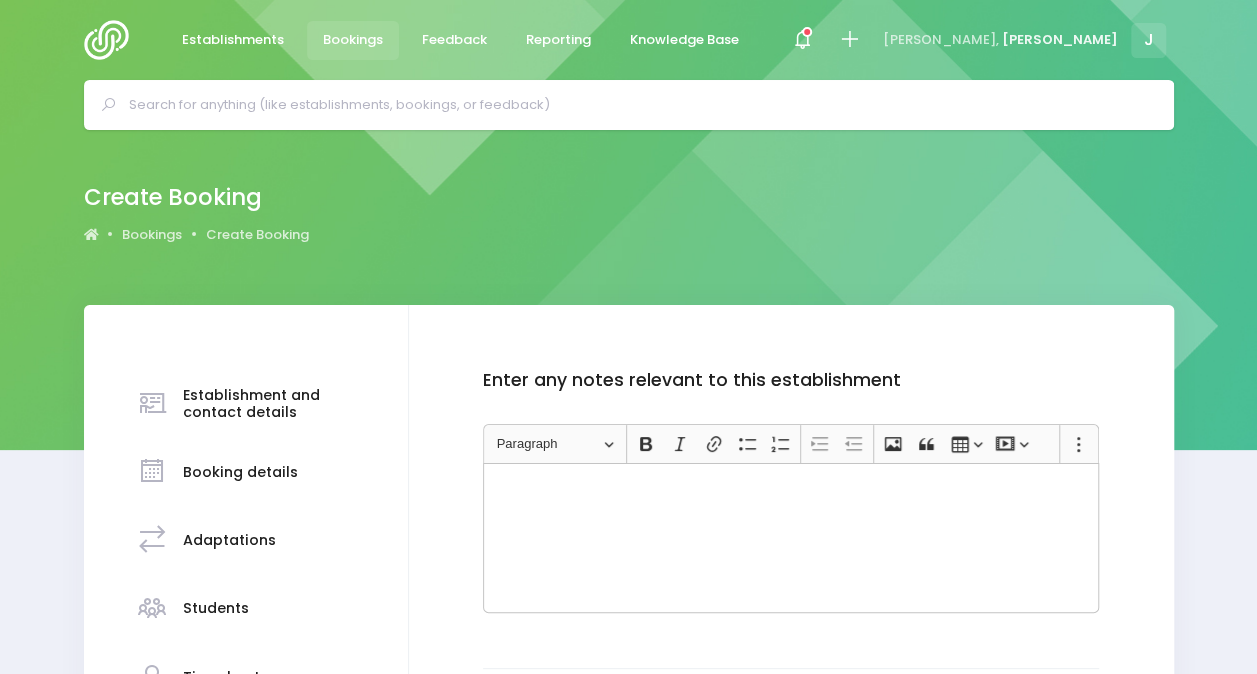 click at bounding box center (791, 538) 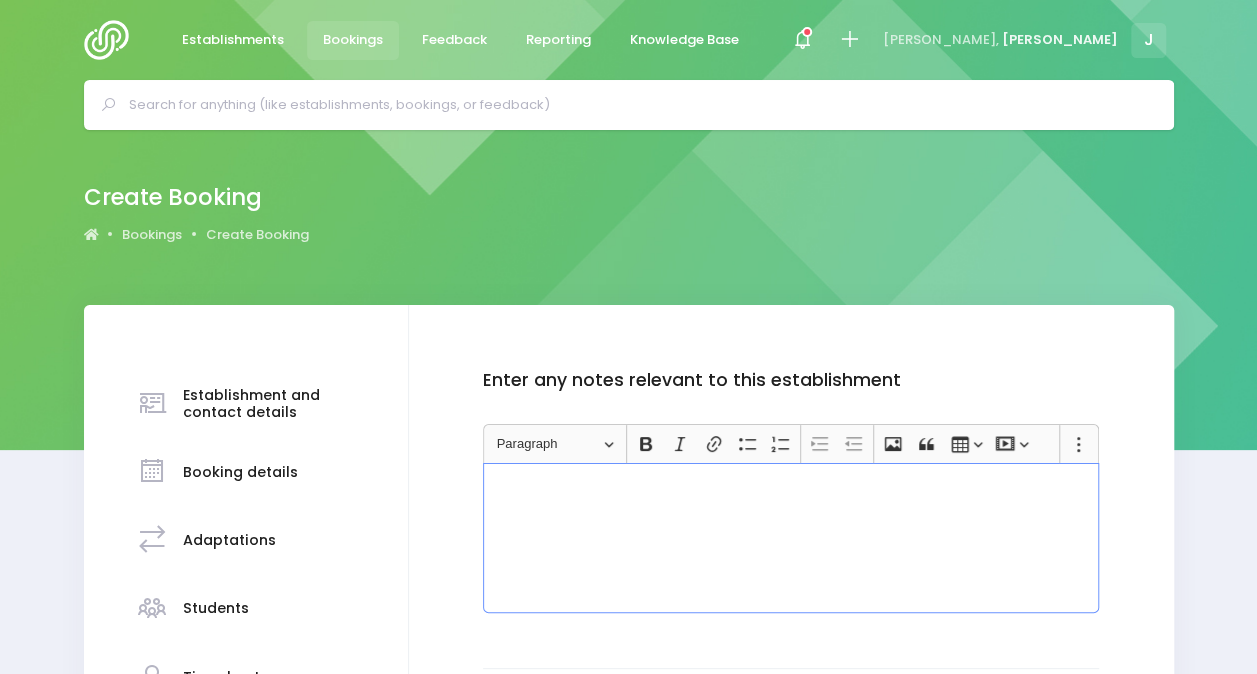 type 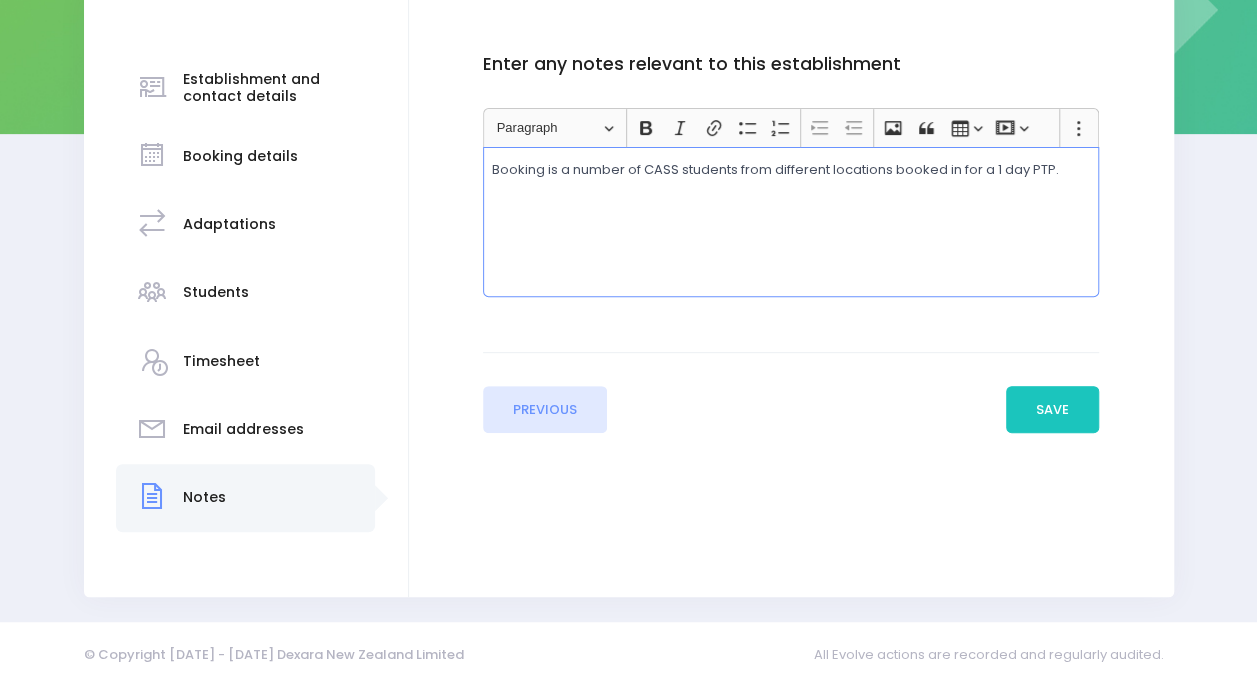 scroll, scrollTop: 328, scrollLeft: 0, axis: vertical 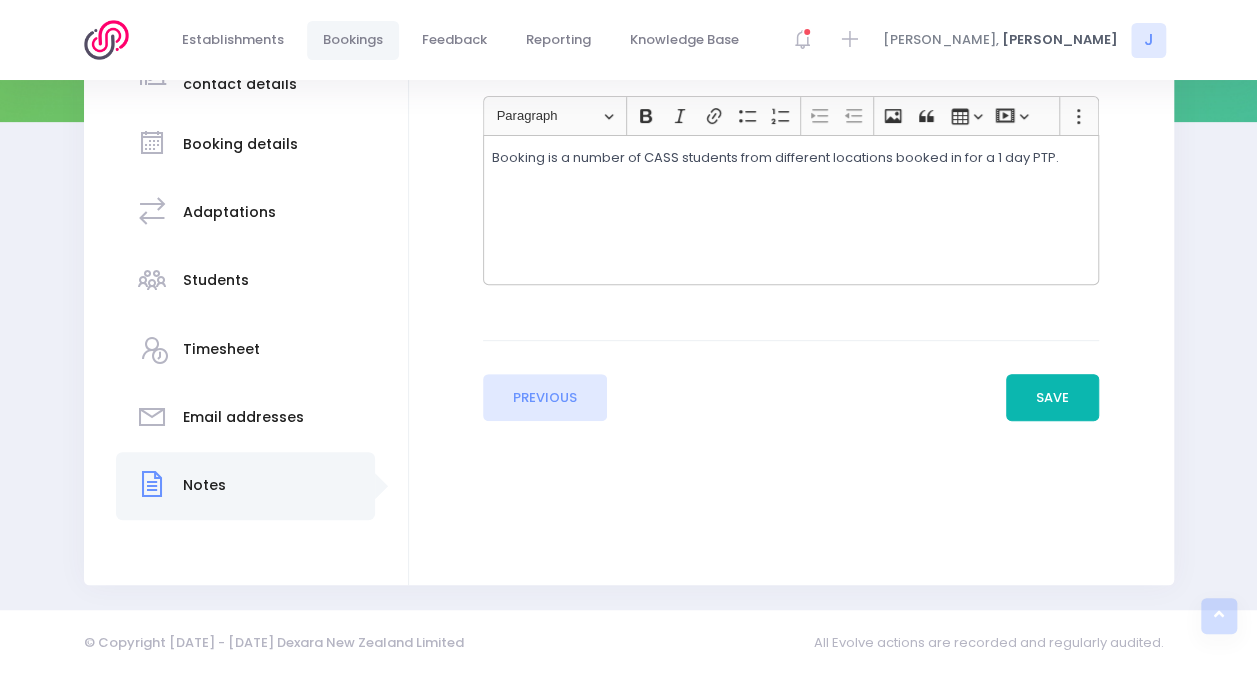 click on "Save" at bounding box center (1053, 398) 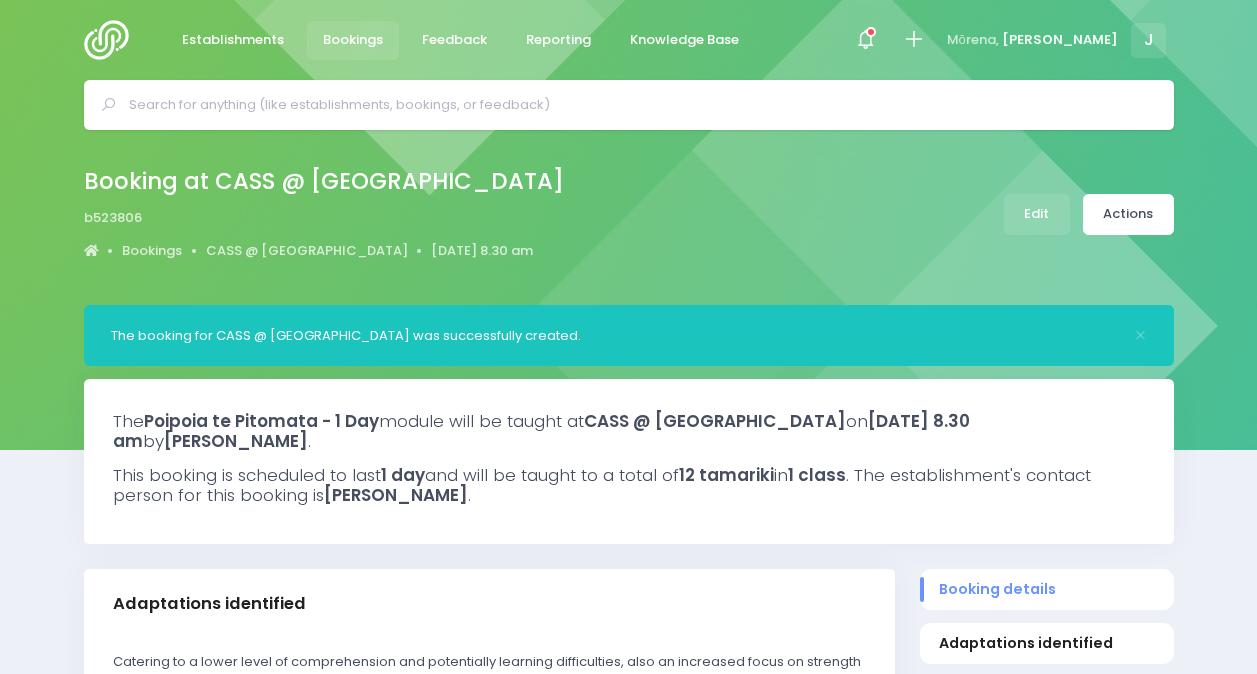 select on "5" 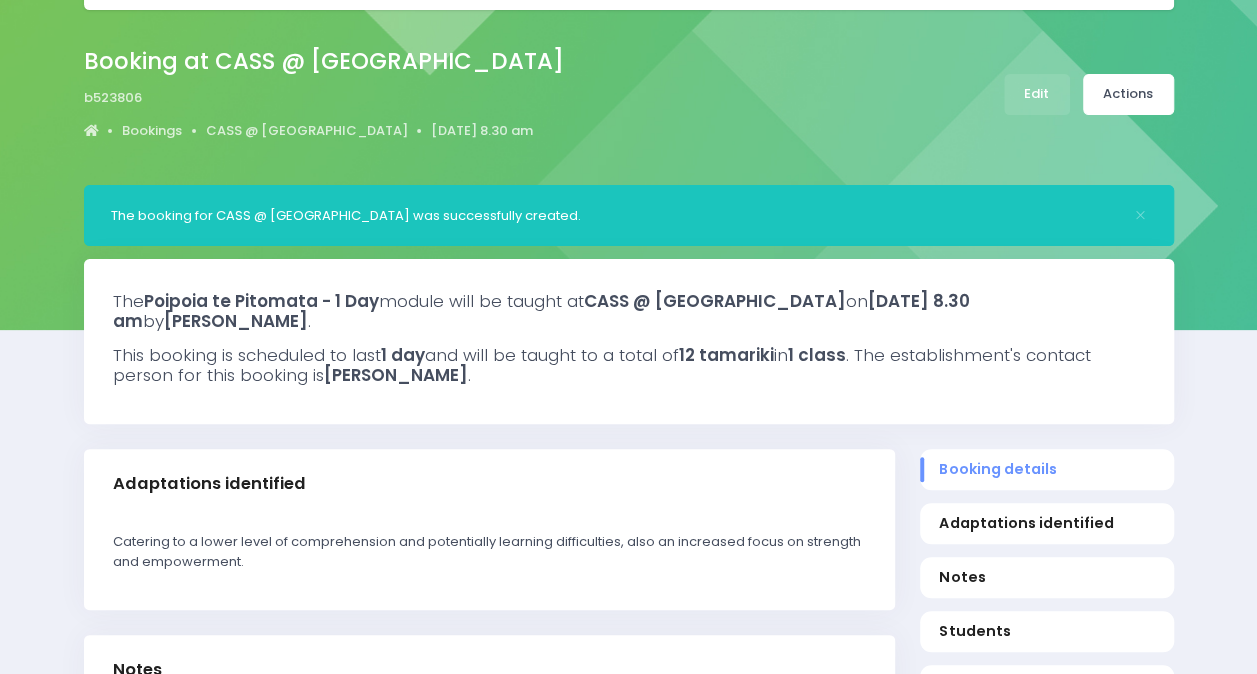 scroll, scrollTop: 0, scrollLeft: 0, axis: both 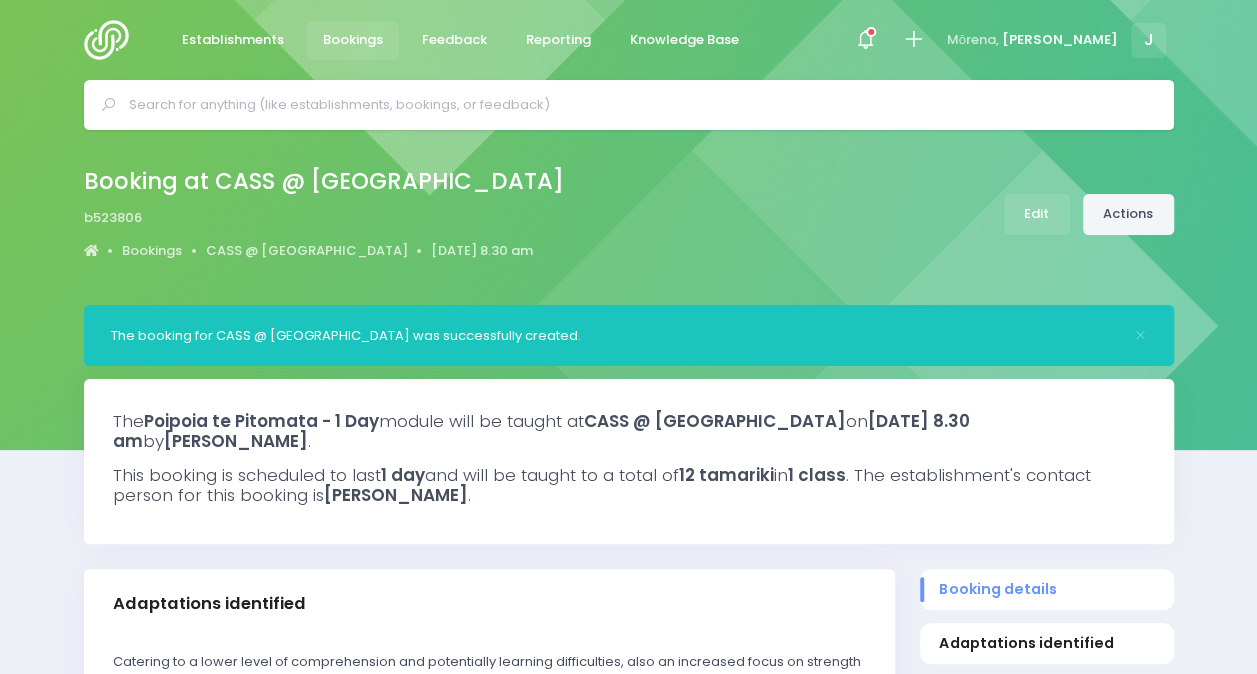 click on "Actions" at bounding box center (1128, 214) 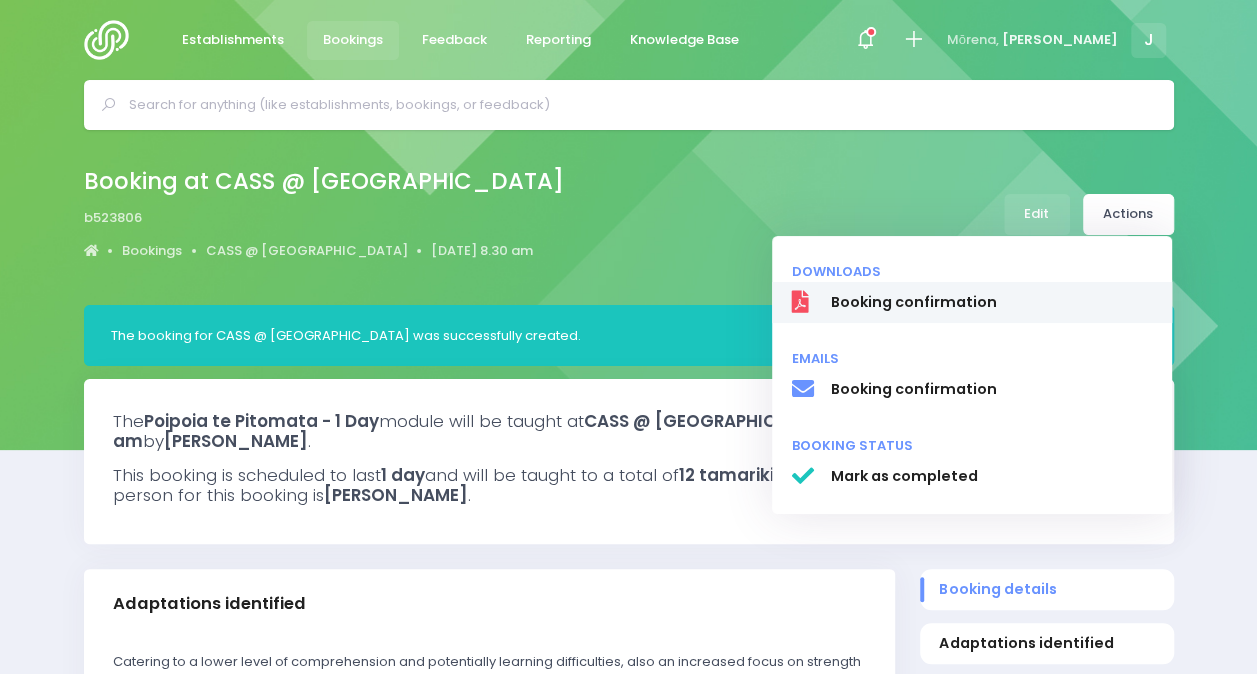 click on "Booking confirmation" at bounding box center (991, 302) 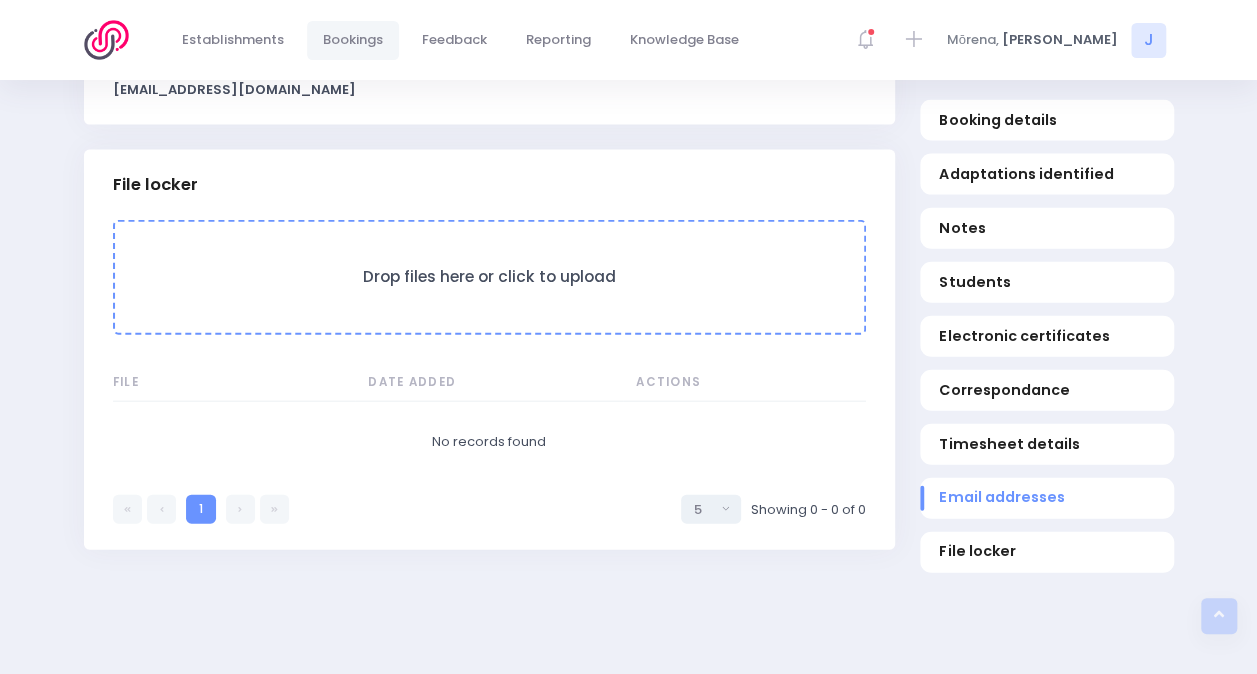 scroll, scrollTop: 2155, scrollLeft: 0, axis: vertical 